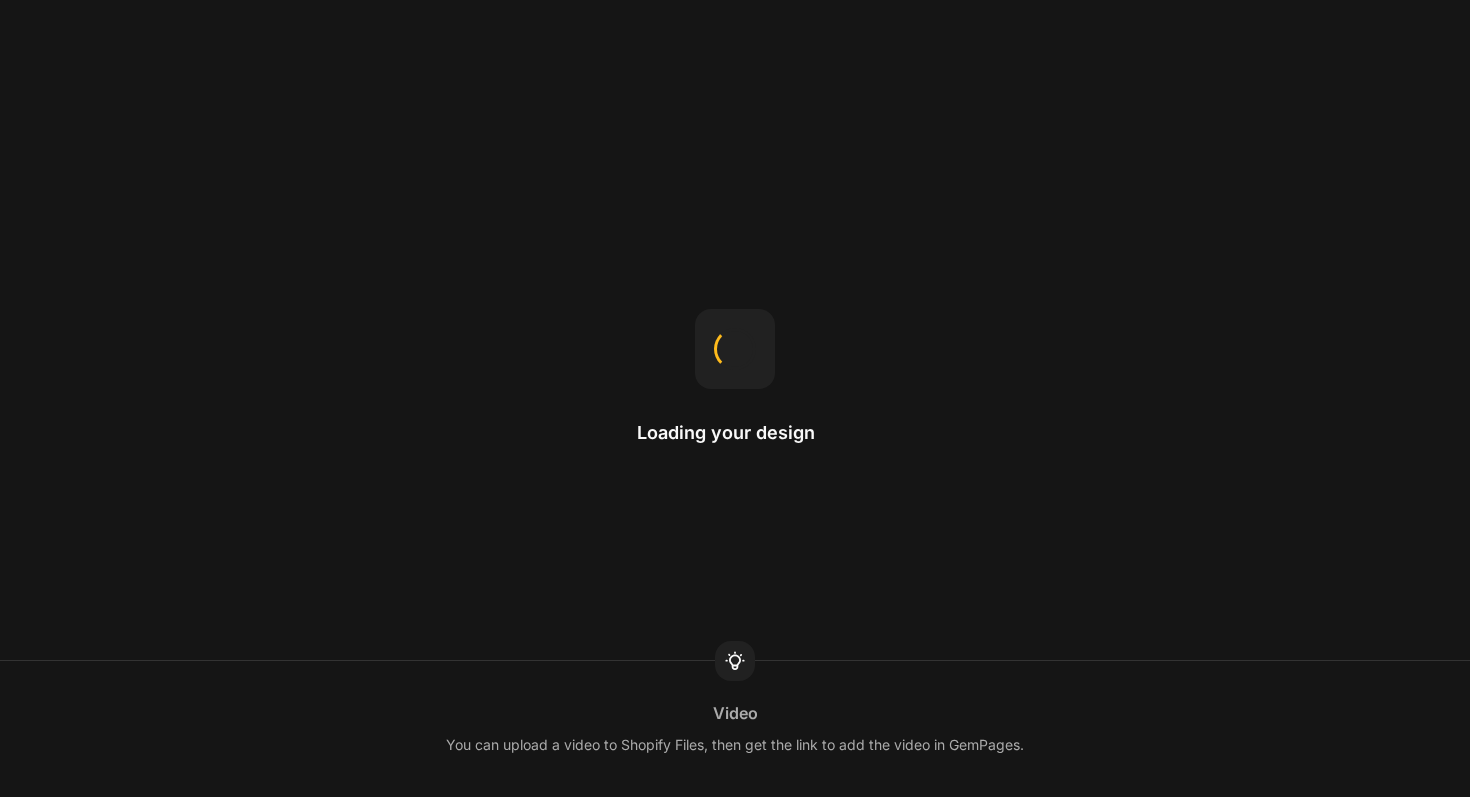scroll, scrollTop: 0, scrollLeft: 0, axis: both 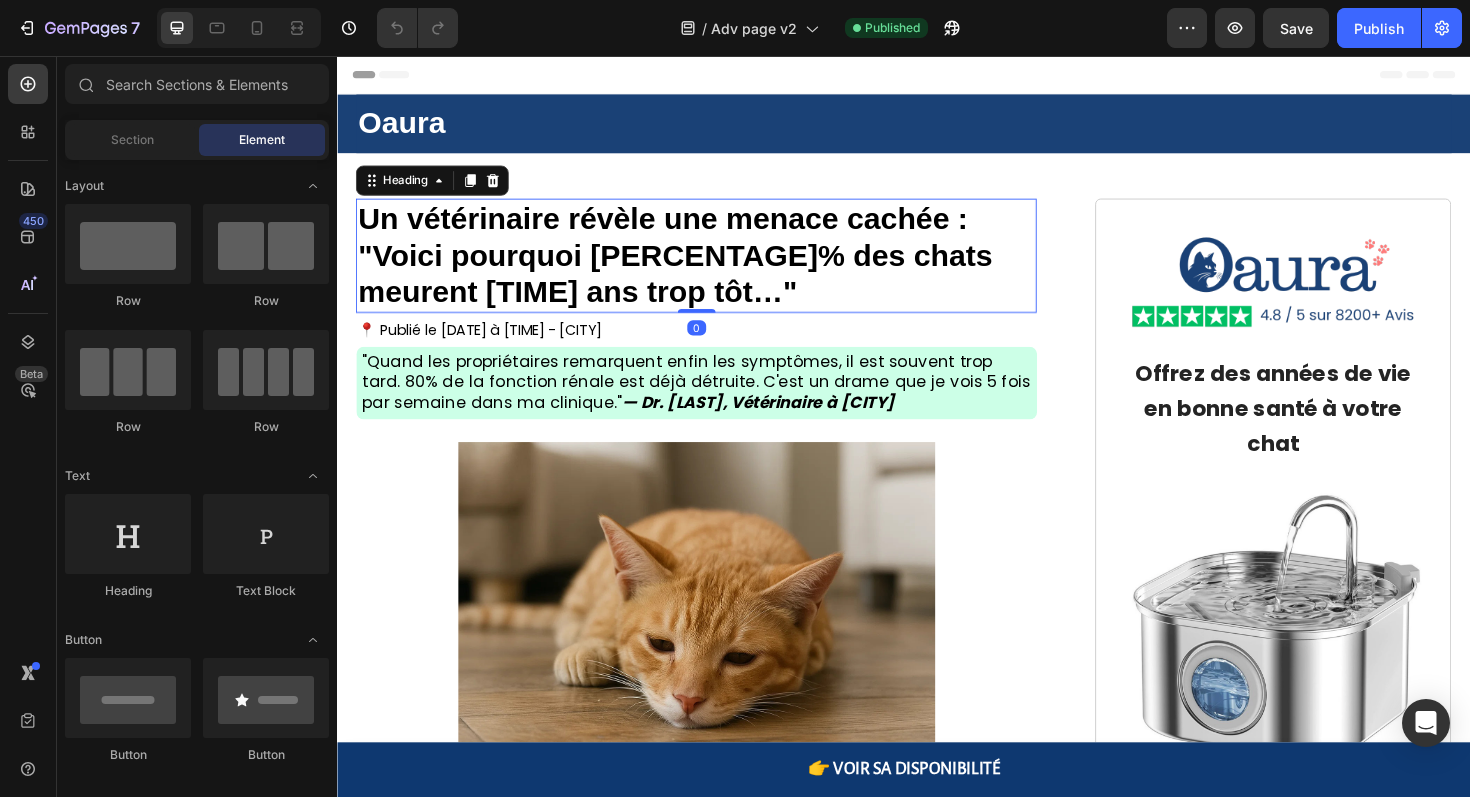 click on "Un vétérinaire révèle une menace cachée : "Voici pourquoi [PERCENTAGE]% des chats meurent [TIME] ans trop tôt…"" at bounding box center [695, 267] 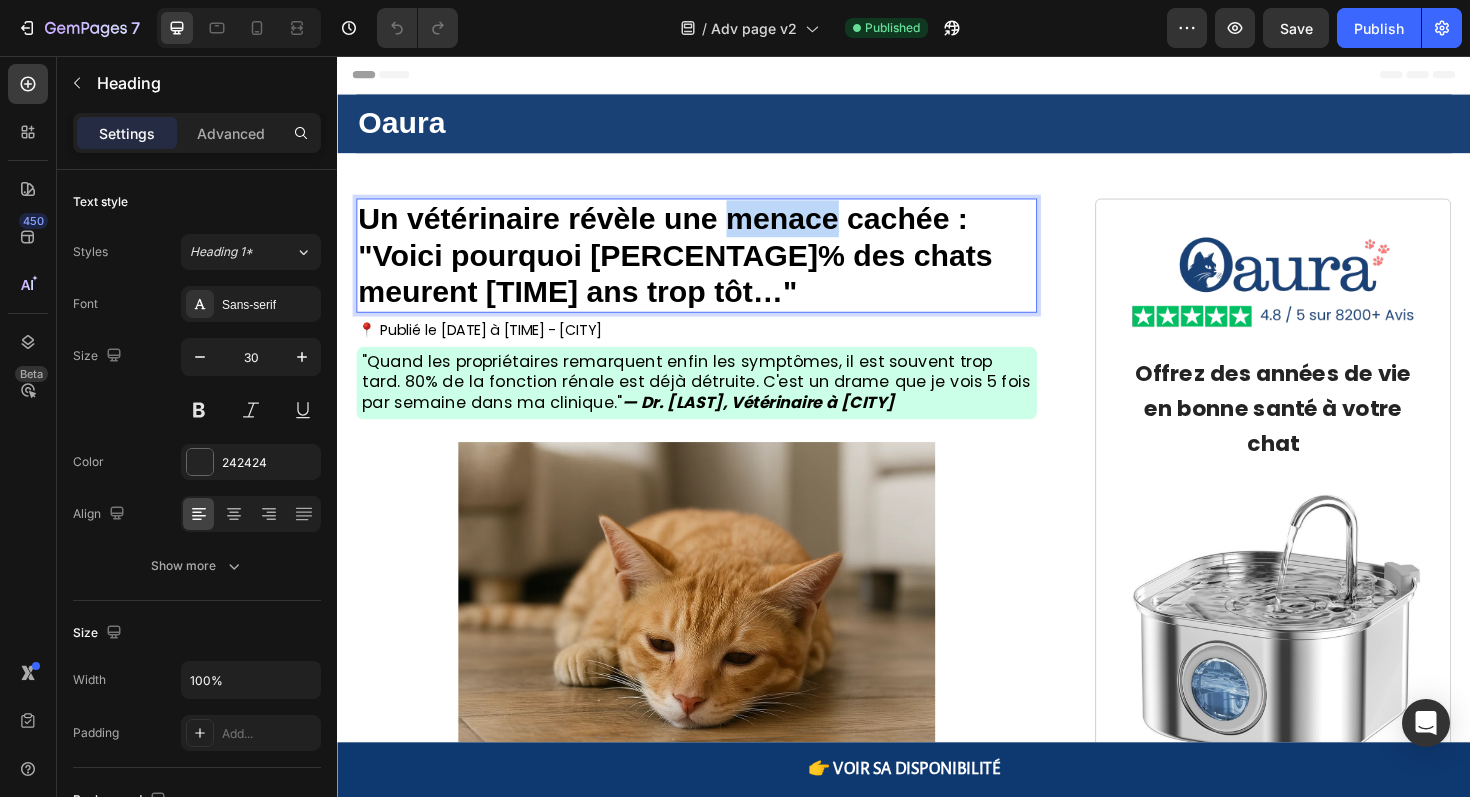 click on "Un vétérinaire révèle une menace cachée : "Voici pourquoi [PERCENTAGE]% des chats meurent [TIME] ans trop tôt…"" at bounding box center [695, 267] 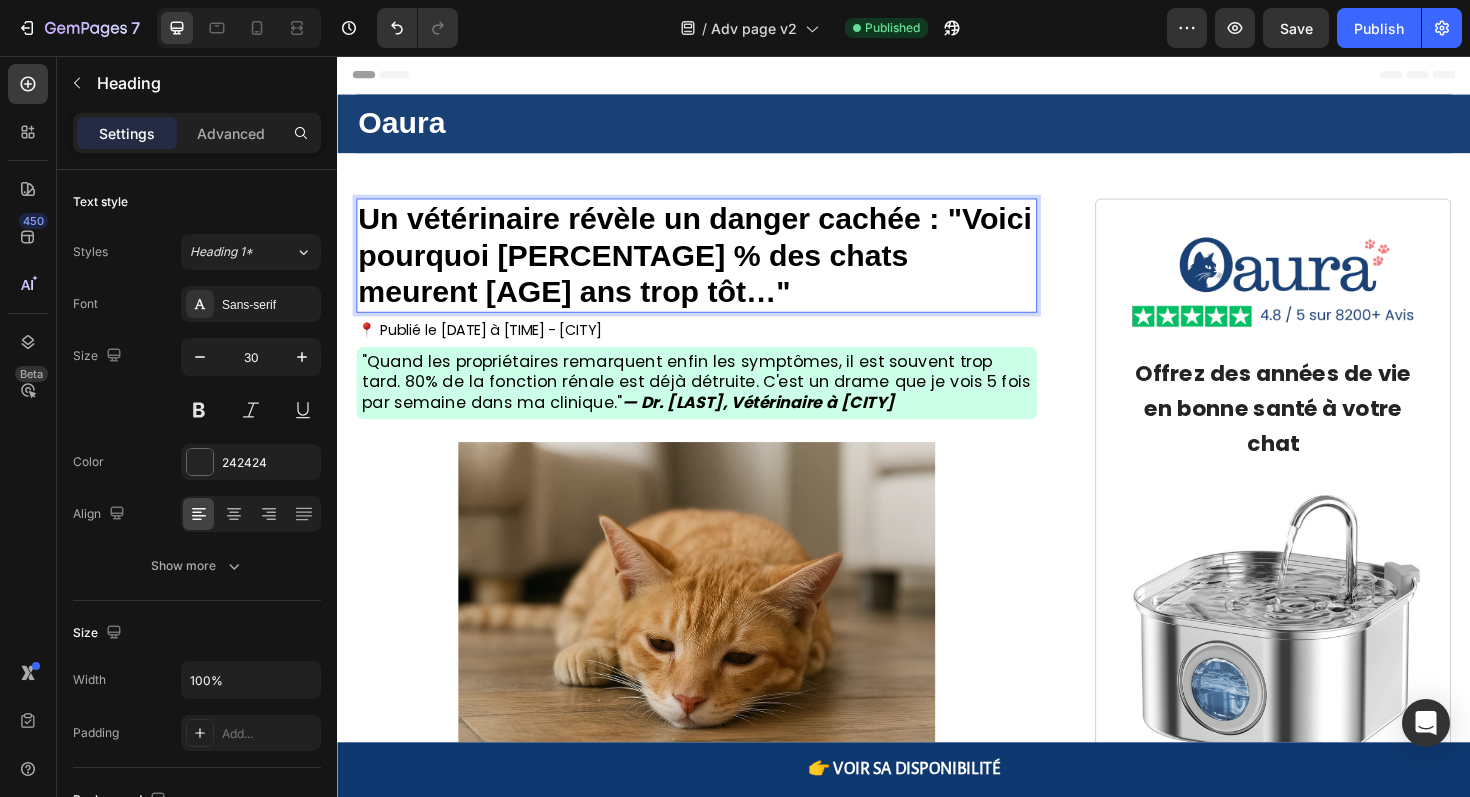 click on "Un vétérinaire révèle un danger cachée : "Voici pourquoi [PERCENTAGE] % des chats meurent [AGE] ans trop tôt…"" at bounding box center (716, 267) 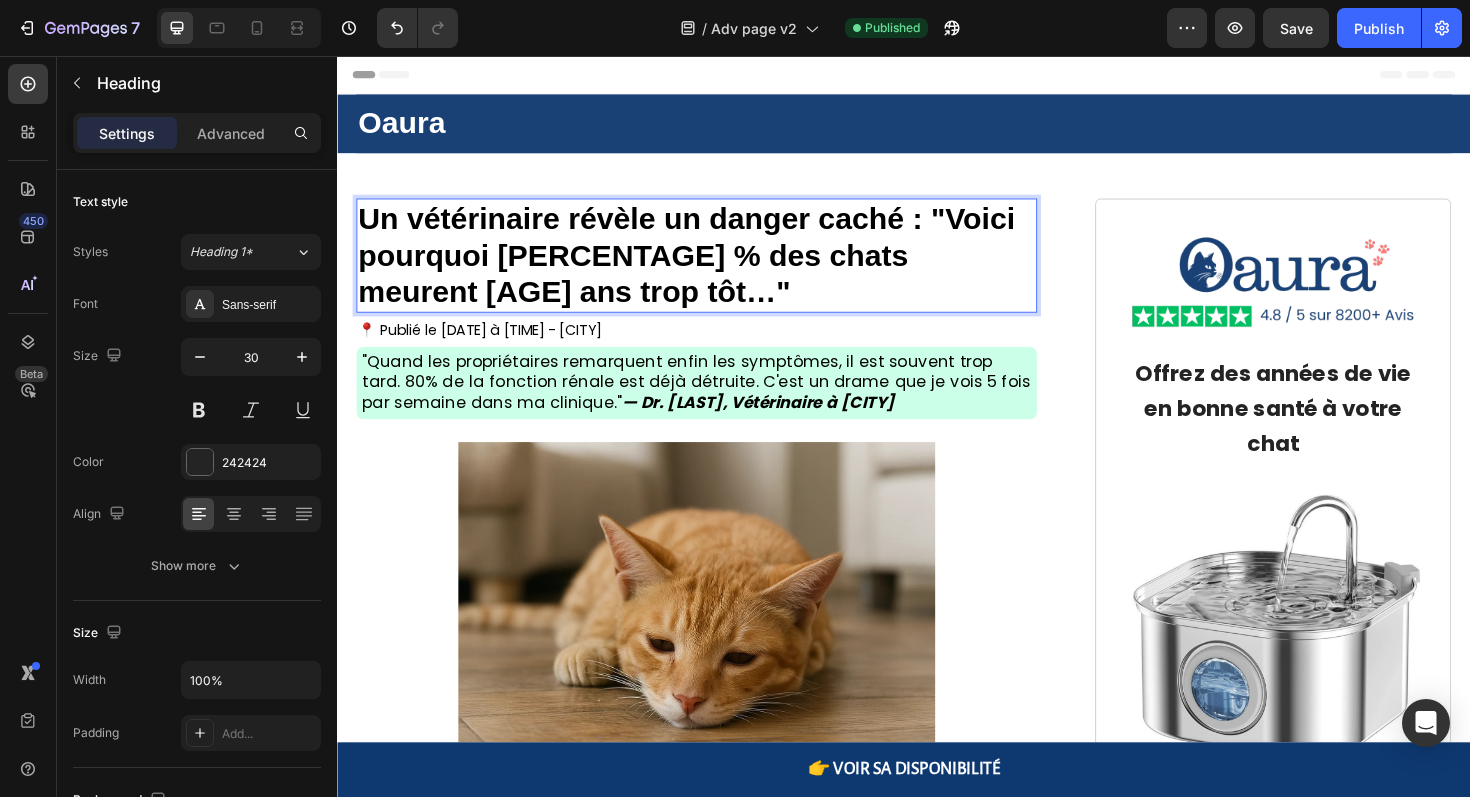 click on "Un vétérinaire révèle un danger caché : "Voici pourquoi [PERCENTAGE] % des chats meurent [AGE] ans trop tôt…"" at bounding box center [707, 267] 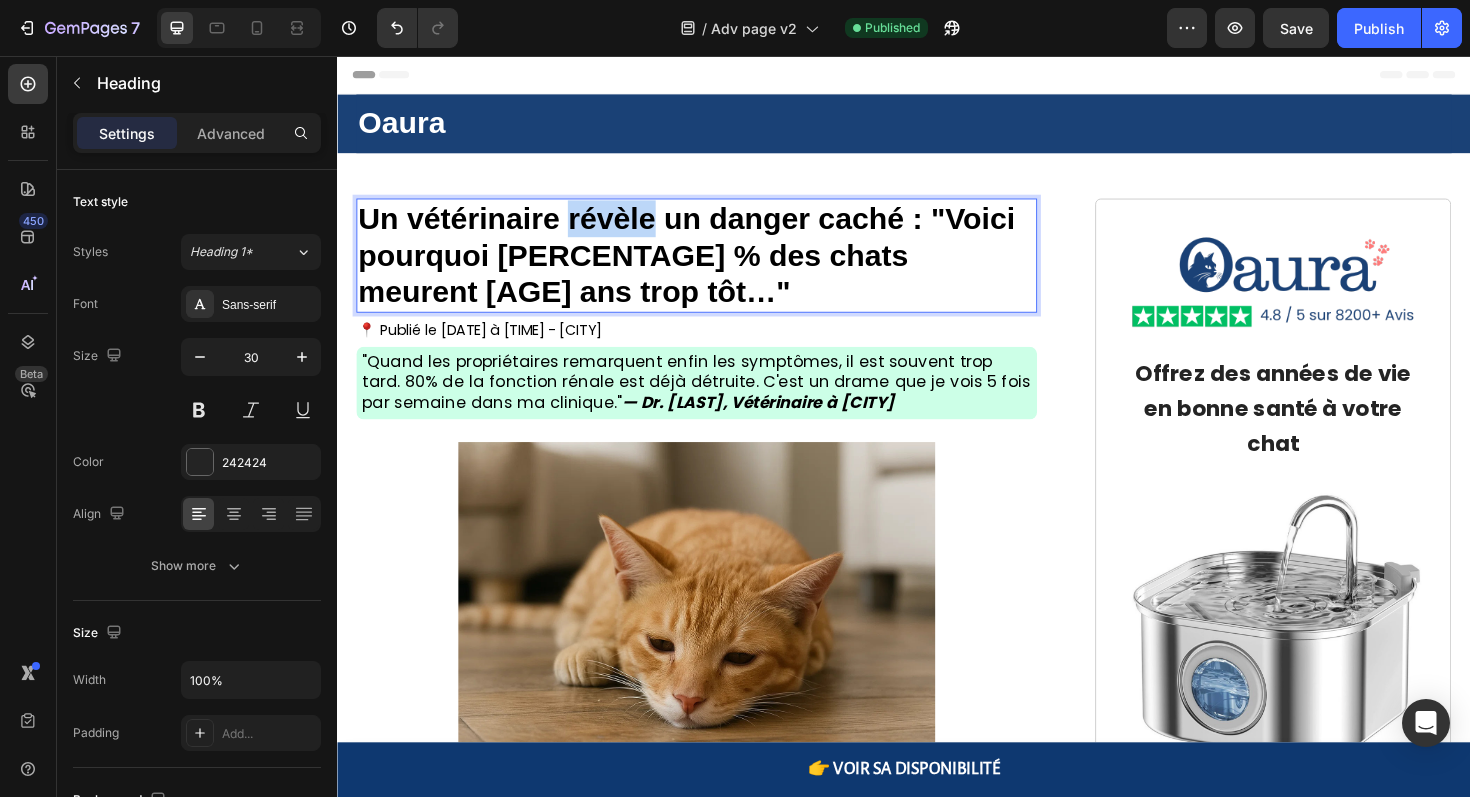 click on "Un vétérinaire révèle un danger caché : "Voici pourquoi [PERCENTAGE] % des chats meurent [AGE] ans trop tôt…"" at bounding box center [707, 267] 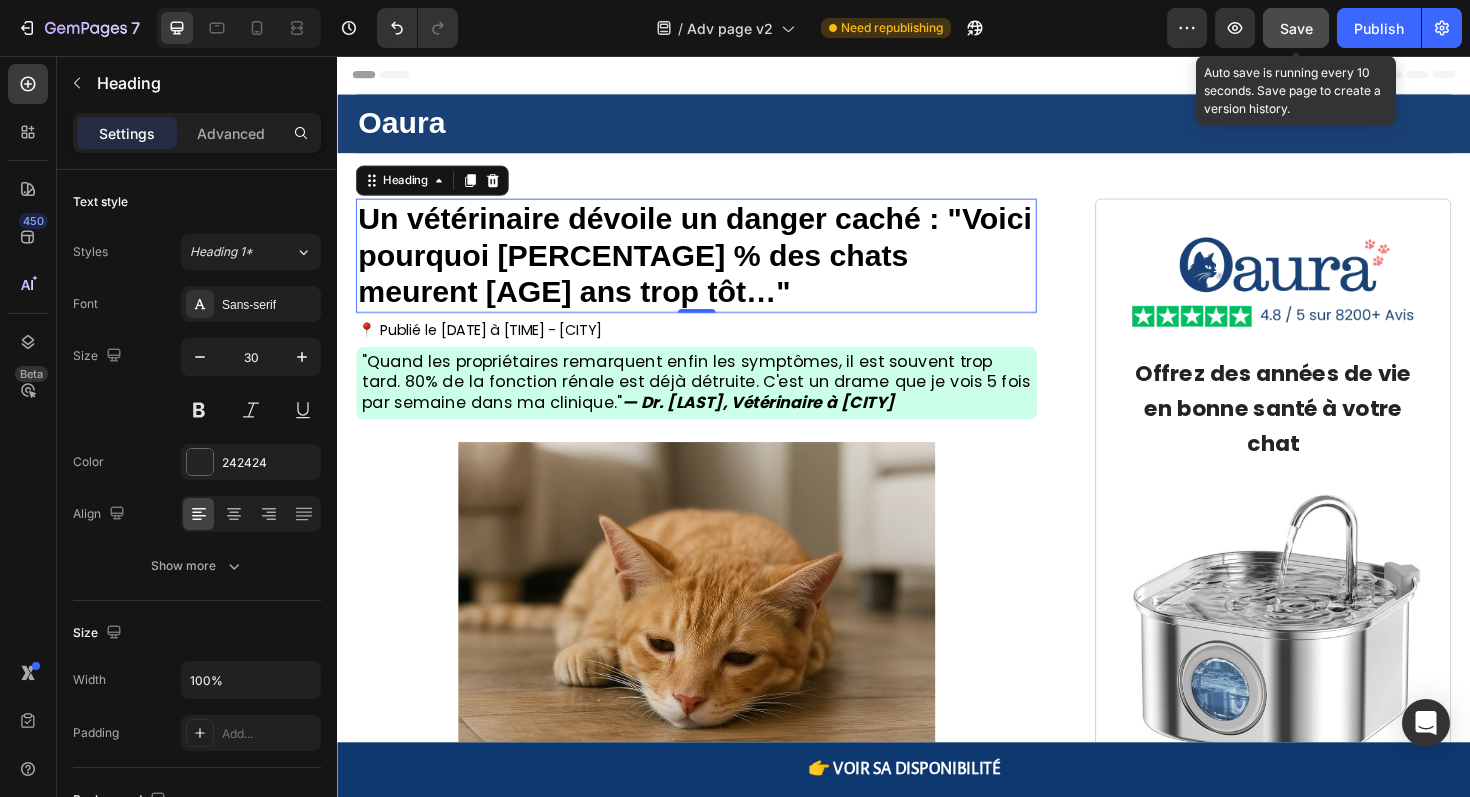 click on "Save" 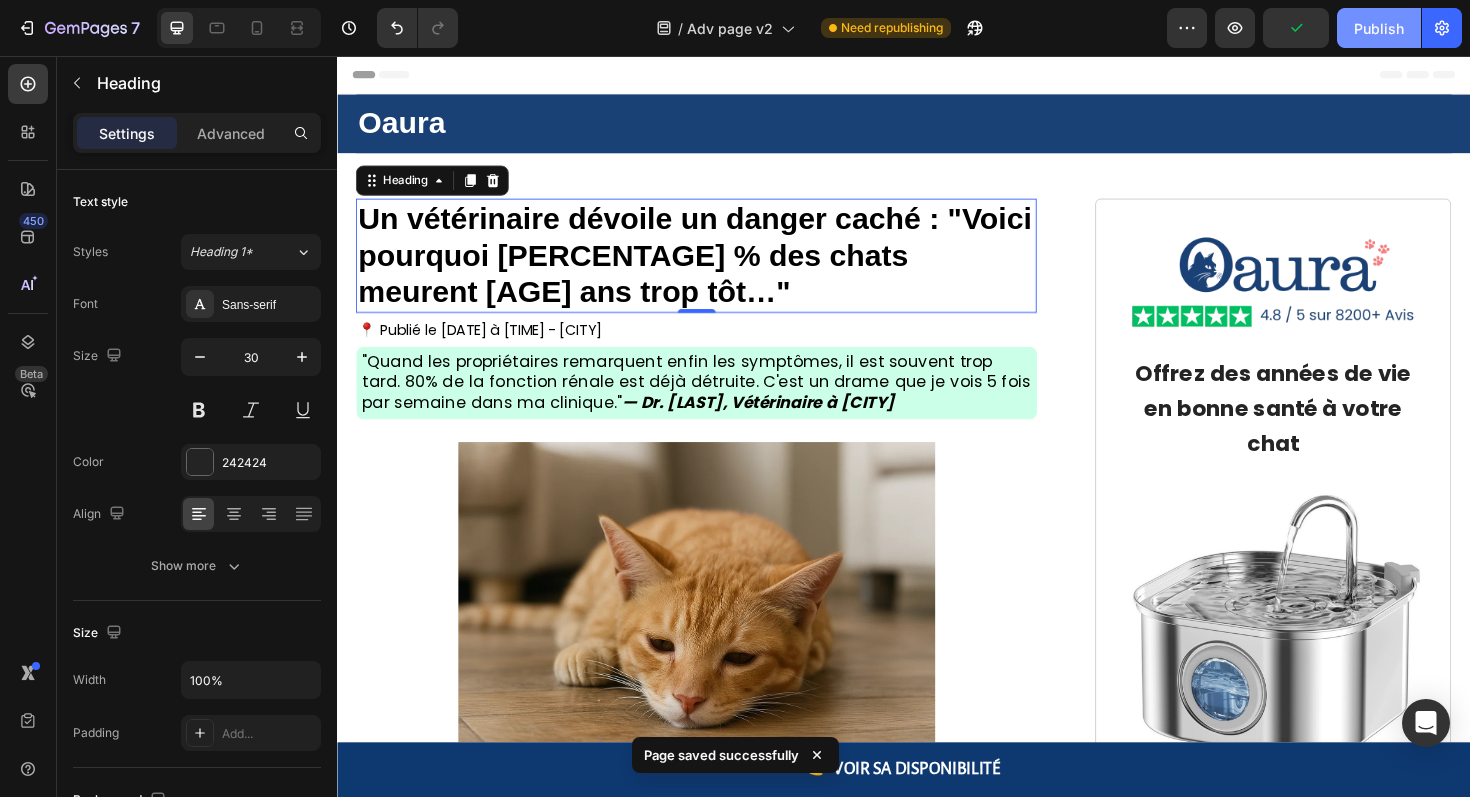 click on "Publish" 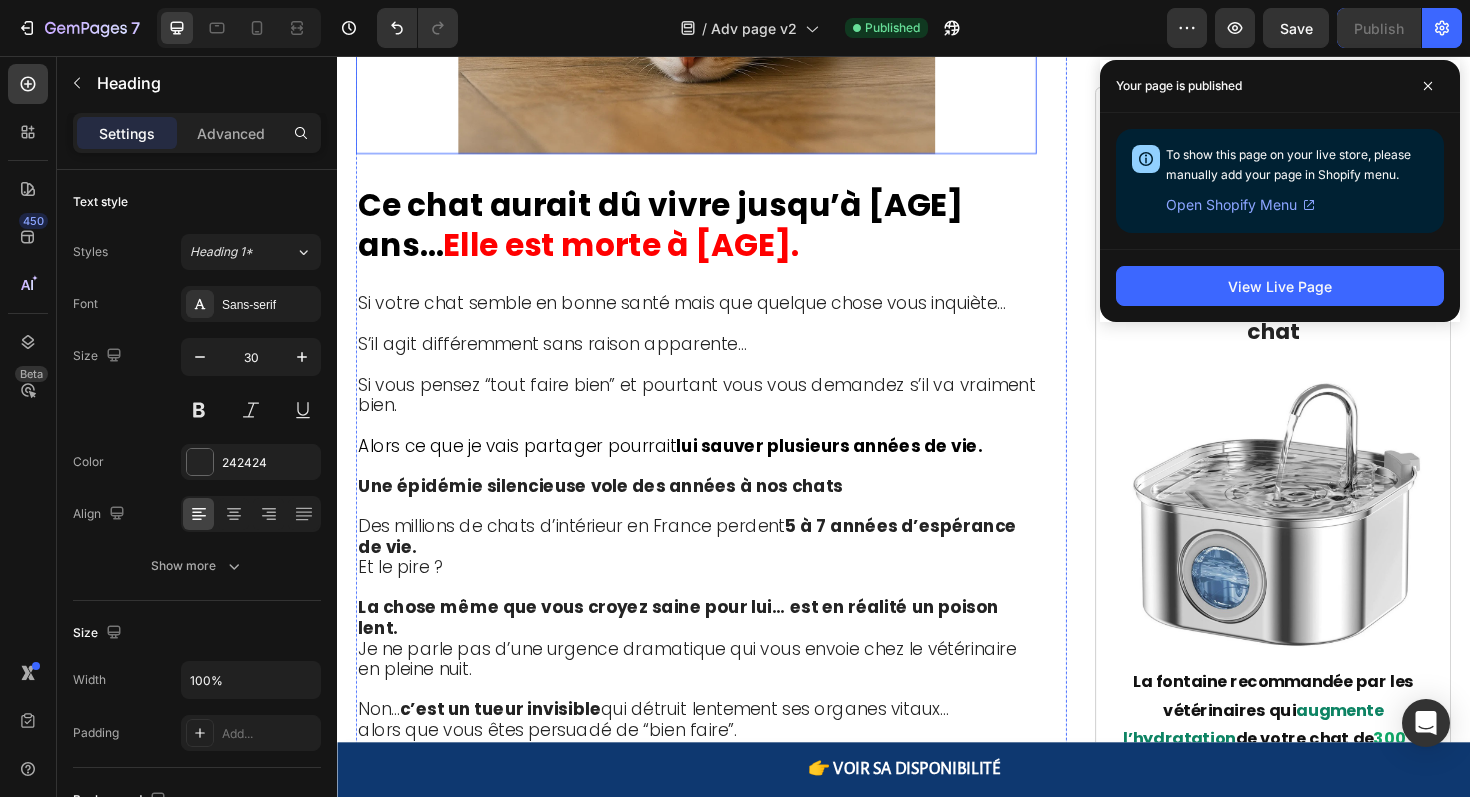 scroll, scrollTop: 680, scrollLeft: 0, axis: vertical 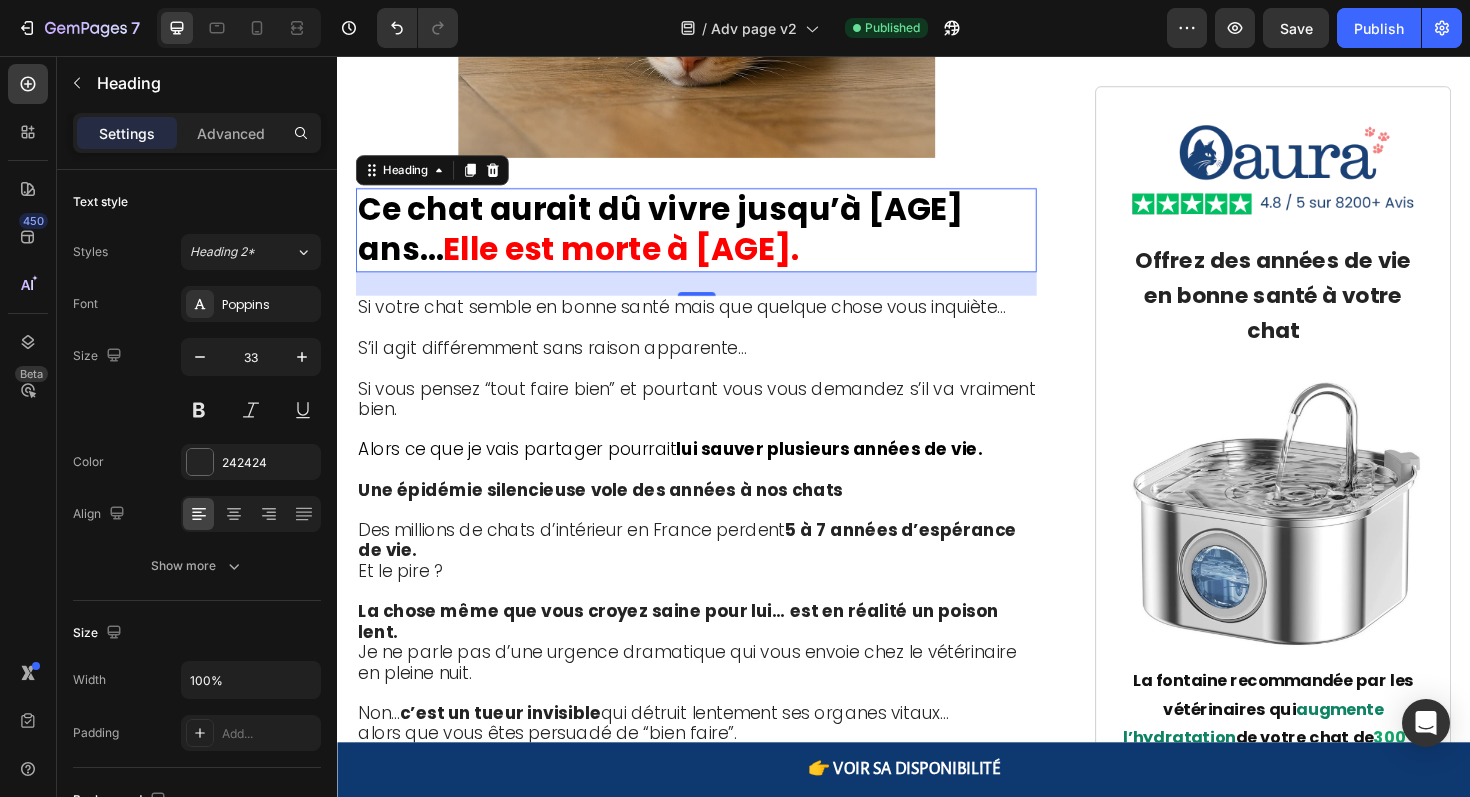 click on "Elle est morte à [AGE]." at bounding box center (637, 260) 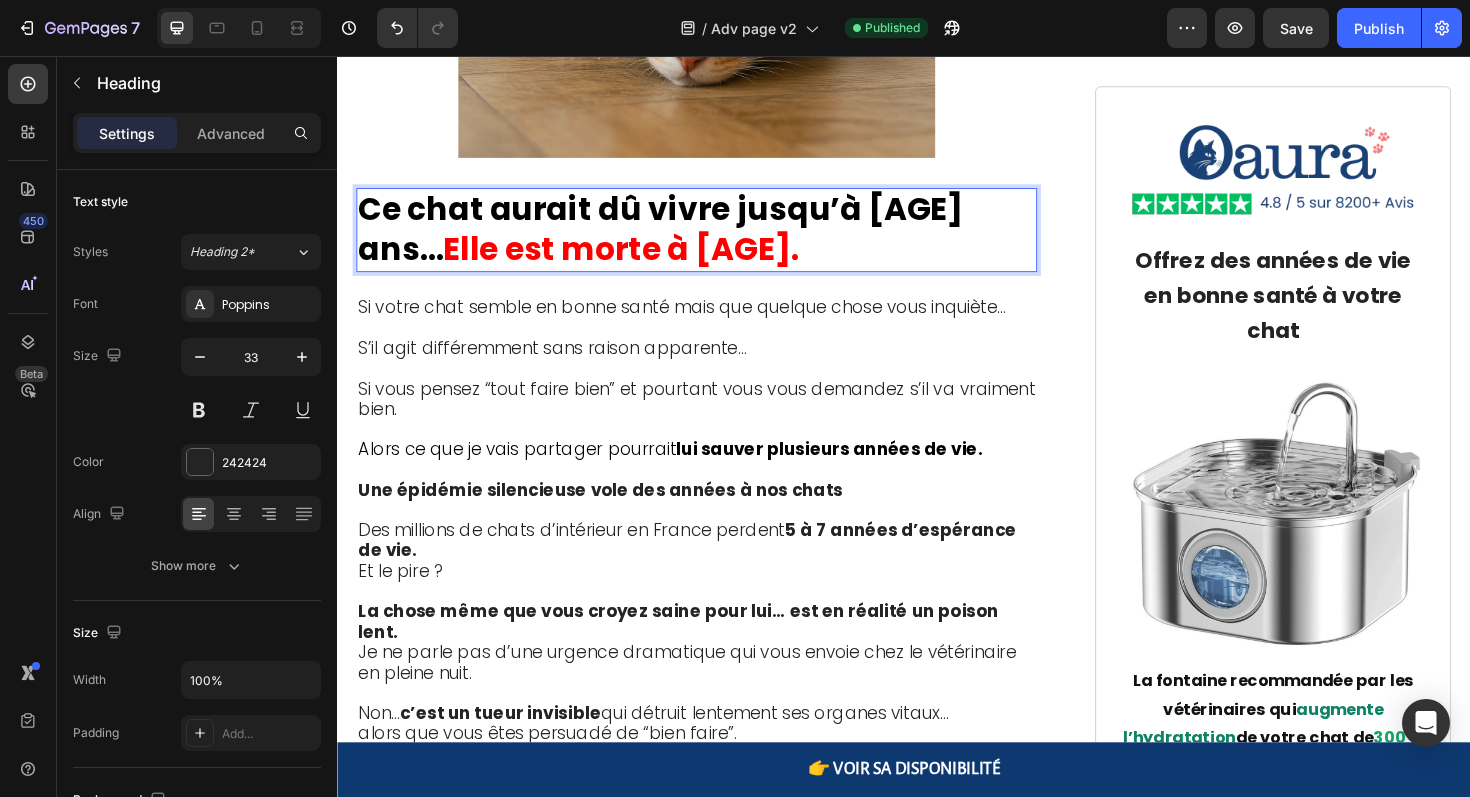 click on "Elle est morte à [AGE]." at bounding box center [637, 260] 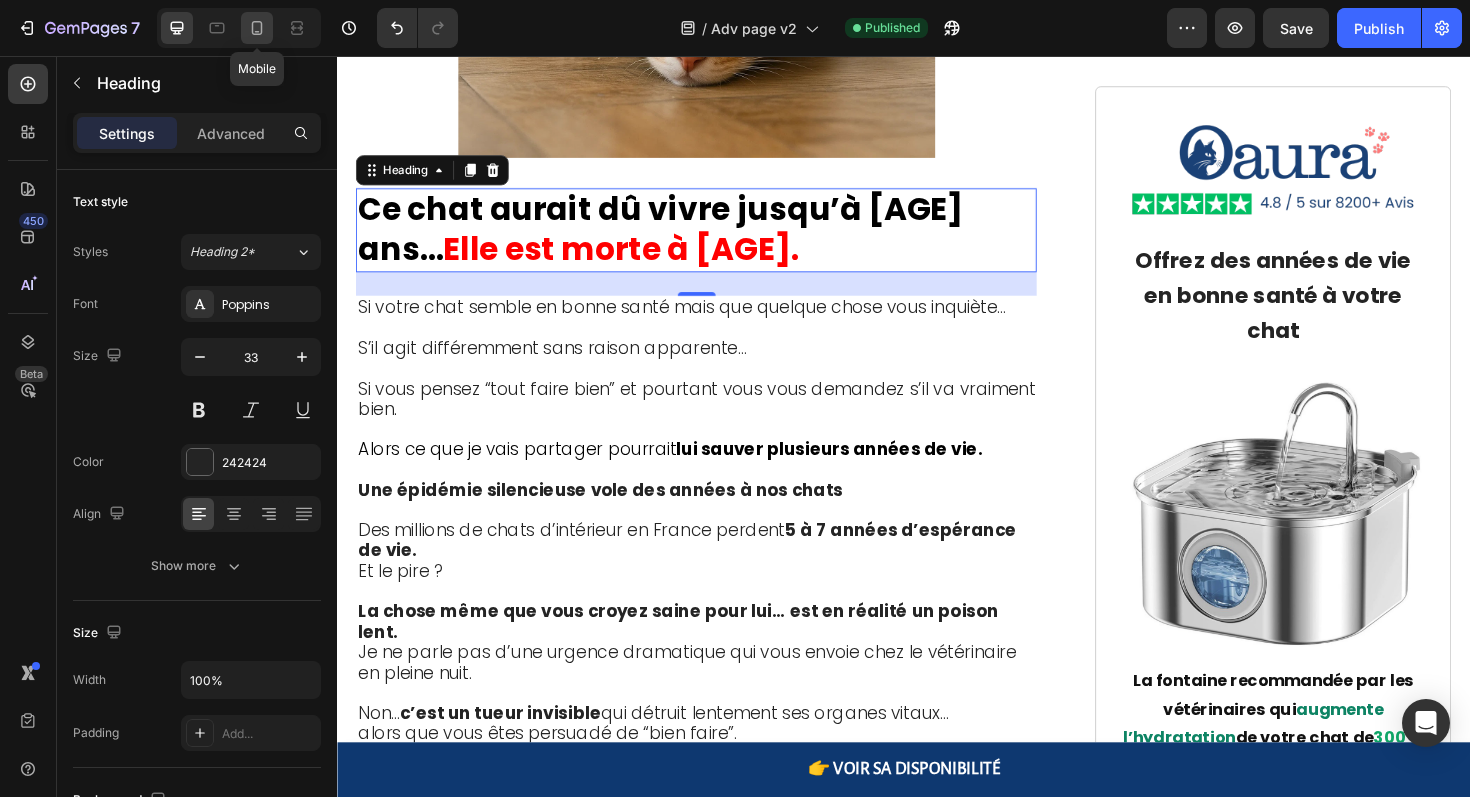 click 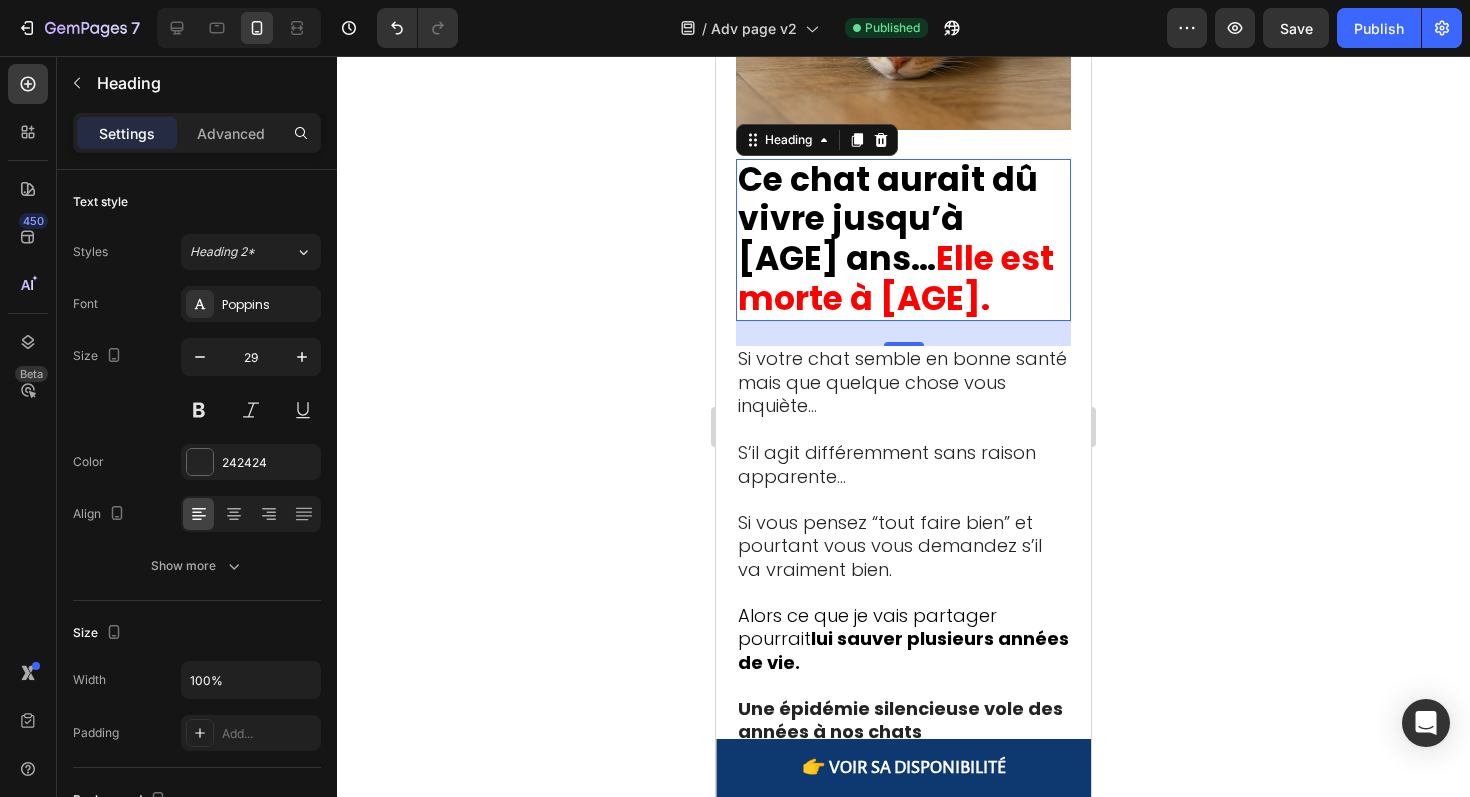 scroll, scrollTop: 733, scrollLeft: 0, axis: vertical 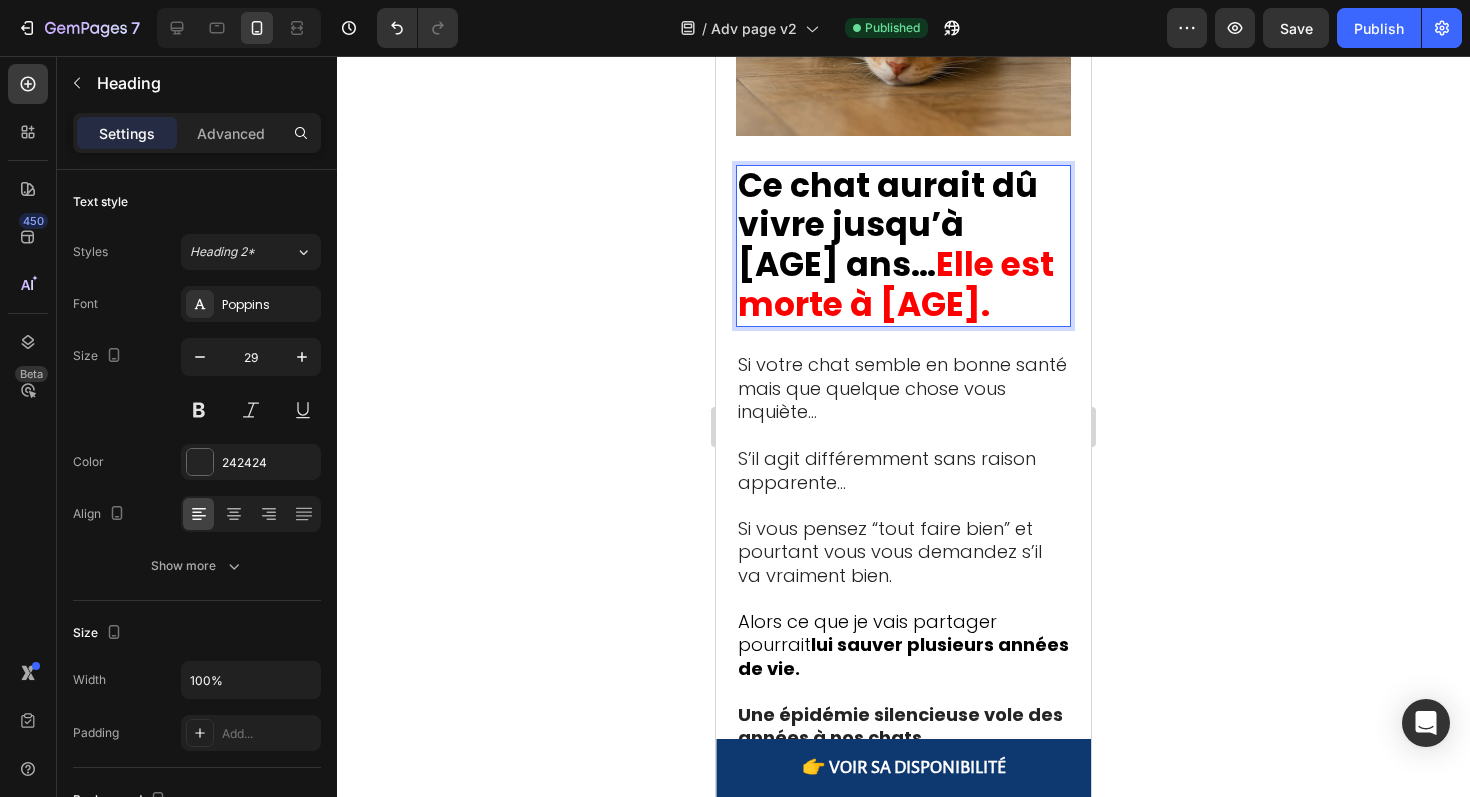 click on "Elle est morte à [AGE]." at bounding box center [896, 284] 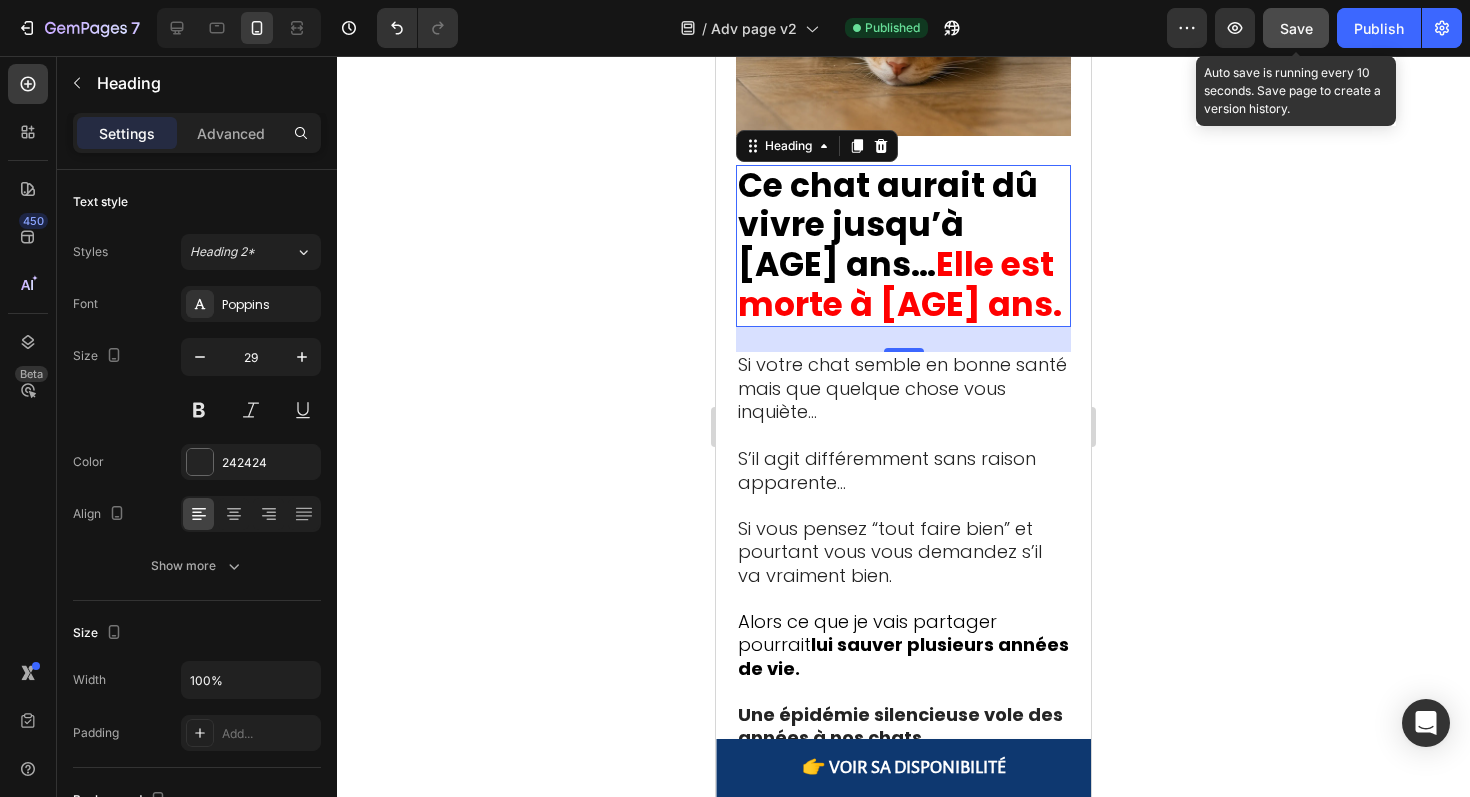 click on "Save" at bounding box center (1296, 28) 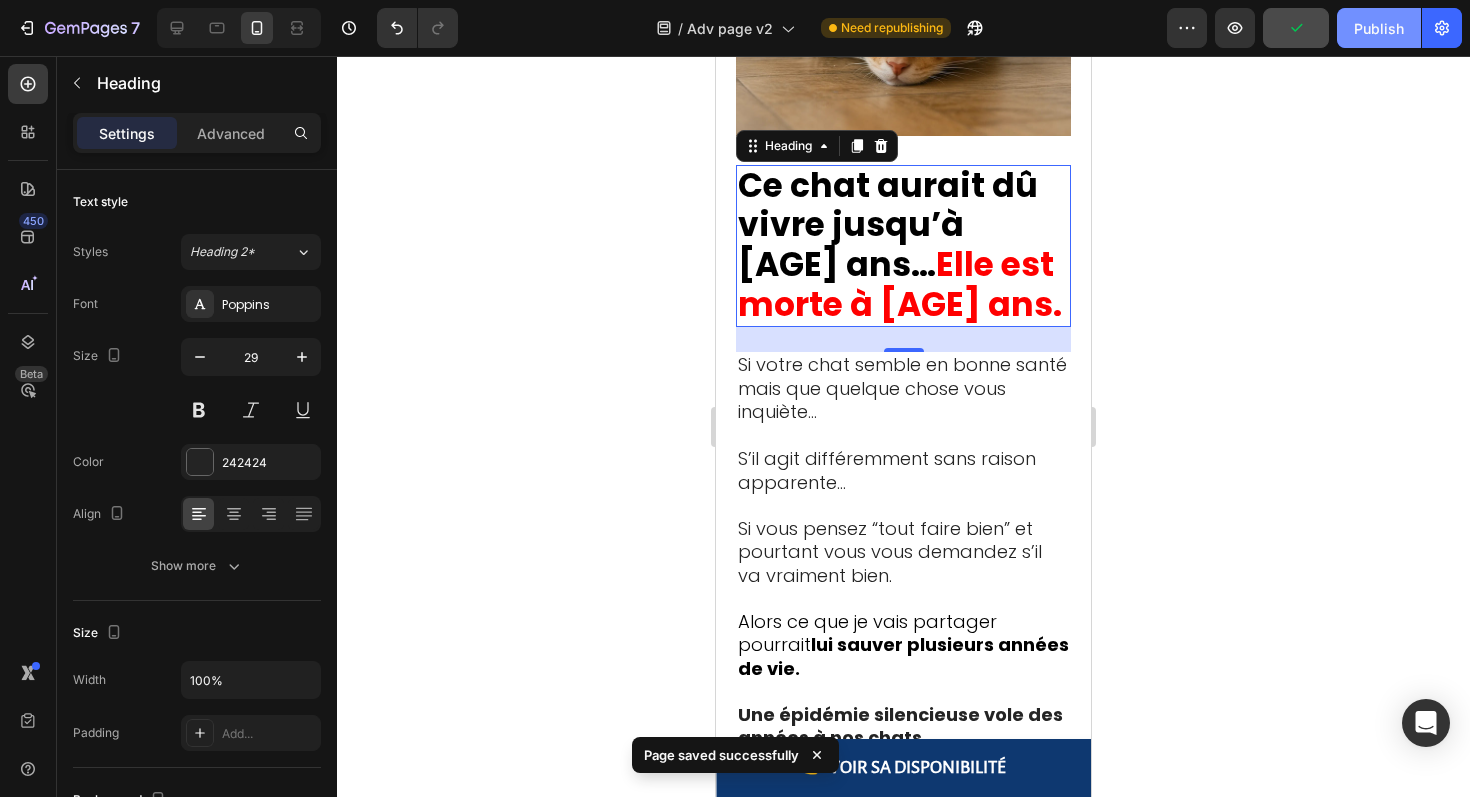 click on "Publish" at bounding box center [1379, 28] 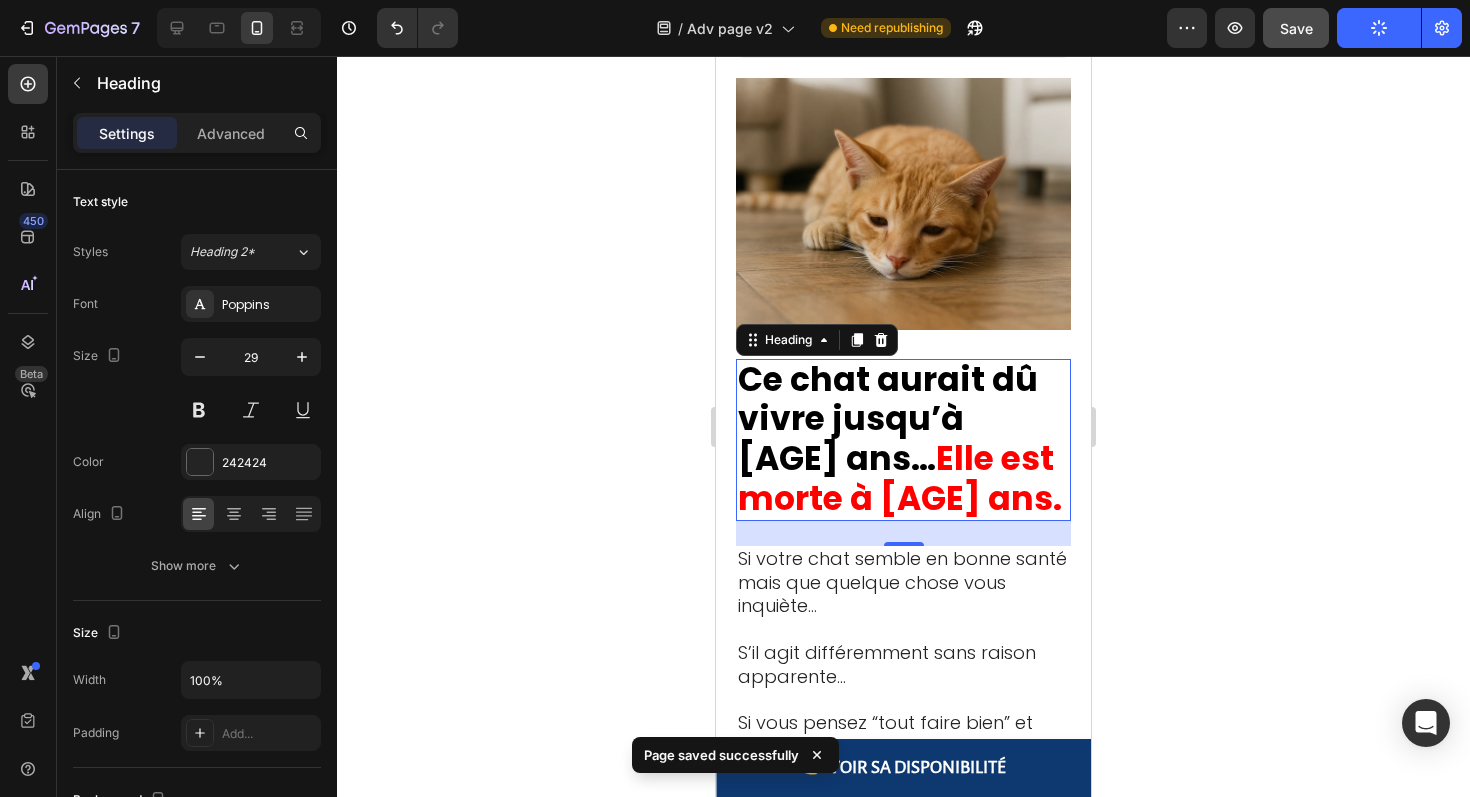 scroll, scrollTop: 535, scrollLeft: 0, axis: vertical 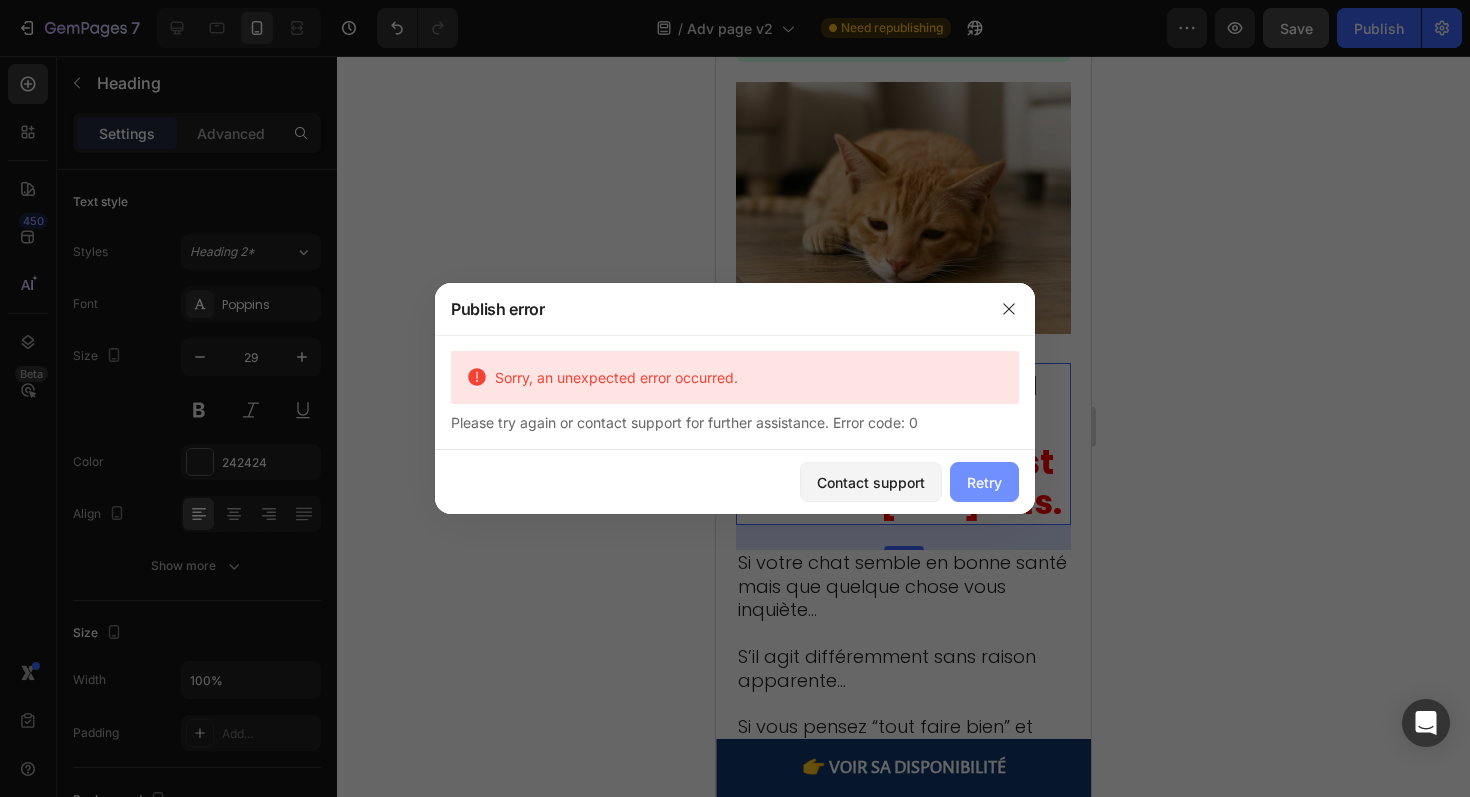 click on "Retry" at bounding box center (984, 482) 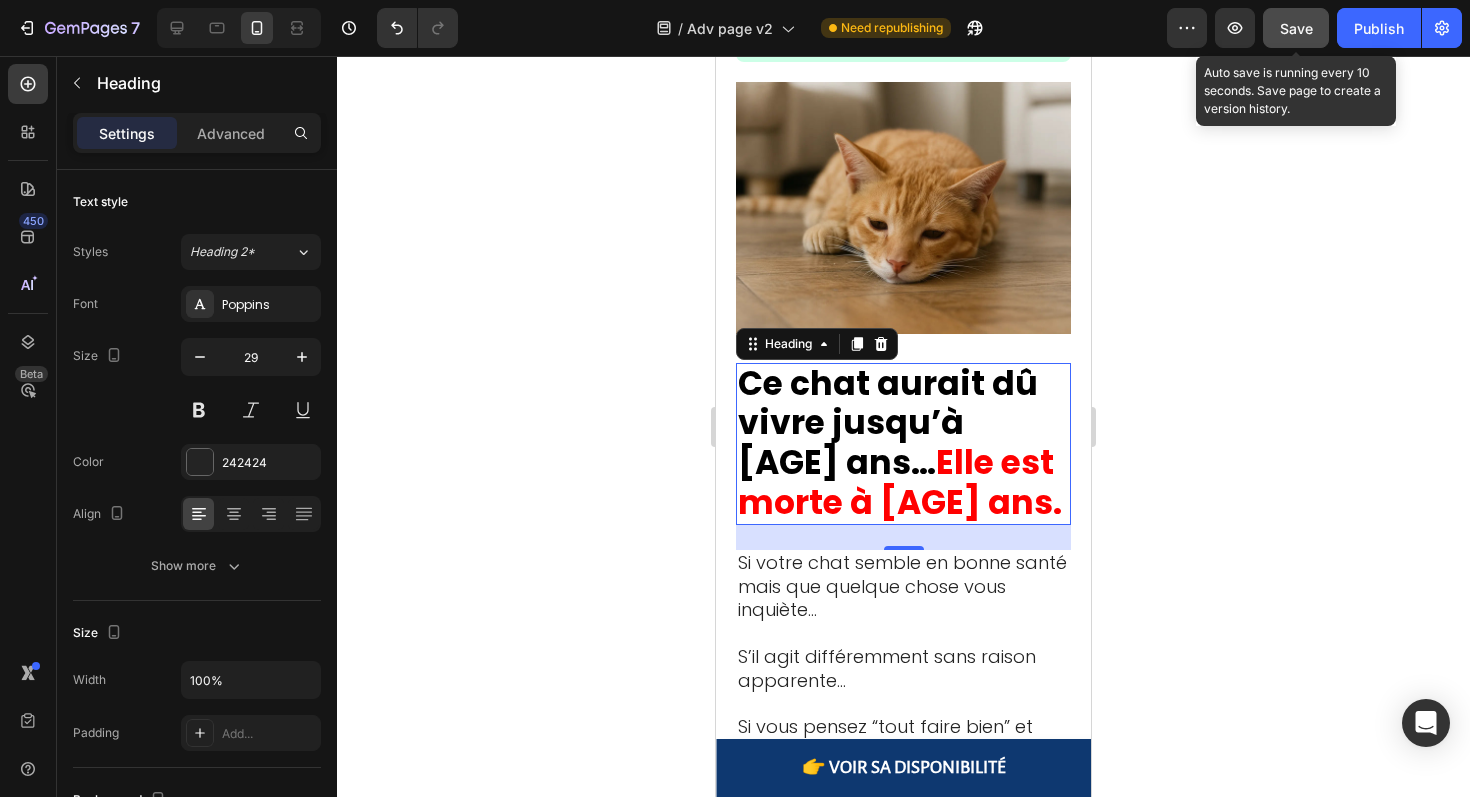 click on "Save" 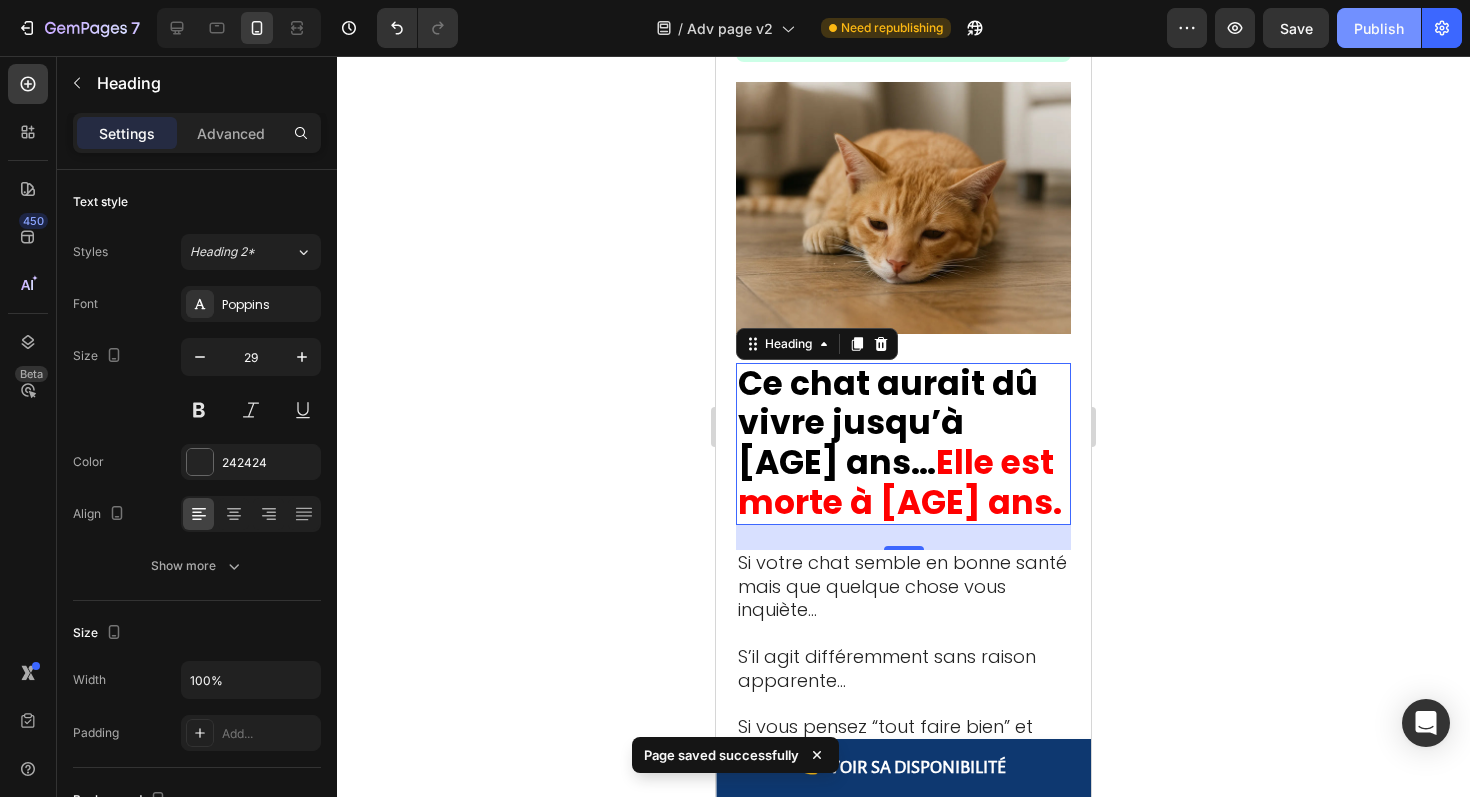 click on "Publish" at bounding box center [1379, 28] 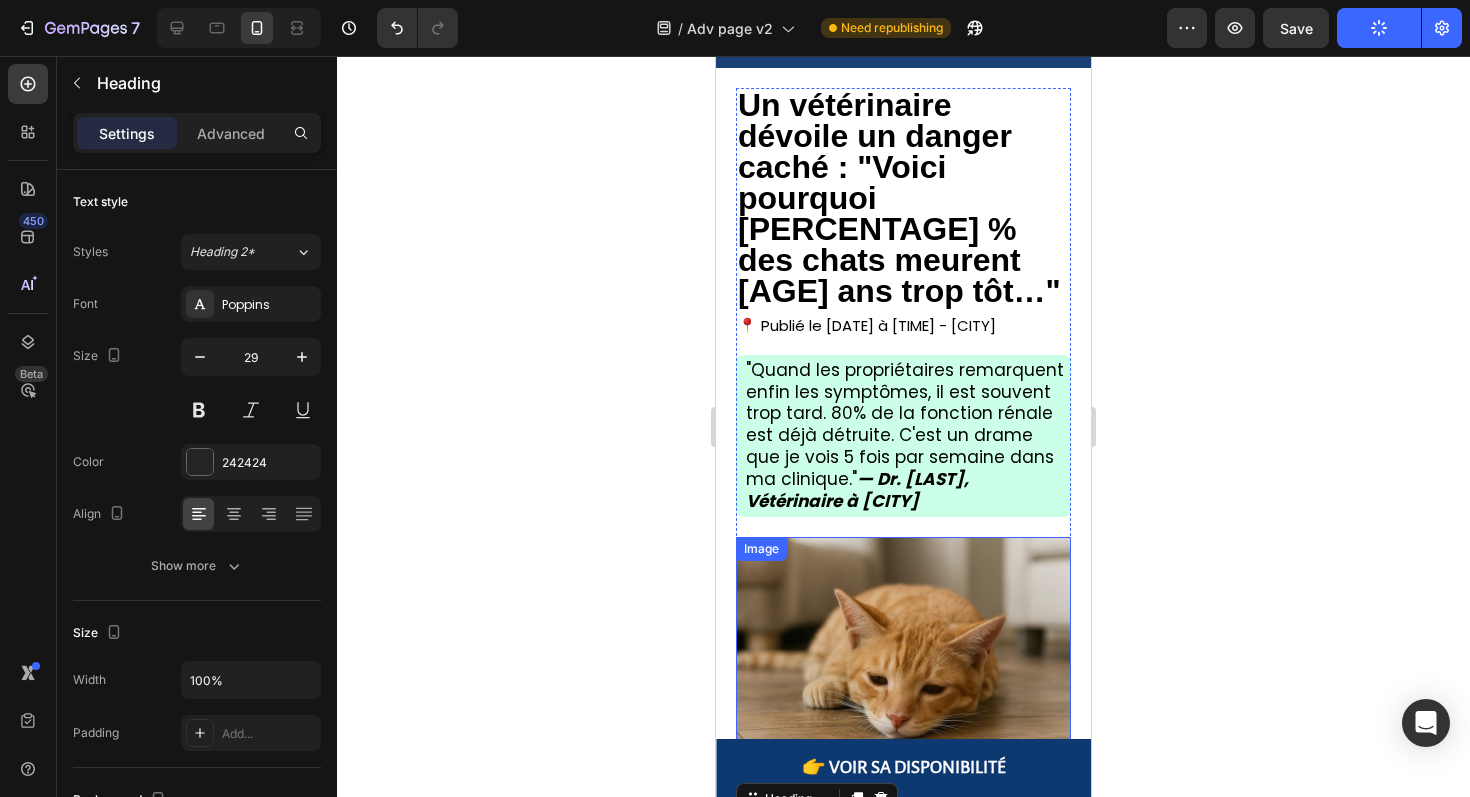 scroll, scrollTop: 82, scrollLeft: 0, axis: vertical 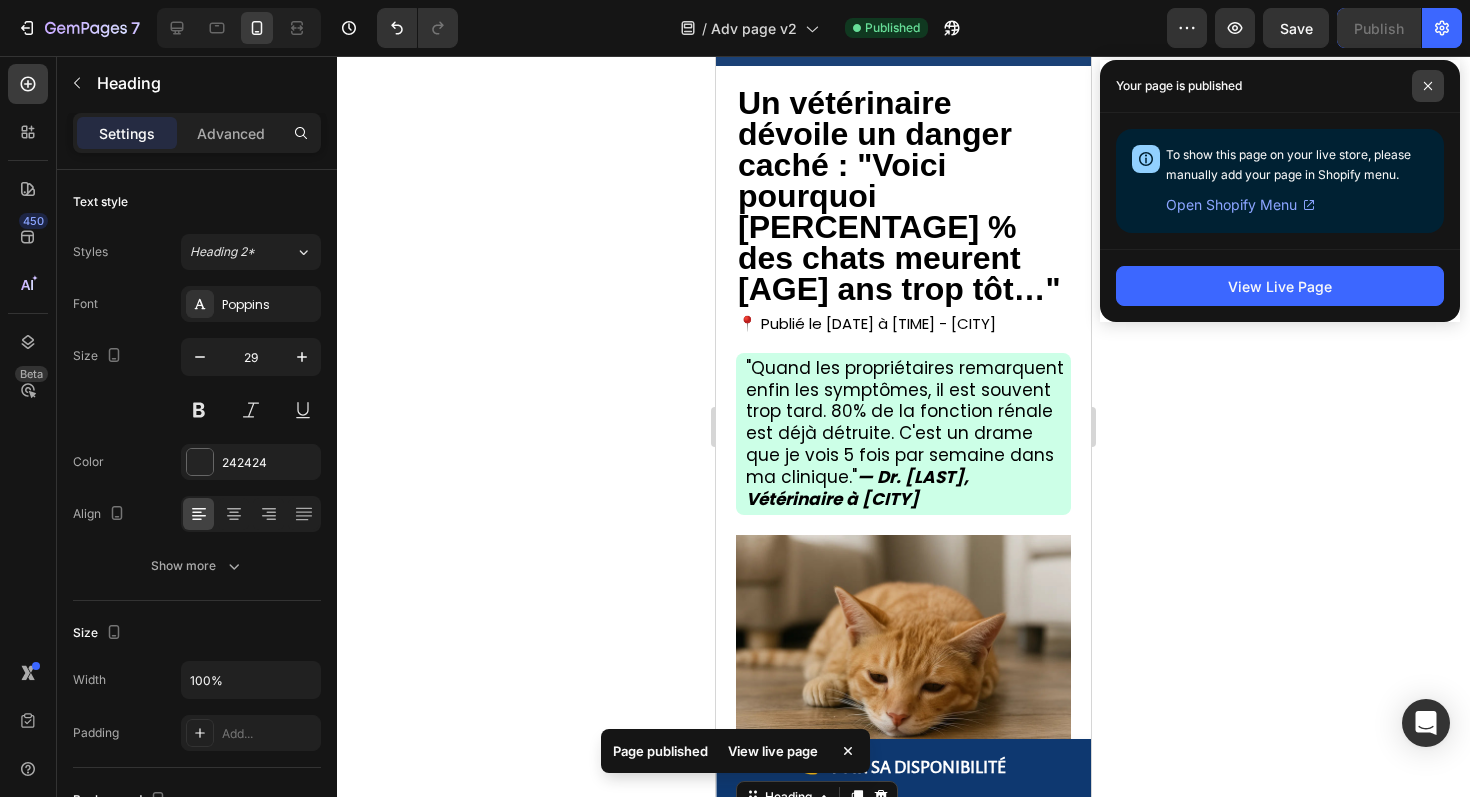 click at bounding box center (1428, 86) 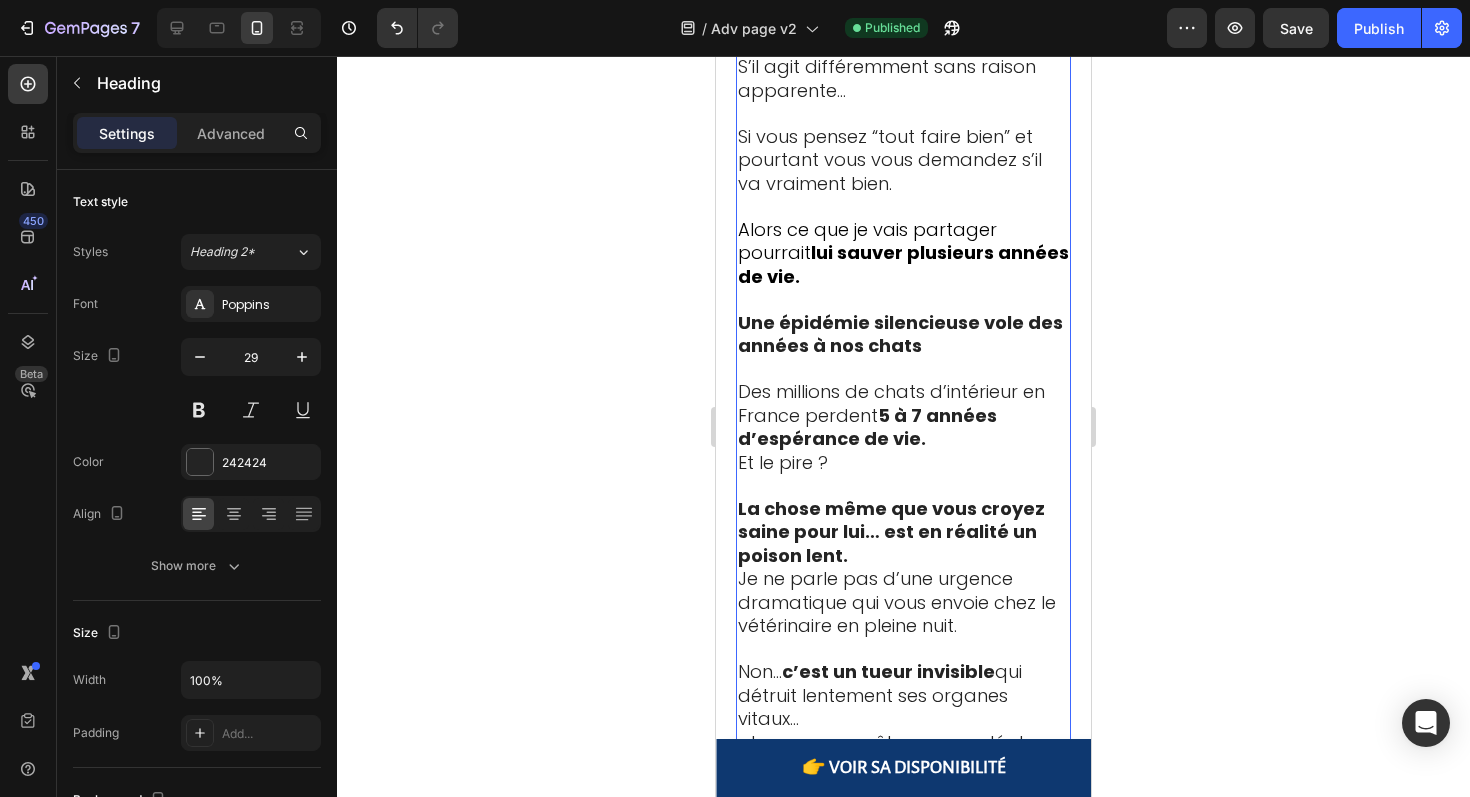 scroll, scrollTop: 1126, scrollLeft: 0, axis: vertical 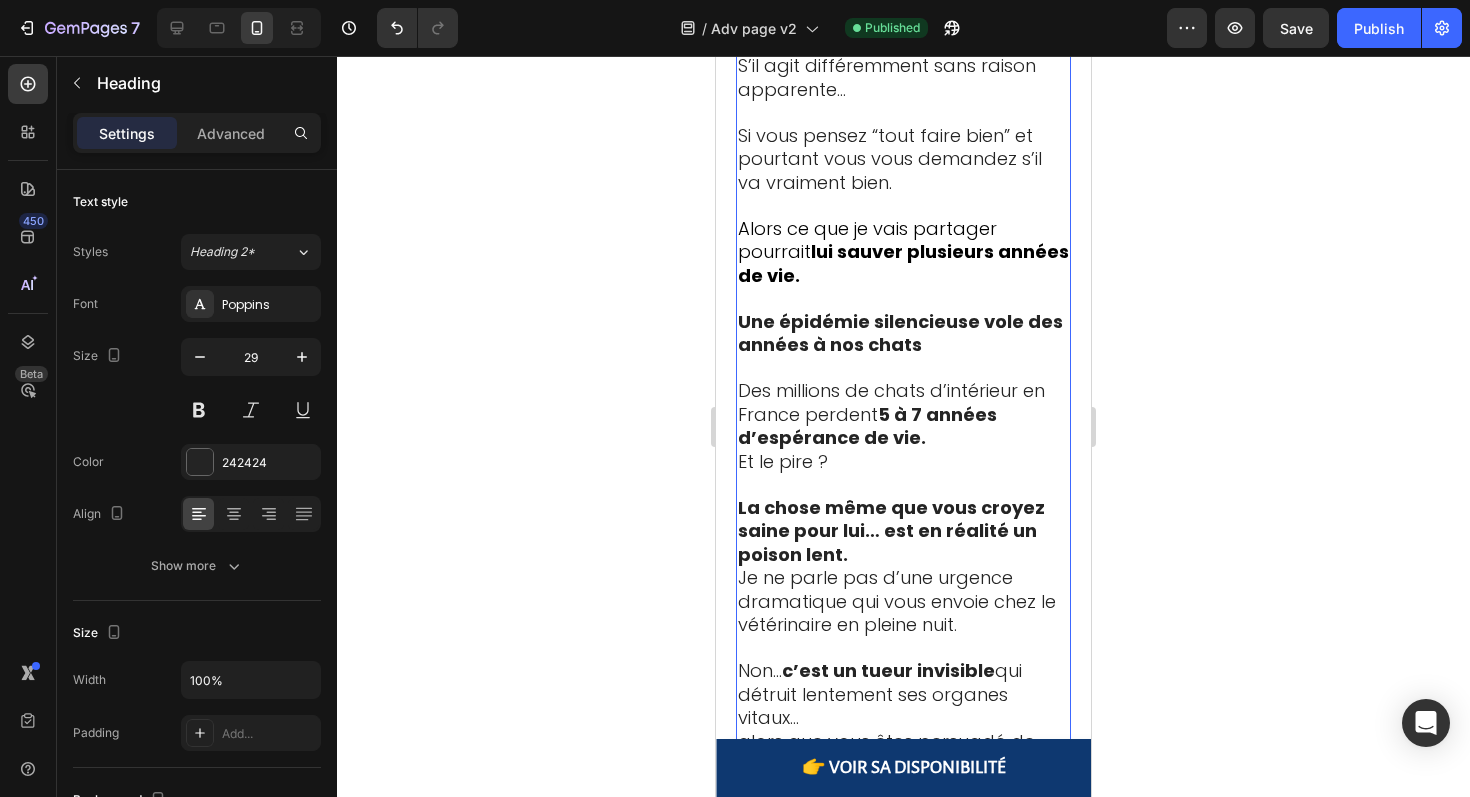 click on "Une épidémie silencieuse vole des années à nos chats" at bounding box center [900, 333] 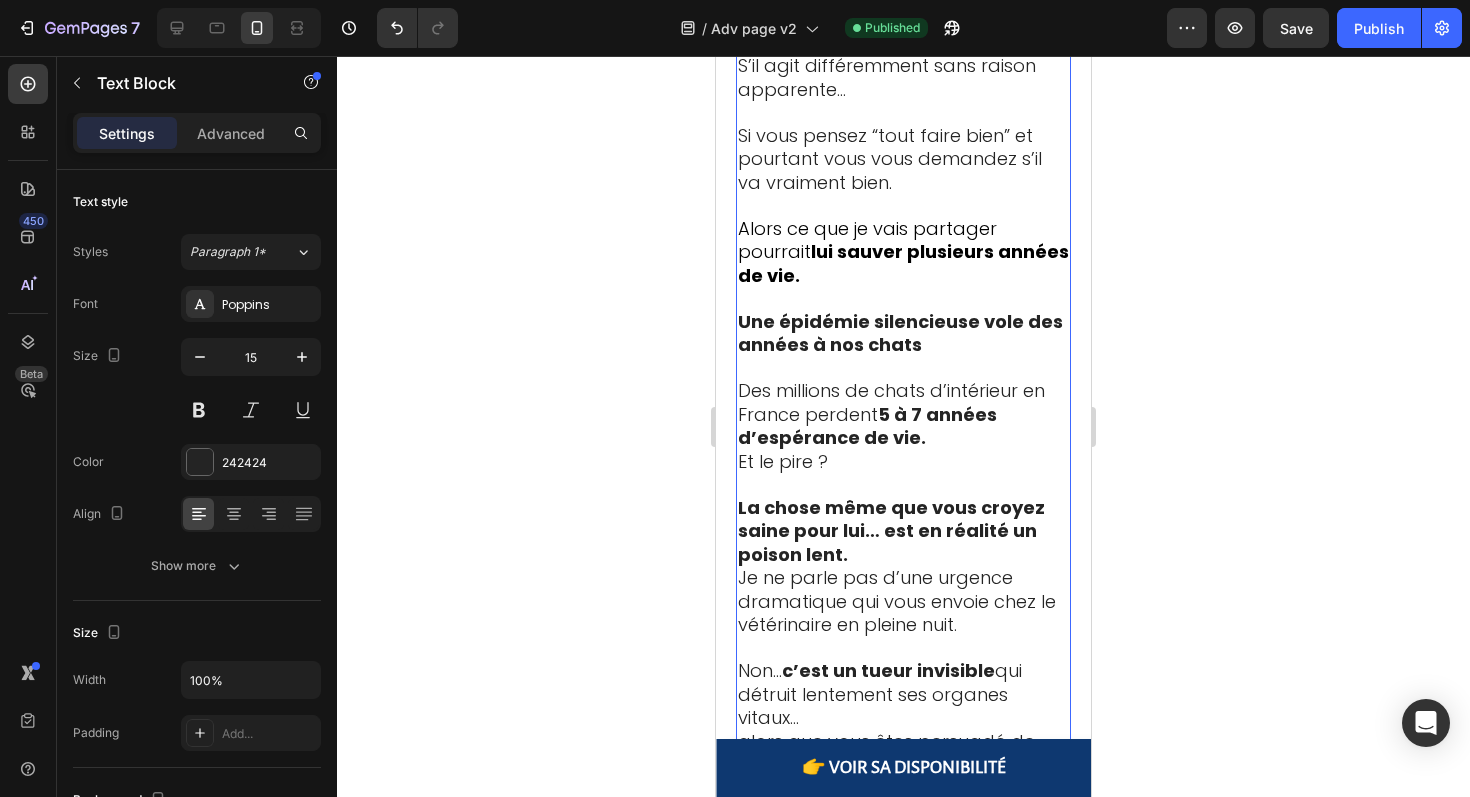 click on "Une épidémie silencieuse vole des années à nos chats" at bounding box center (900, 333) 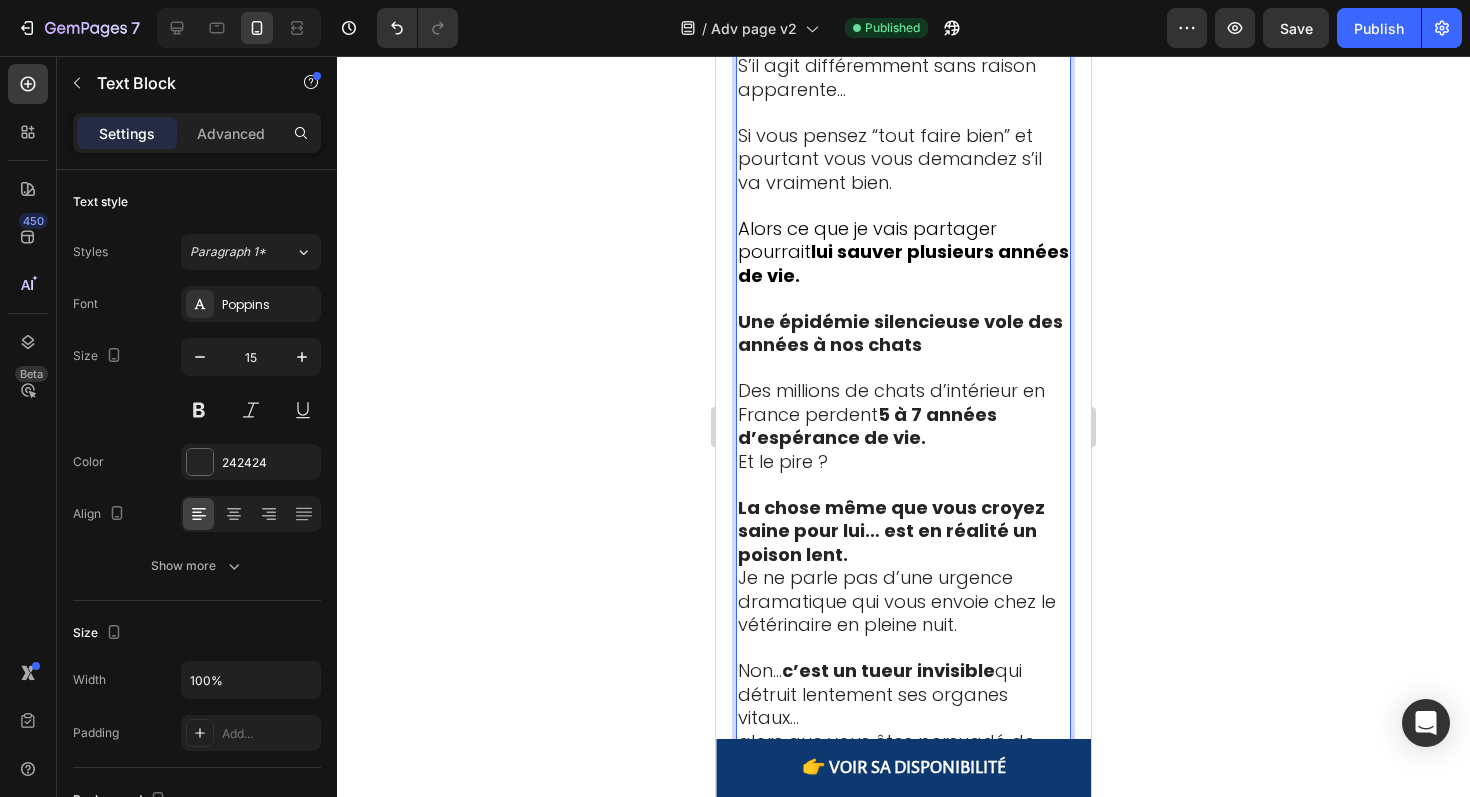 click on "Une épidémie silencieuse vole des années à nos chats" at bounding box center [900, 333] 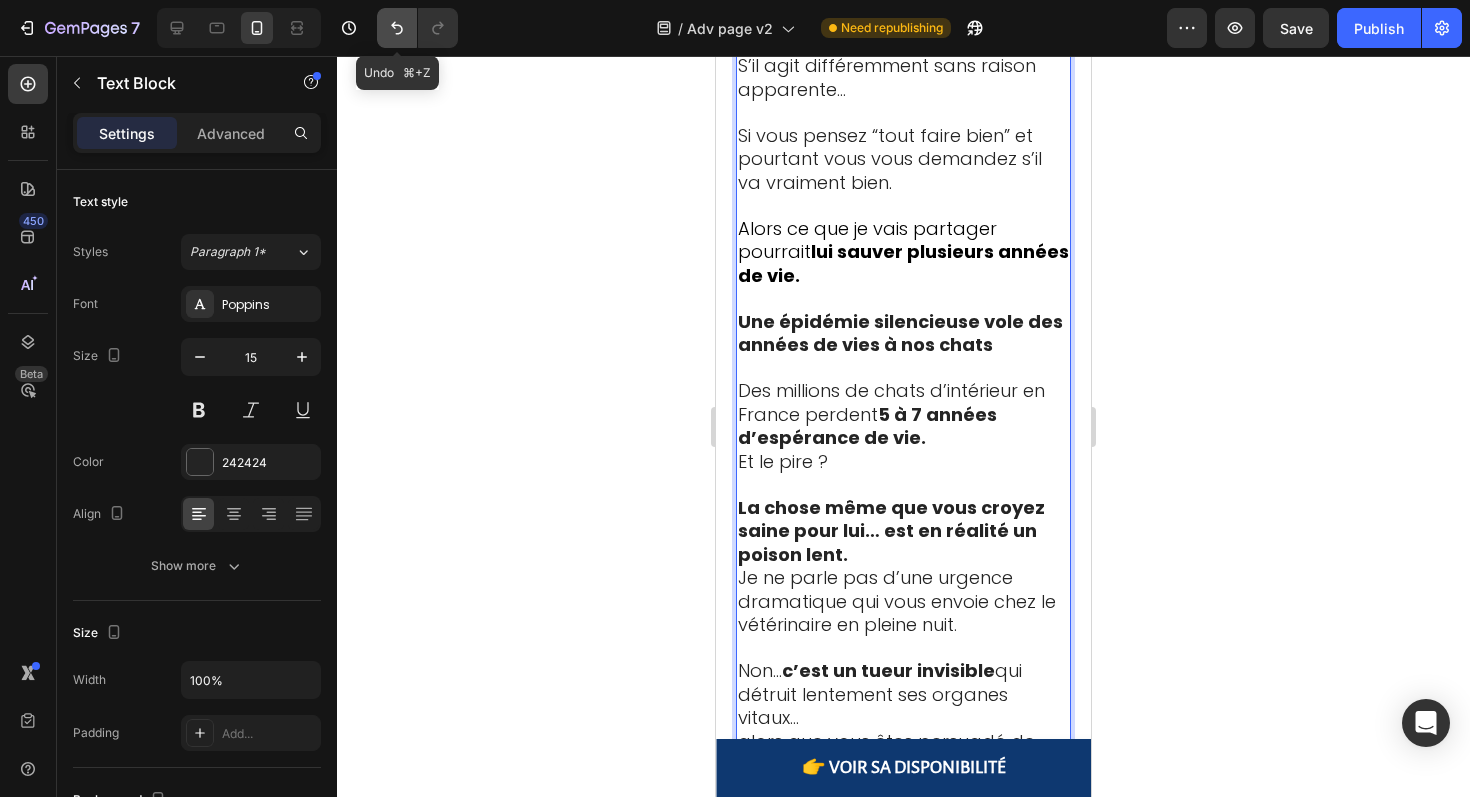 click 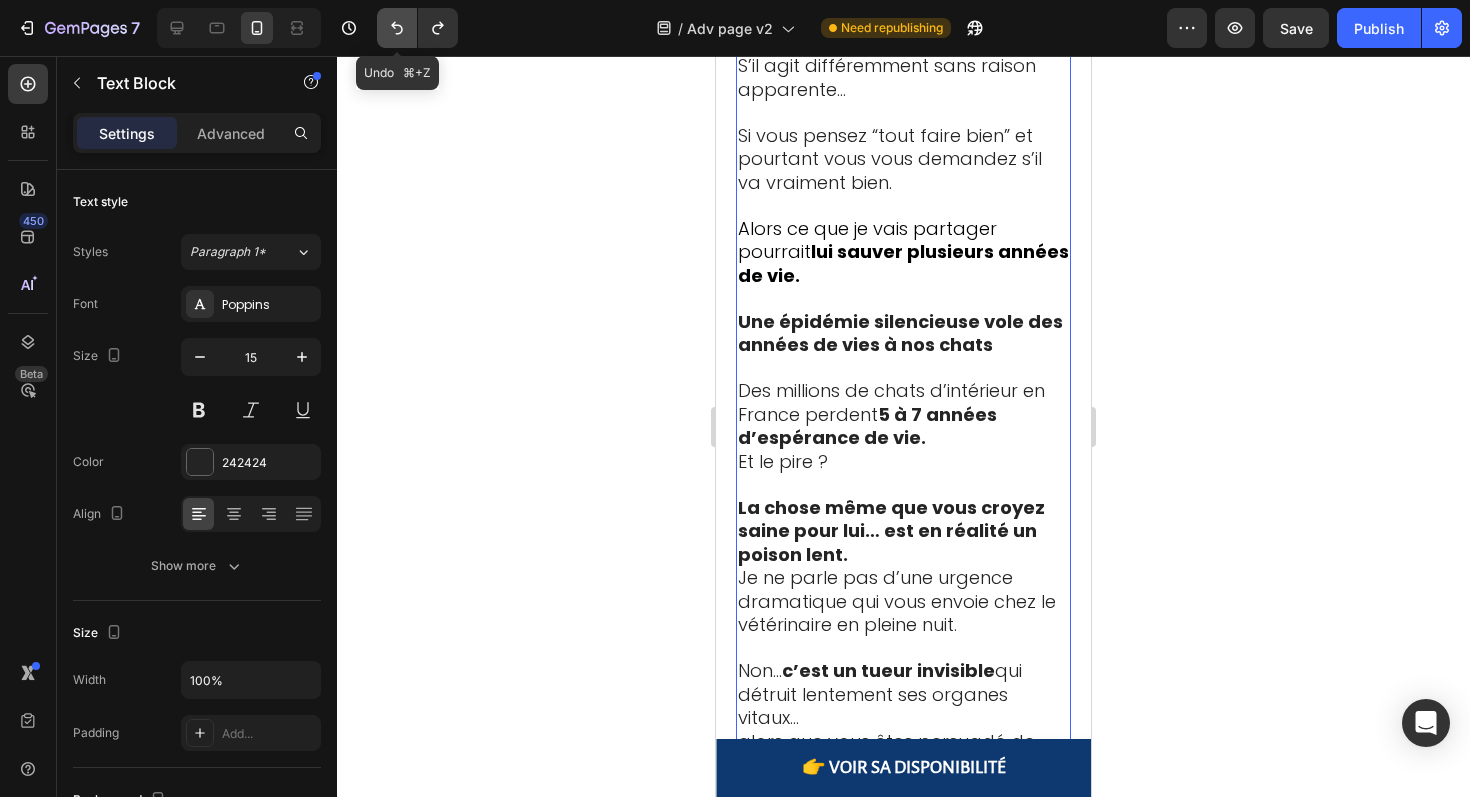 click 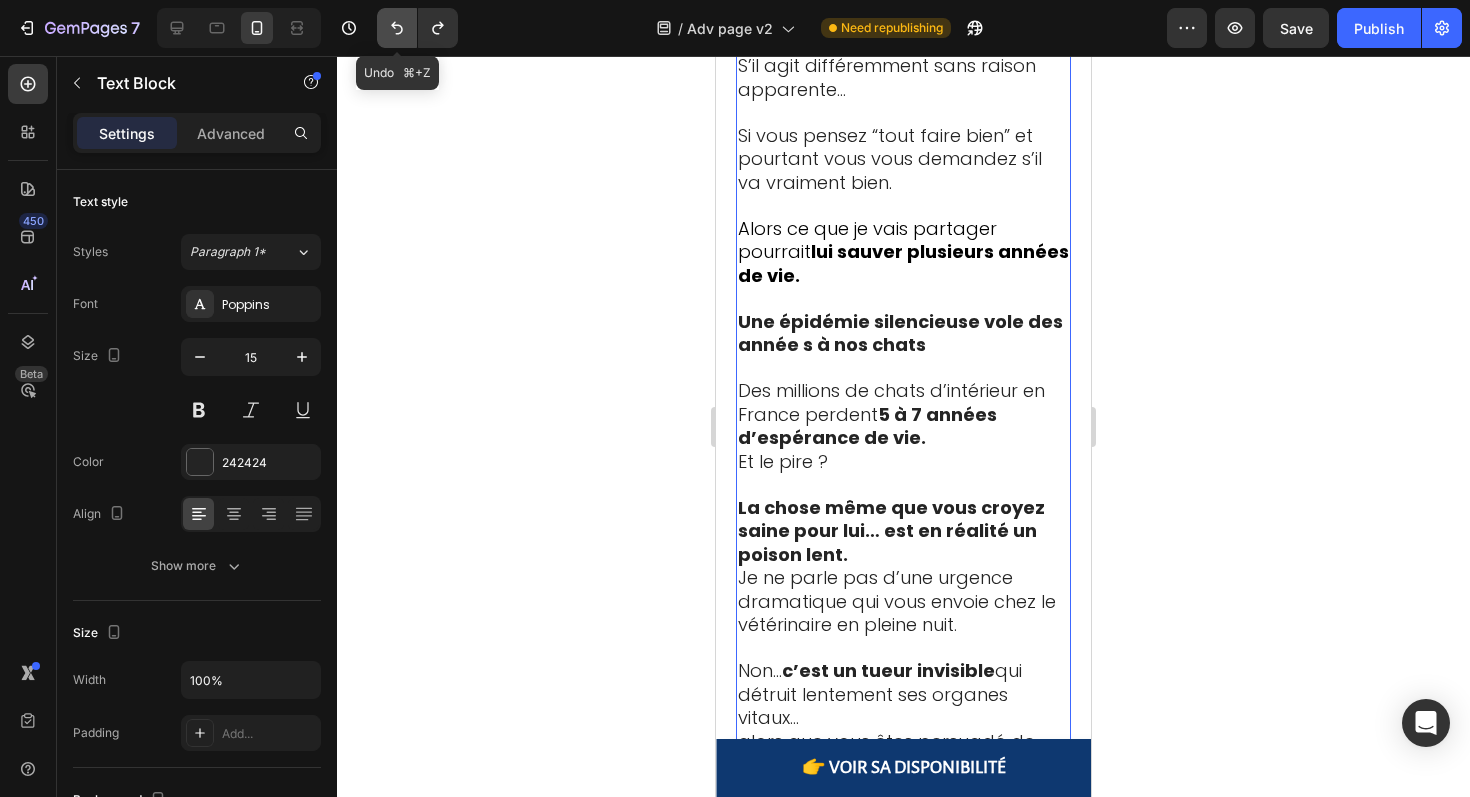 click 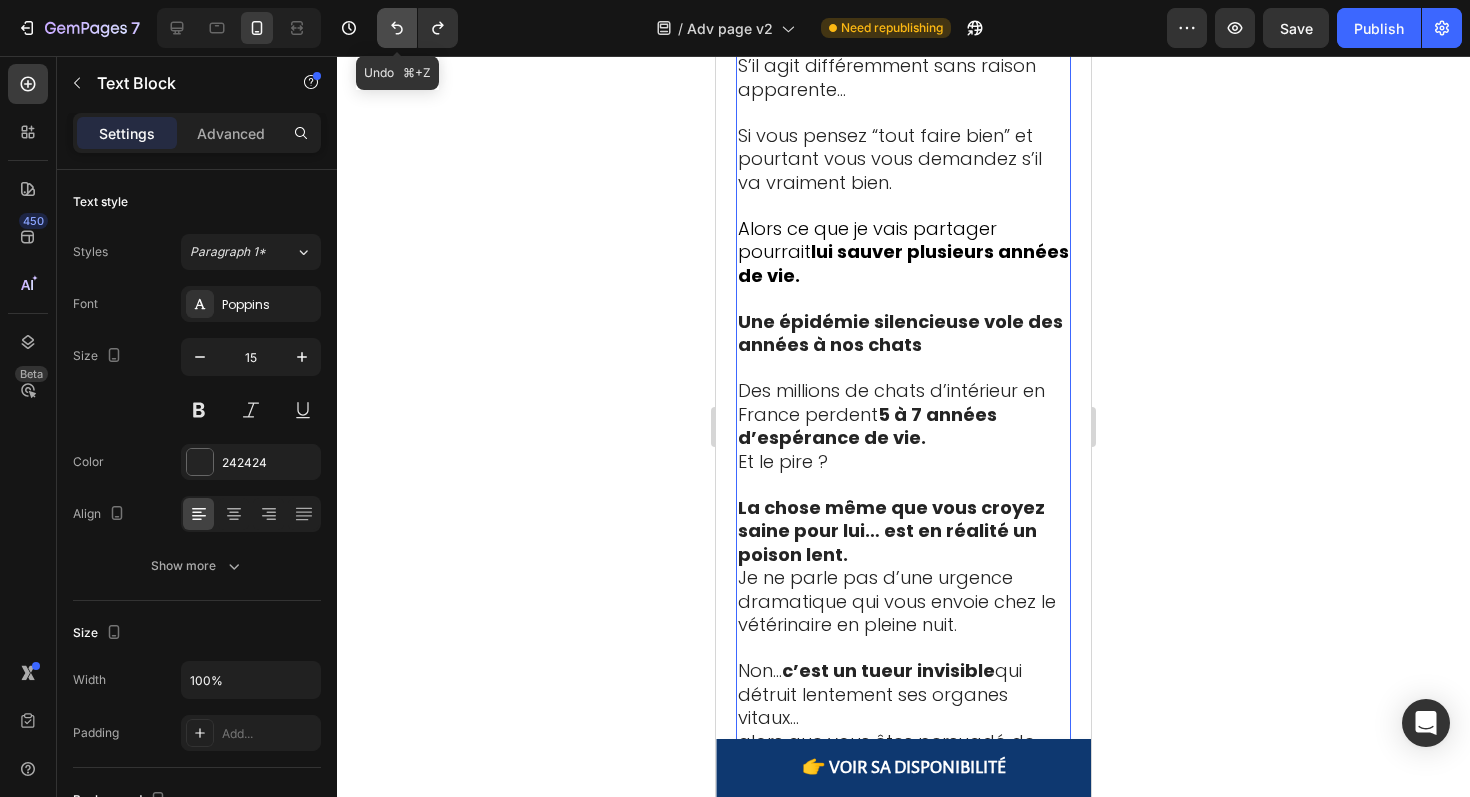 click 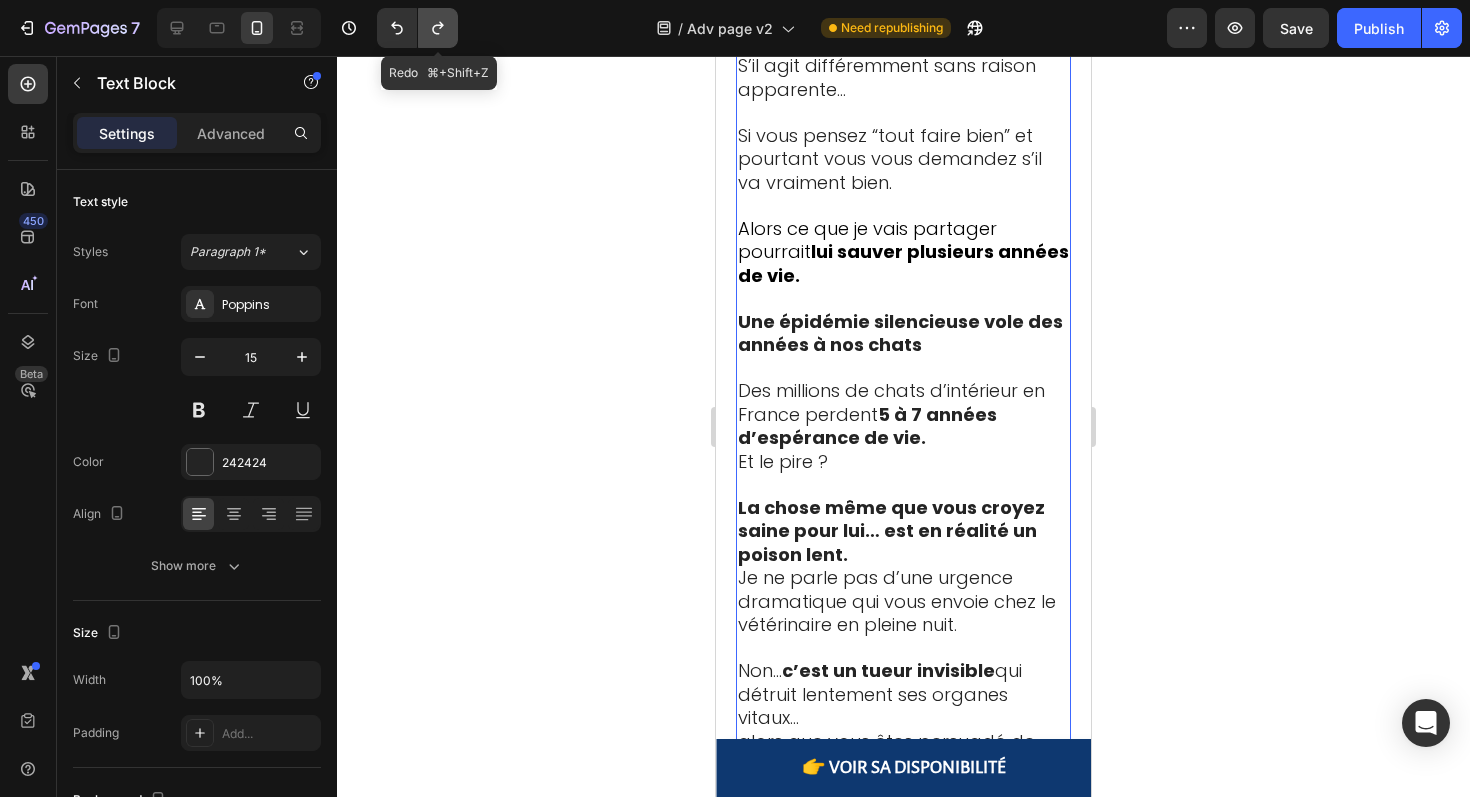 click 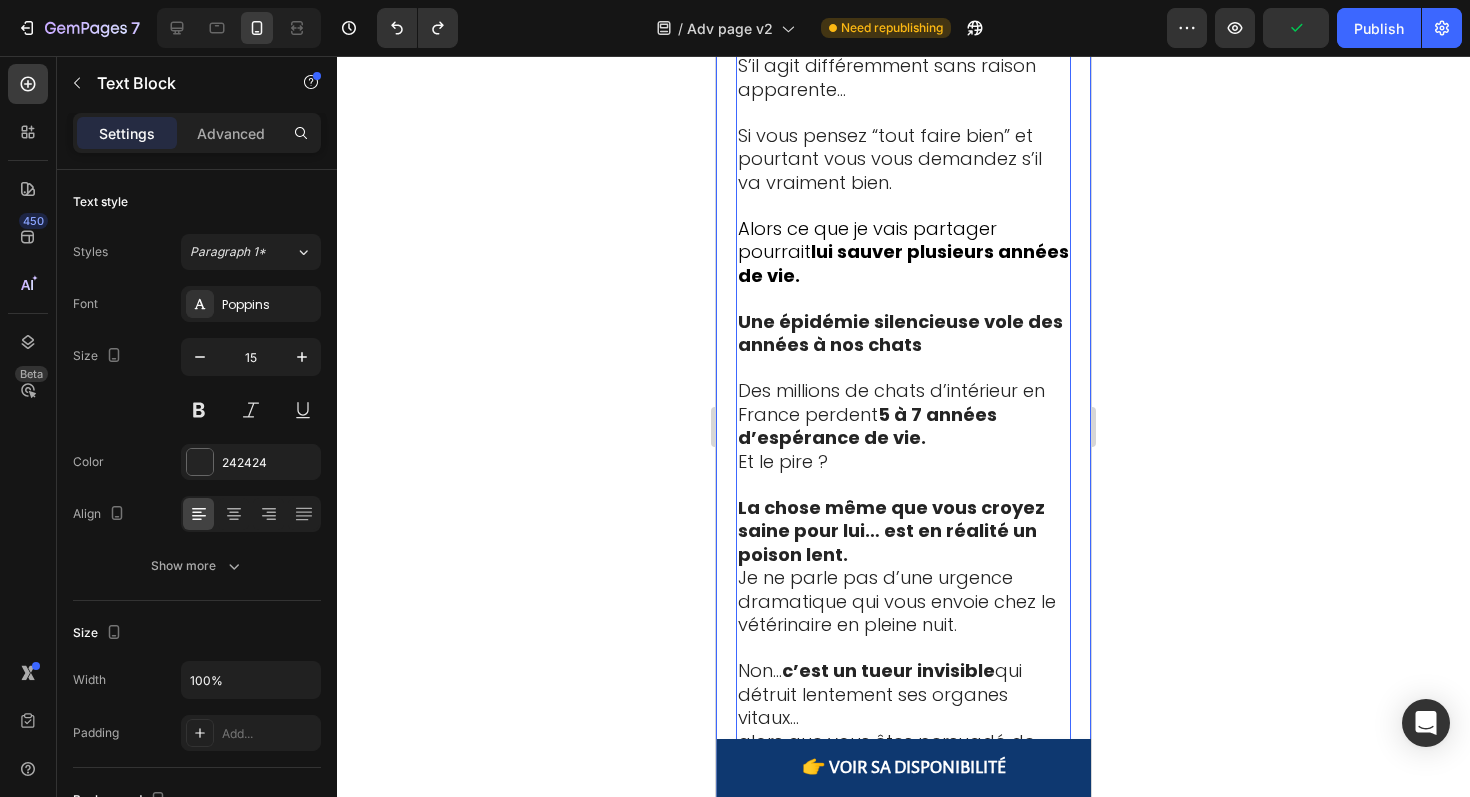click 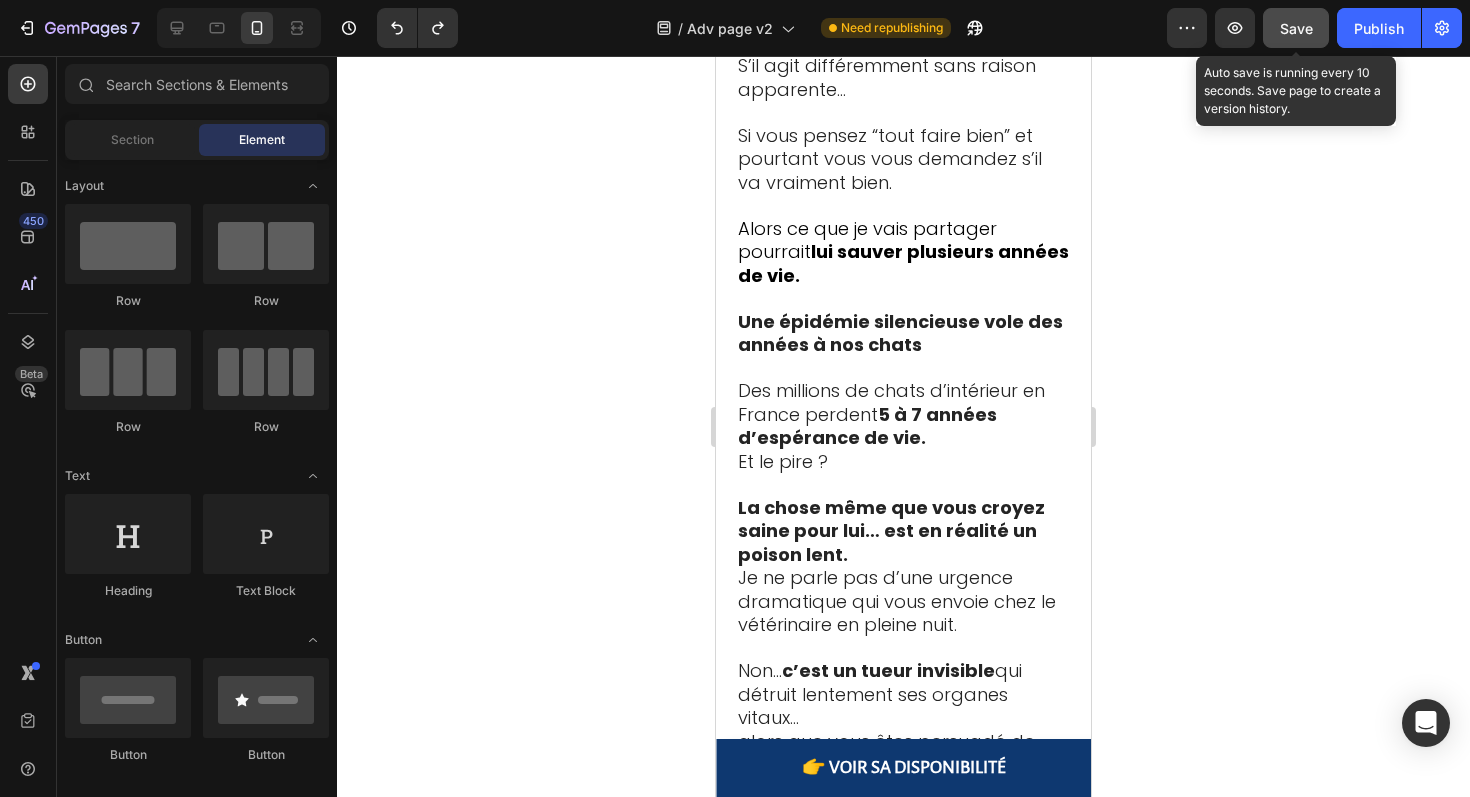 click on "Save" at bounding box center [1296, 28] 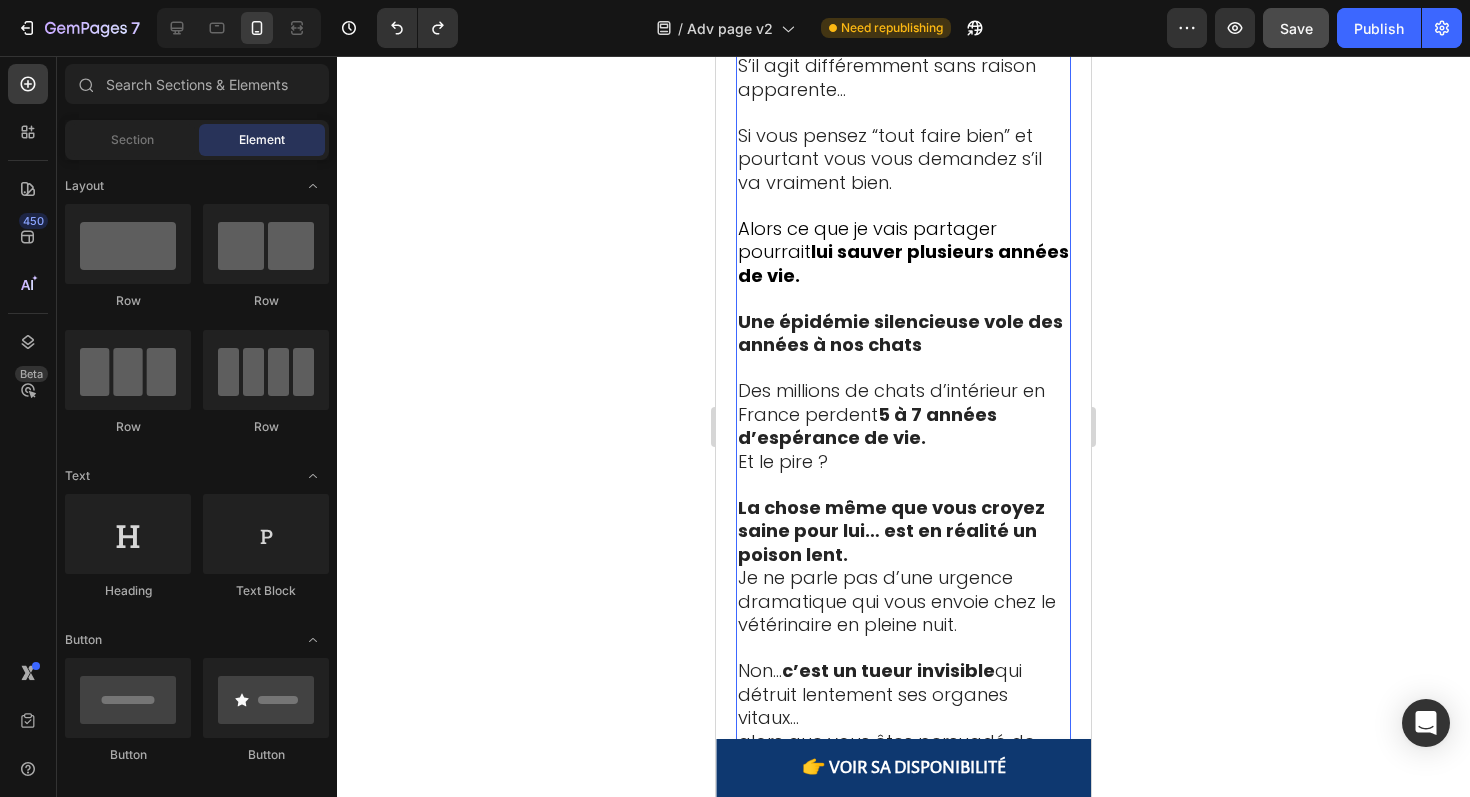 click on "Des millions de chats d’intérieur en [COUNTRY] perdent  [NUMBER] à [NUMBER] années d’espérance de vie. Et le pire ?" at bounding box center [903, 427] 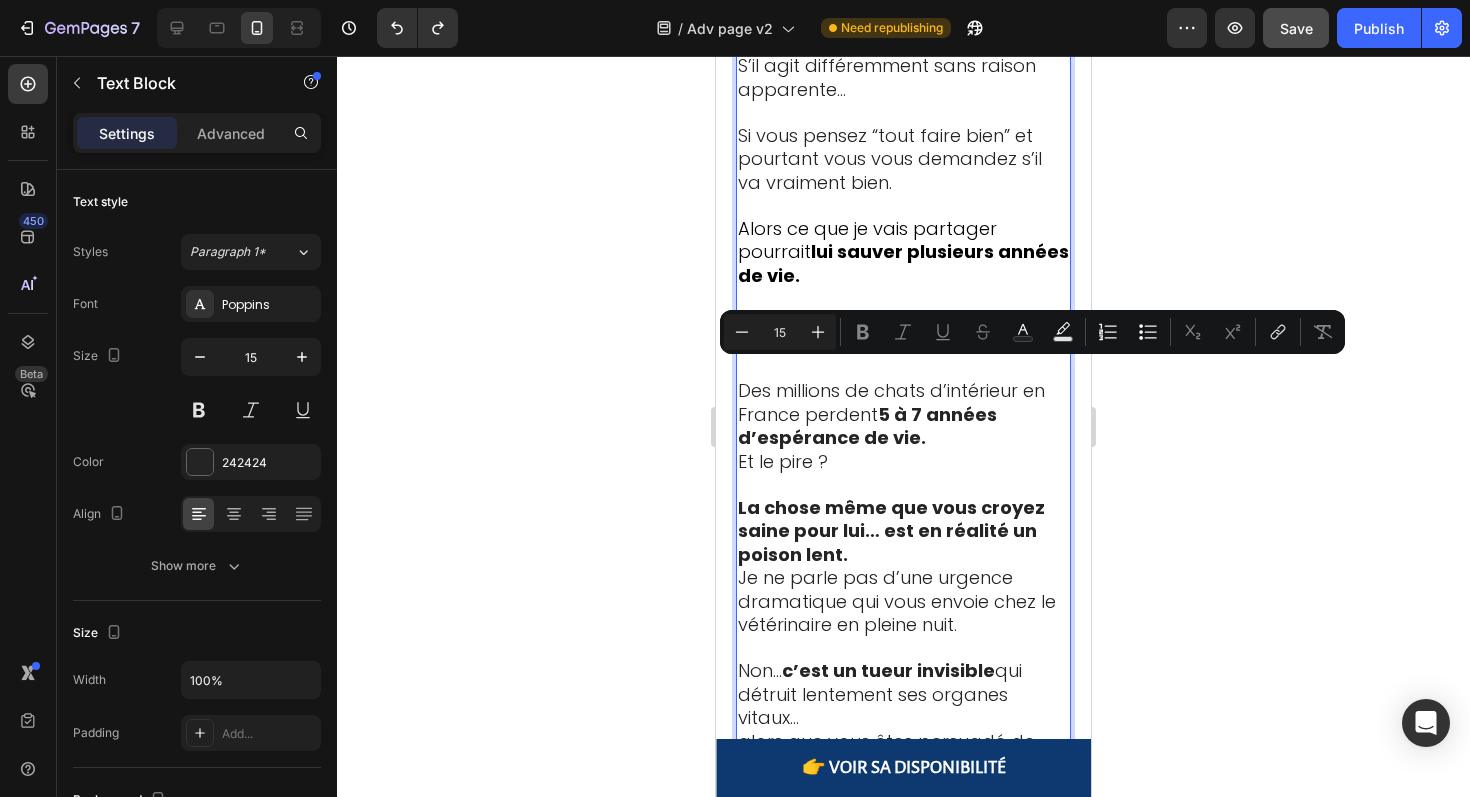 click on "Des millions de chats d’intérieur en [COUNTRY] perdent  [NUMBER] à [NUMBER] années d’espérance de vie. Et le pire ?" at bounding box center [903, 427] 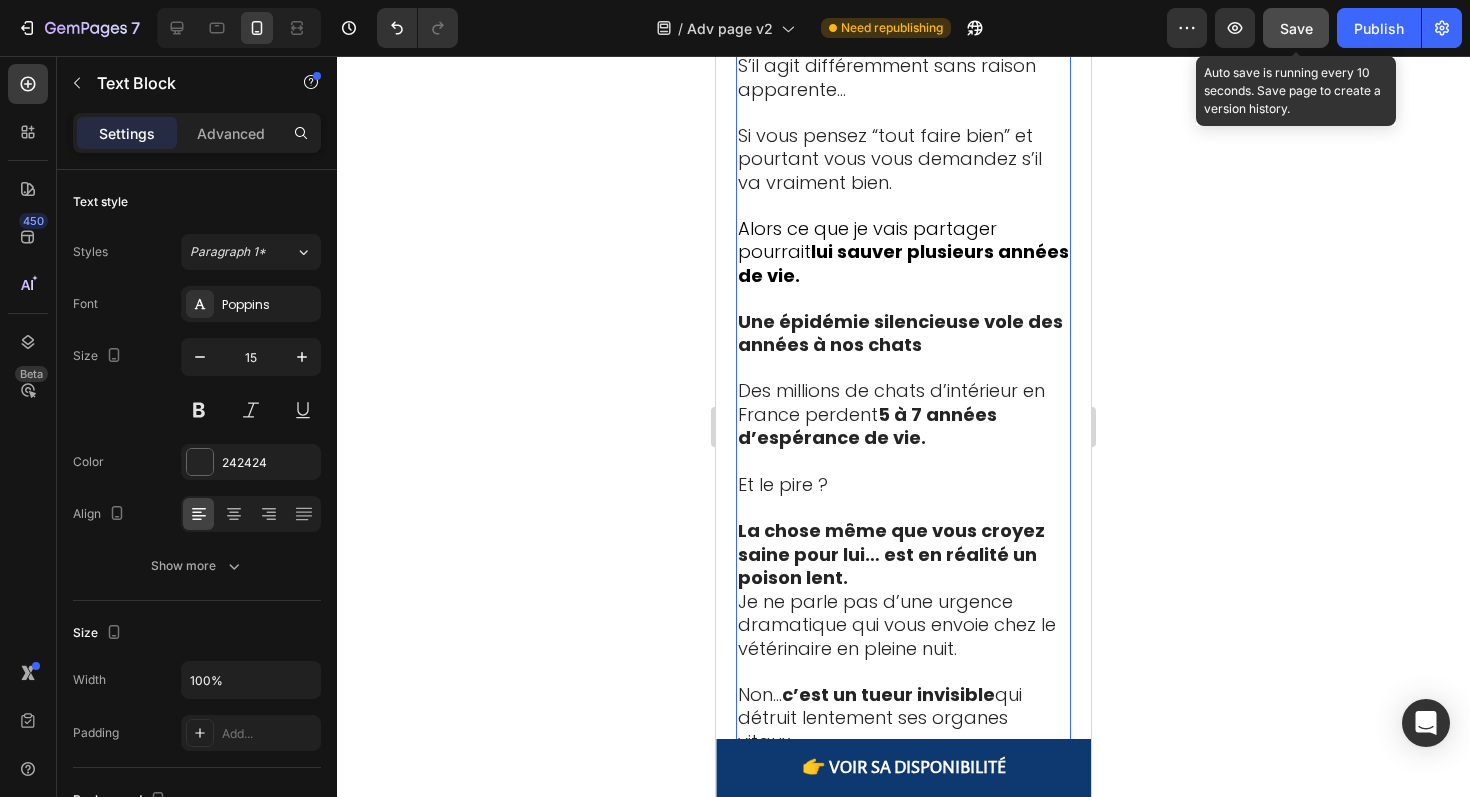 click on "Save" at bounding box center (1296, 28) 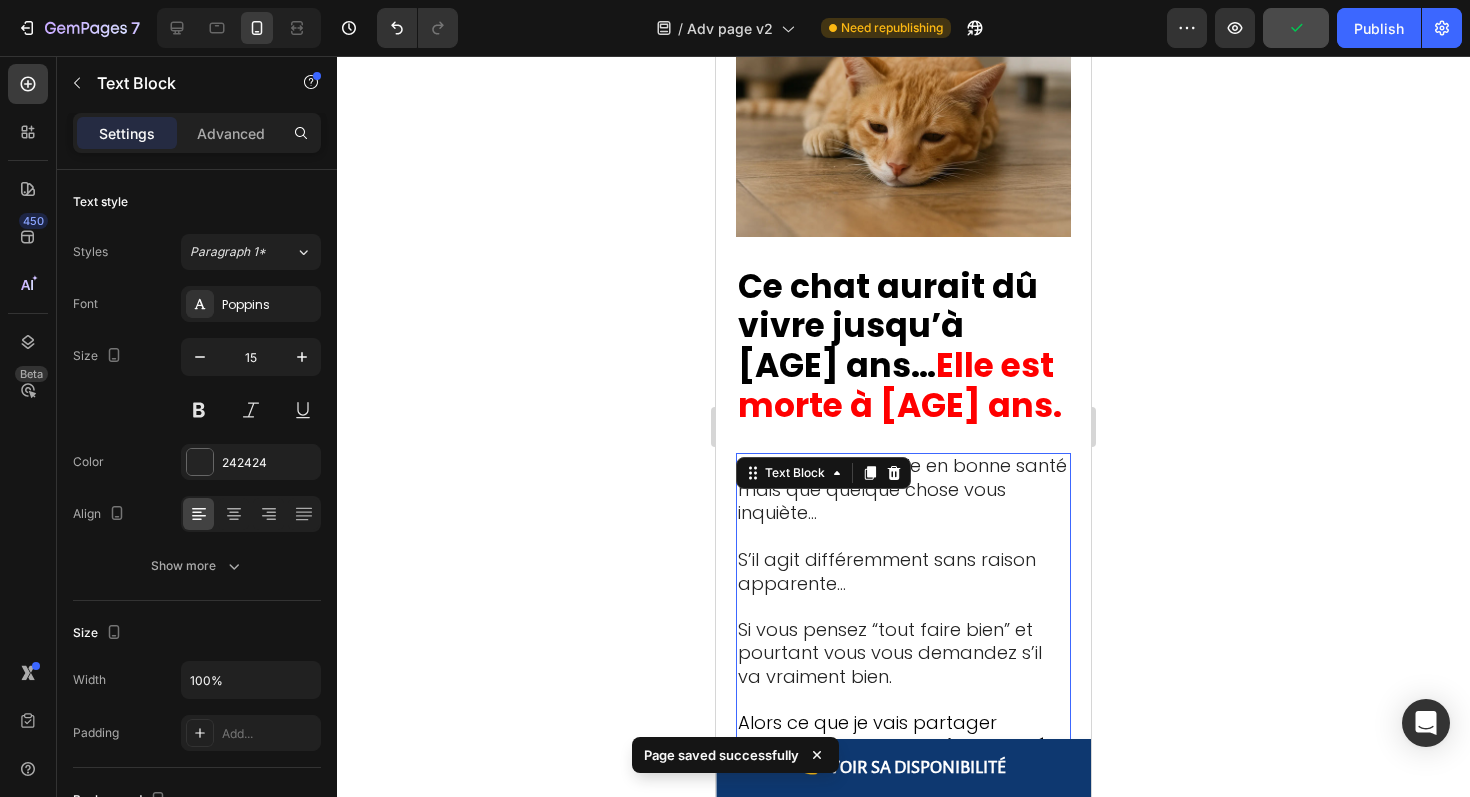 scroll, scrollTop: 638, scrollLeft: 0, axis: vertical 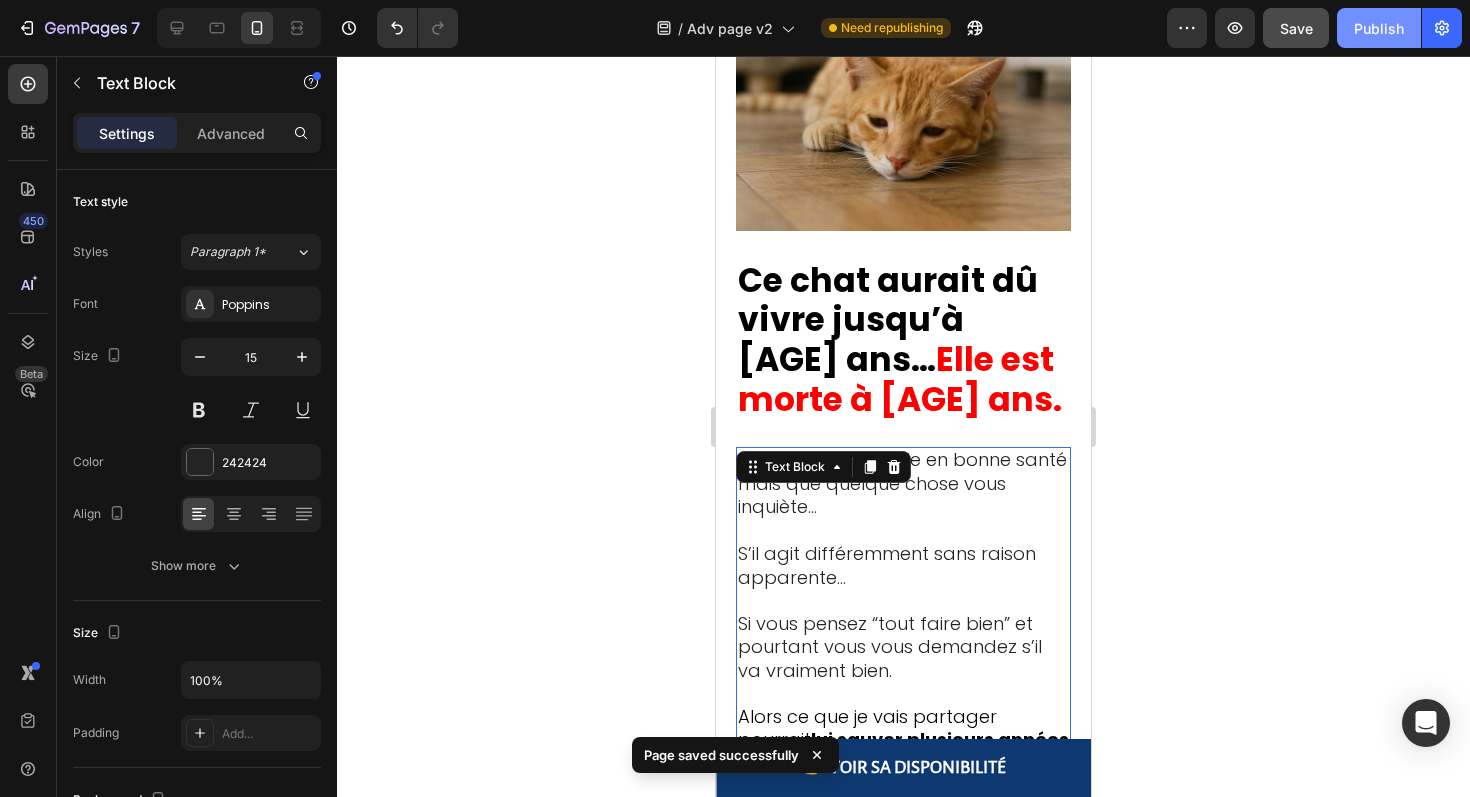 click on "Publish" at bounding box center [1379, 28] 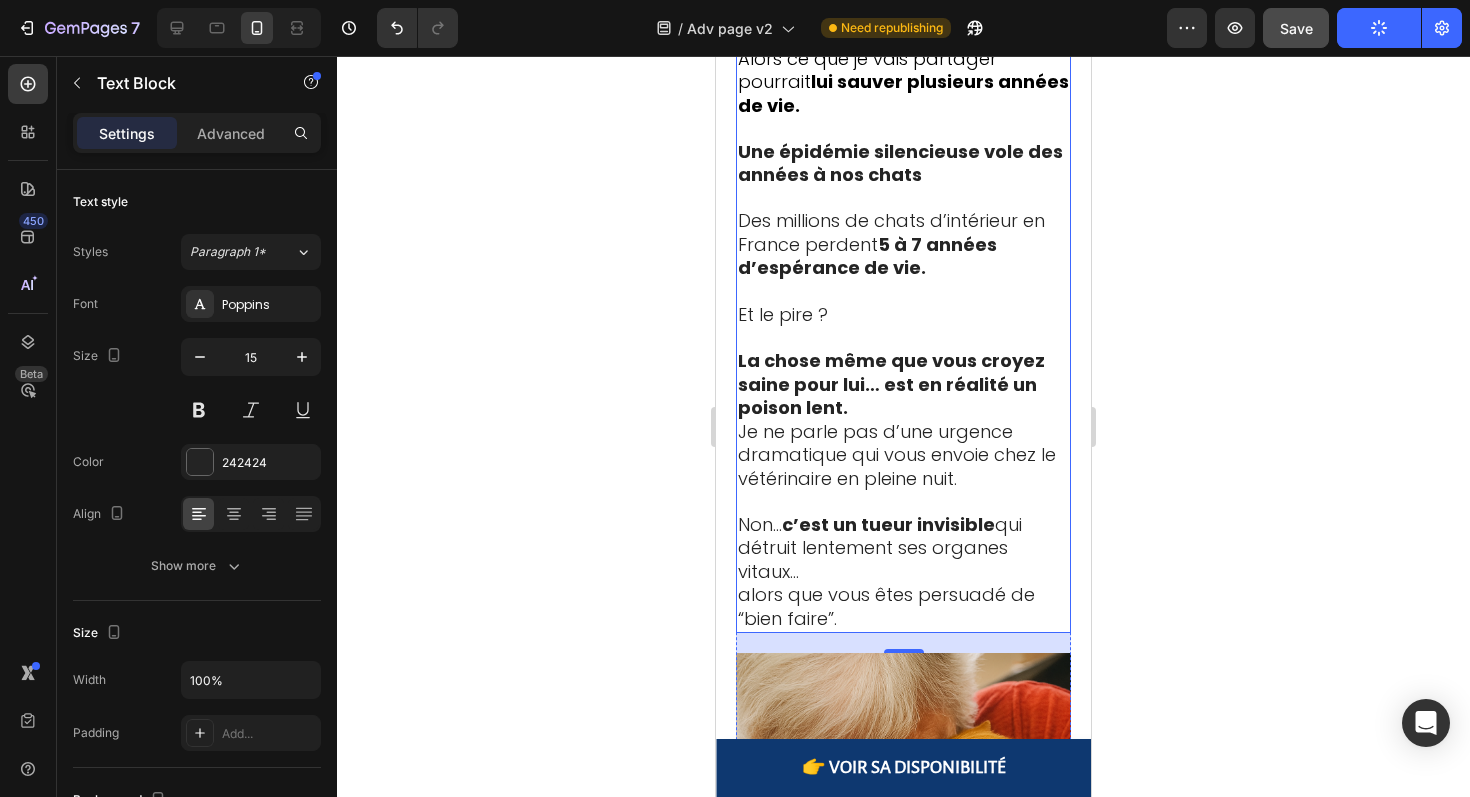 scroll, scrollTop: 1300, scrollLeft: 0, axis: vertical 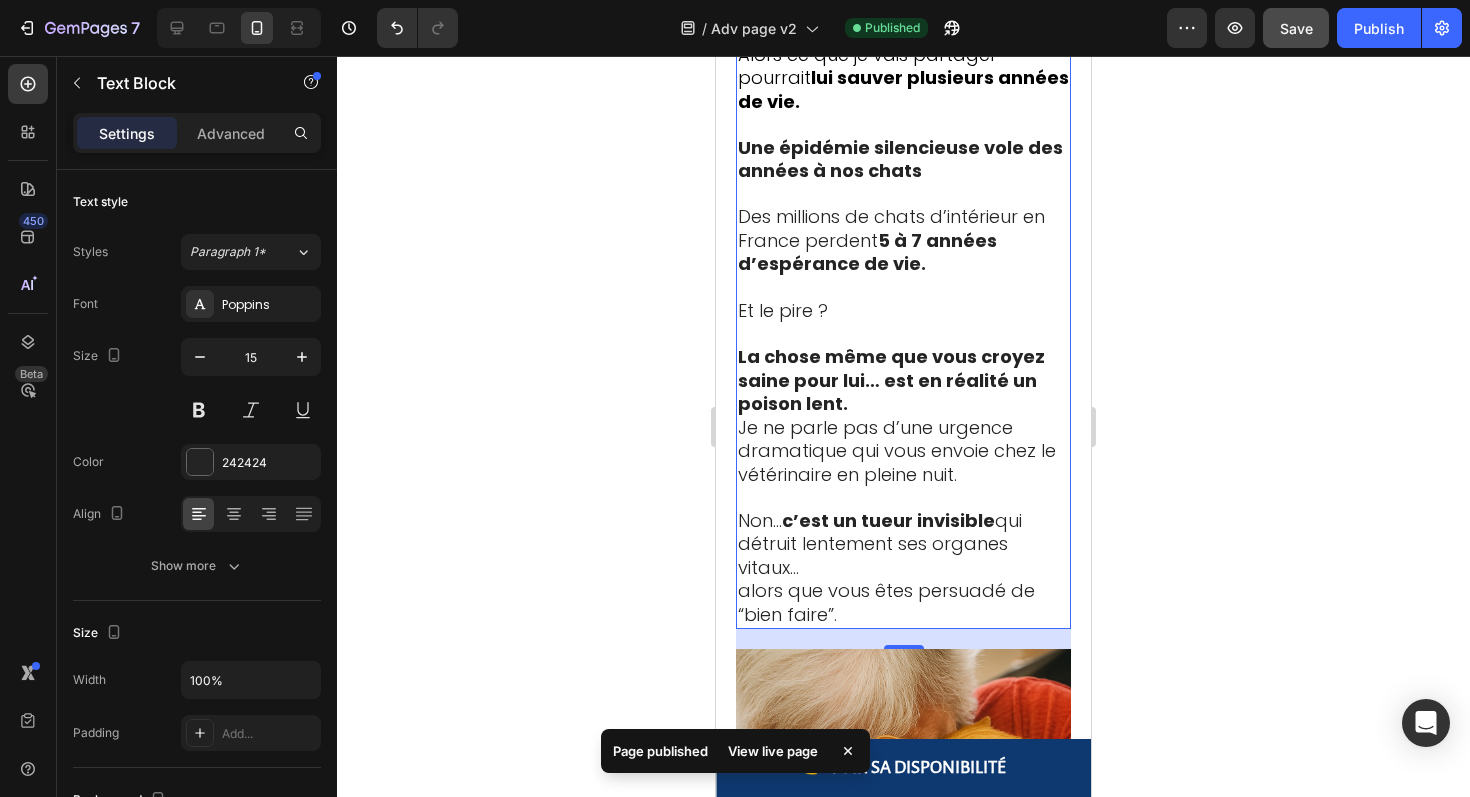 click 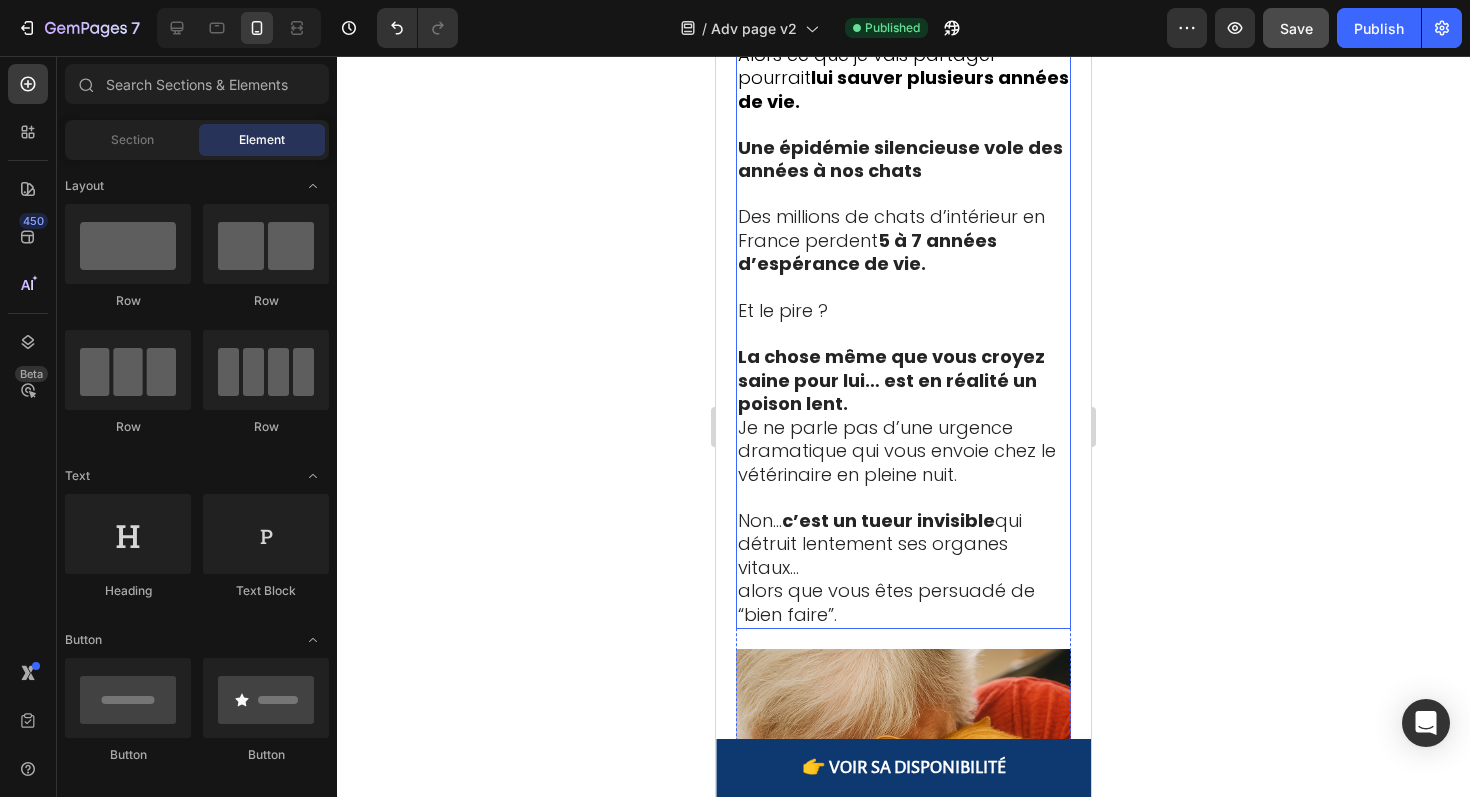 click on "La chose même que vous croyez saine pour lui… est en réalité un poison lent." at bounding box center [903, 381] 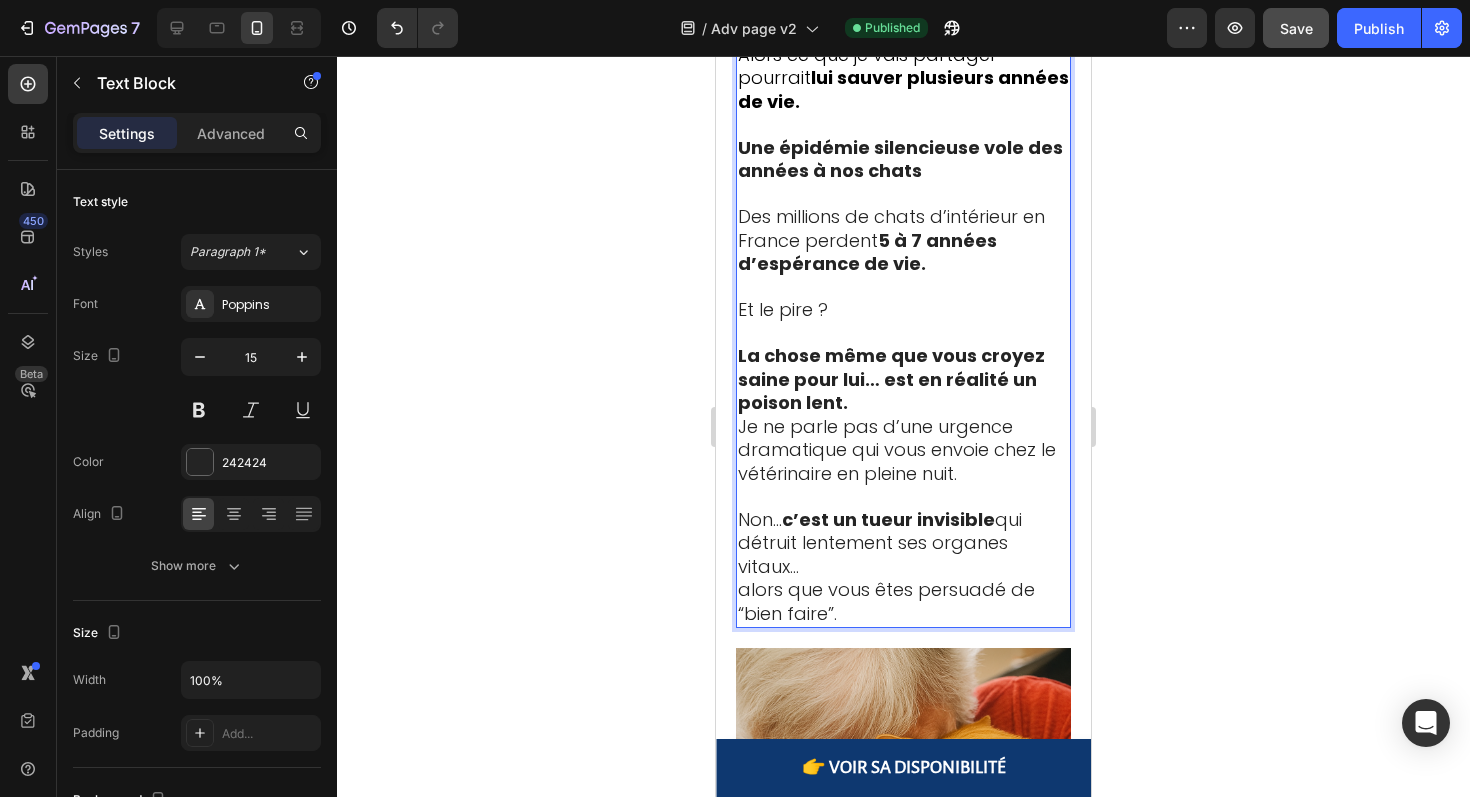 click on "La chose même que vous croyez saine pour lui… est en réalité un poison lent." at bounding box center [903, 380] 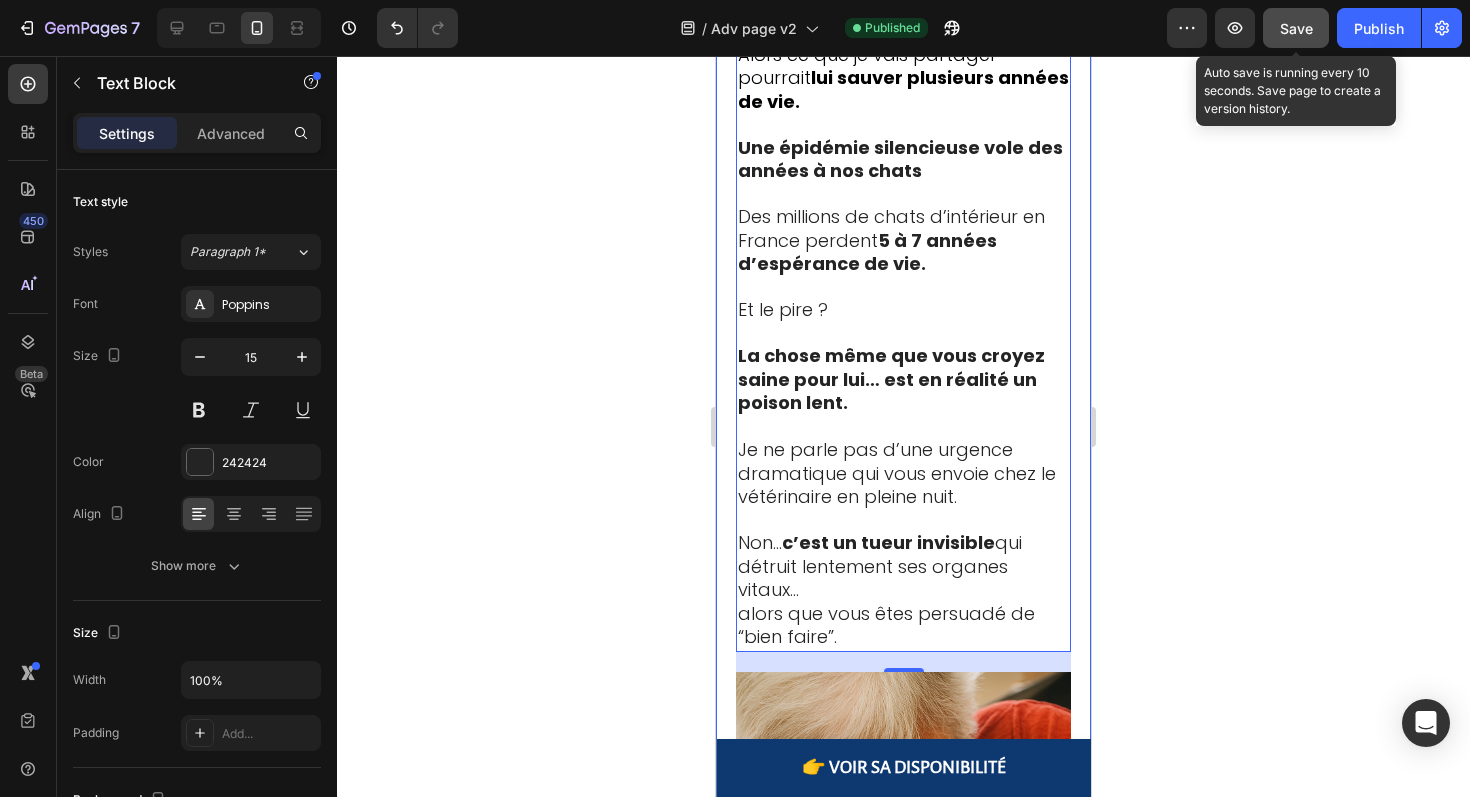 click on "Save" at bounding box center (1296, 28) 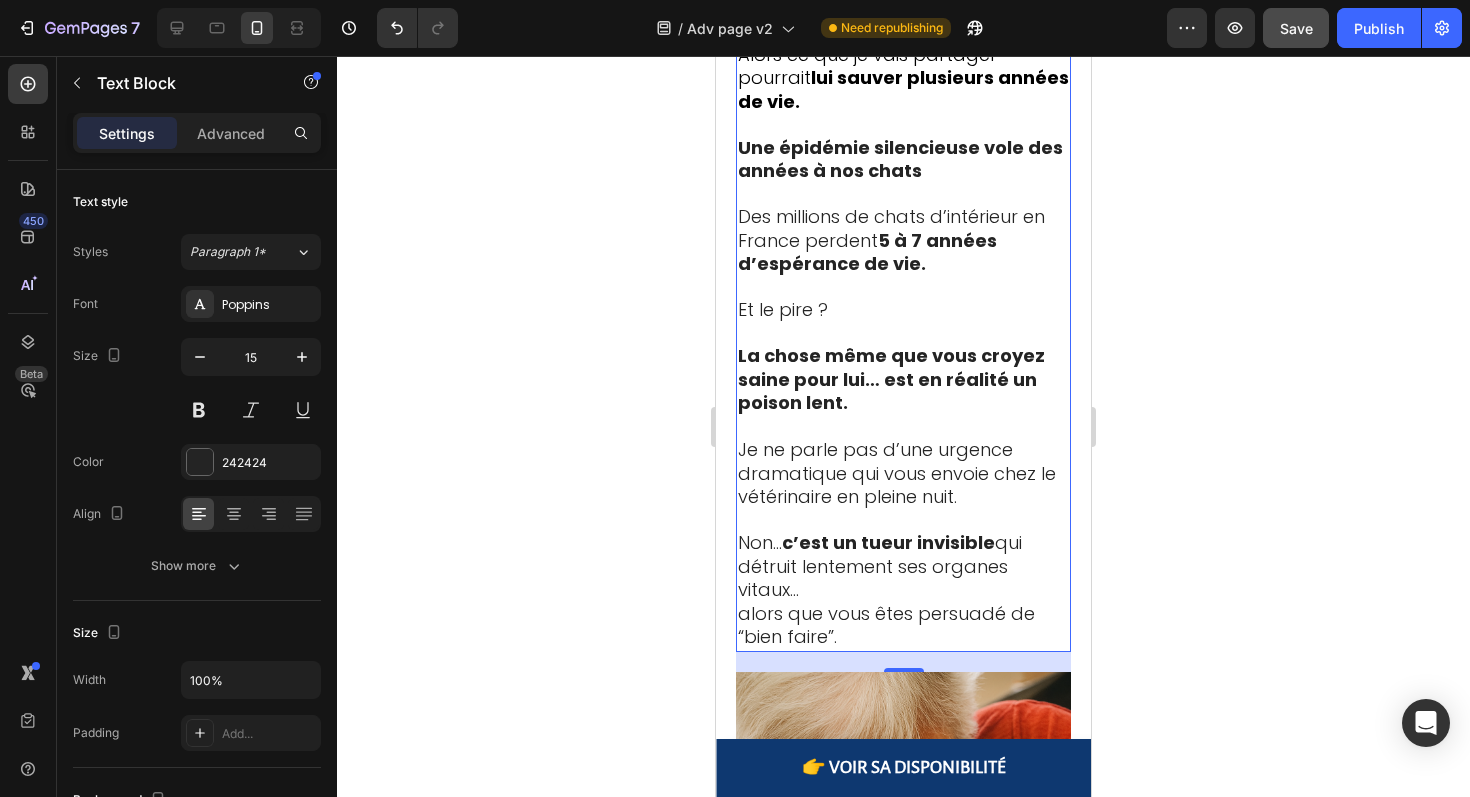 click on "Non… c’est un tueur invisible qui détruit lentement ses organes vitaux… alors que vous êtes persuadé de “bien faire”." at bounding box center [903, 580] 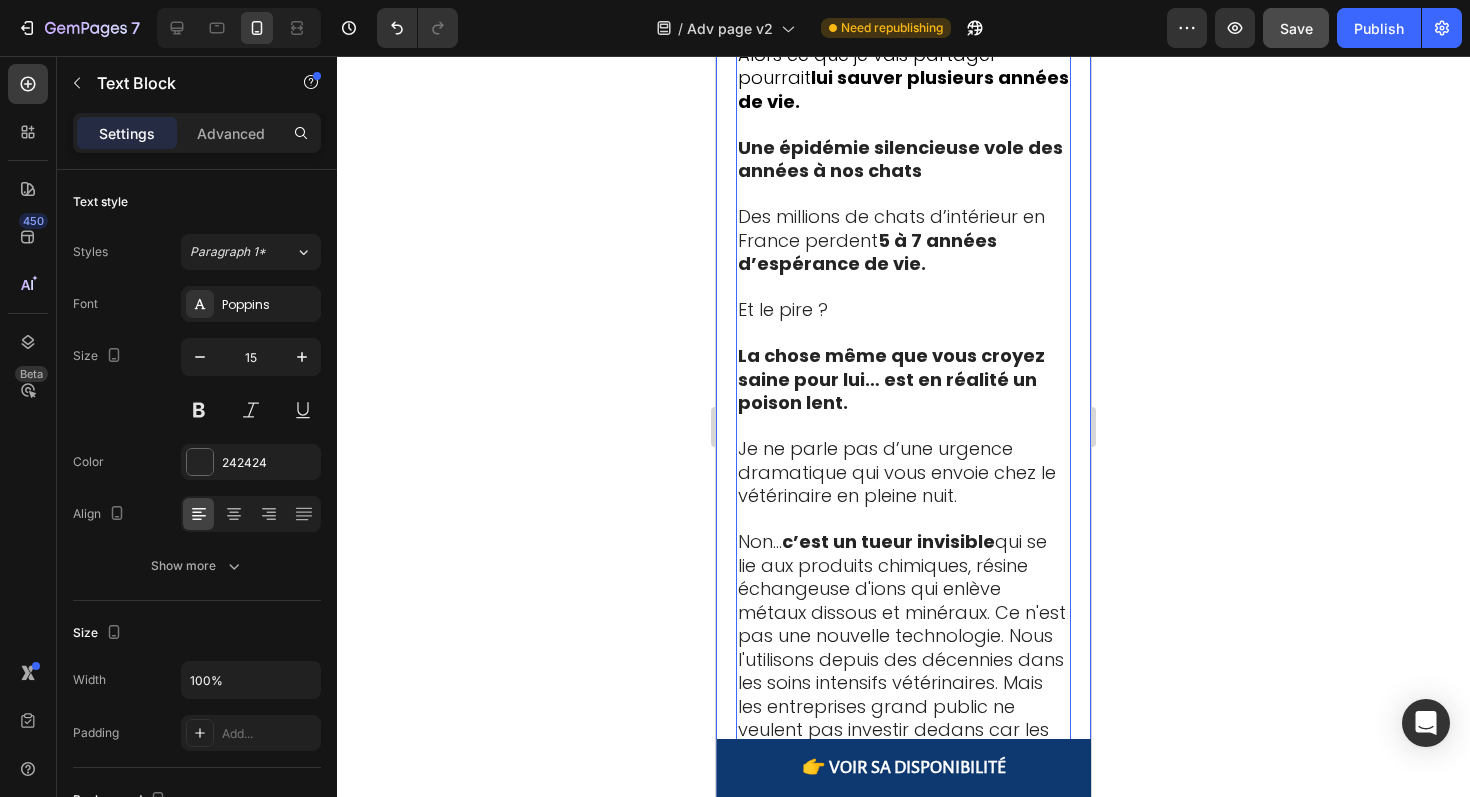 click 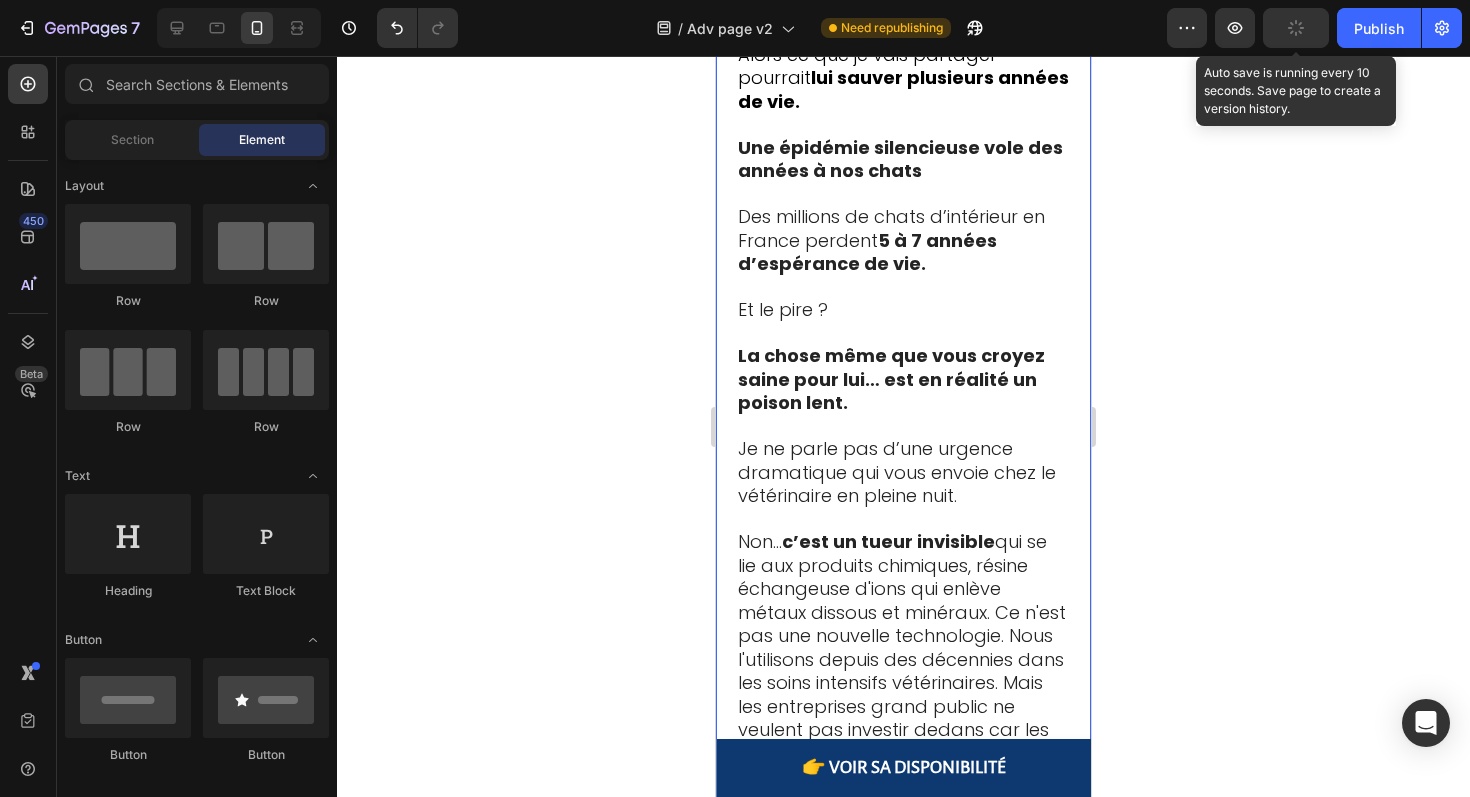 click 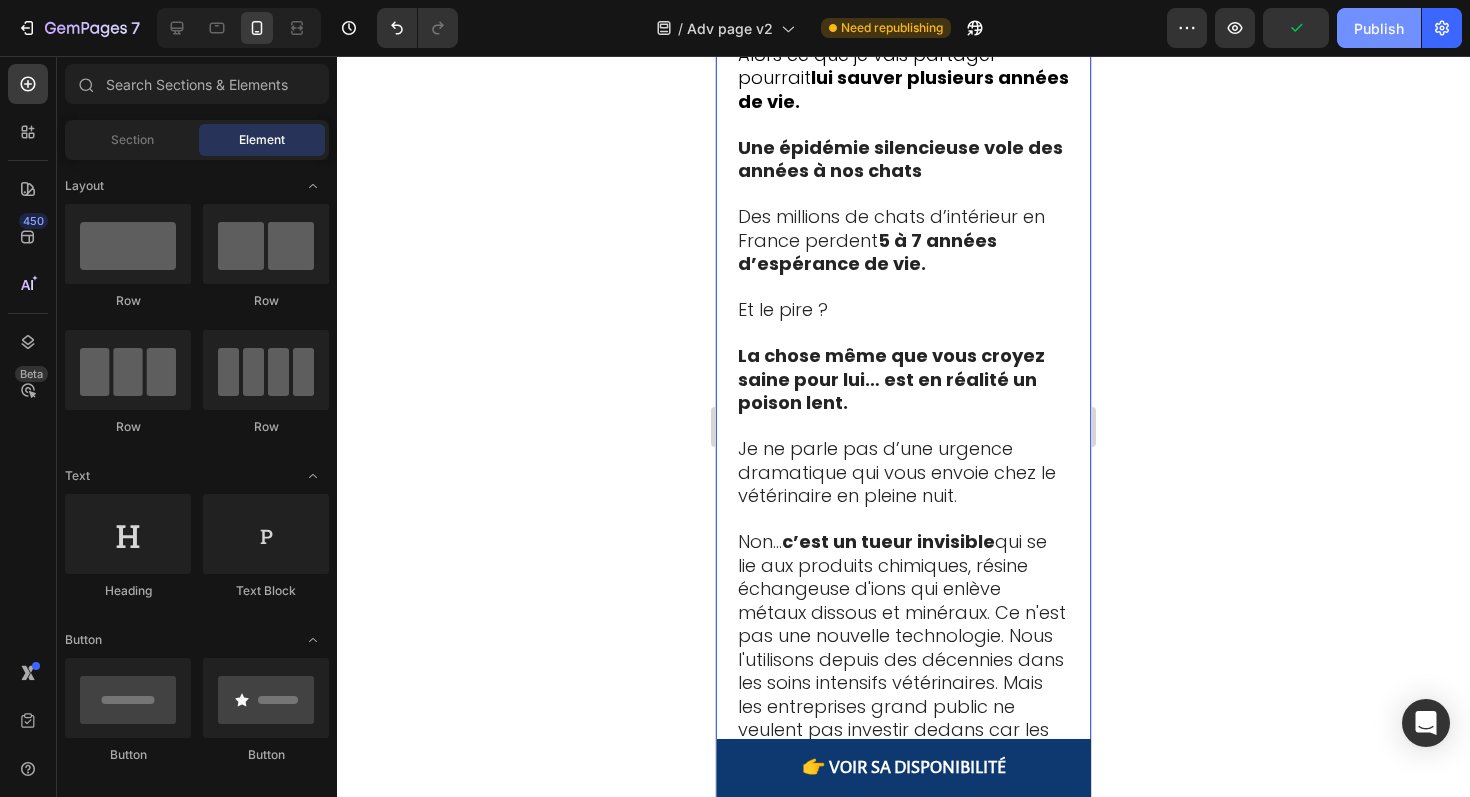 click on "Publish" at bounding box center [1379, 28] 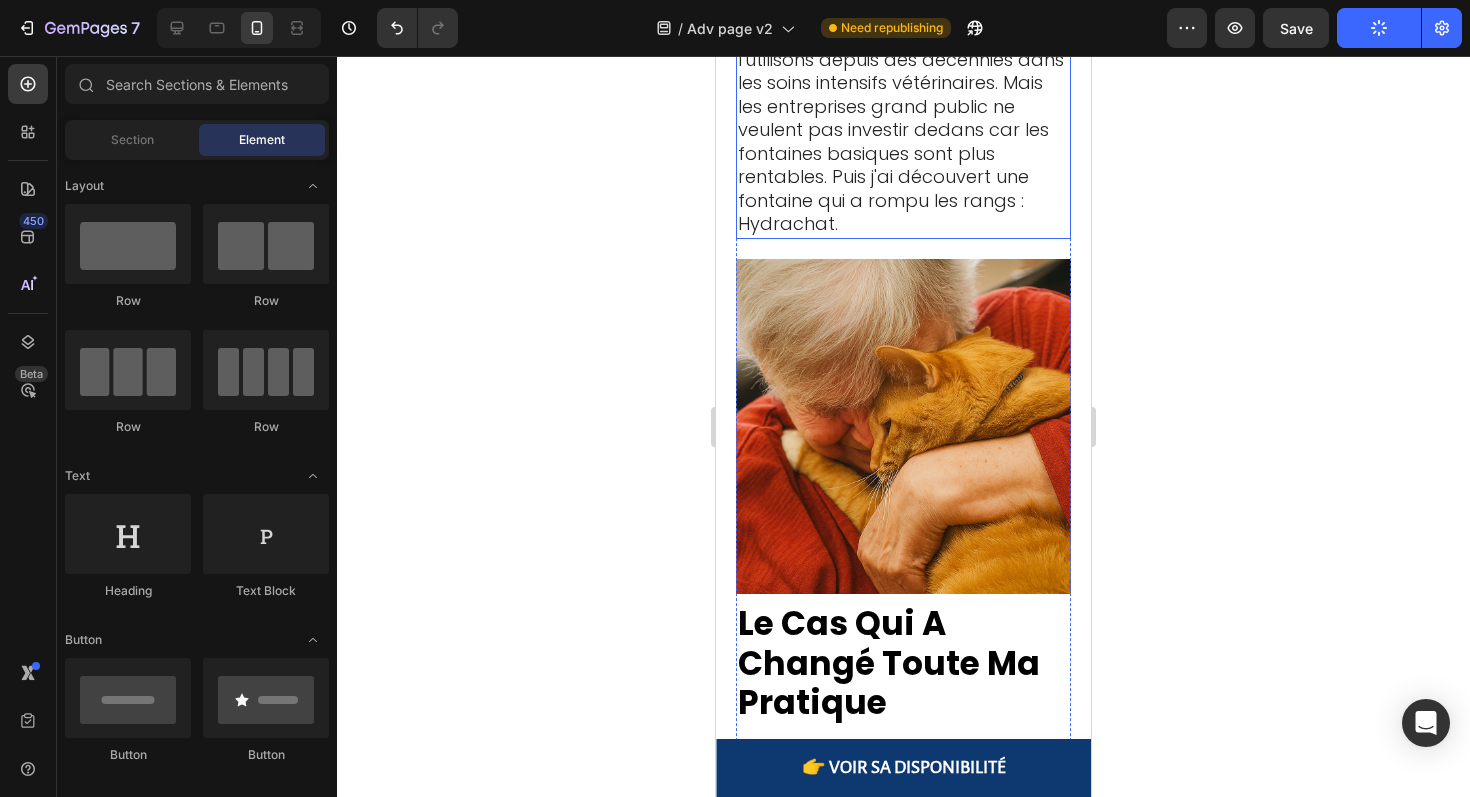 scroll, scrollTop: 1879, scrollLeft: 0, axis: vertical 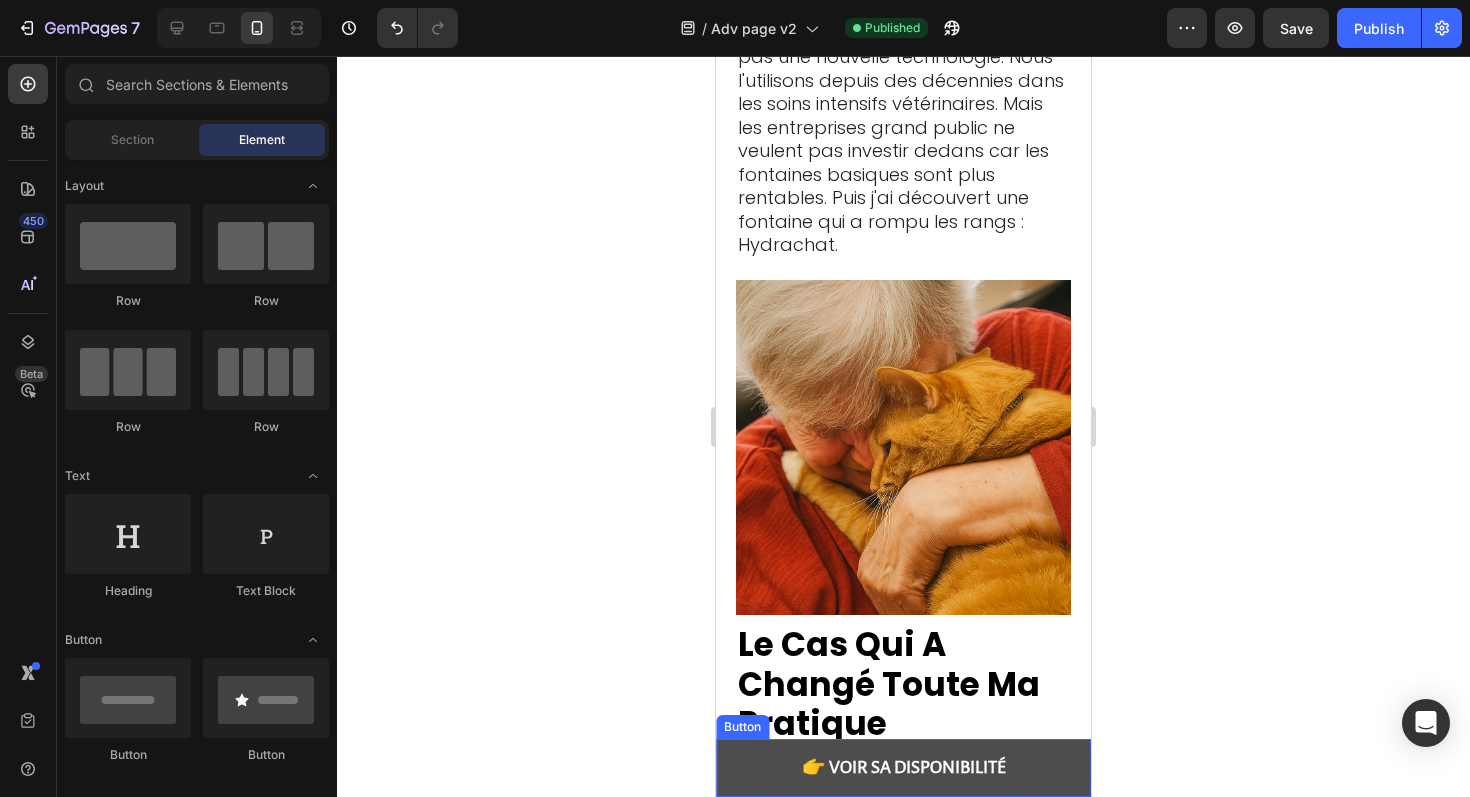 click on "👉   VOIR SA DISPONIBILIT É" at bounding box center [903, 768] 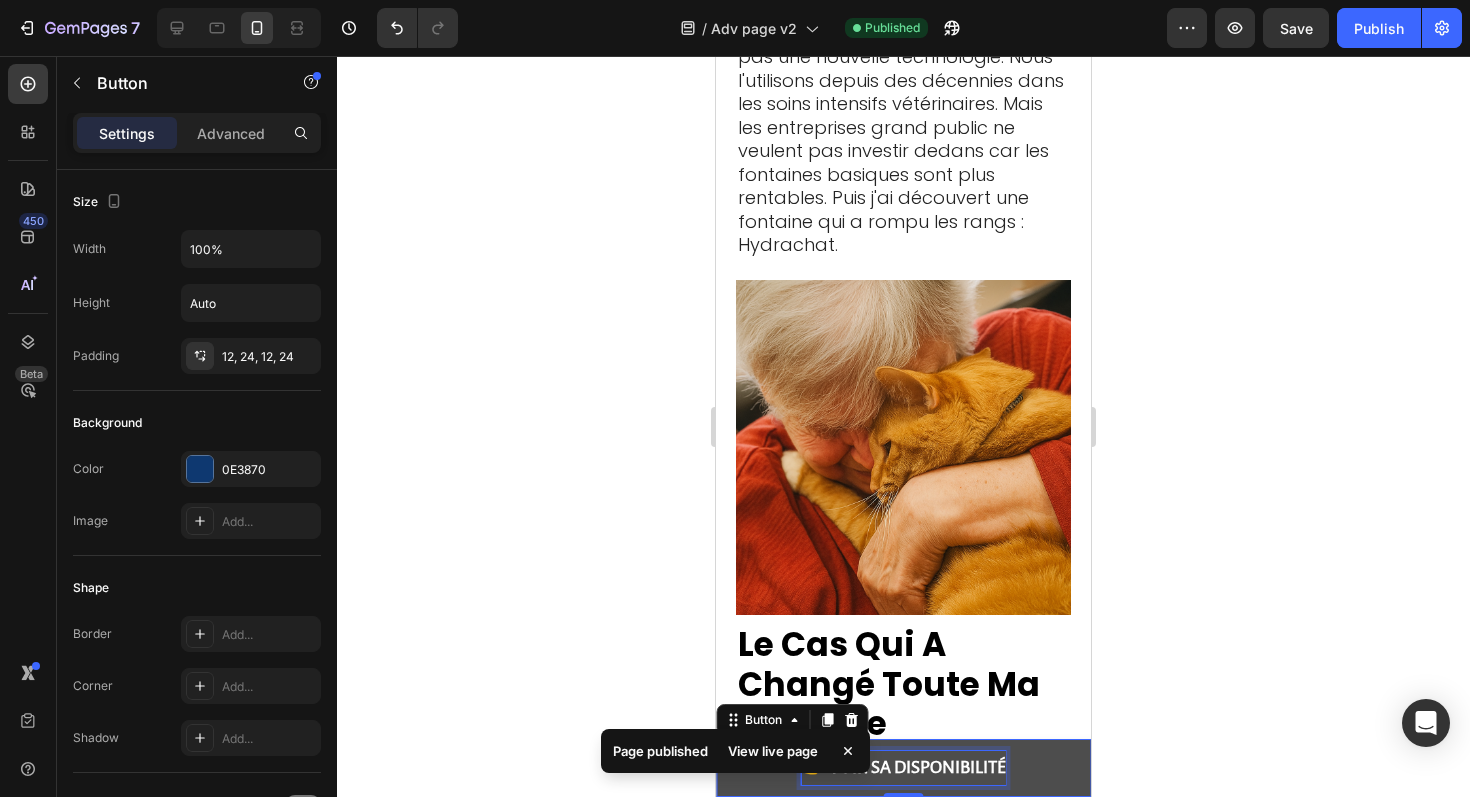 click on "👉 VOIR SA DISPONIBILIT É" at bounding box center [904, 768] 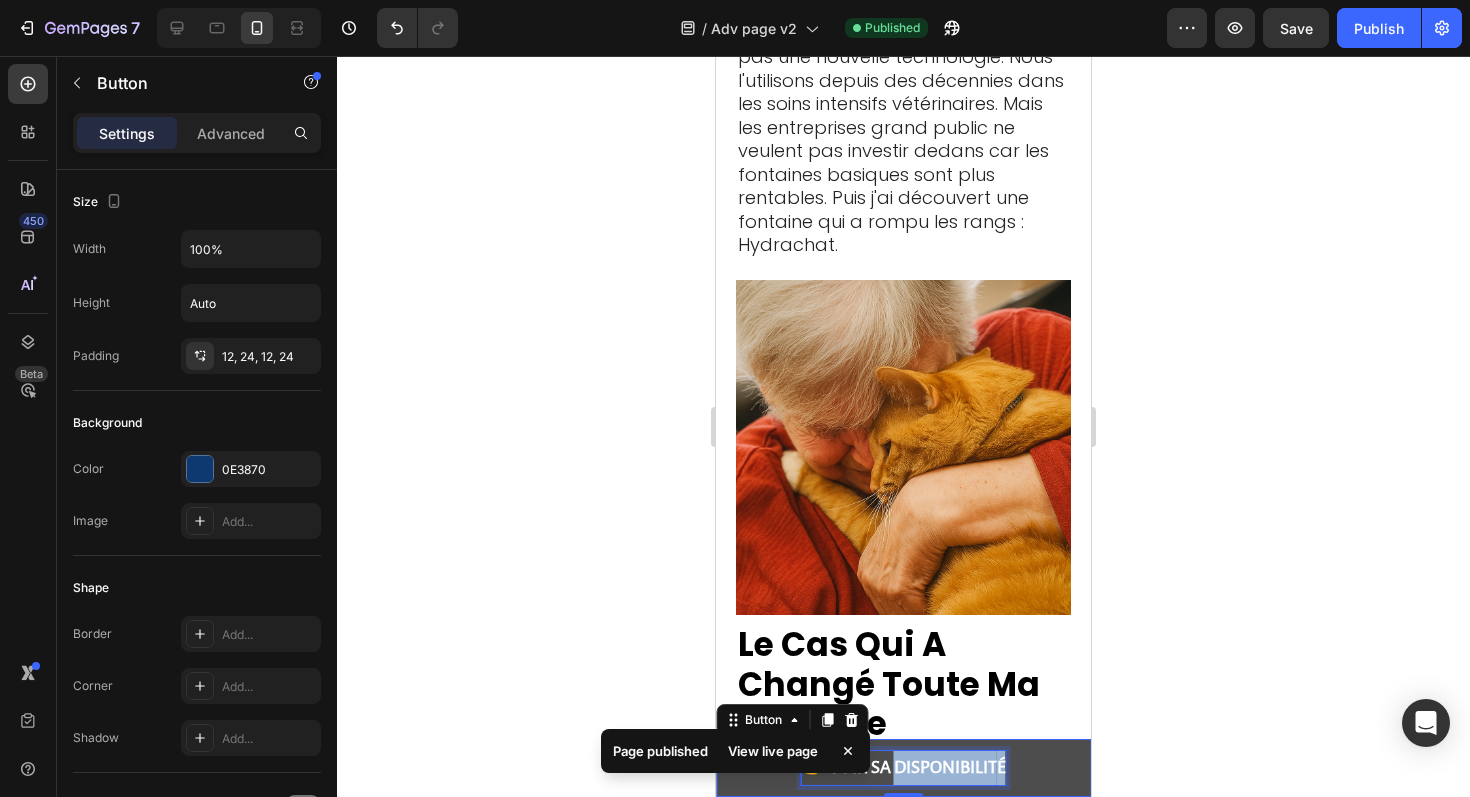 click on "👉 VOIR SA DISPONIBILIT É" at bounding box center [904, 768] 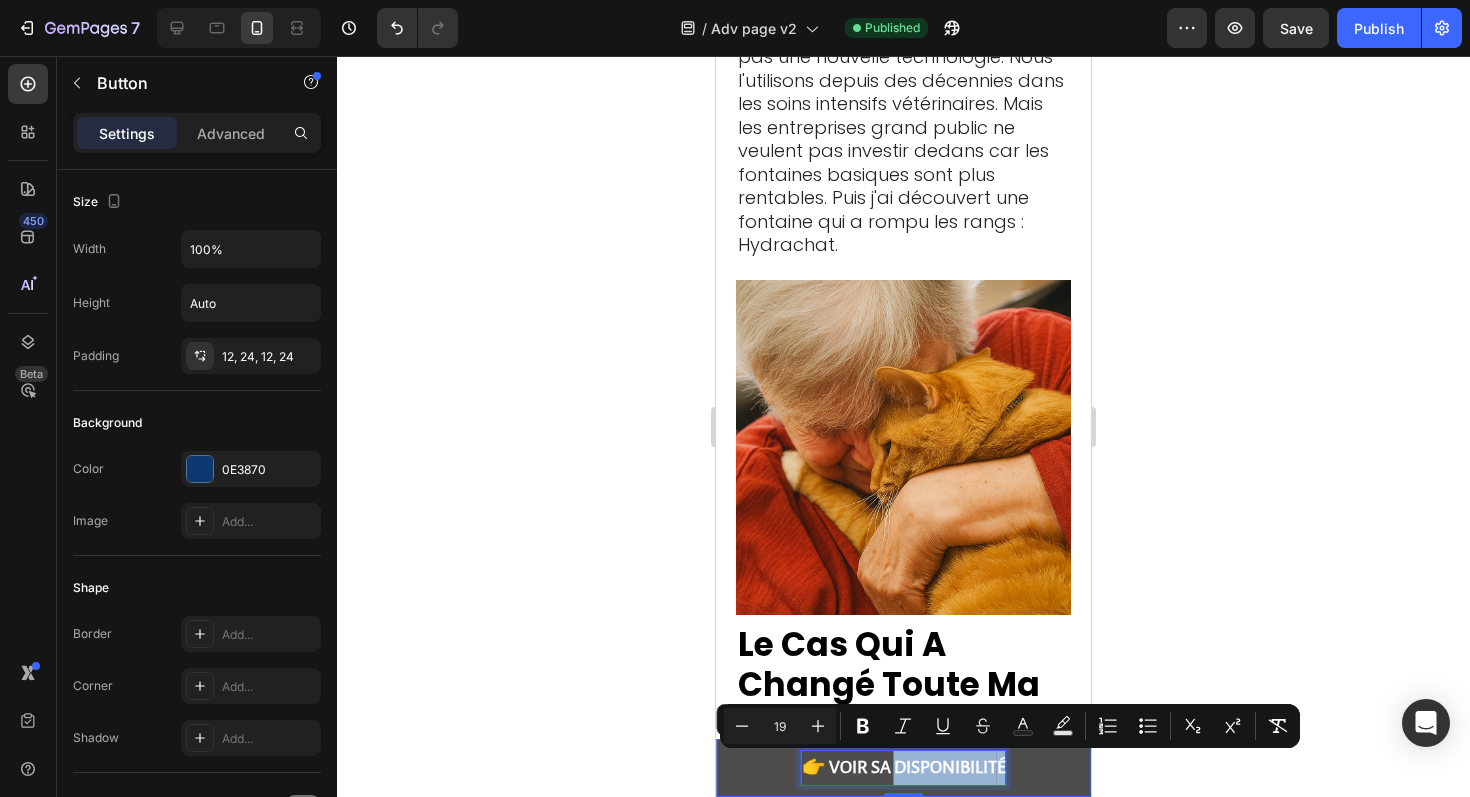 click on "👉 VOIR SA DISPONIBILIT É" at bounding box center [904, 768] 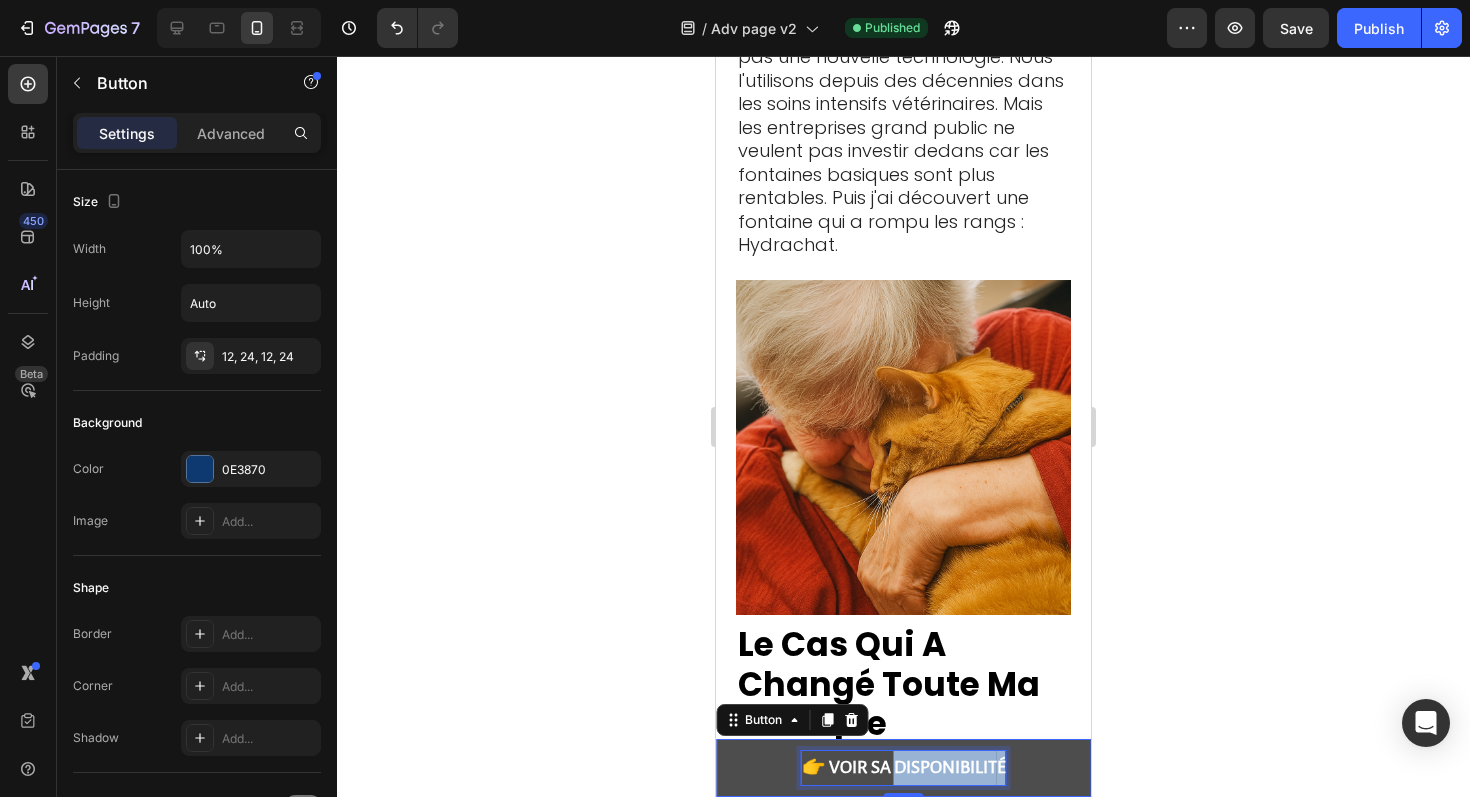 click on "👉 VOIR SA DISPONIBILIT É" at bounding box center [904, 768] 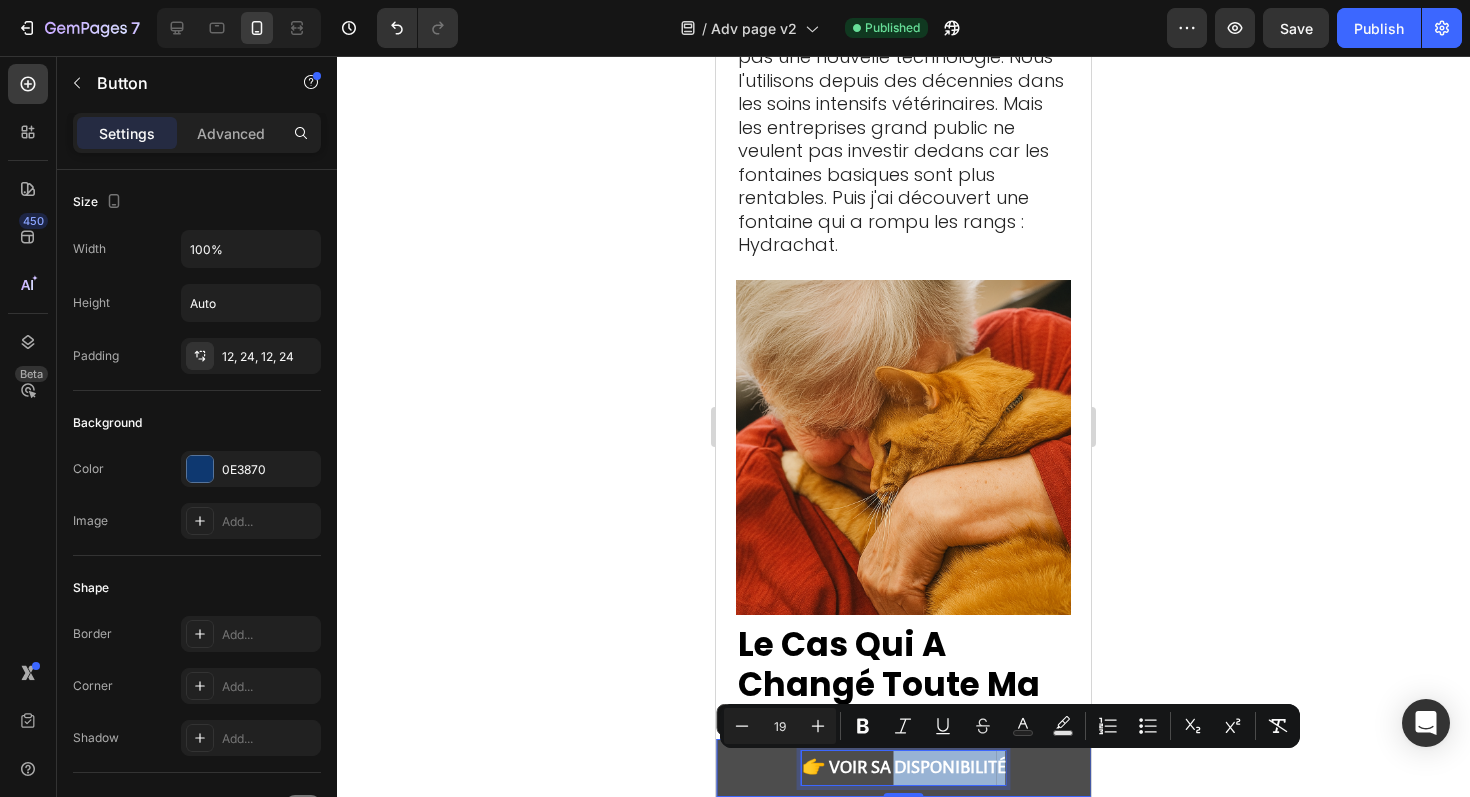 click on "👉 VOIR SA DISPONIBILIT É" at bounding box center (904, 768) 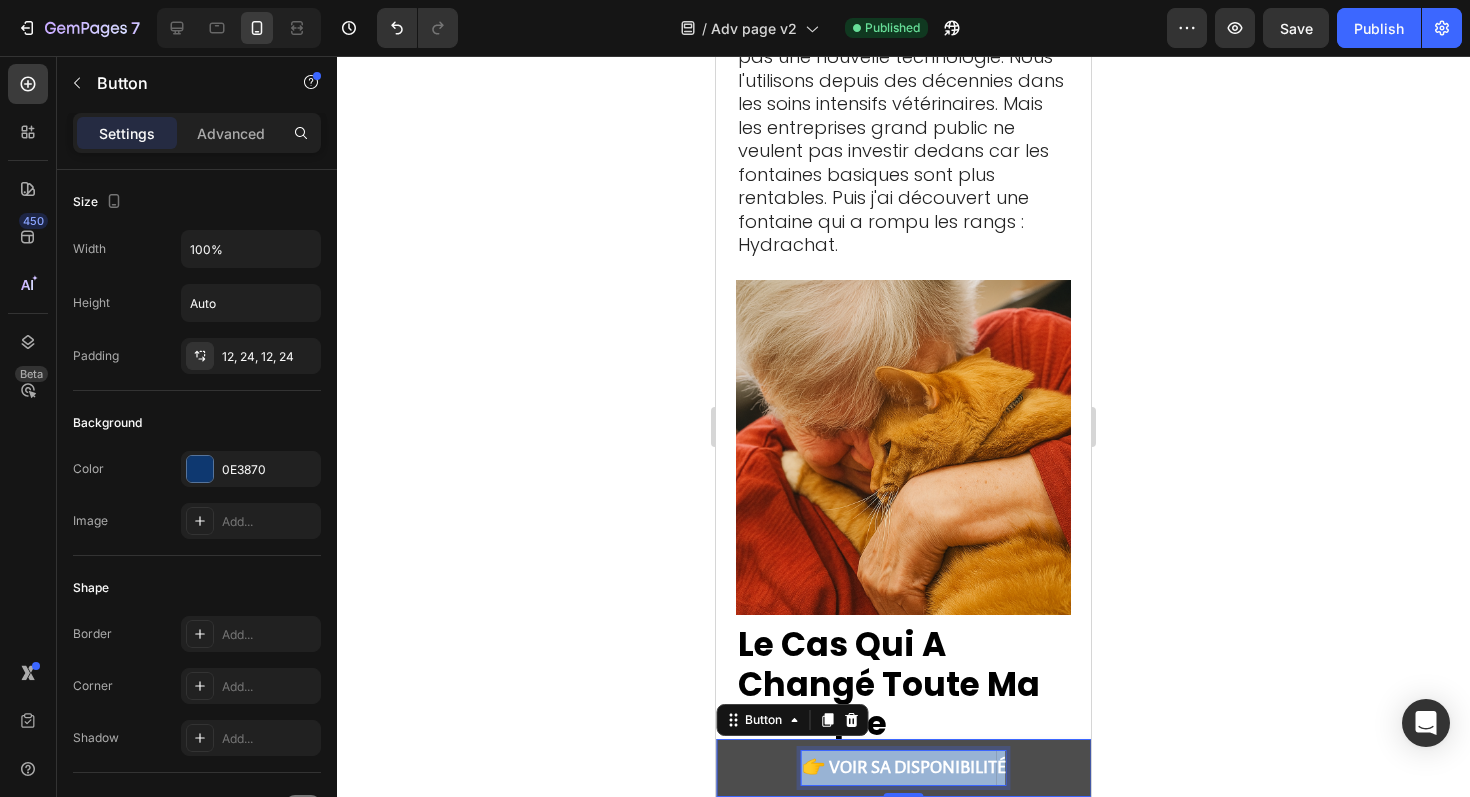 click on "👉 VOIR SA DISPONIBILIT É" at bounding box center [904, 768] 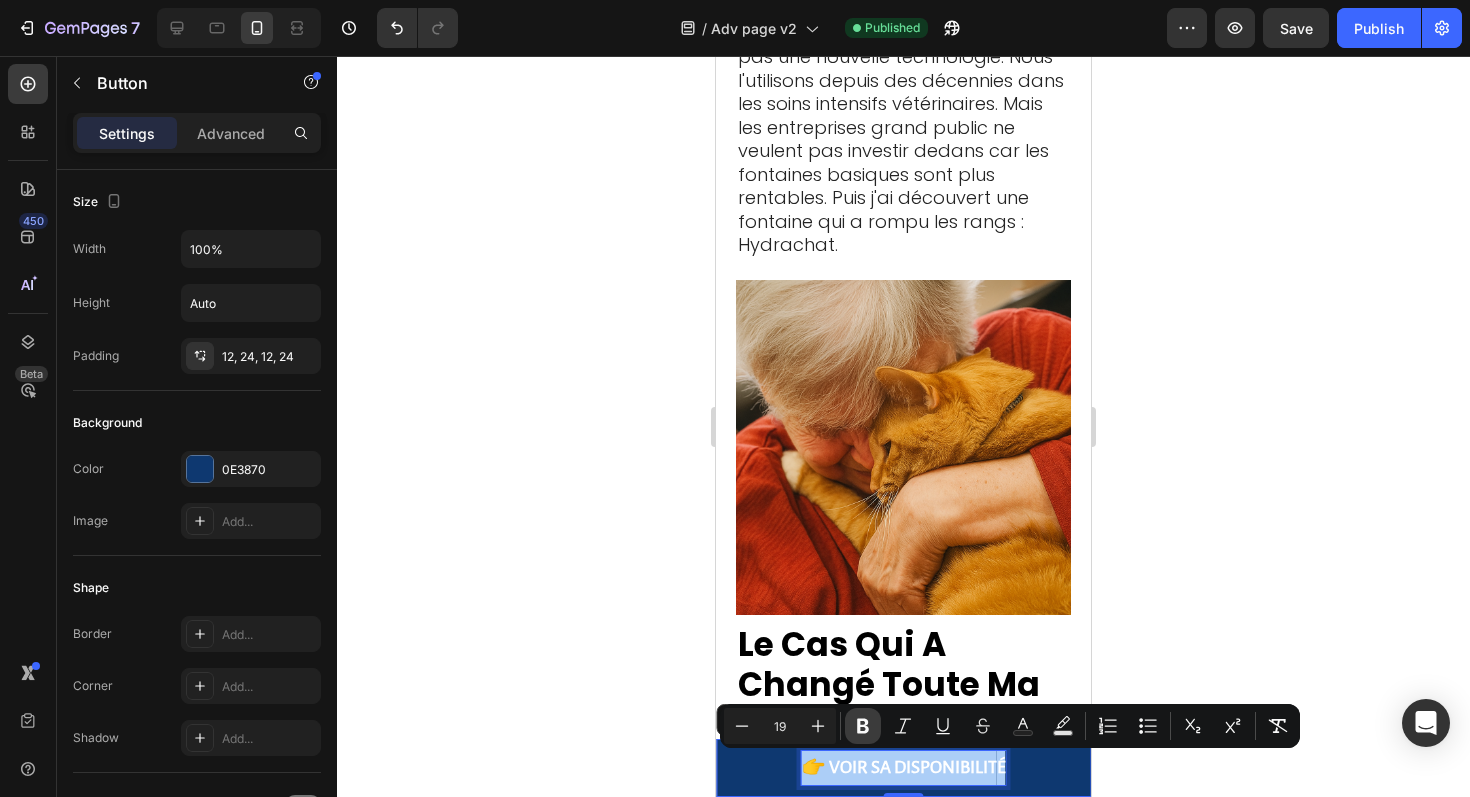 click 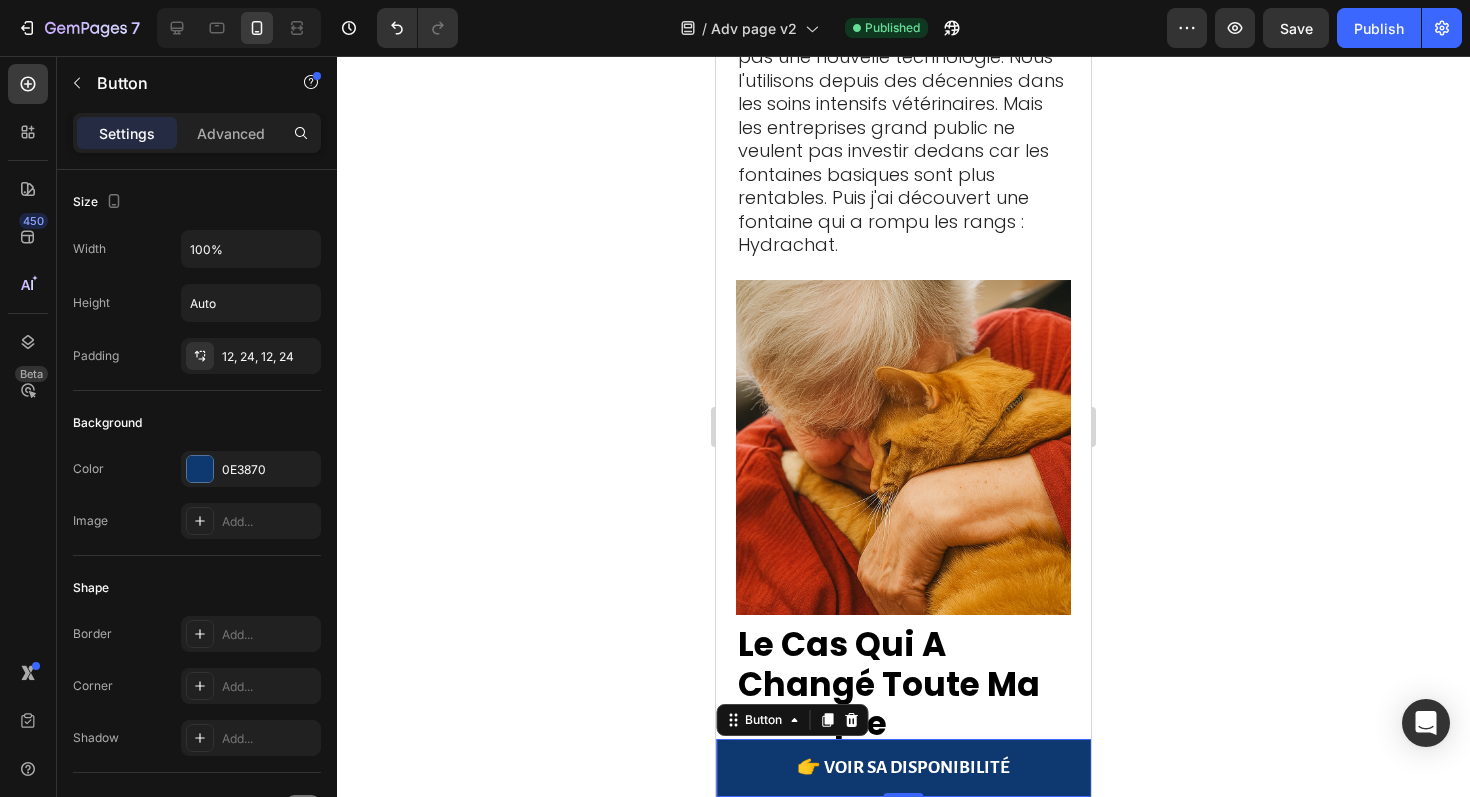 click 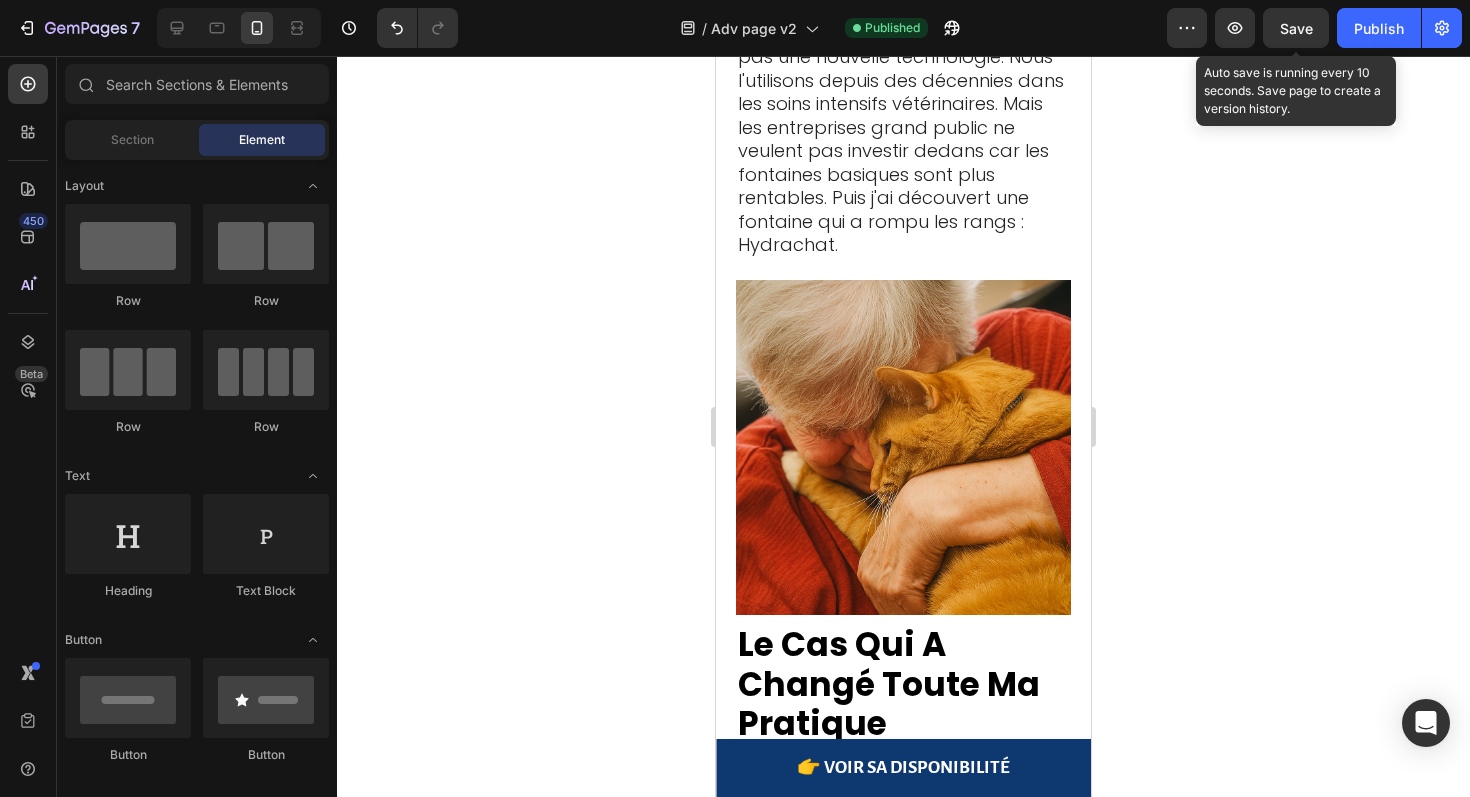 click on "Save" at bounding box center [1296, 28] 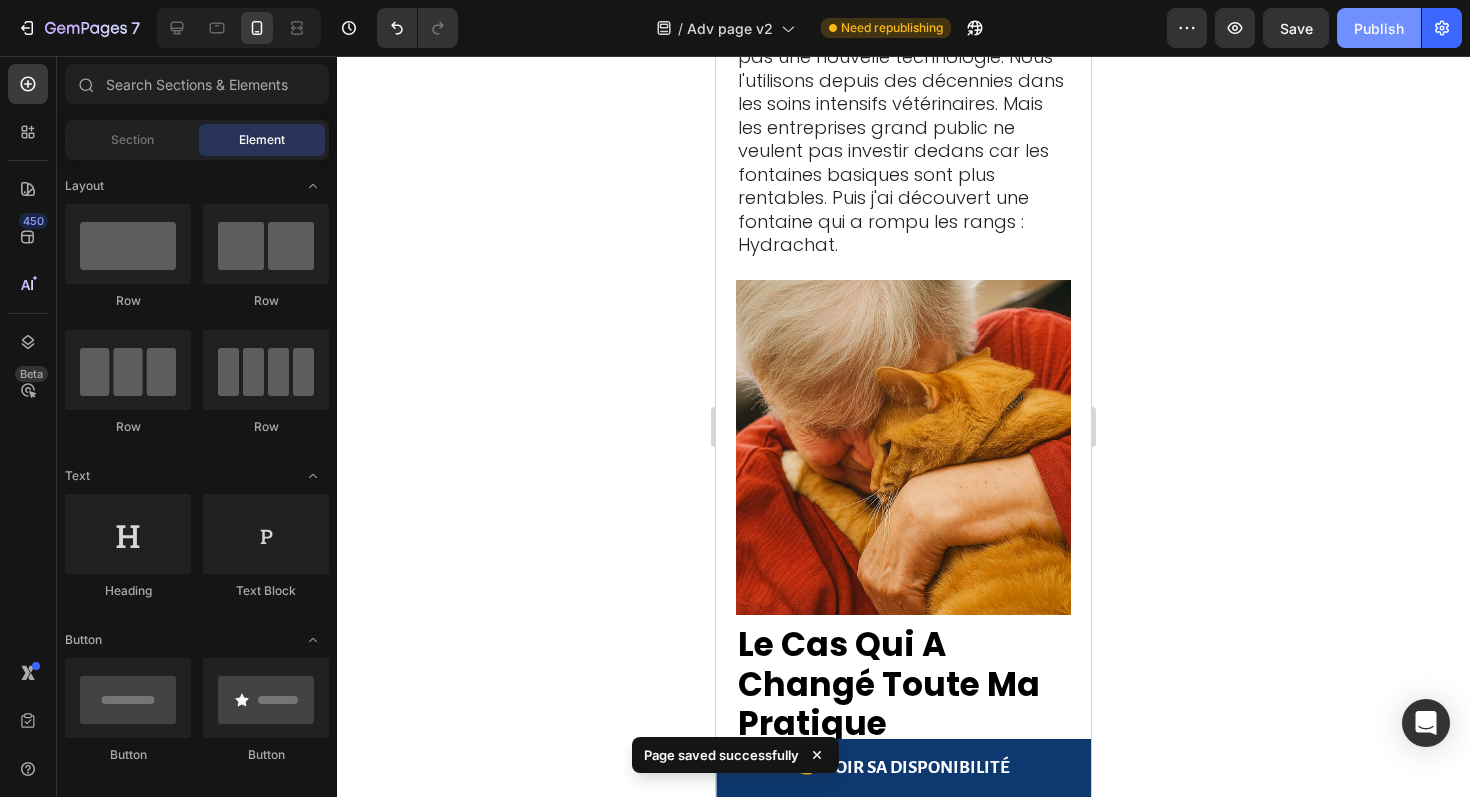 click on "Publish" 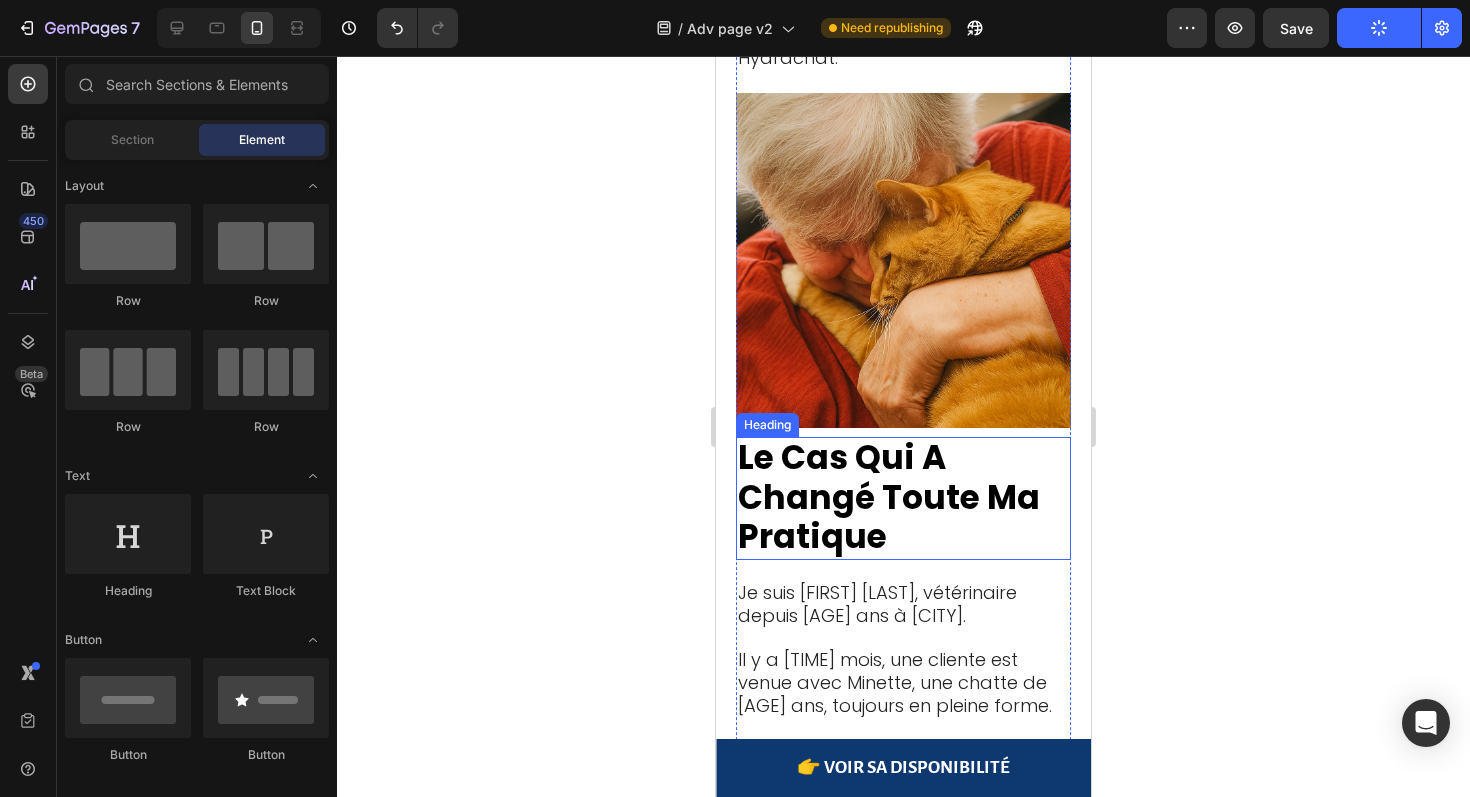 scroll, scrollTop: 2067, scrollLeft: 0, axis: vertical 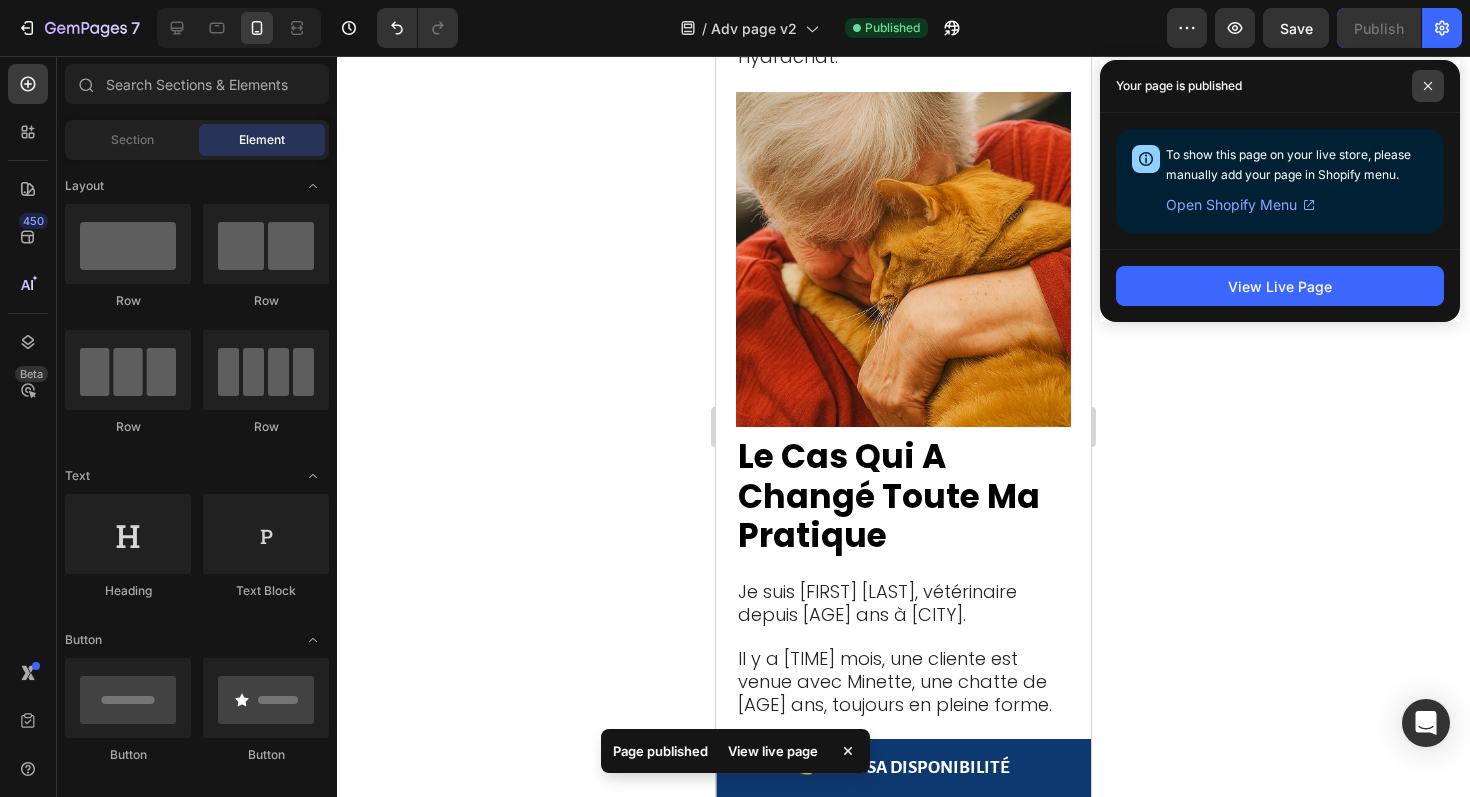click 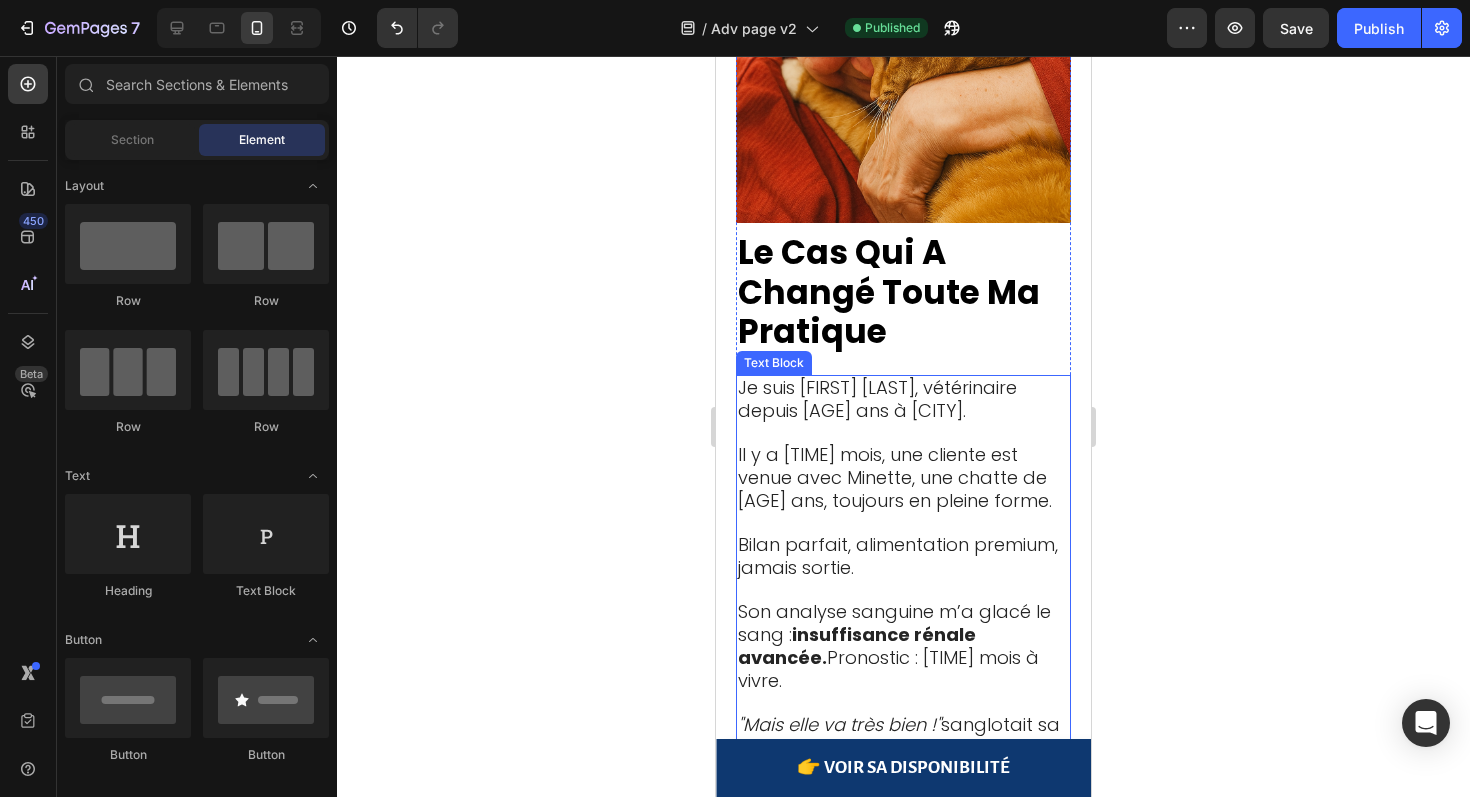 scroll, scrollTop: 2264, scrollLeft: 0, axis: vertical 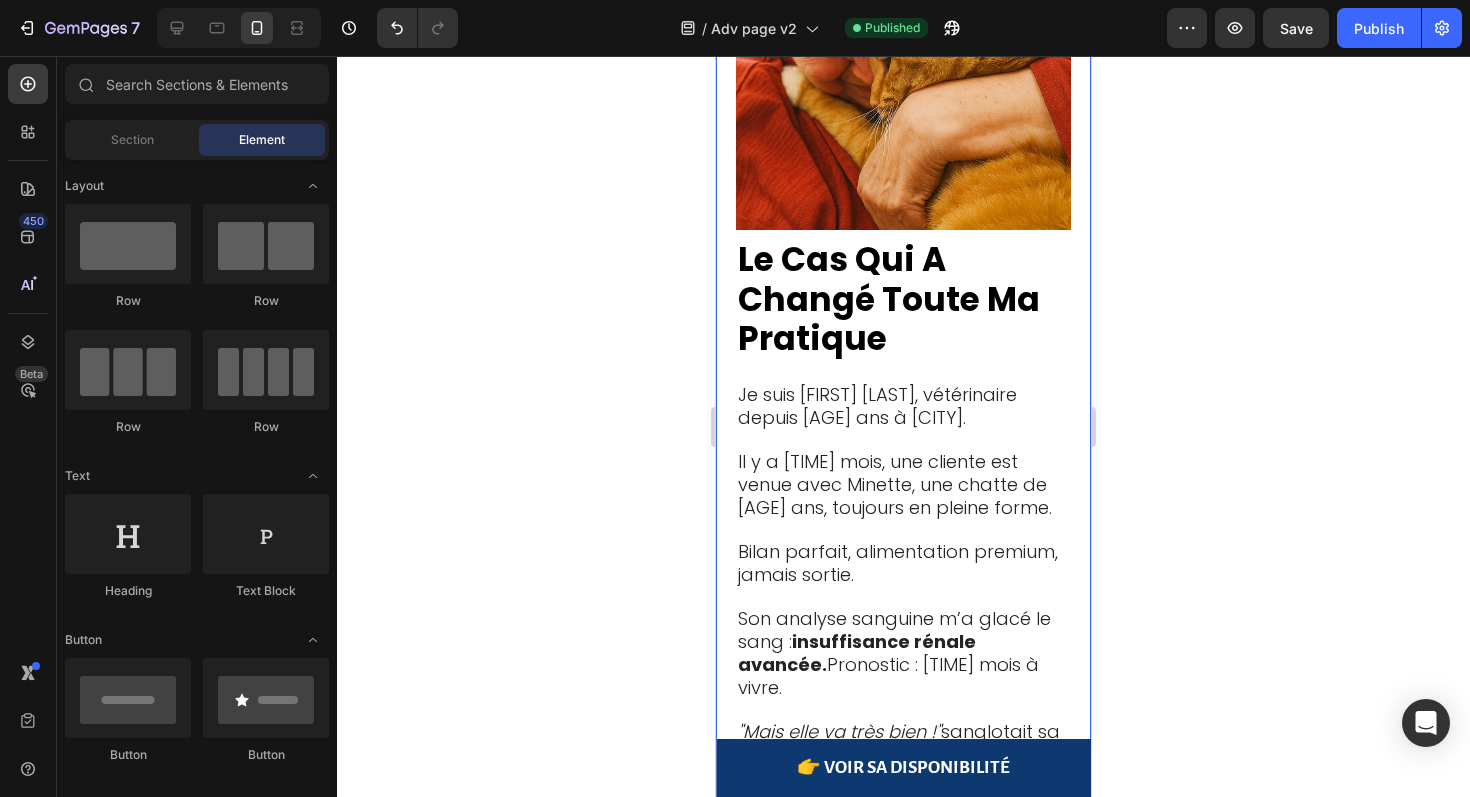 click 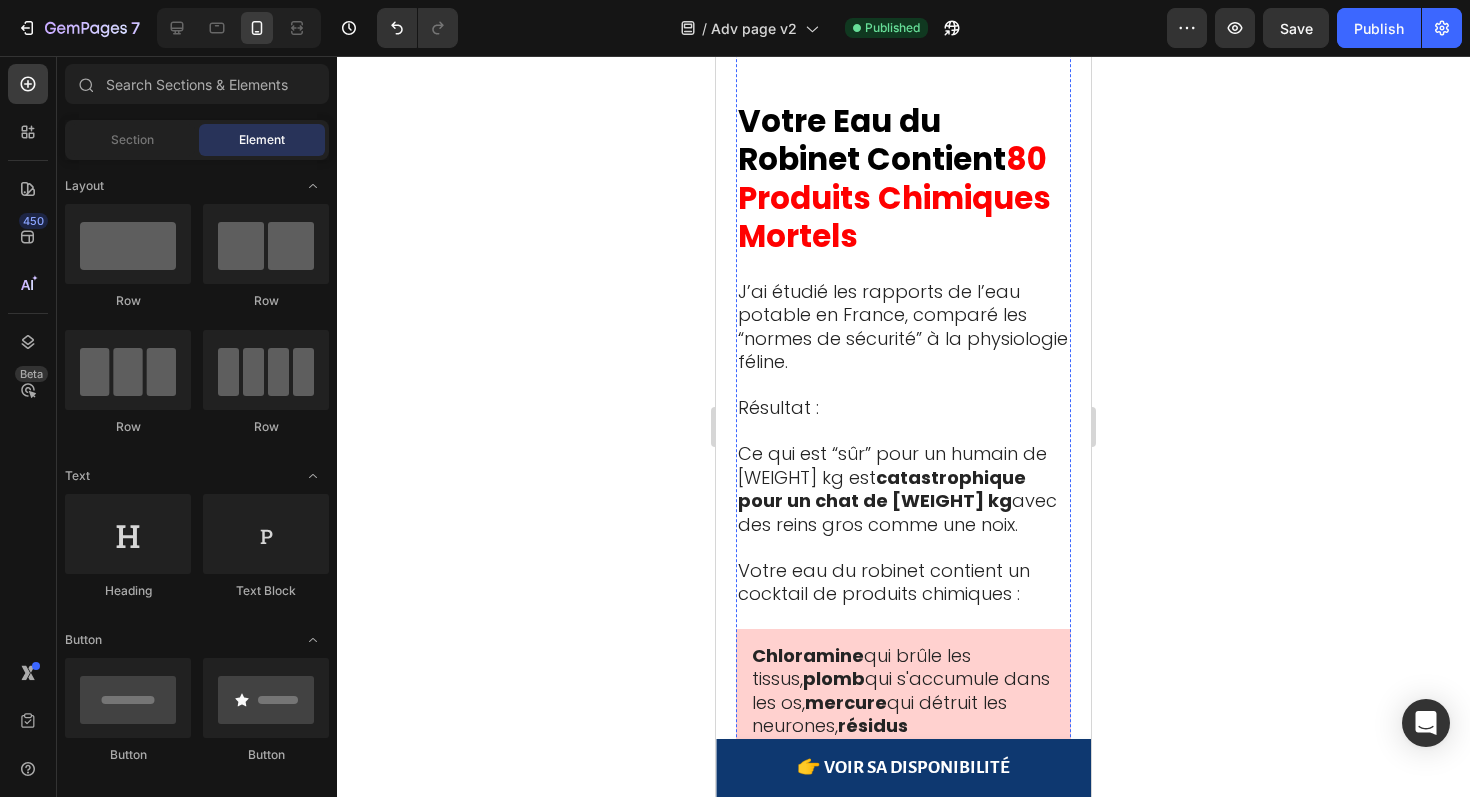 scroll, scrollTop: 3360, scrollLeft: 0, axis: vertical 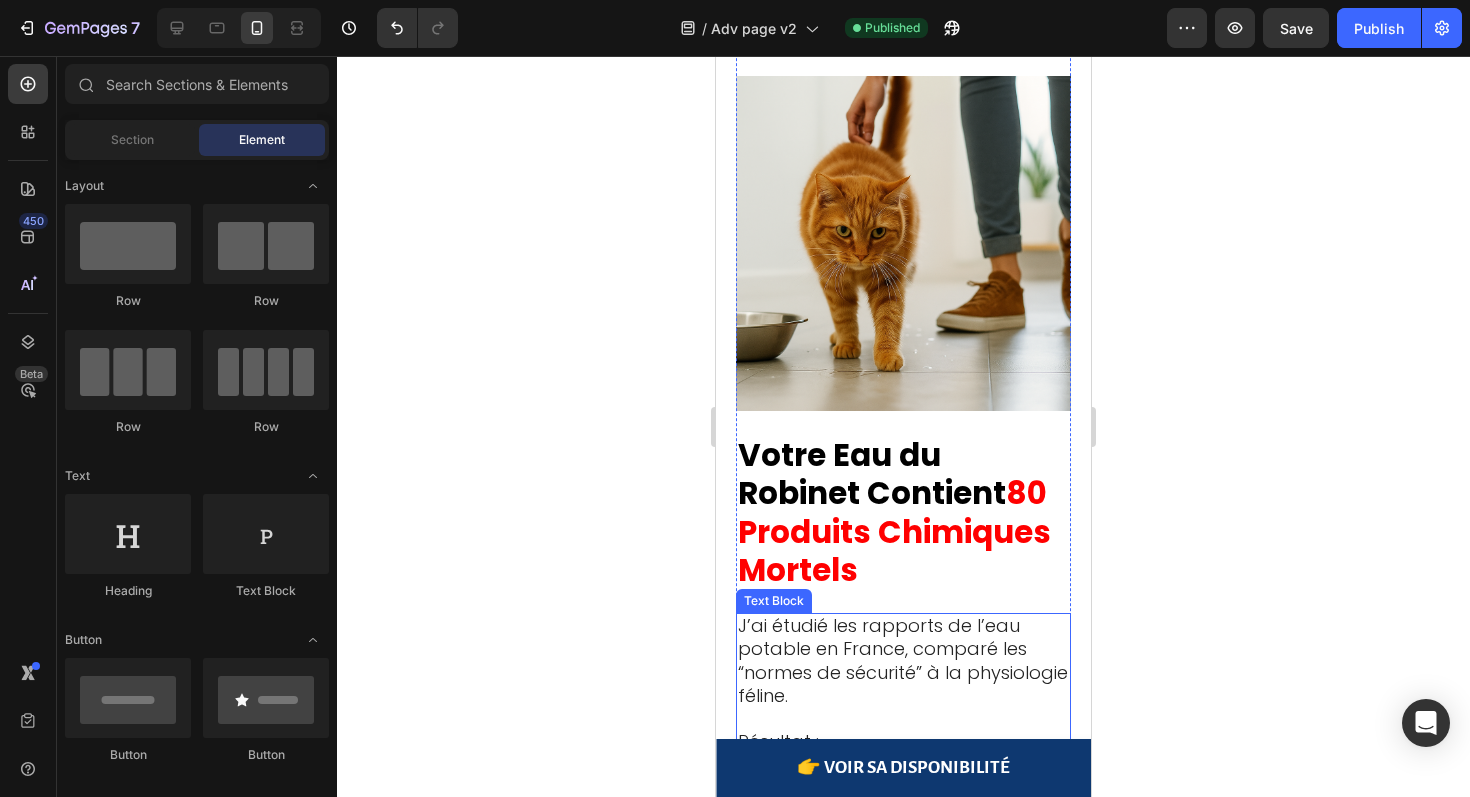 click at bounding box center (903, 720) 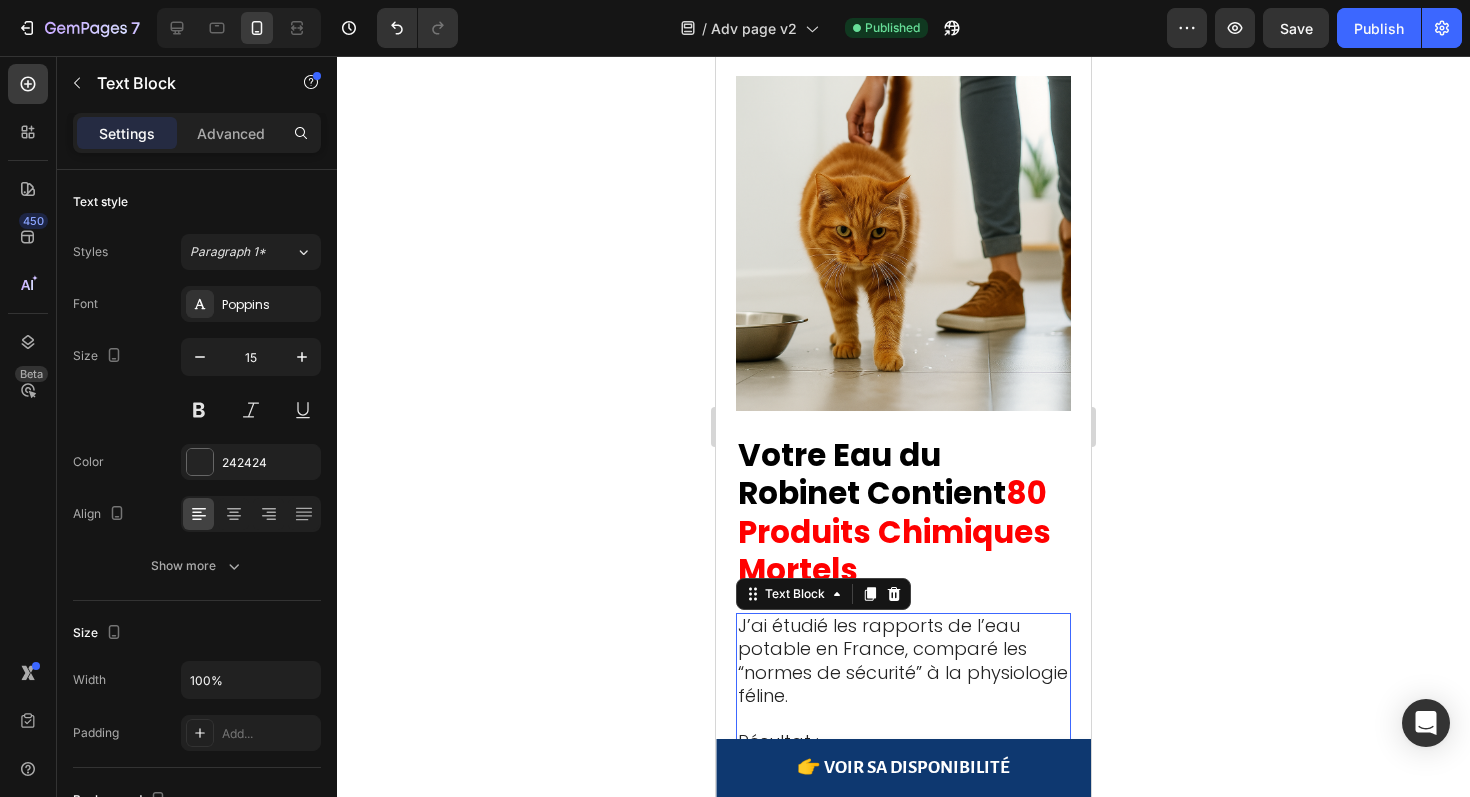 click at bounding box center [903, 720] 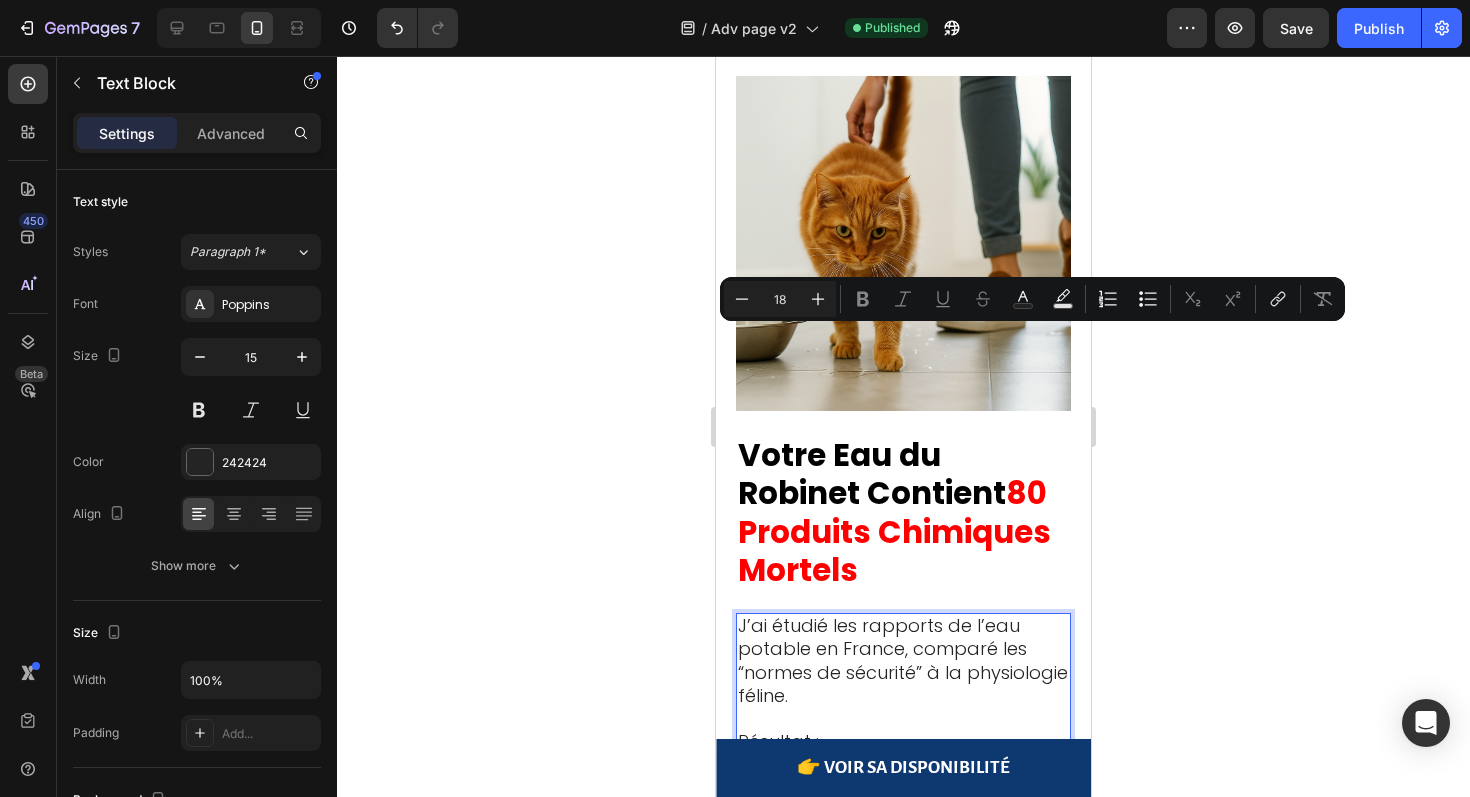 click on "Ce qui est “sûr” pour un humain de [WEIGHT] kg est  catastrophique pour un chat de [WEIGHT] kg  avec des reins gros comme une noix." at bounding box center [903, 813] 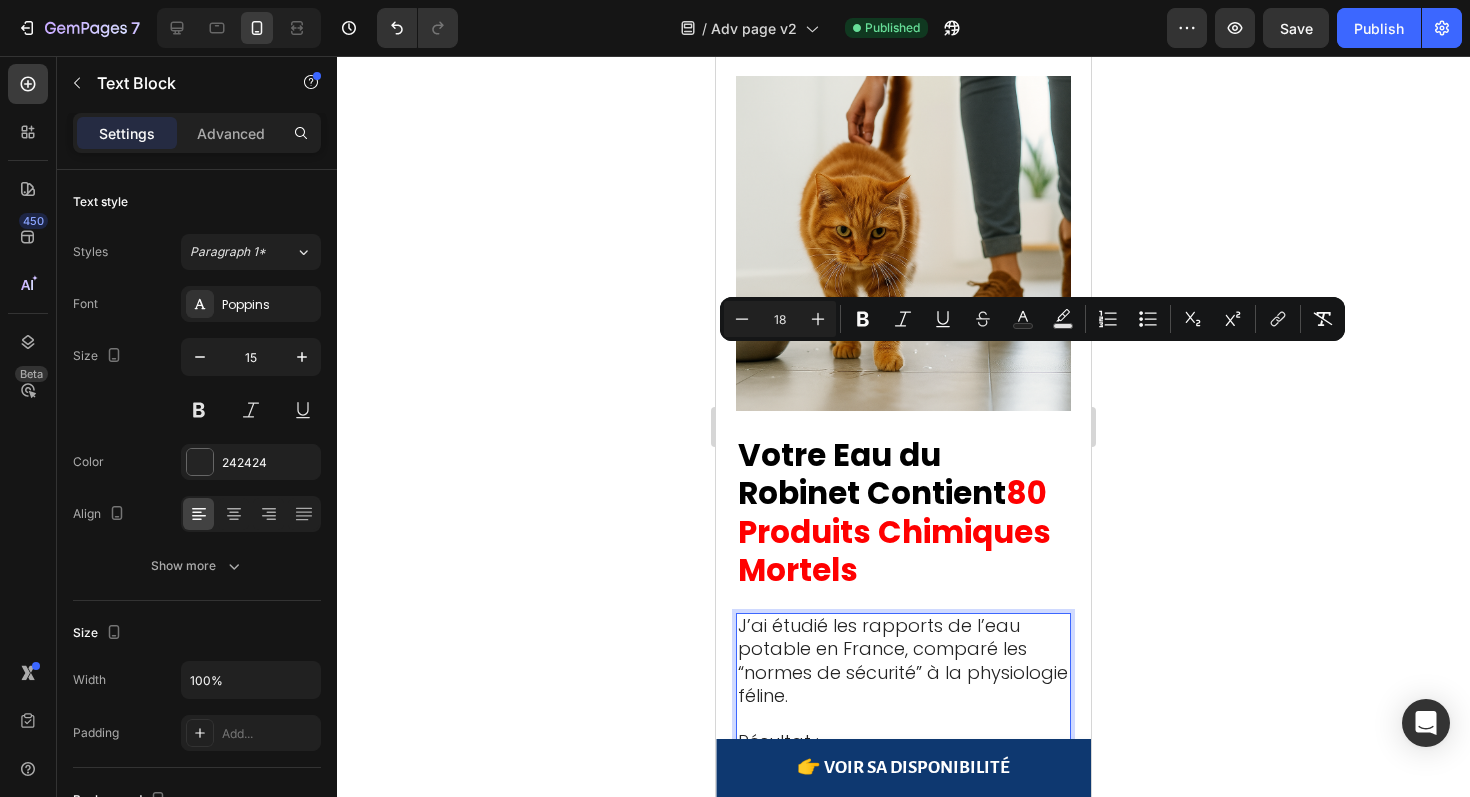 drag, startPoint x: 1034, startPoint y: 539, endPoint x: 818, endPoint y: 362, distance: 279.25793 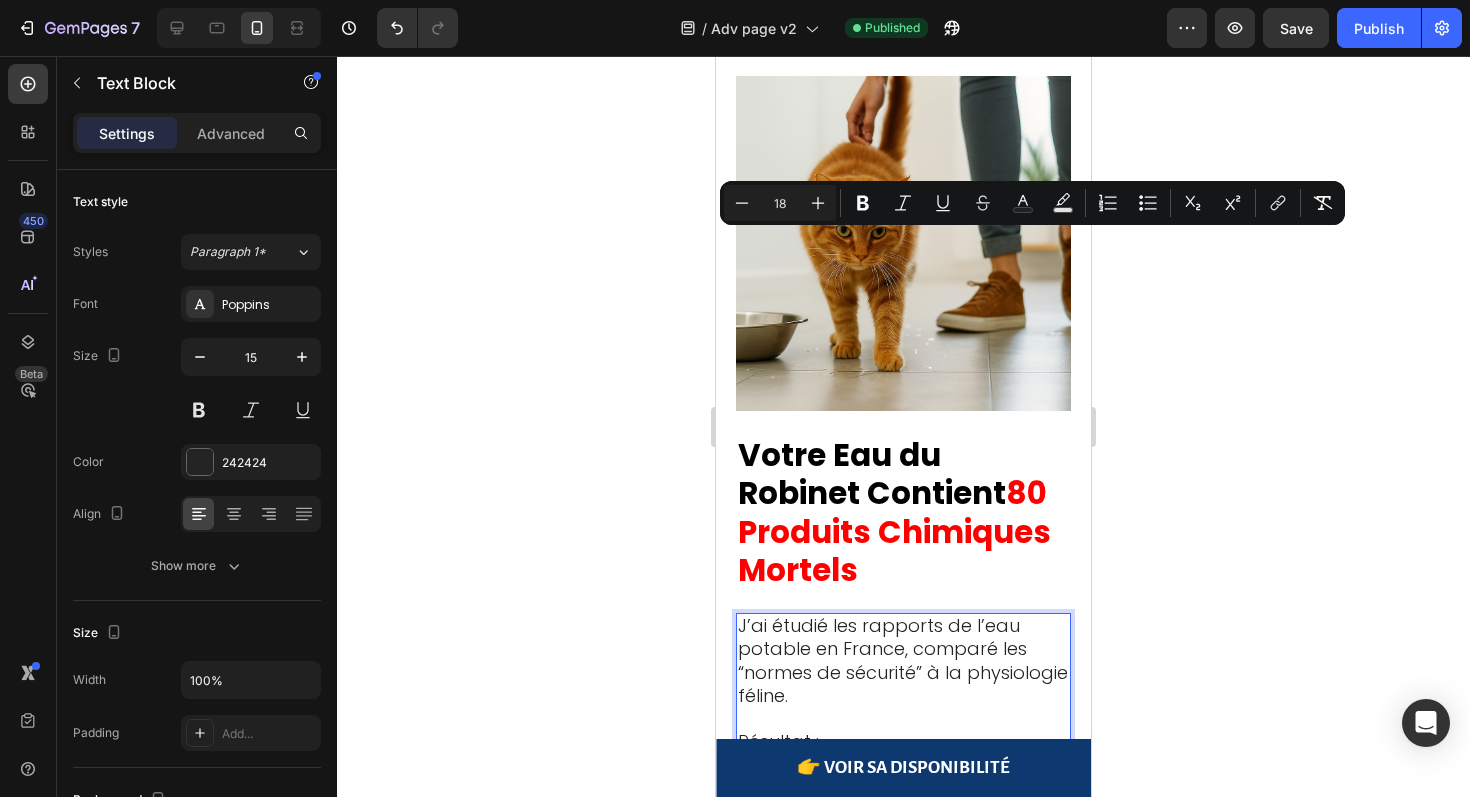 drag, startPoint x: 925, startPoint y: 477, endPoint x: 741, endPoint y: 256, distance: 287.57086 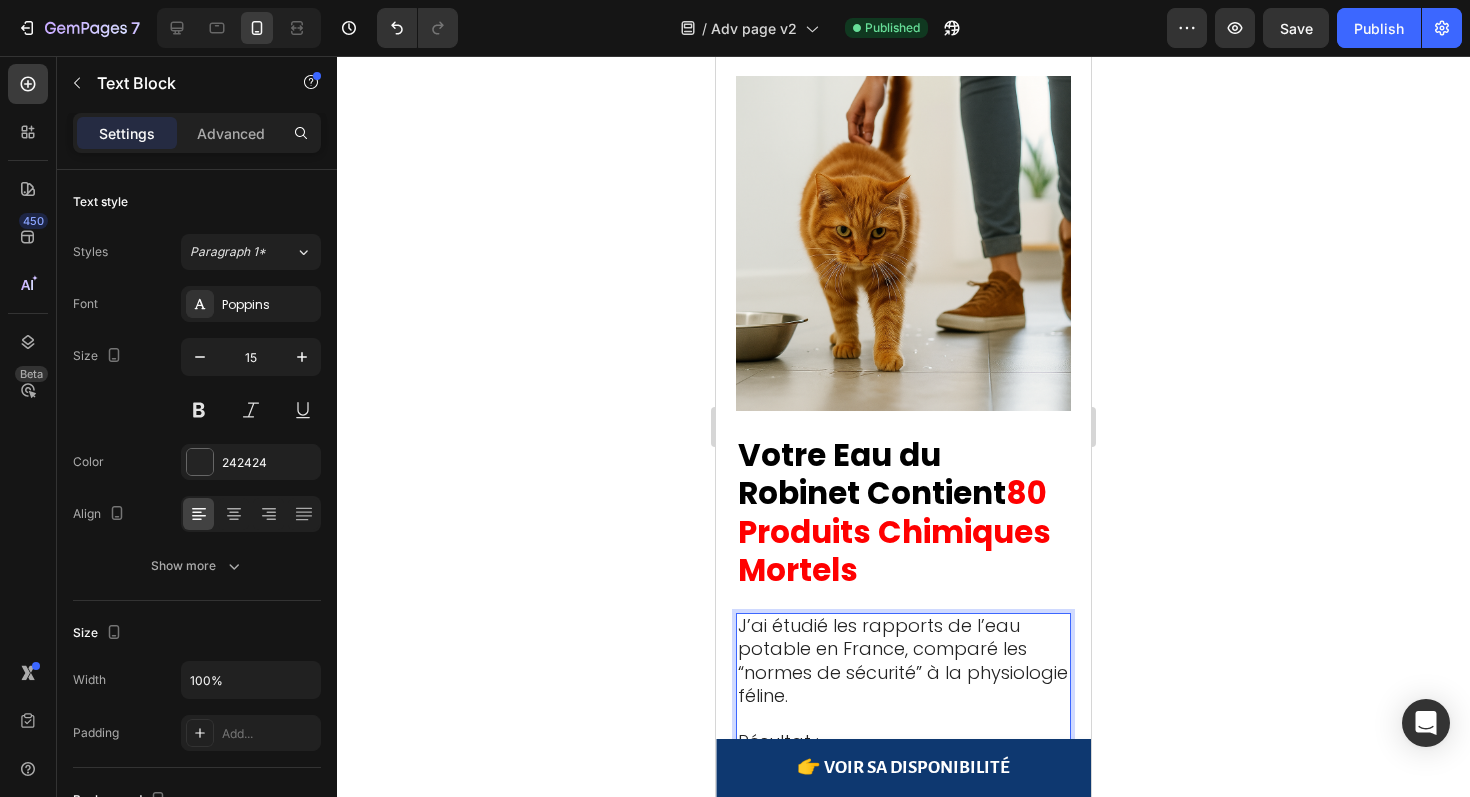 click on "J’ai étudié les rapports de l’eau potable en France, comparé les “normes de sécurité” à la physiologie féline." at bounding box center (903, 661) 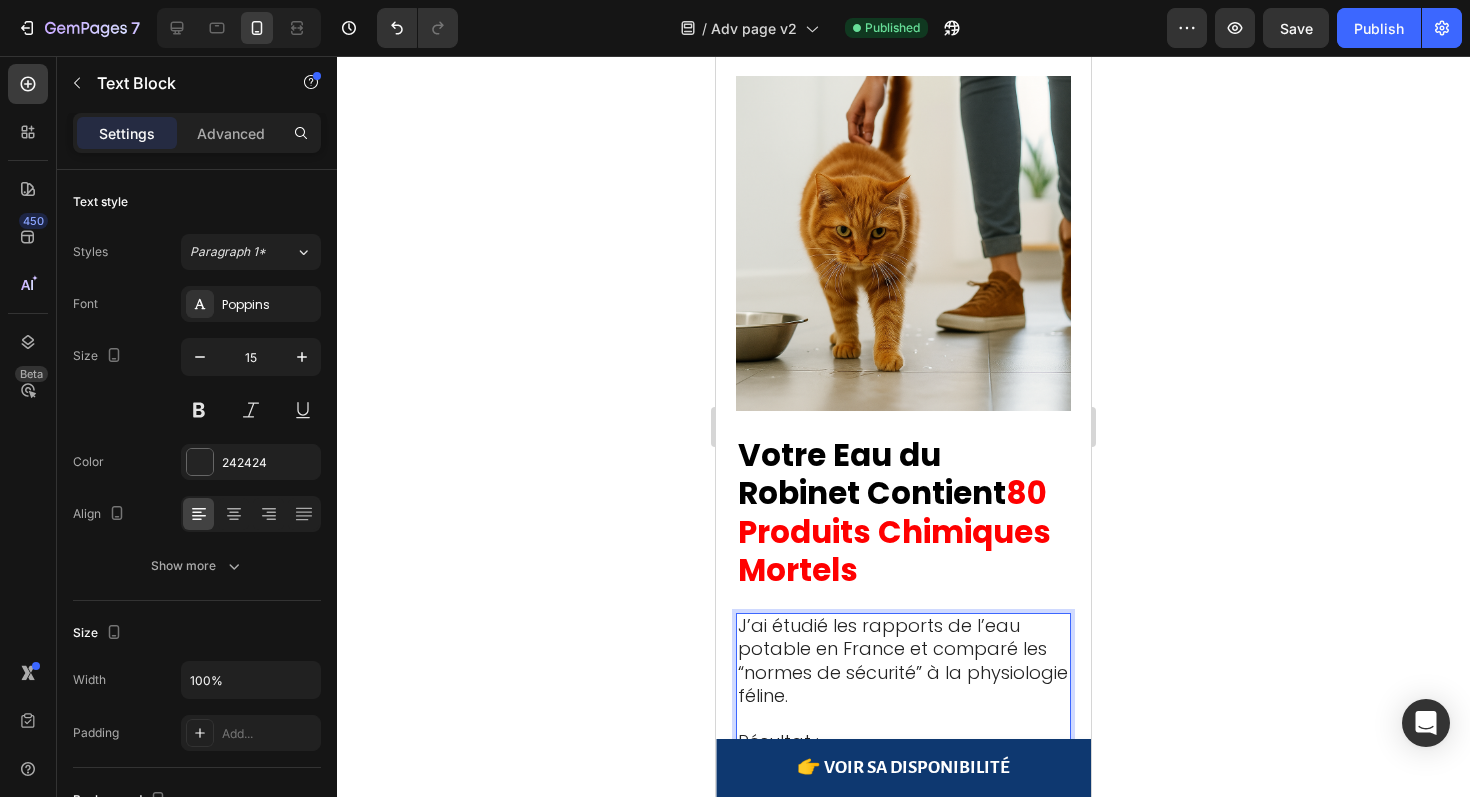 click on "J’ai étudié les rapports de l’eau potable en France et comparé les “normes de sécurité” à la physiologie féline." at bounding box center [903, 662] 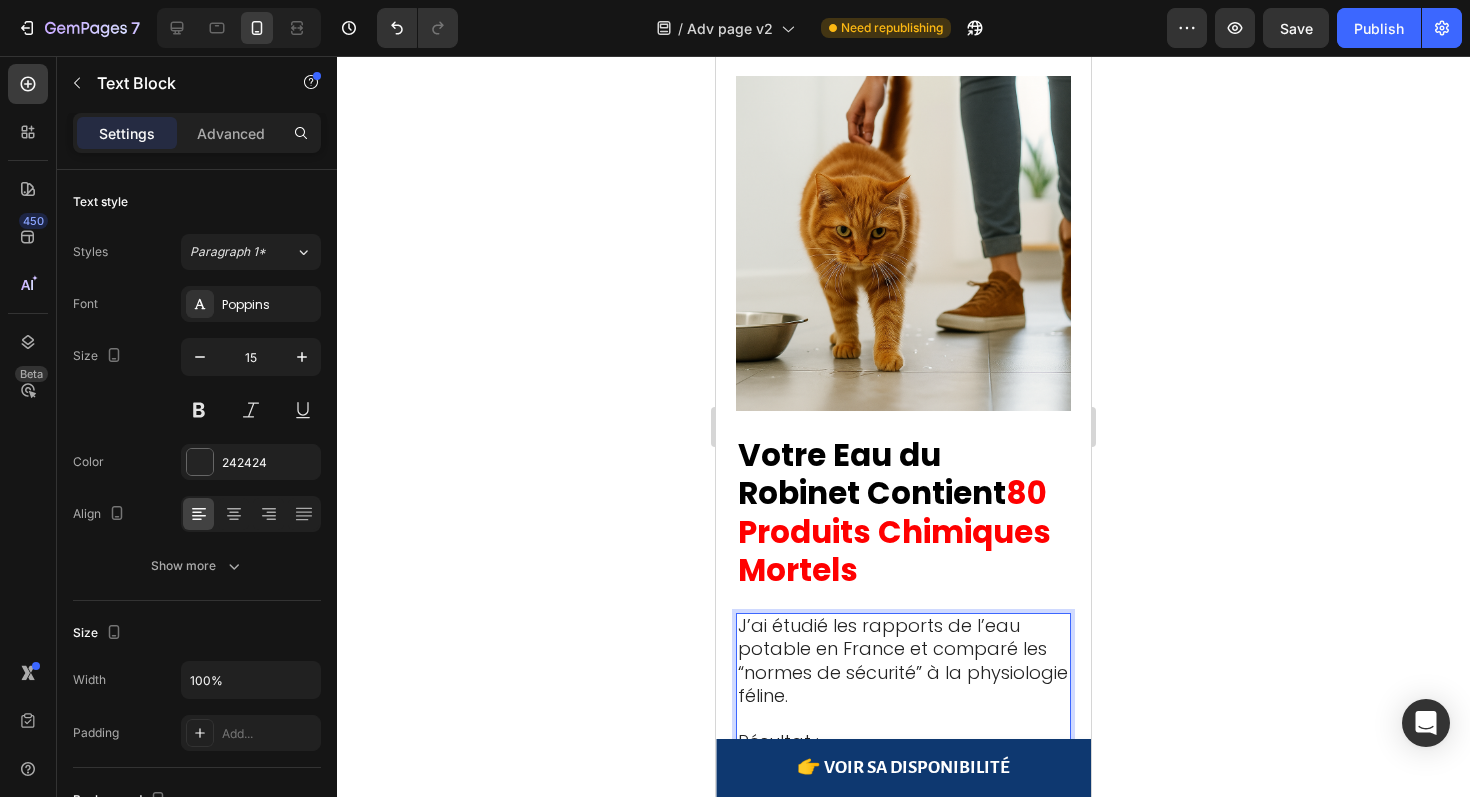 click on "Ce qui est “sûr” pour un humain de [WEIGHT] kg est  catastrophique pour un chat de [WEIGHT] kg  avec des reins gros comme une noix." at bounding box center (903, 813) 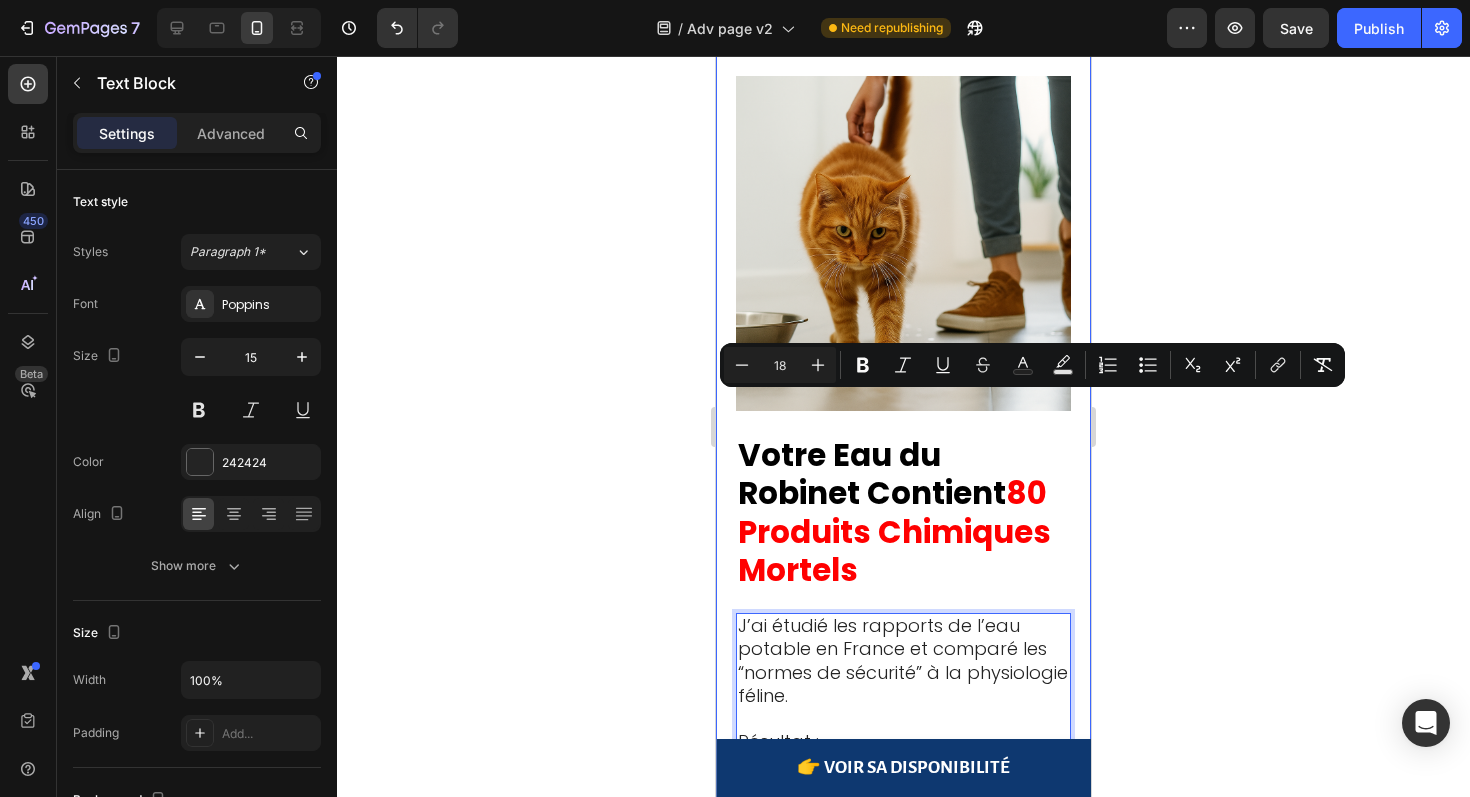 drag, startPoint x: 932, startPoint y: 474, endPoint x: 734, endPoint y: 387, distance: 216.27066 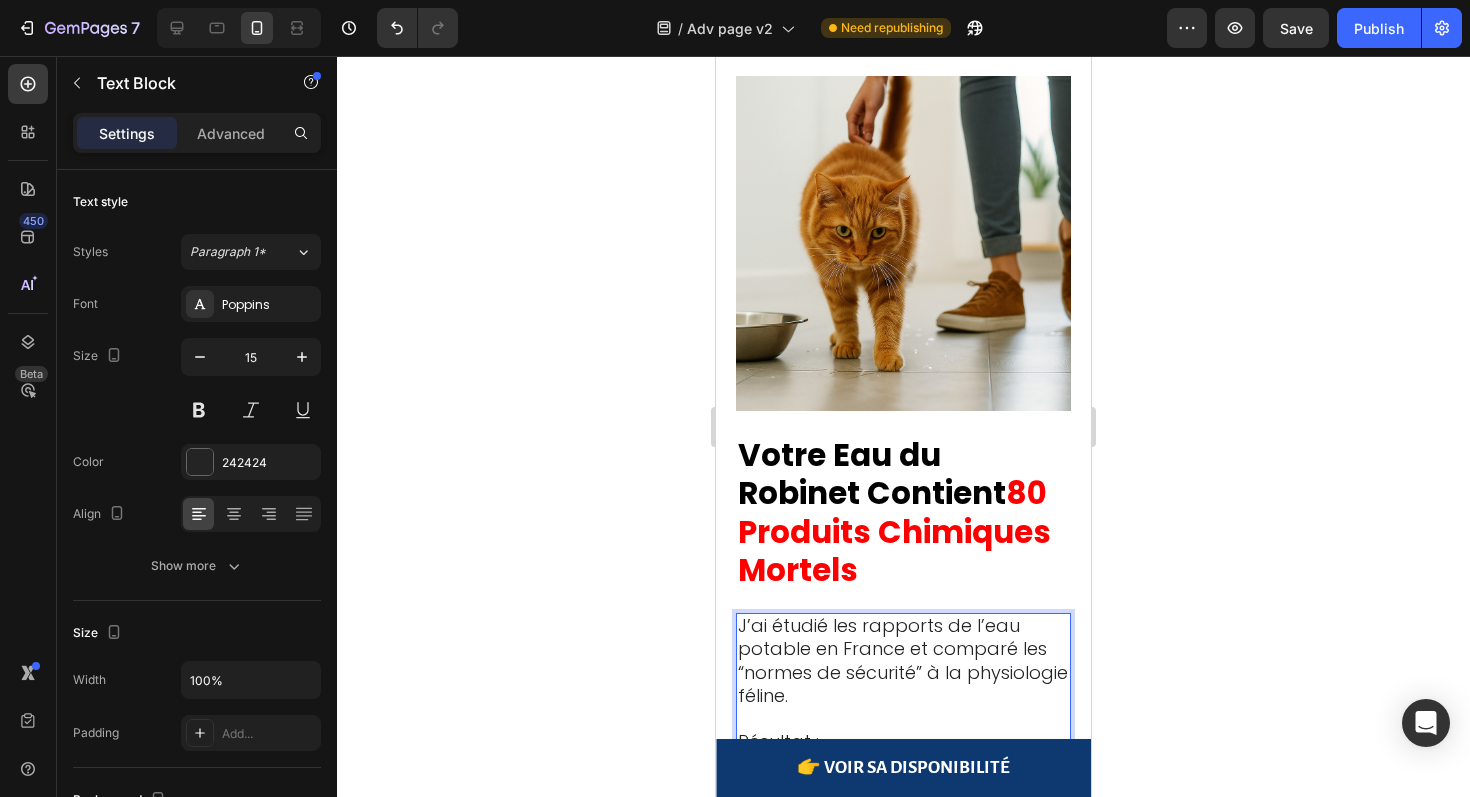 click on "Résultat :" at bounding box center (903, 743) 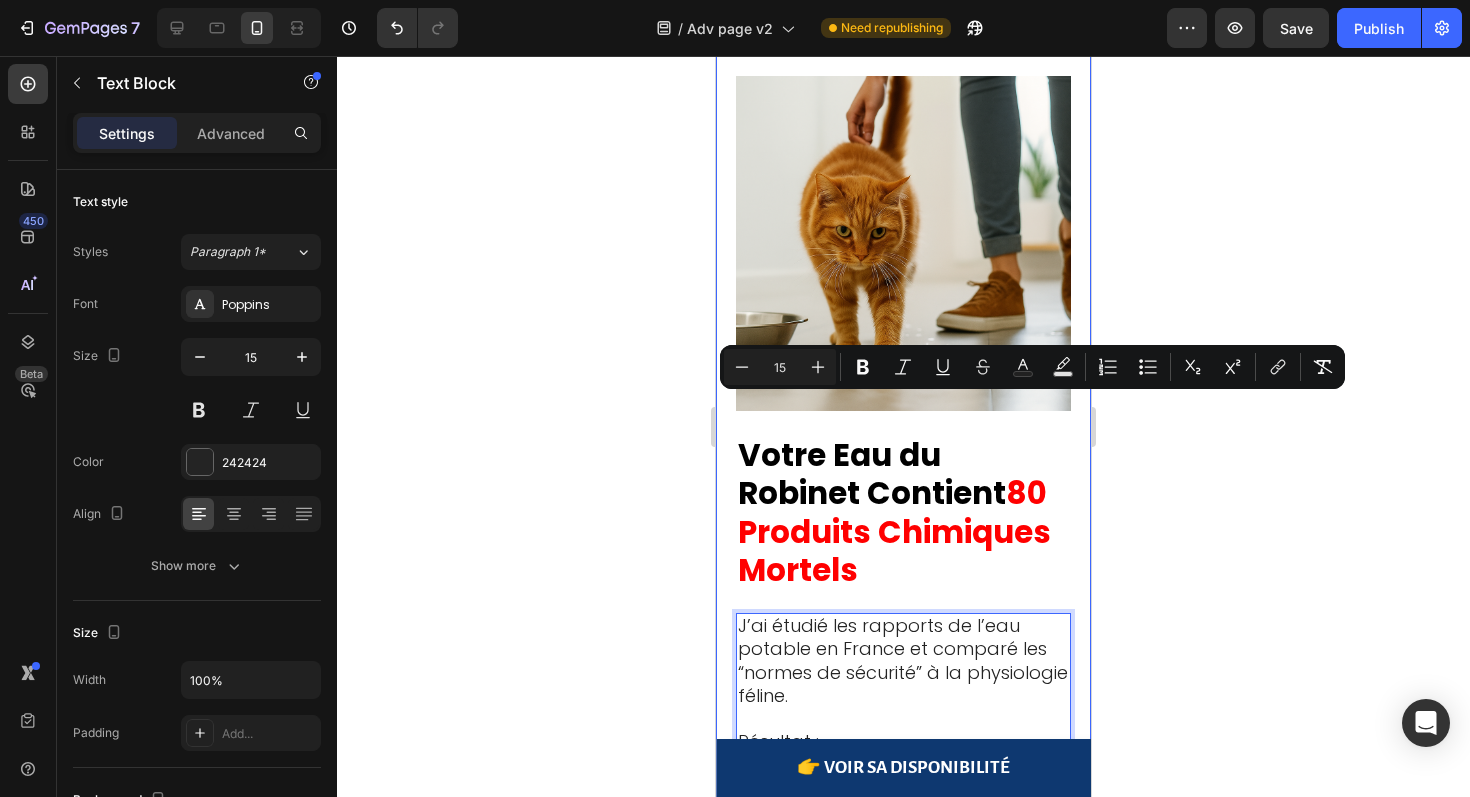 drag, startPoint x: 1068, startPoint y: 457, endPoint x: 729, endPoint y: 409, distance: 342.38138 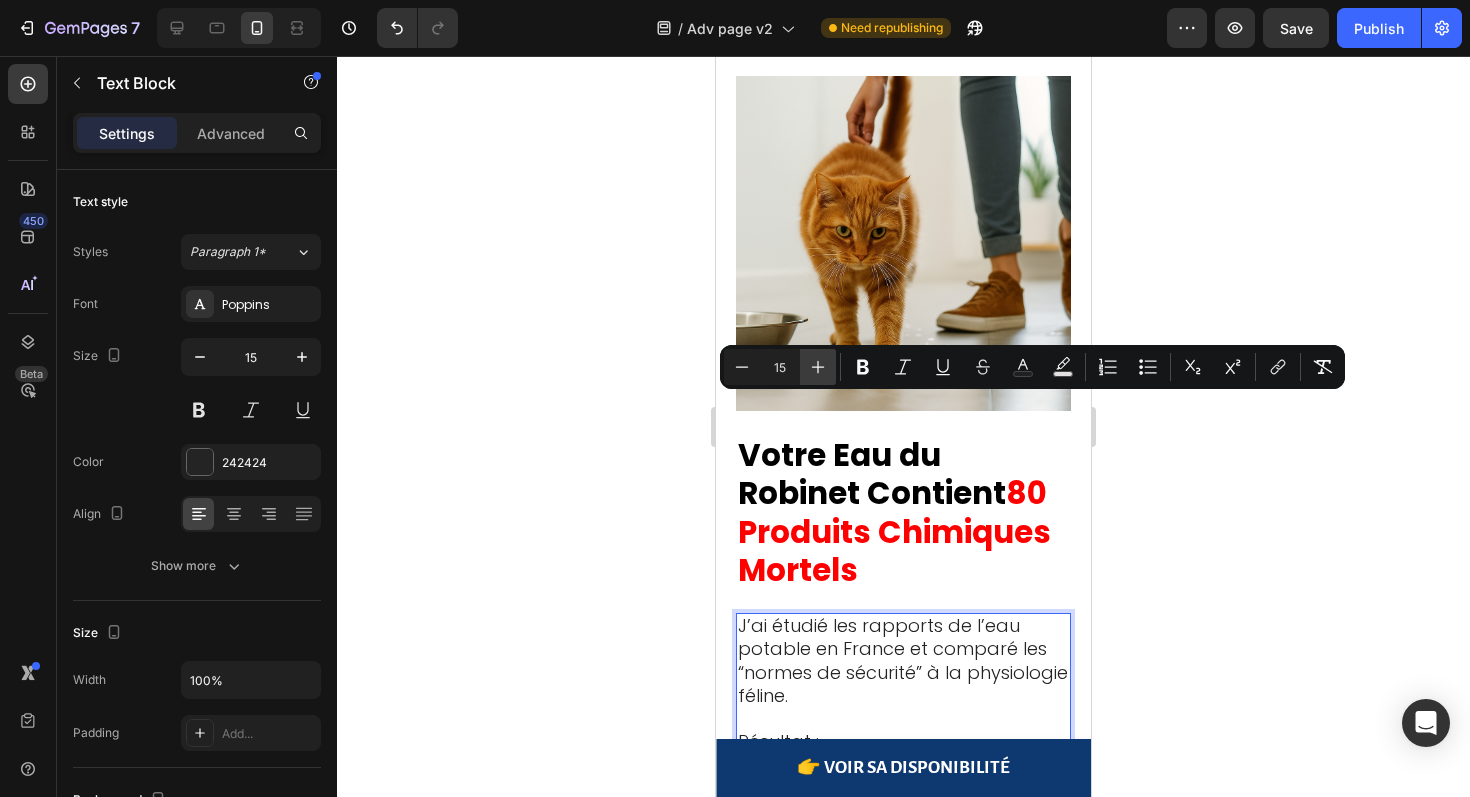 click on "Plus" at bounding box center (818, 367) 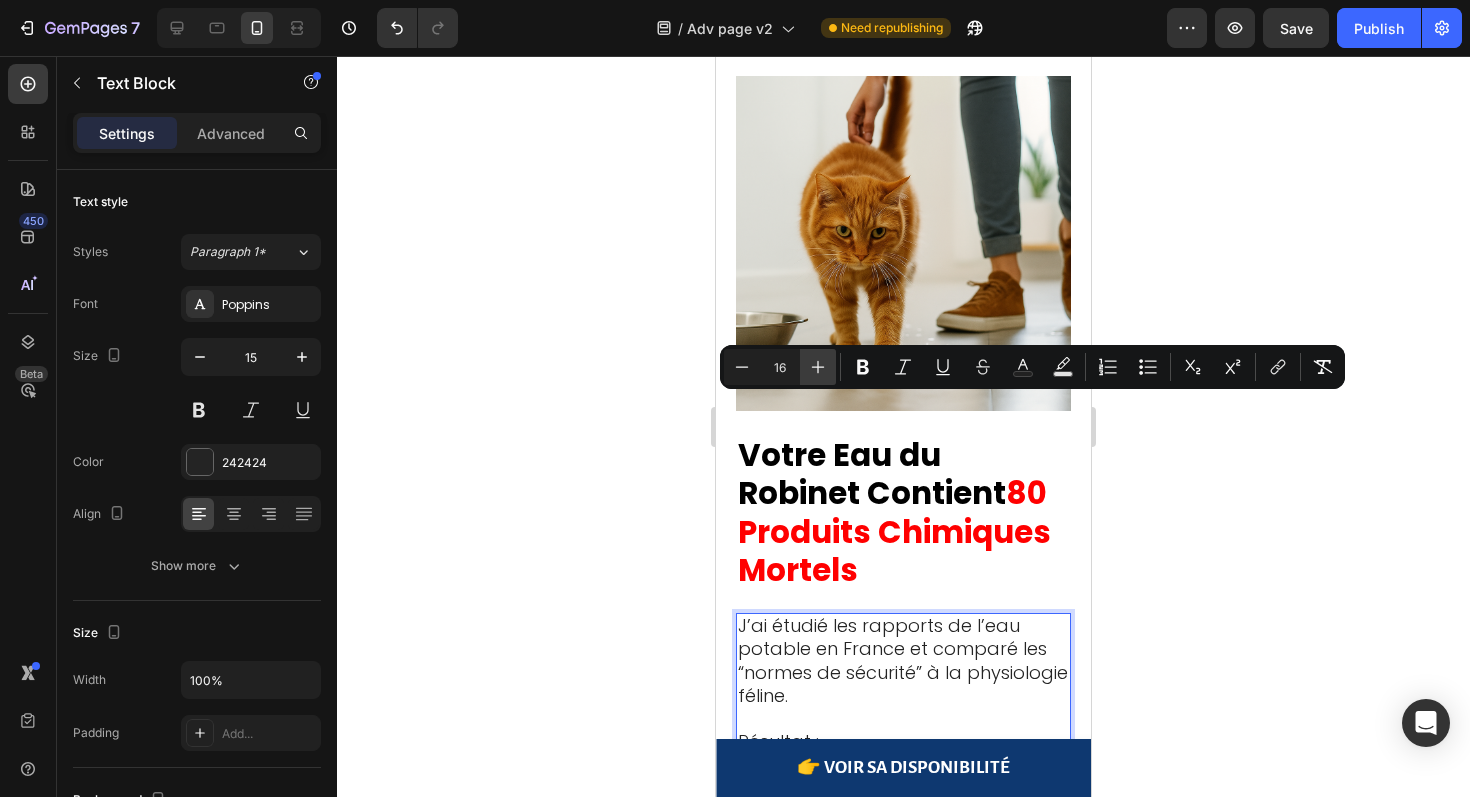 click on "Plus" at bounding box center [818, 367] 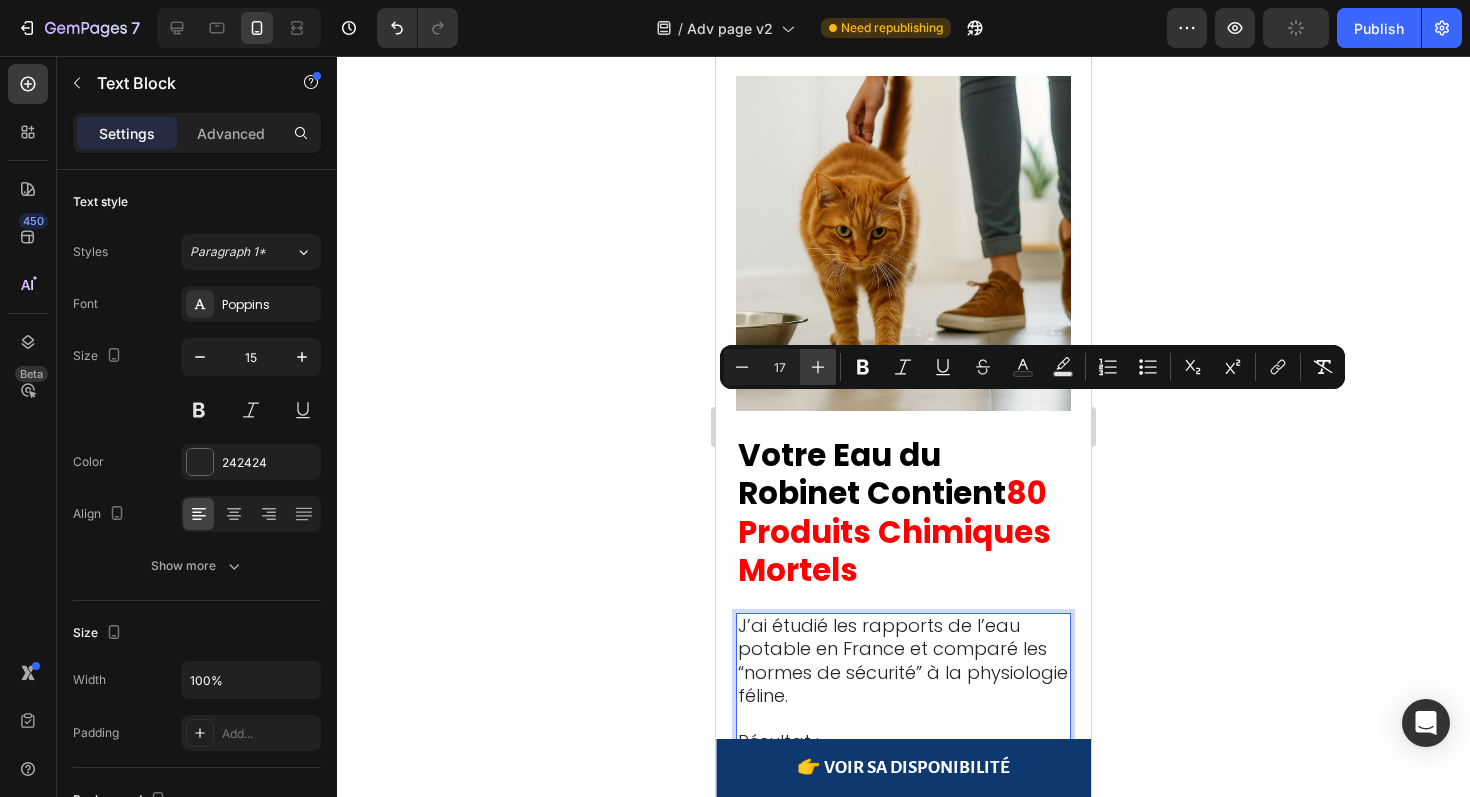 click on "Plus" at bounding box center (818, 367) 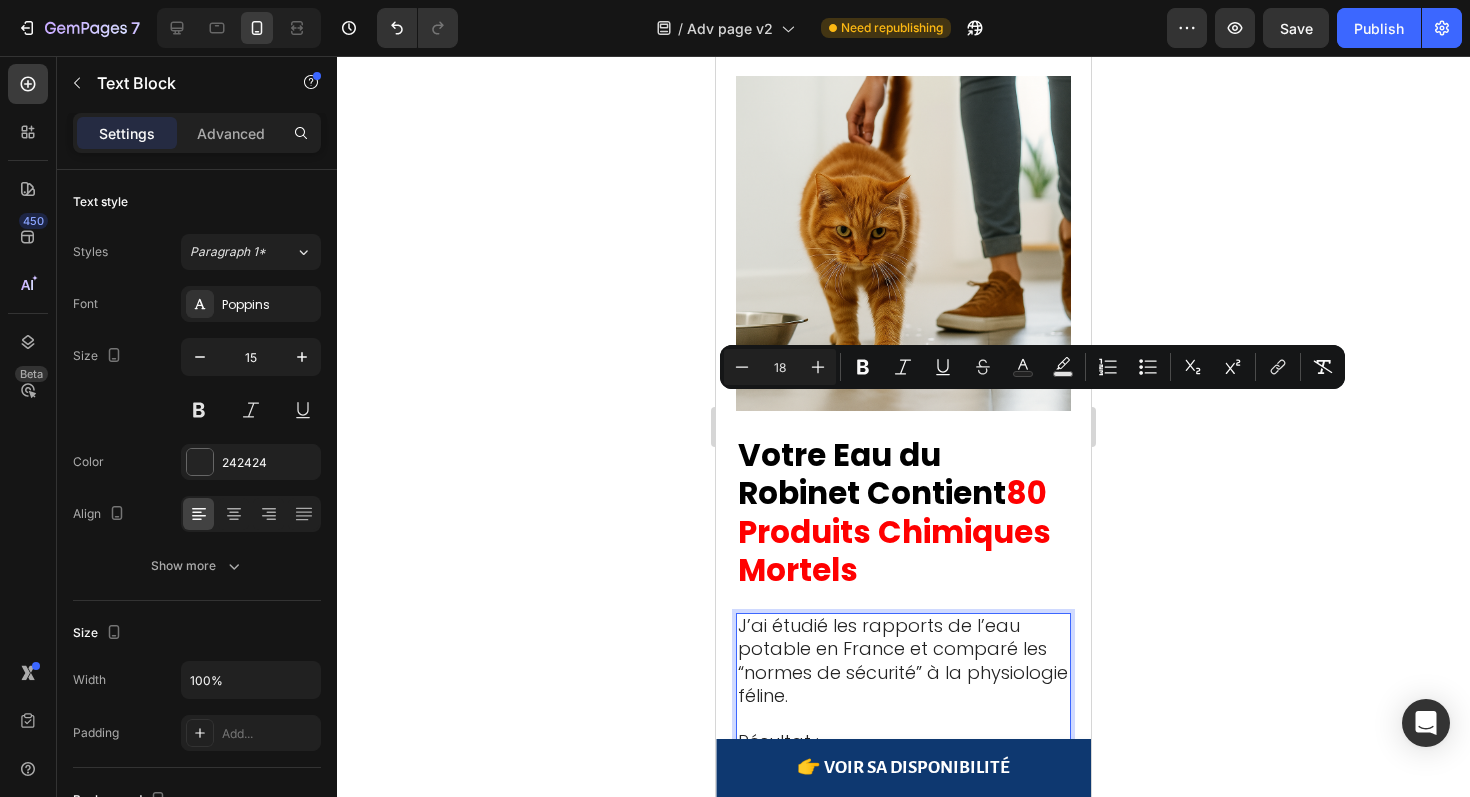 click on "Une eau sans danger pour un adulte de 70 kg peut être très nocive pour un chat de 4 kg, dont les reins sont minuscules et fragiles." at bounding box center [900, 834] 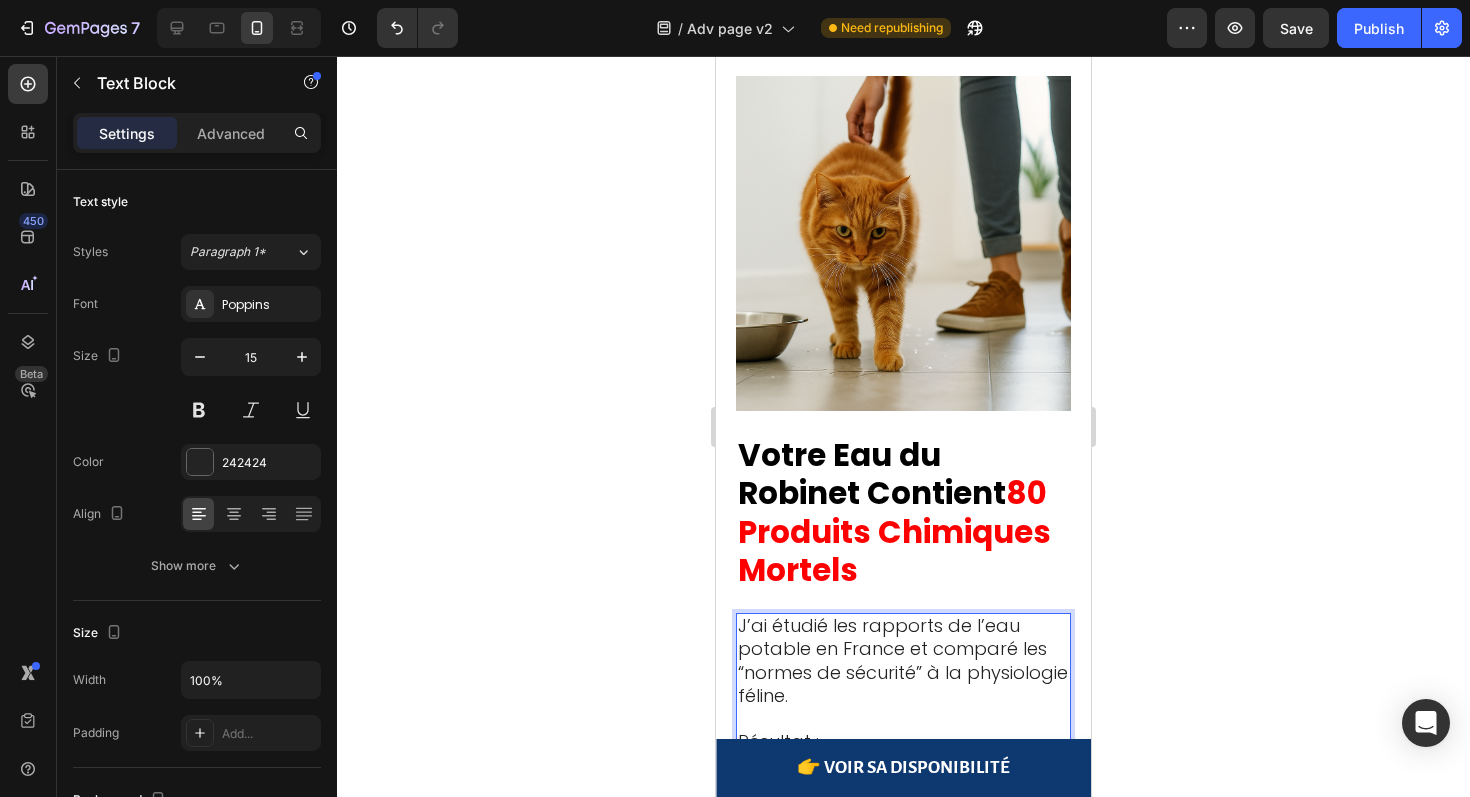 click on "Une eau sans danger pour un adulte de 70 kg peut être très nocive pour un chat de 4 kg, dont les reins sont minuscules et fragiles." at bounding box center [900, 834] 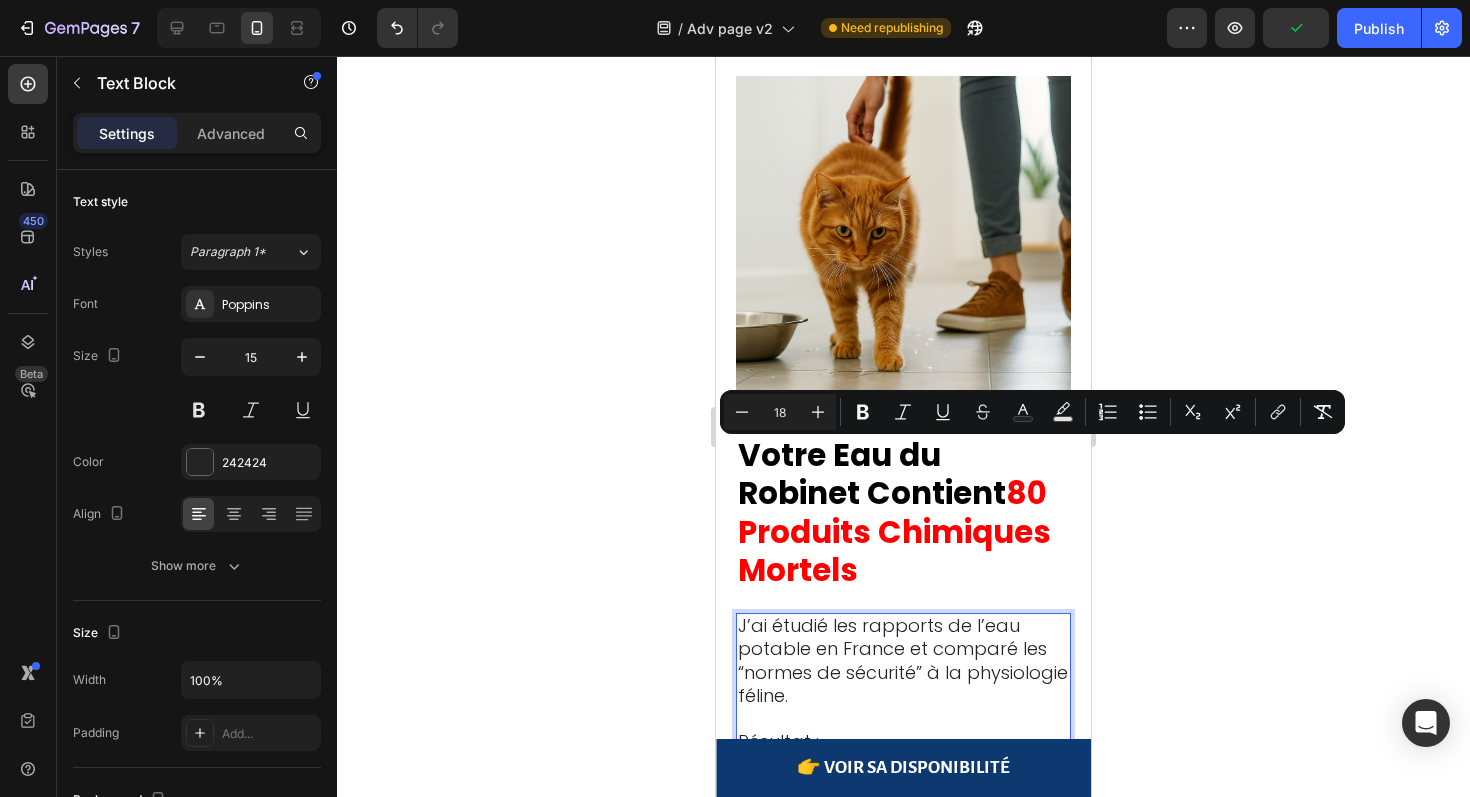 drag, startPoint x: 939, startPoint y: 480, endPoint x: 888, endPoint y: 449, distance: 59.682495 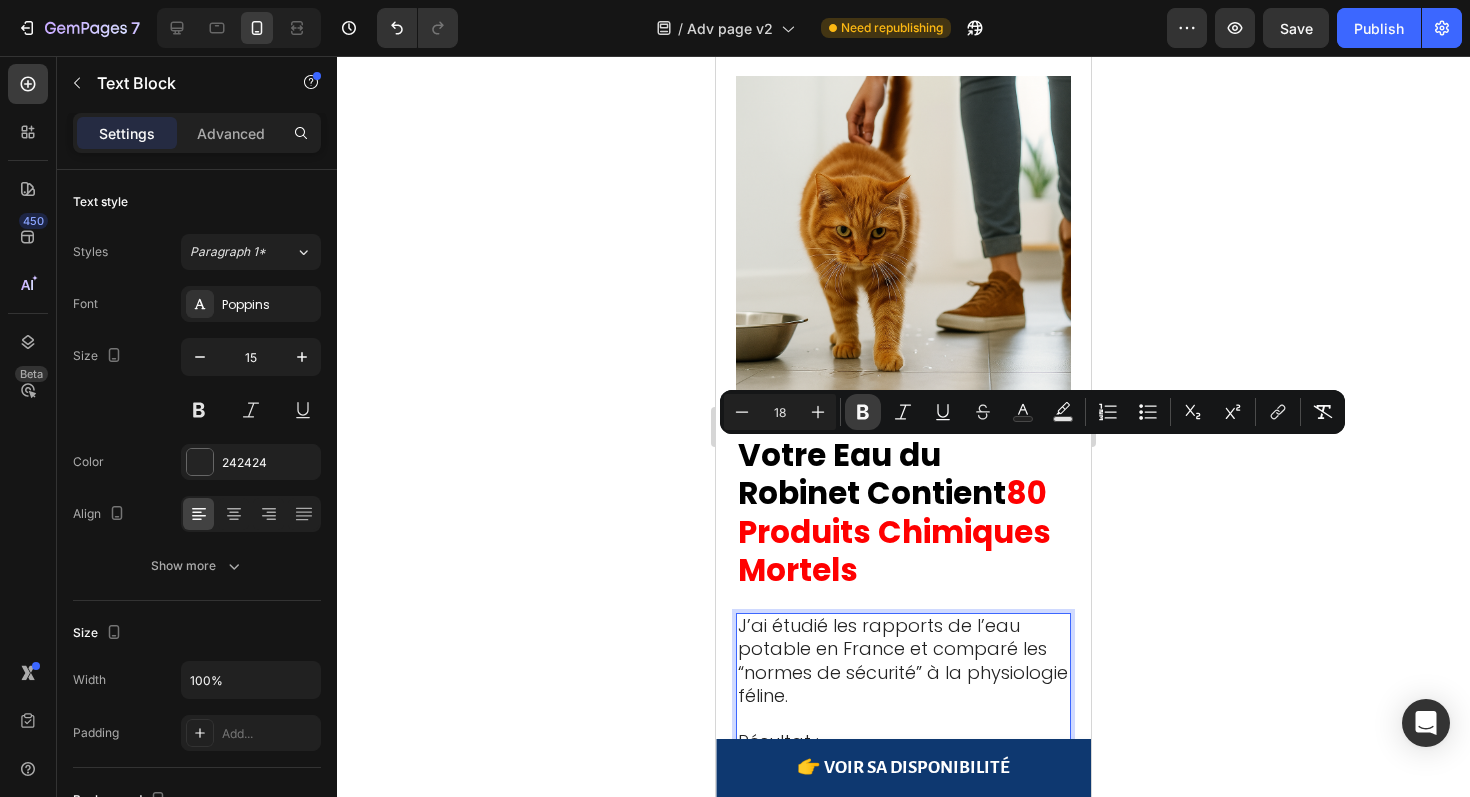 click 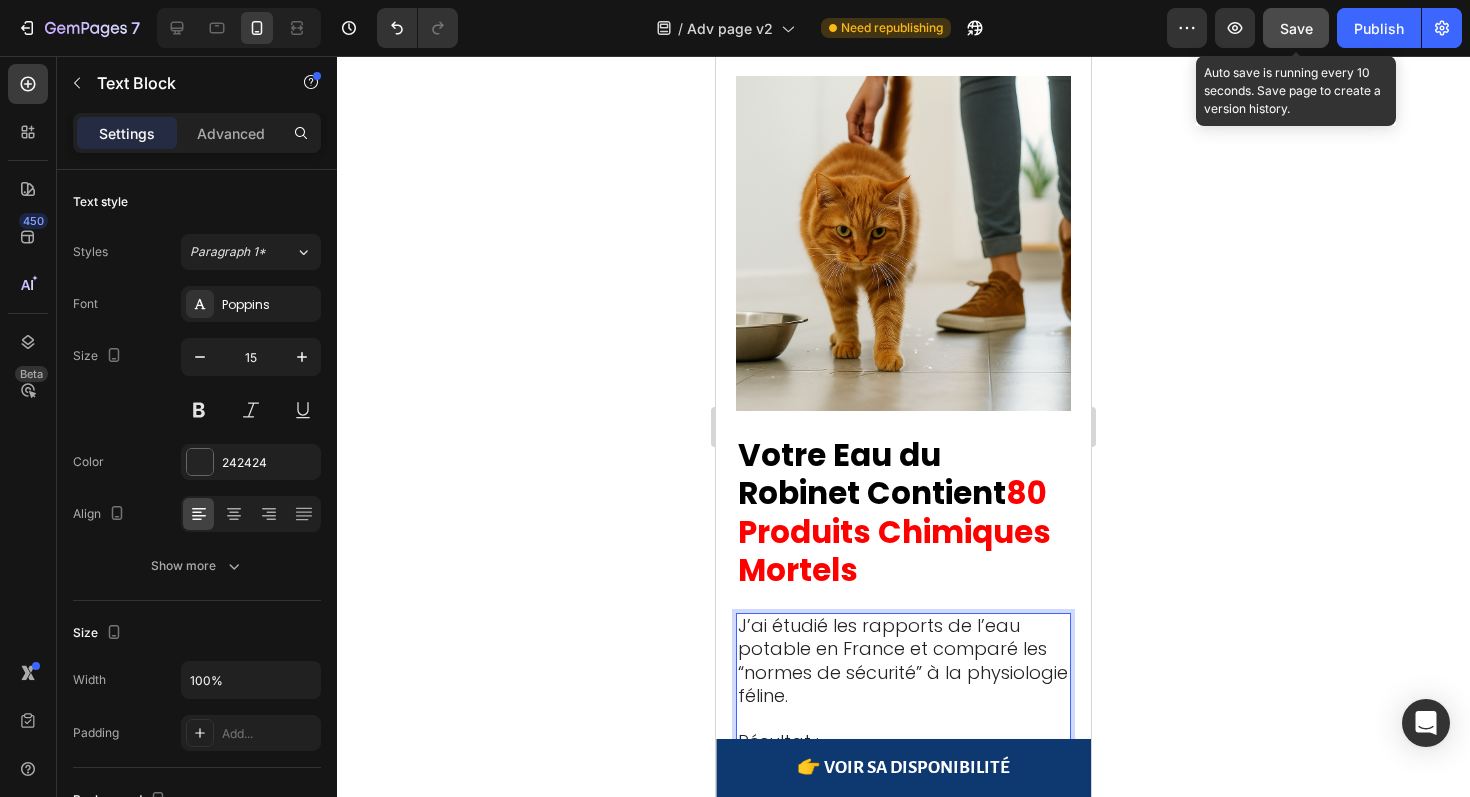 click on "Save" 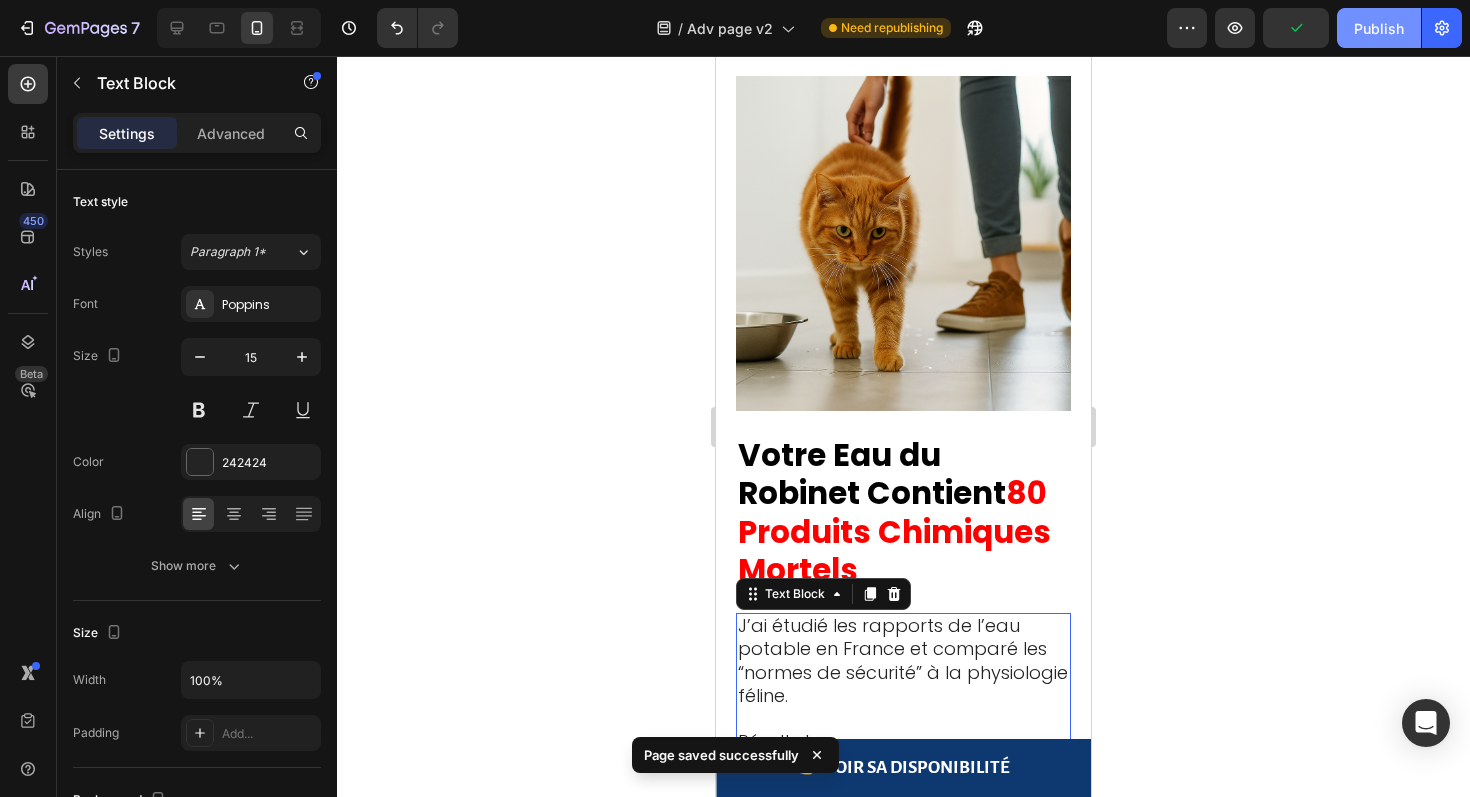 click on "Publish" at bounding box center (1379, 28) 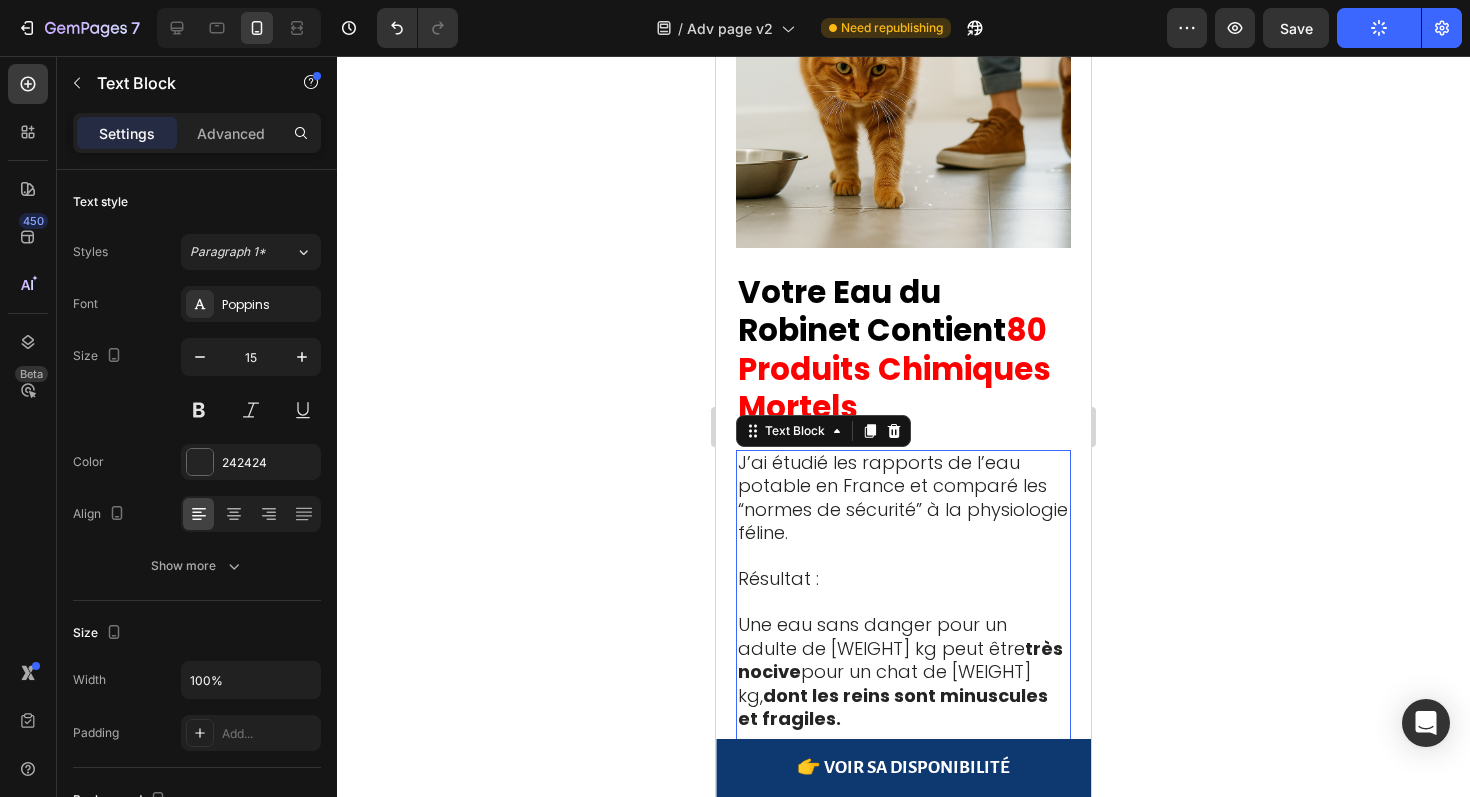 scroll, scrollTop: 3527, scrollLeft: 0, axis: vertical 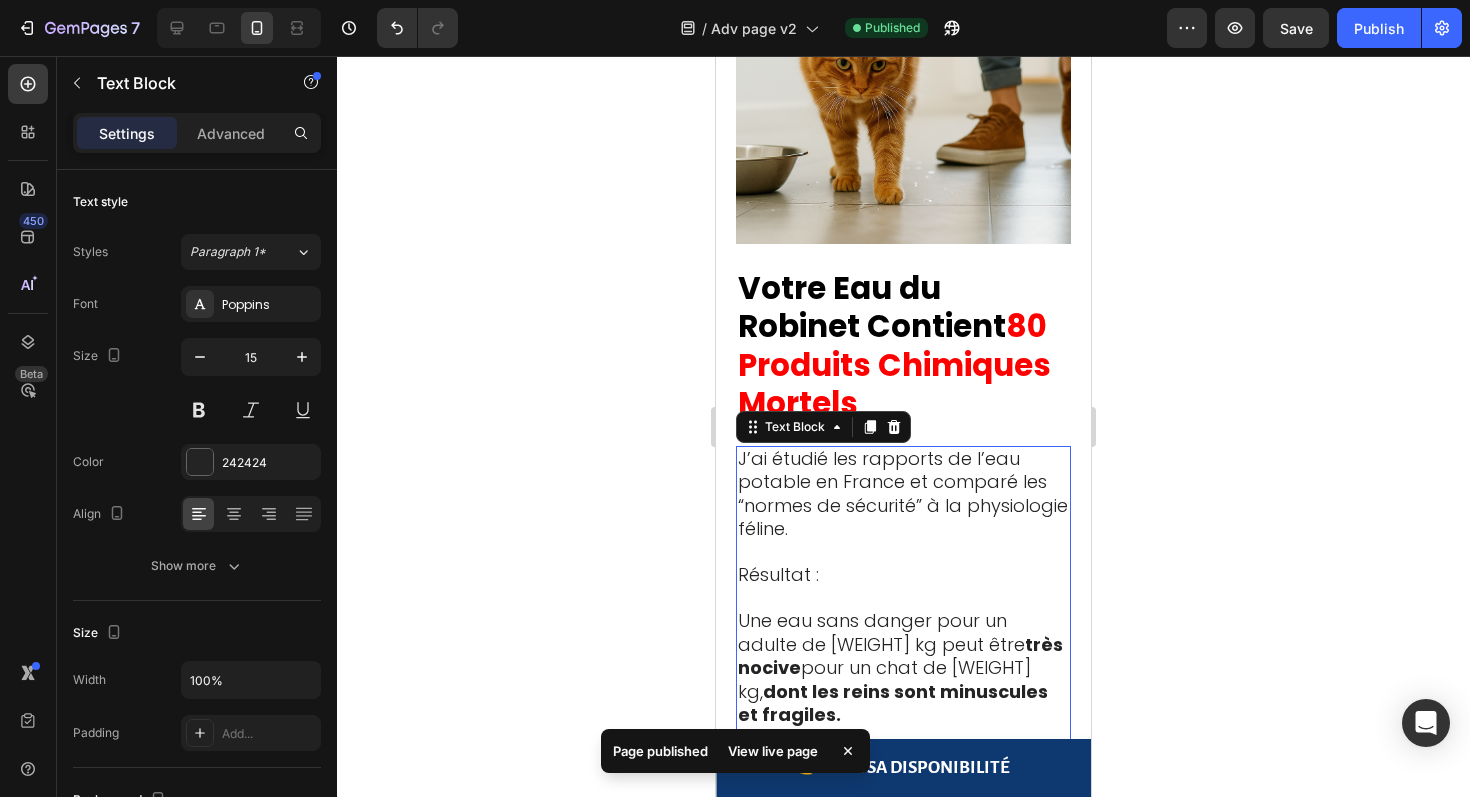 click 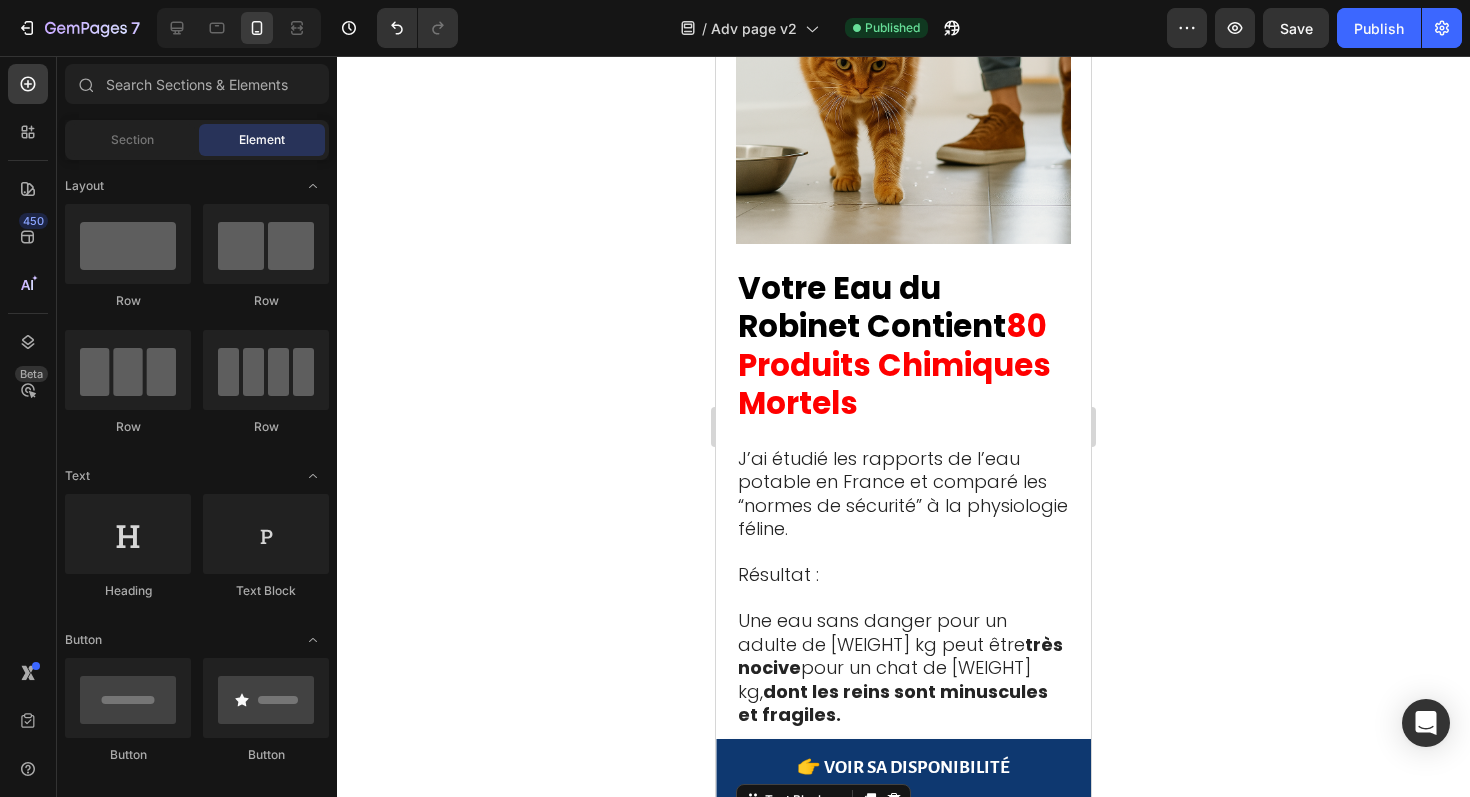 click on "Chloramine  qui brûle les tissus,  plomb  qui s'accumule dans les os,  mercure  qui détruit les neurones,  résidus agricoles ,  solvants industriels , déchets pharmaceutiques que les stations d'épuration ne peuvent pas éliminer" at bounding box center (901, 928) 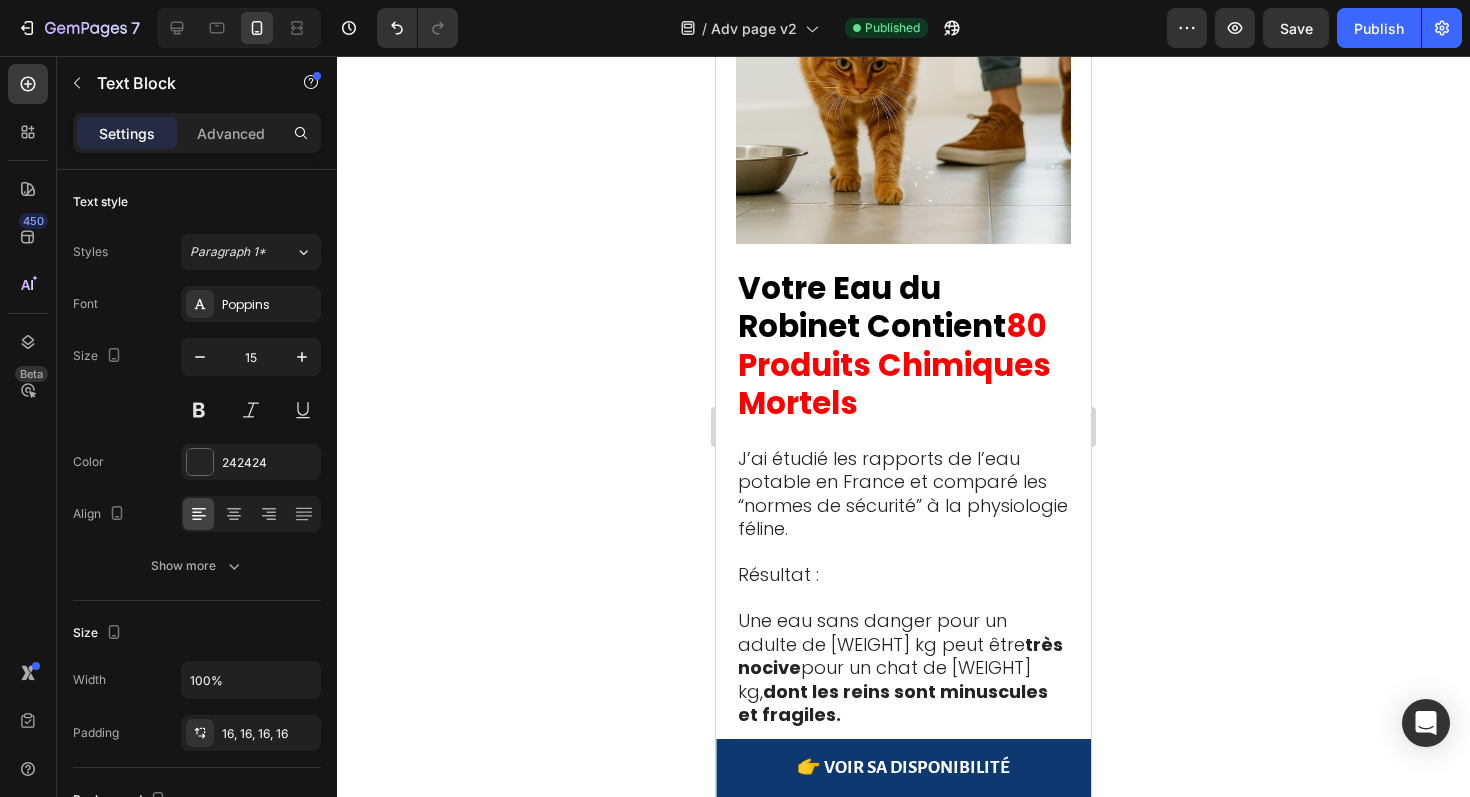 click on "Chloramine  qui brûle les tissus,  plomb  qui s'accumule dans les os,  mercure  qui détruit les neurones,  résidus agricoles ,  solvants industriels , déchets pharmaceutiques que les stations d'épuration ne peuvent pas éliminer" at bounding box center [901, 928] 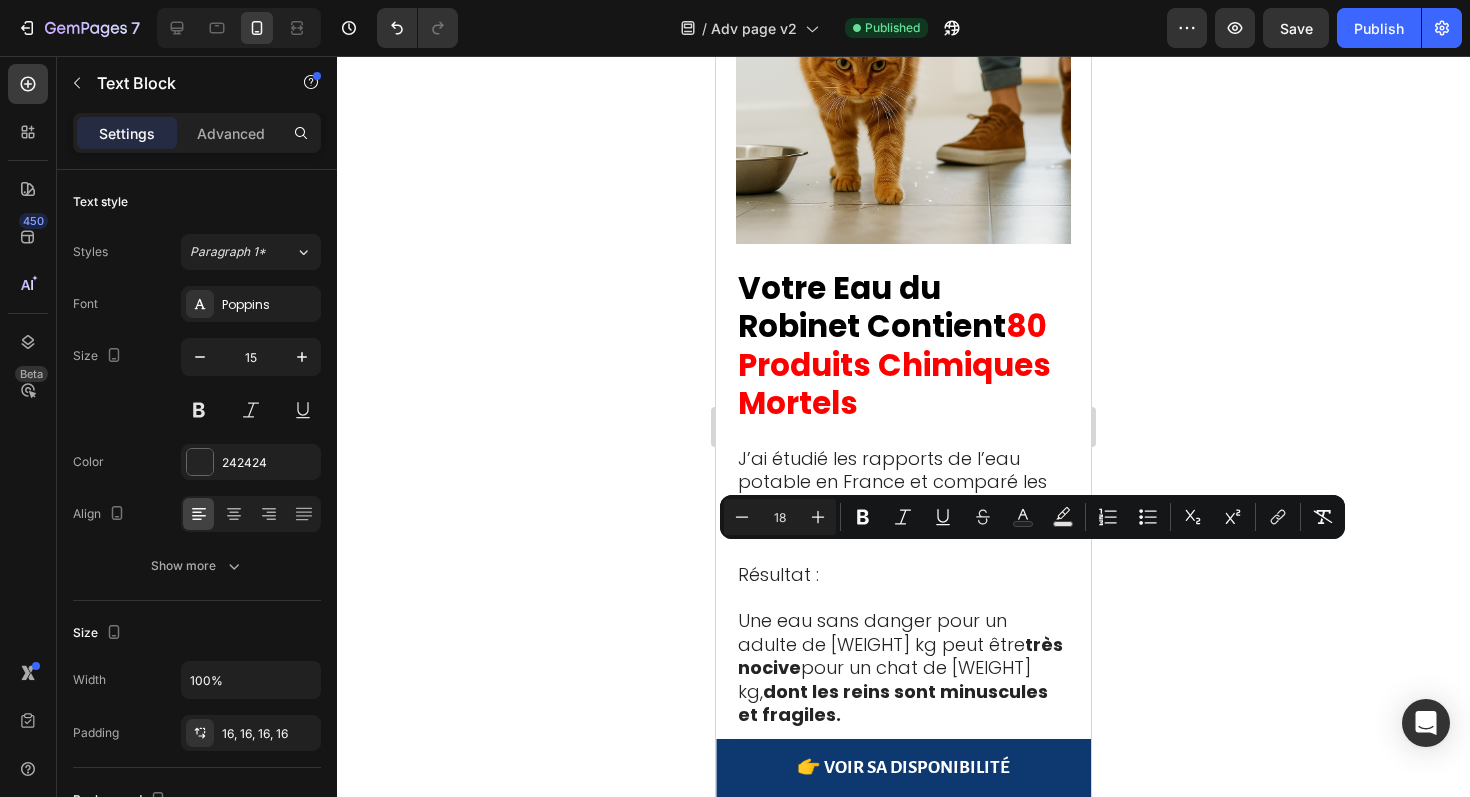 click on "Chloramine  qui brûle les tissus,  plomb  qui s'accumule dans les os,  mercure  qui détruit les neurones,  résidus agricoles ,  solvants industriels , déchets pharmaceutiques que les stations d'épuration ne peuvent pas éliminer" at bounding box center (901, 928) 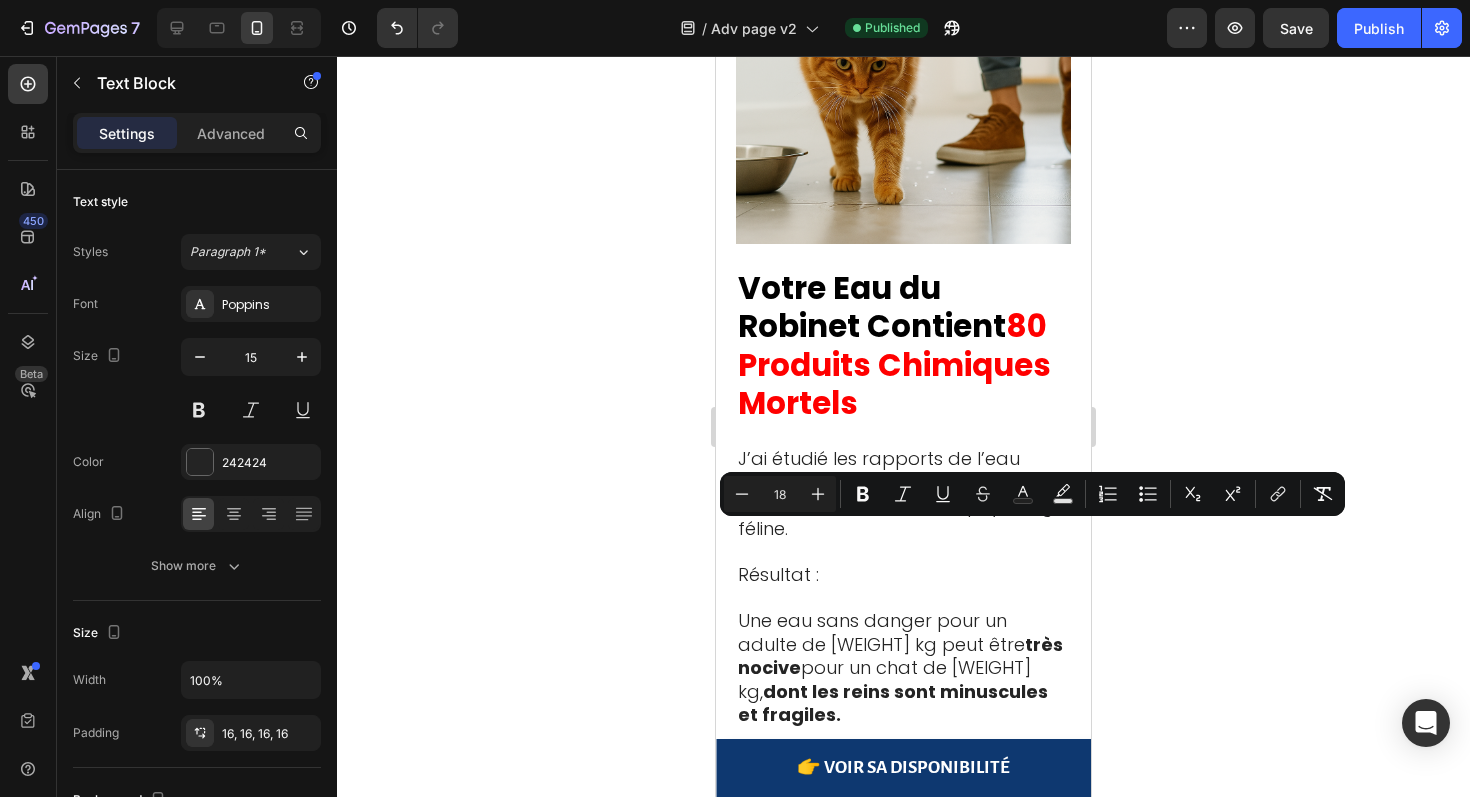 drag, startPoint x: 909, startPoint y: 560, endPoint x: 945, endPoint y: 542, distance: 40.24922 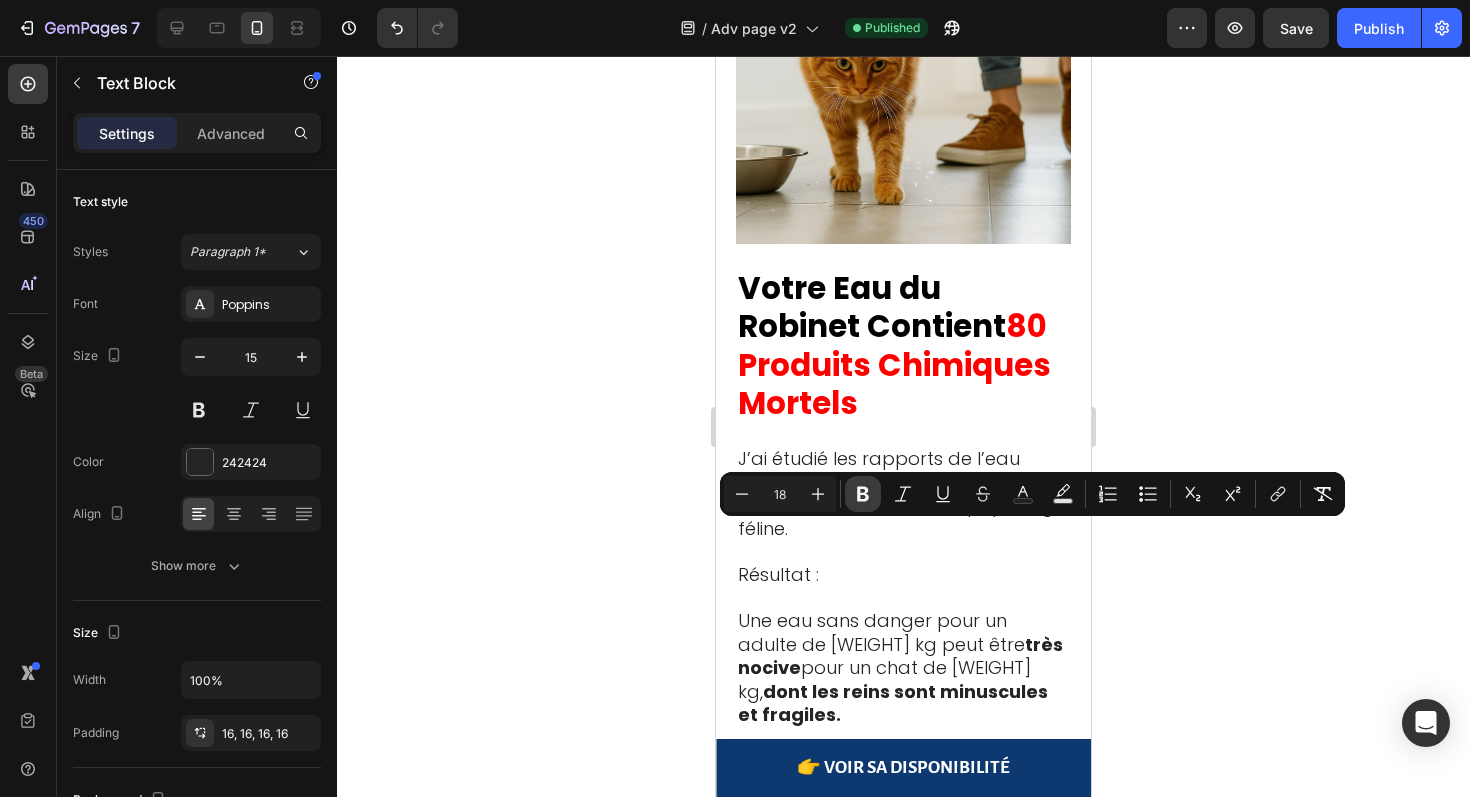 click 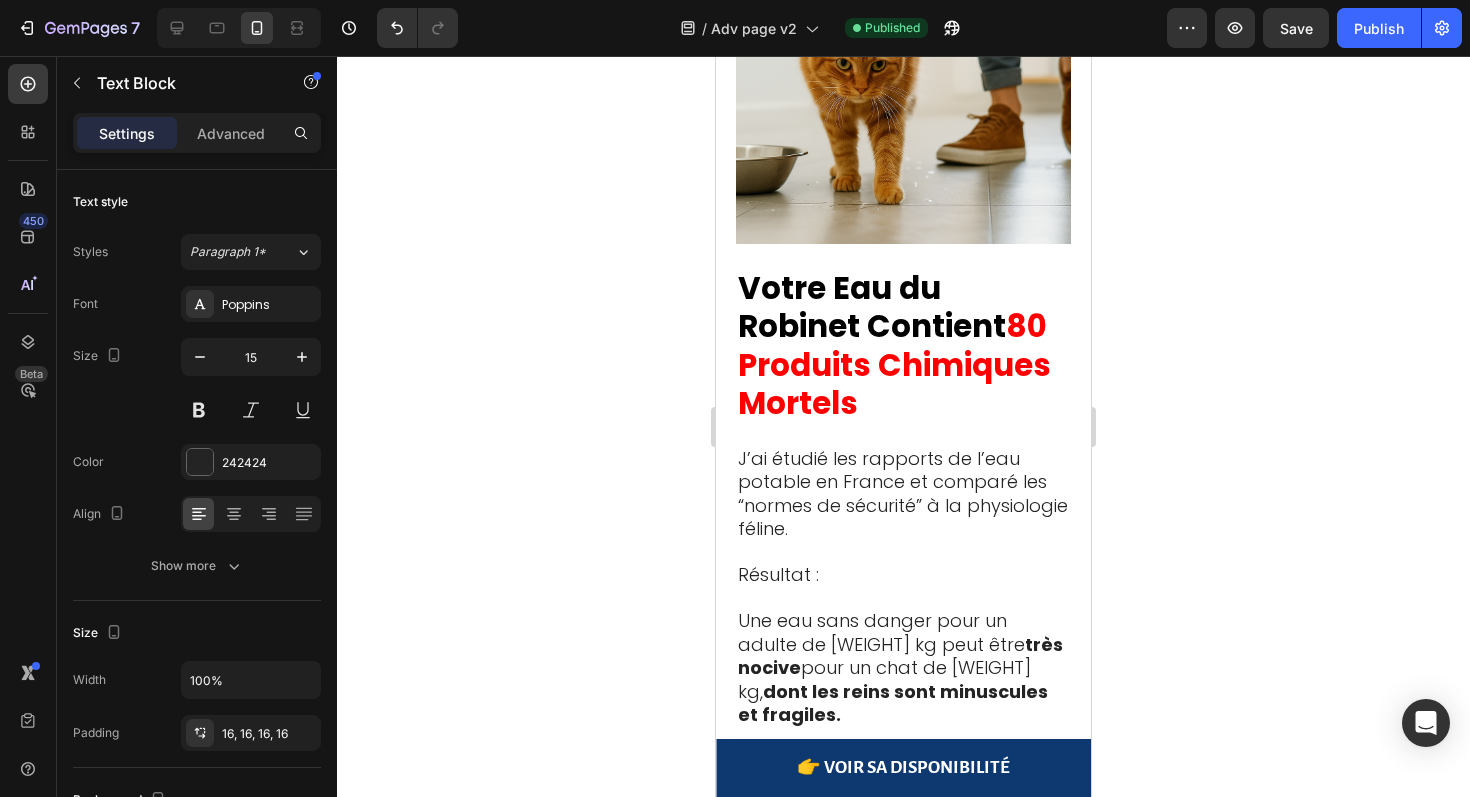 click 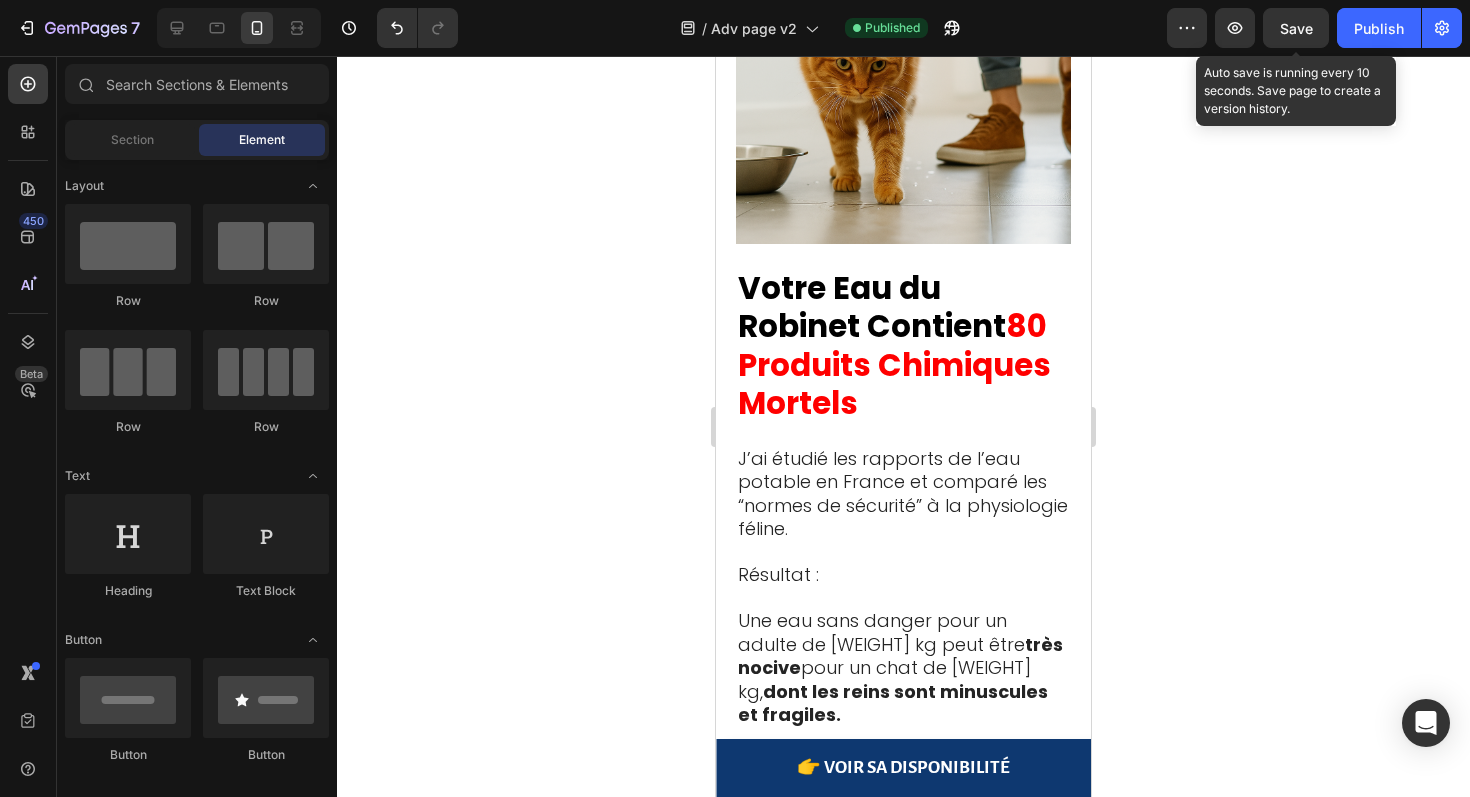 click on "Save" at bounding box center [1296, 28] 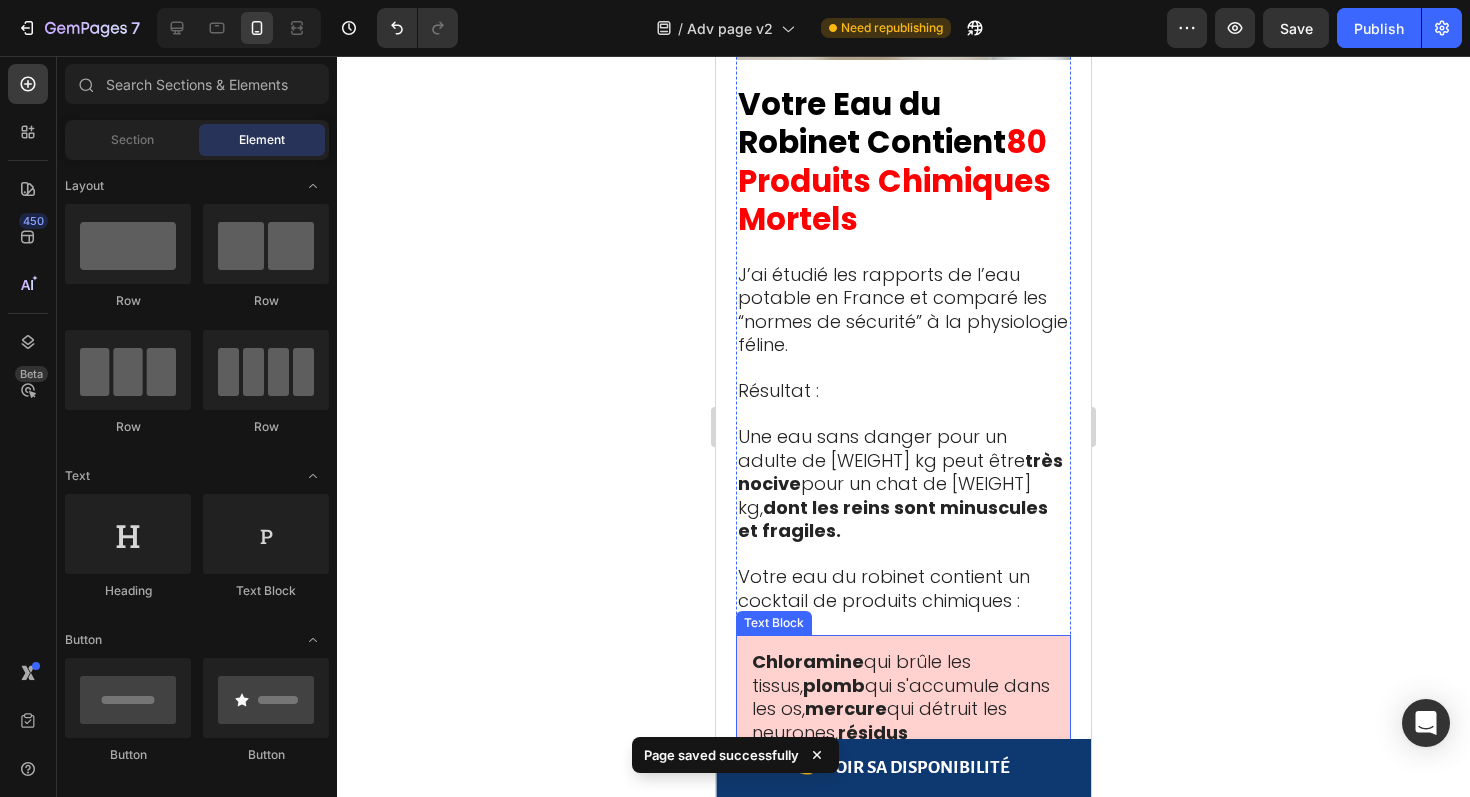 scroll, scrollTop: 3759, scrollLeft: 0, axis: vertical 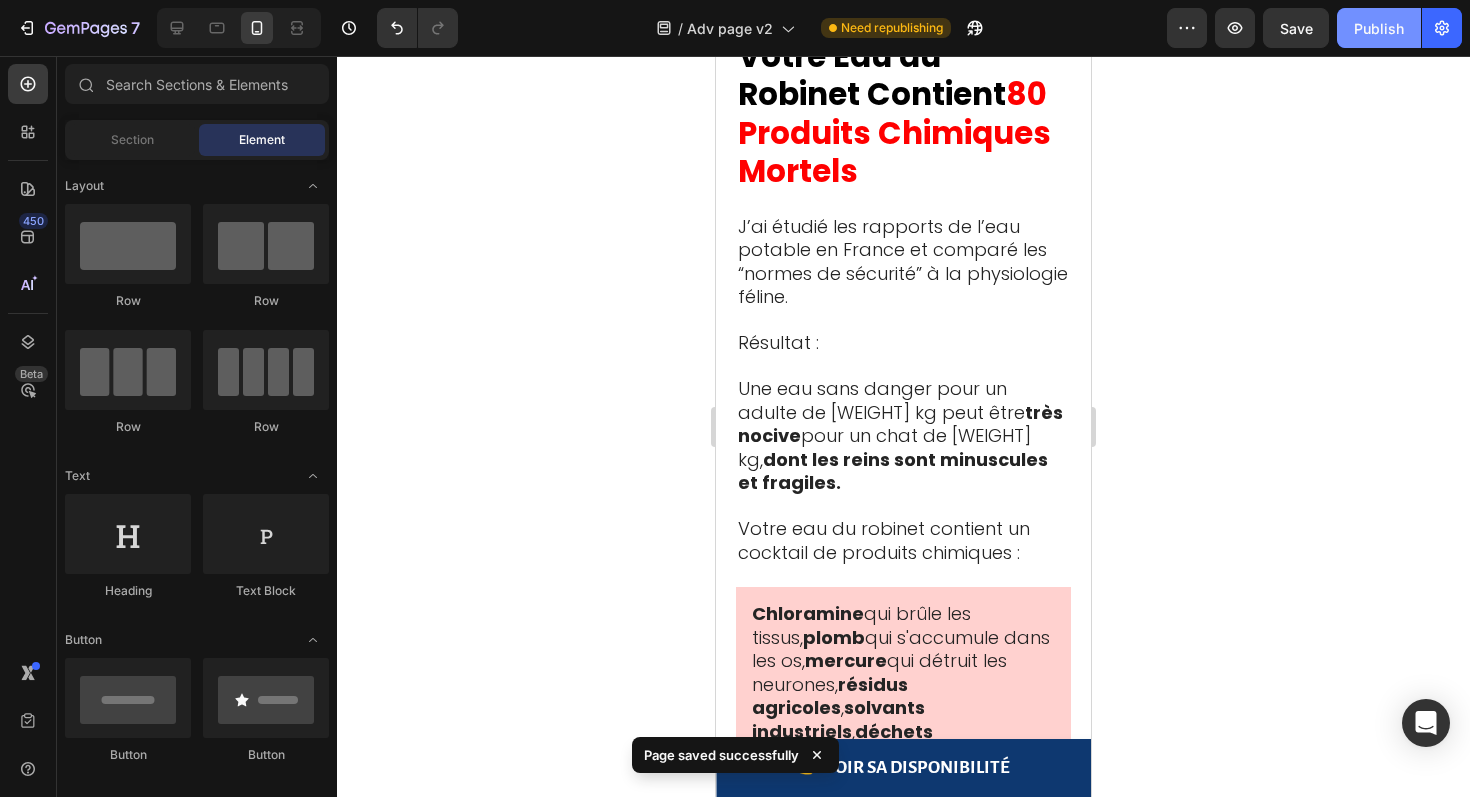 click on "Publish" at bounding box center [1379, 28] 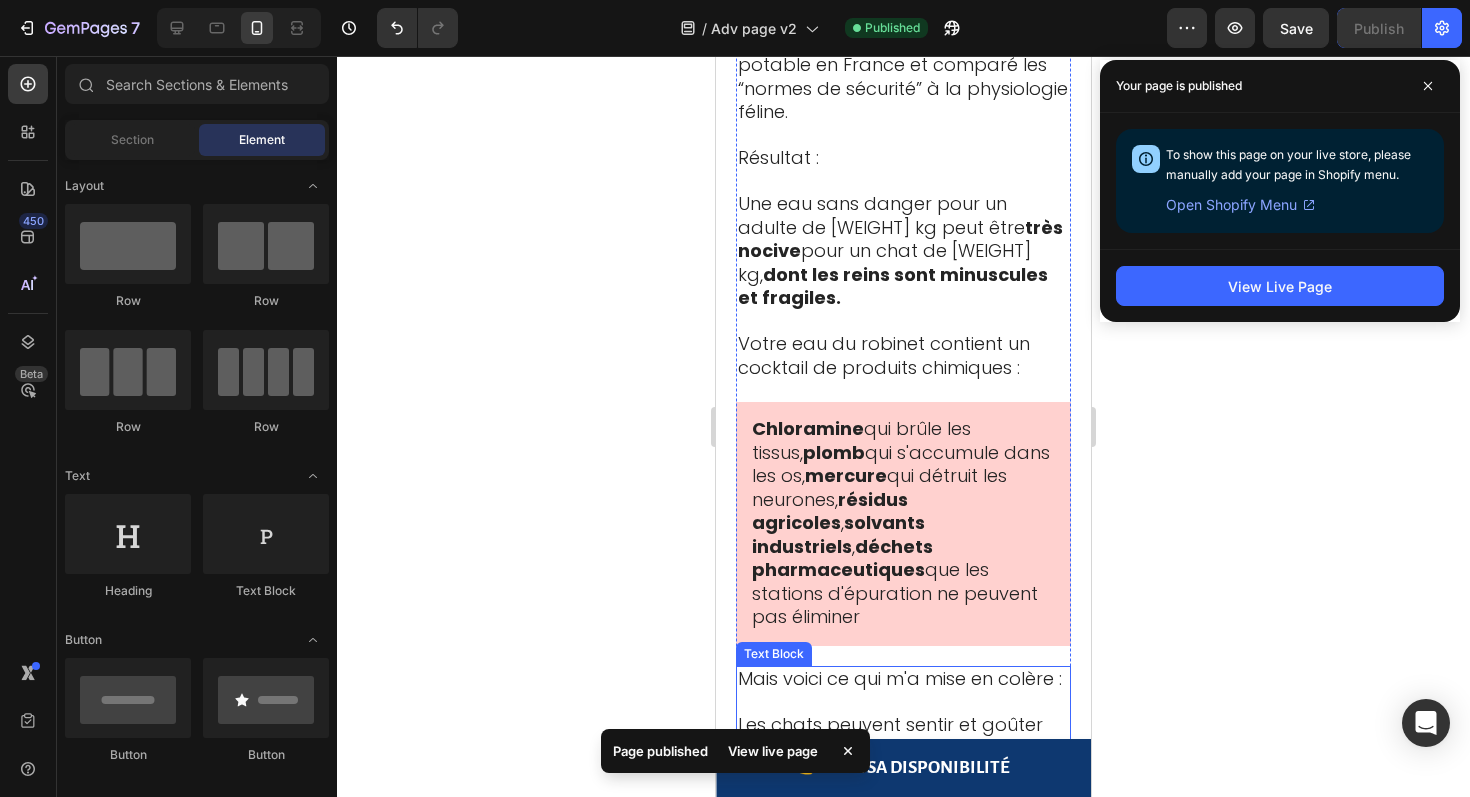 scroll, scrollTop: 3958, scrollLeft: 0, axis: vertical 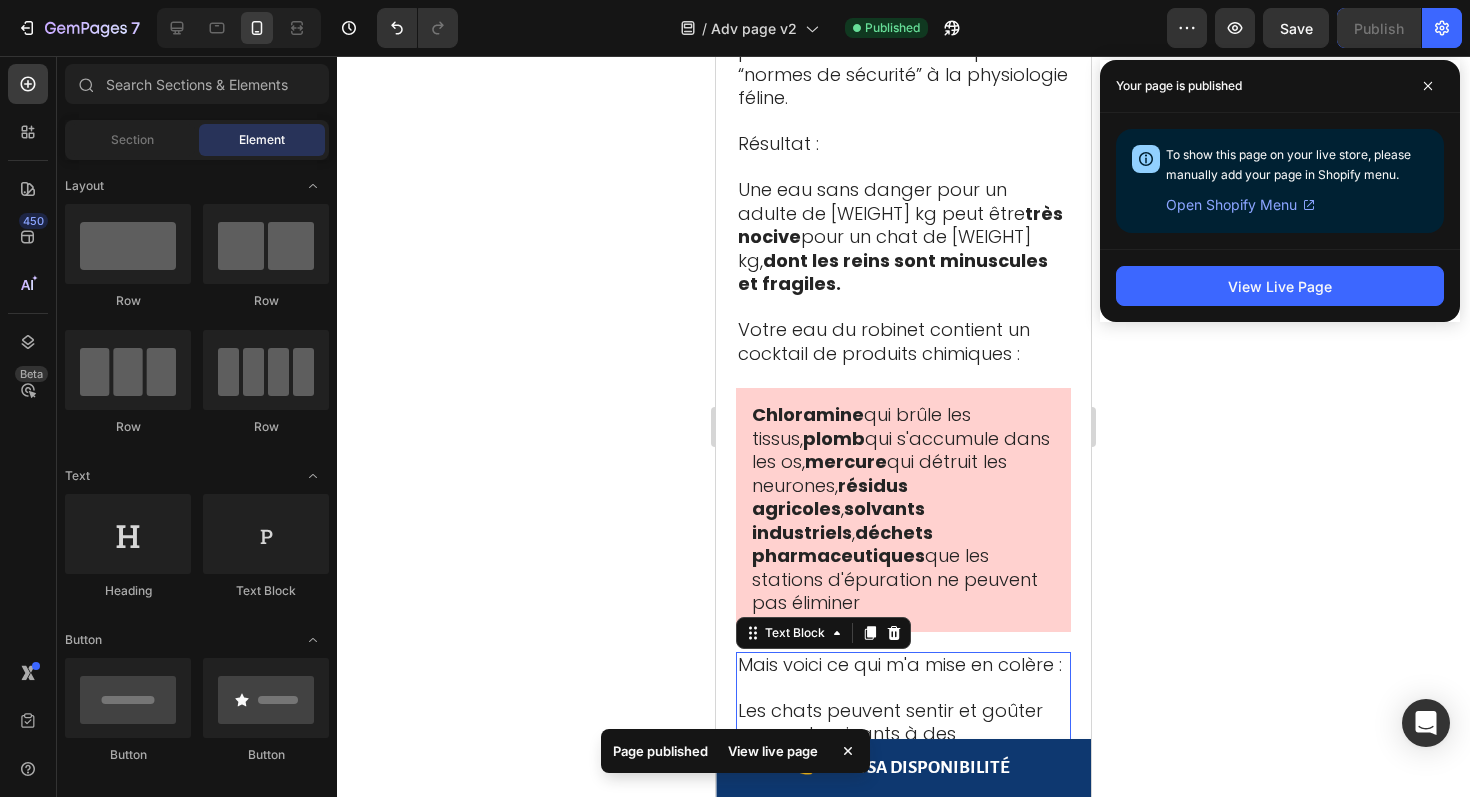 click on "Leurs systèmes sensoriels sont littéralement 14 fois plus puissants que les nôtres." at bounding box center (903, 851) 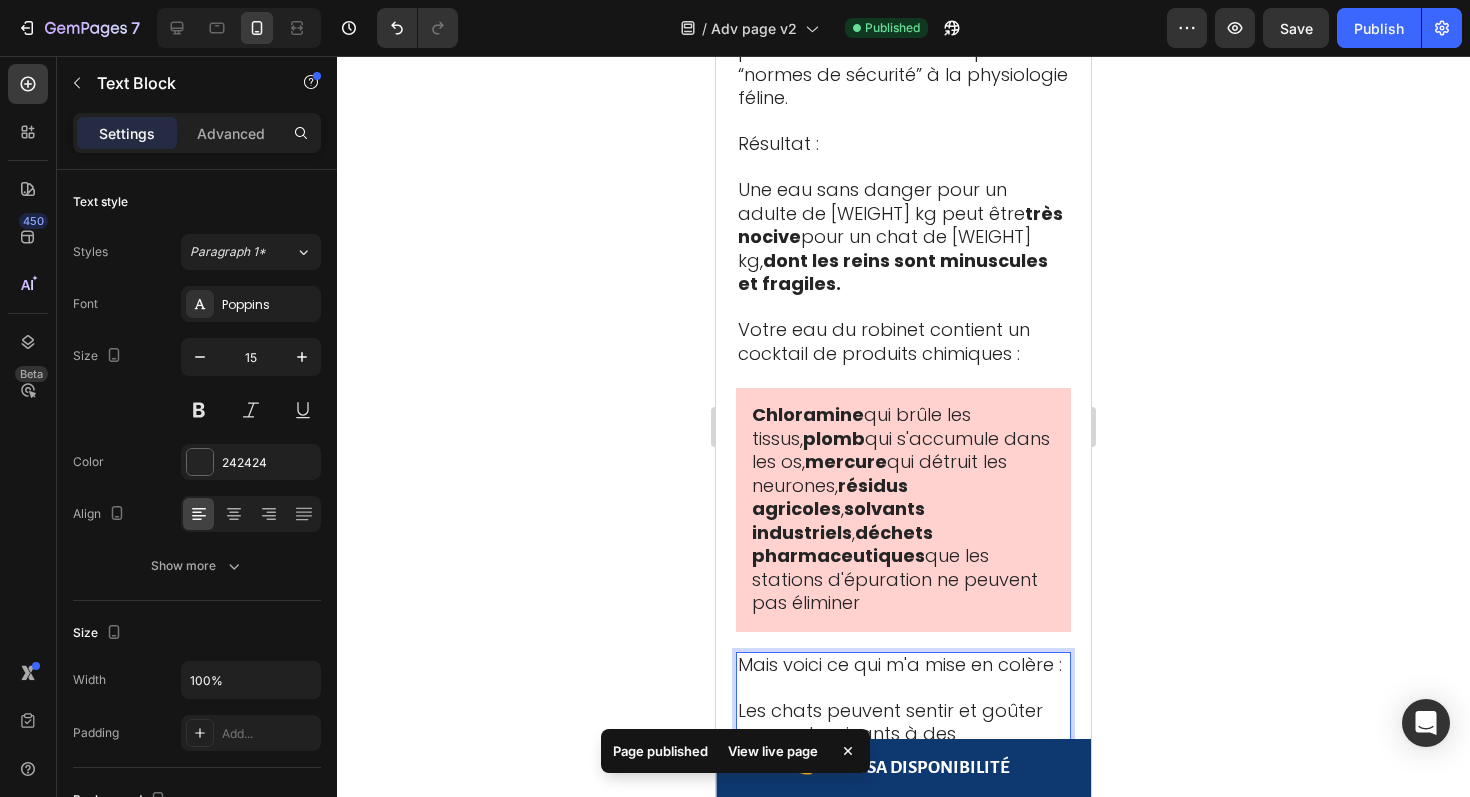 click on "Leurs systèmes sensoriels sont littéralement 14 fois plus puissants que les nôtres." at bounding box center [903, 851] 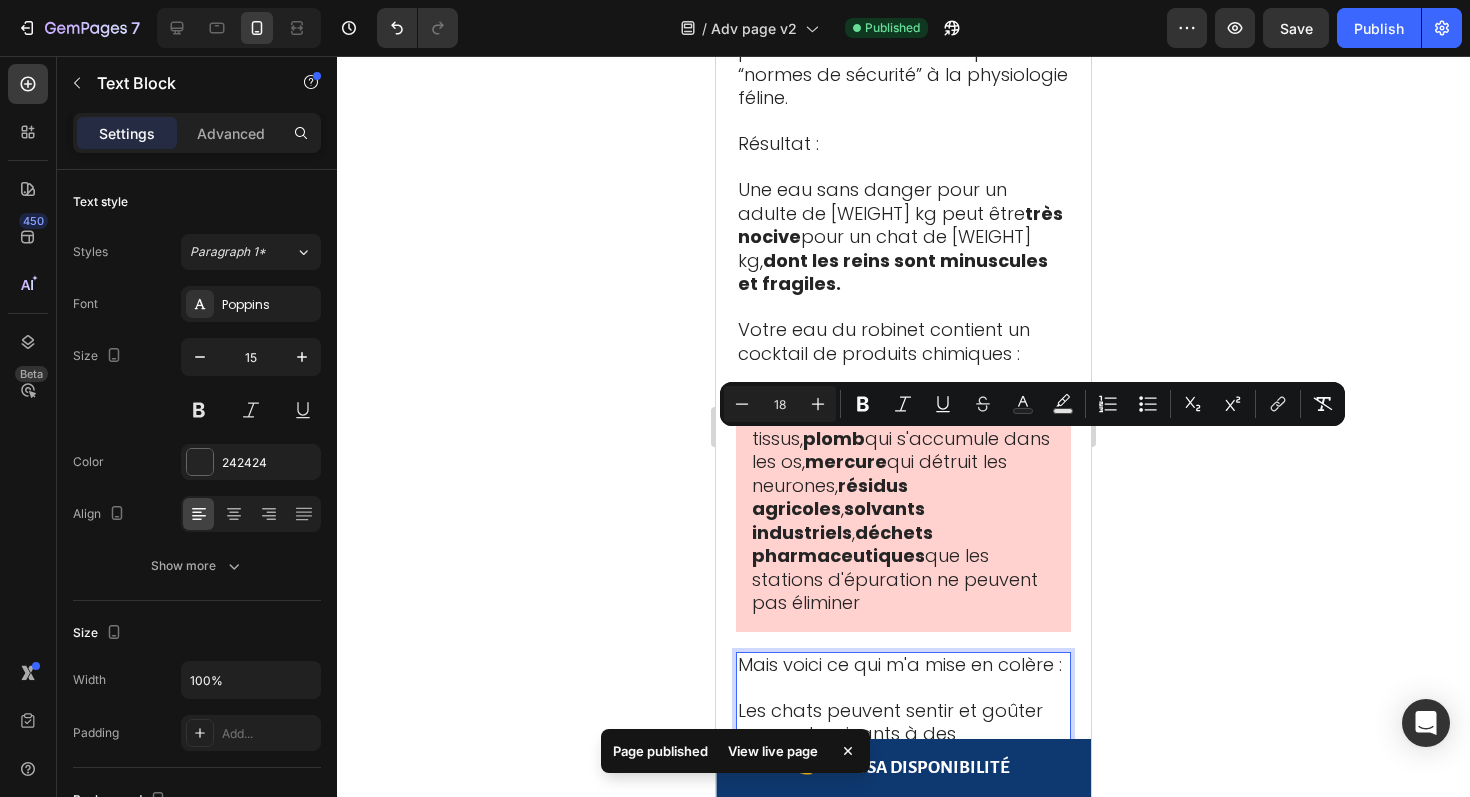 drag, startPoint x: 890, startPoint y: 471, endPoint x: 856, endPoint y: 450, distance: 39.962482 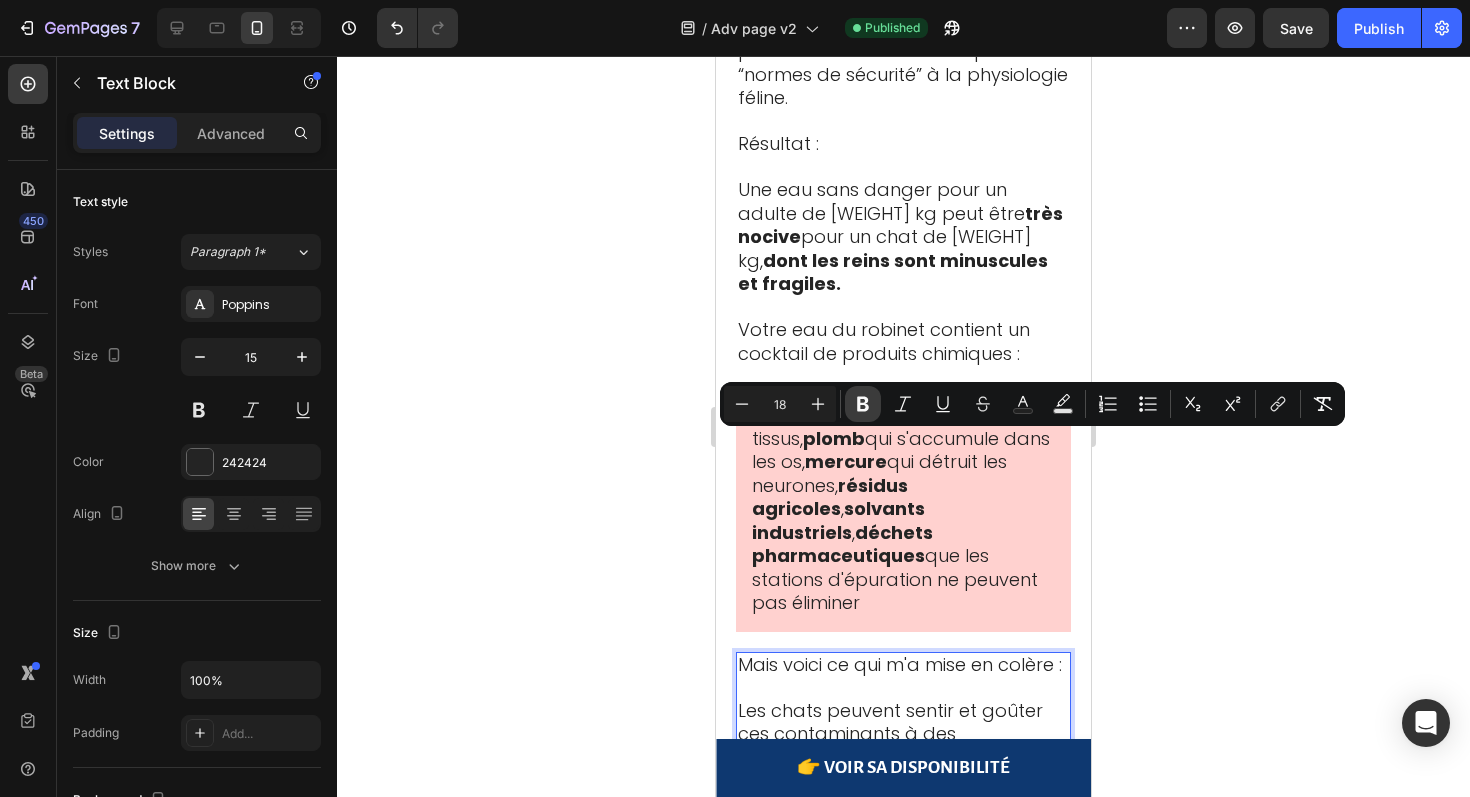 click 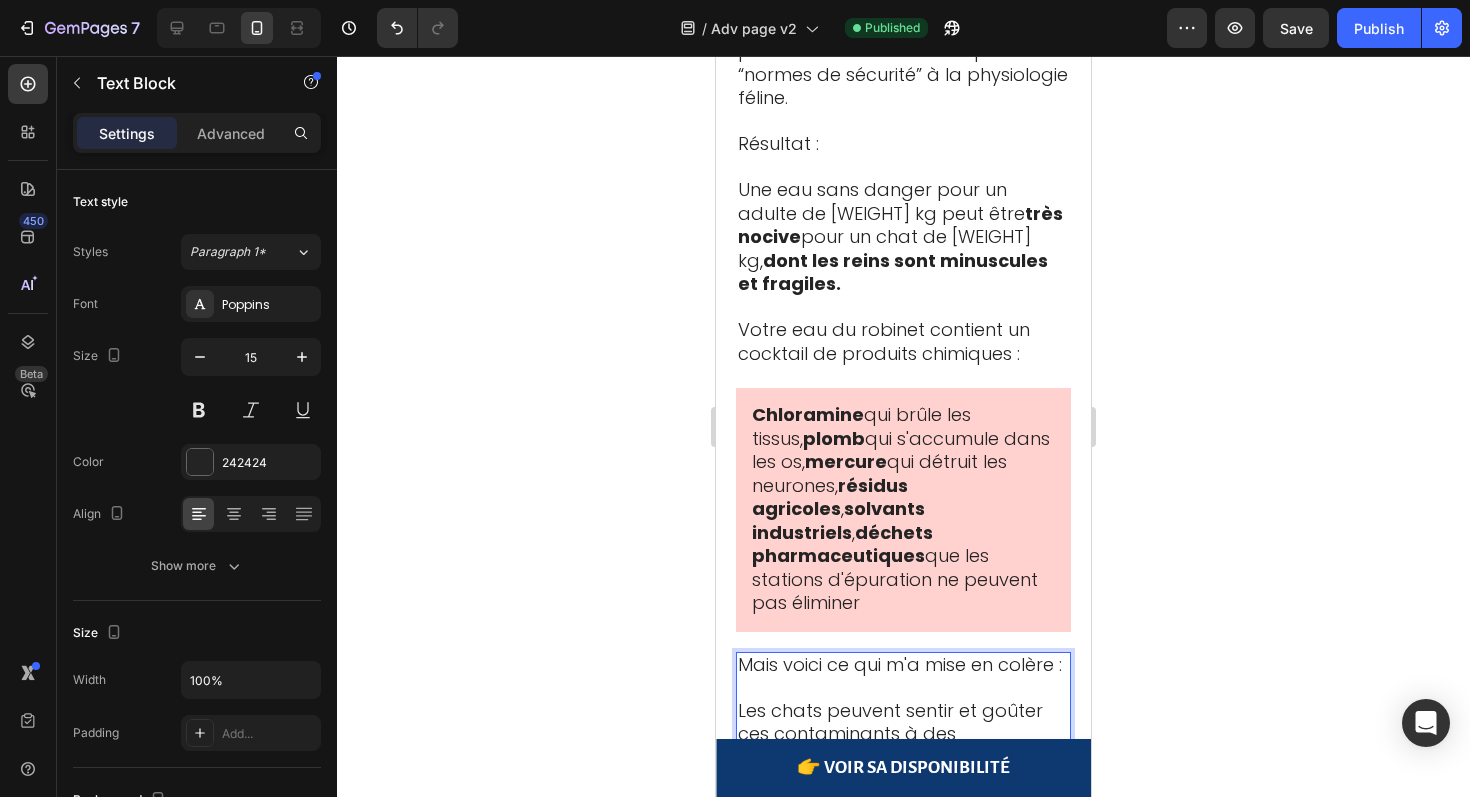 click on "Quand votre chat s'approche de sa gamelle et s'en détourne ? Il n'est pas difficile. Il détecte un danger que son ADN est programmé pour éviter." at bounding box center (900, 966) 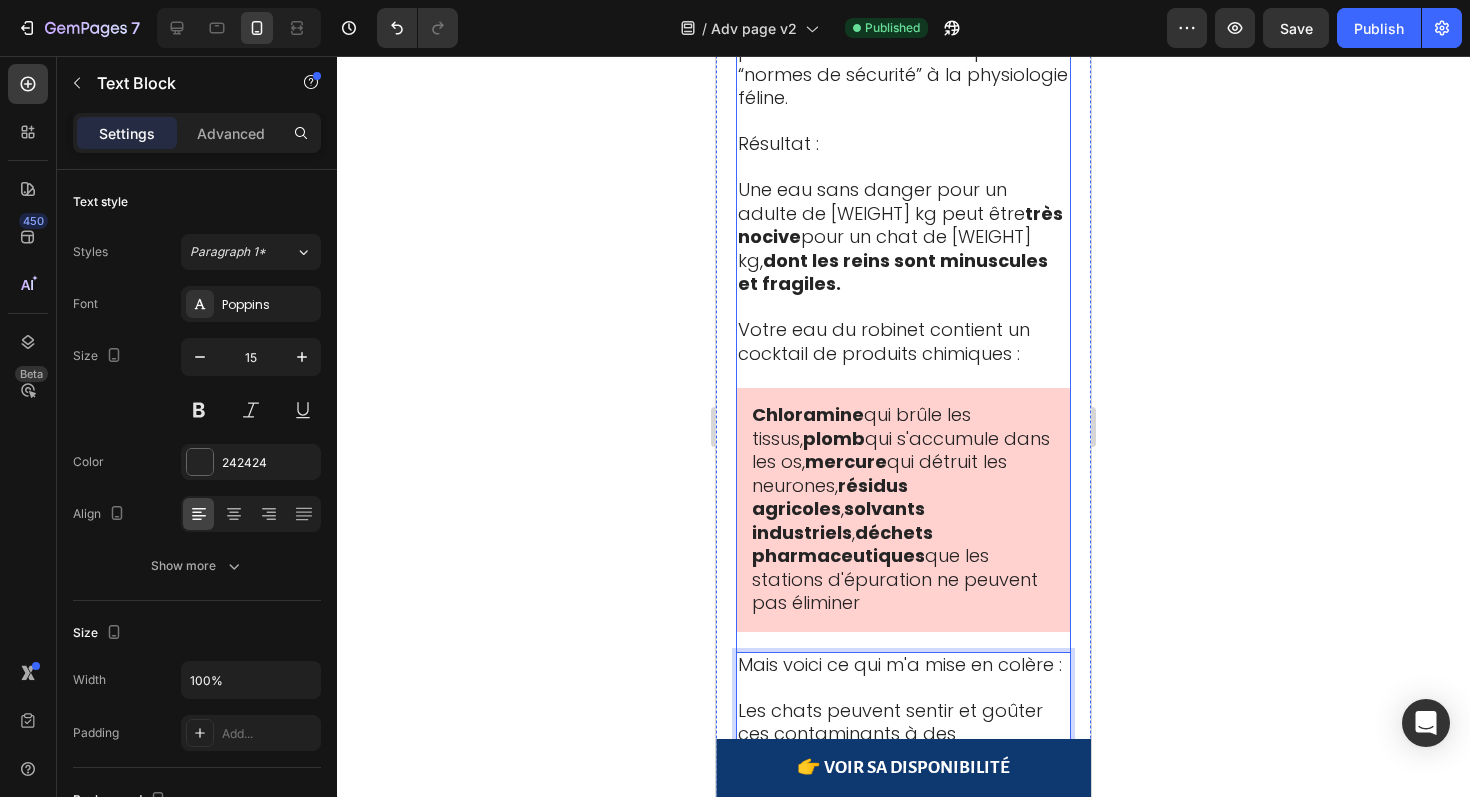 drag, startPoint x: 773, startPoint y: 586, endPoint x: 1041, endPoint y: 602, distance: 268.47717 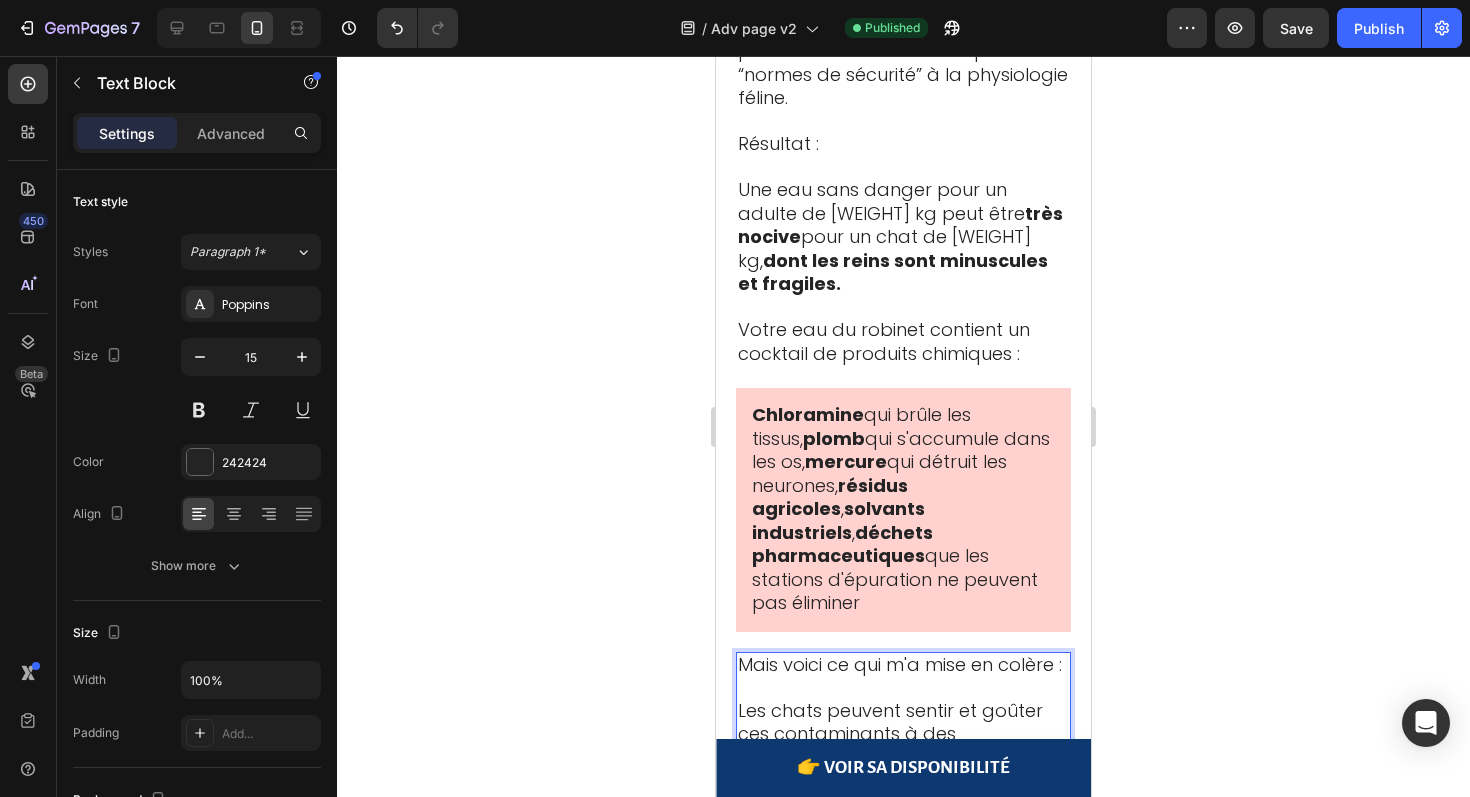 click on "Quand votre chat s'approche de sa gamelle et s'en détourne ? Il n'est pas difficile. Il détecte un danger que son ADN est programmé pour éviter." at bounding box center [900, 966] 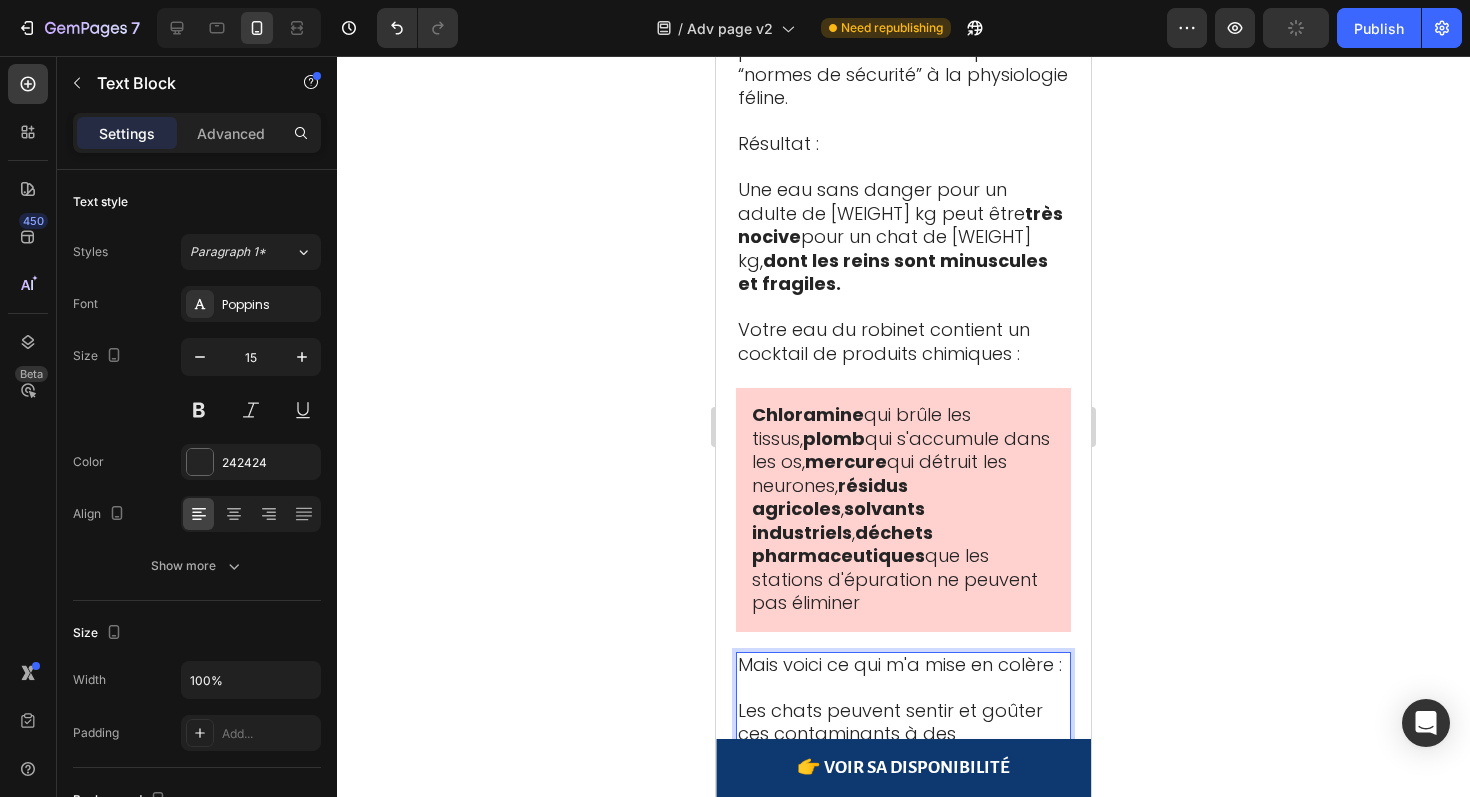 drag, startPoint x: 777, startPoint y: 588, endPoint x: 807, endPoint y: 589, distance: 30.016663 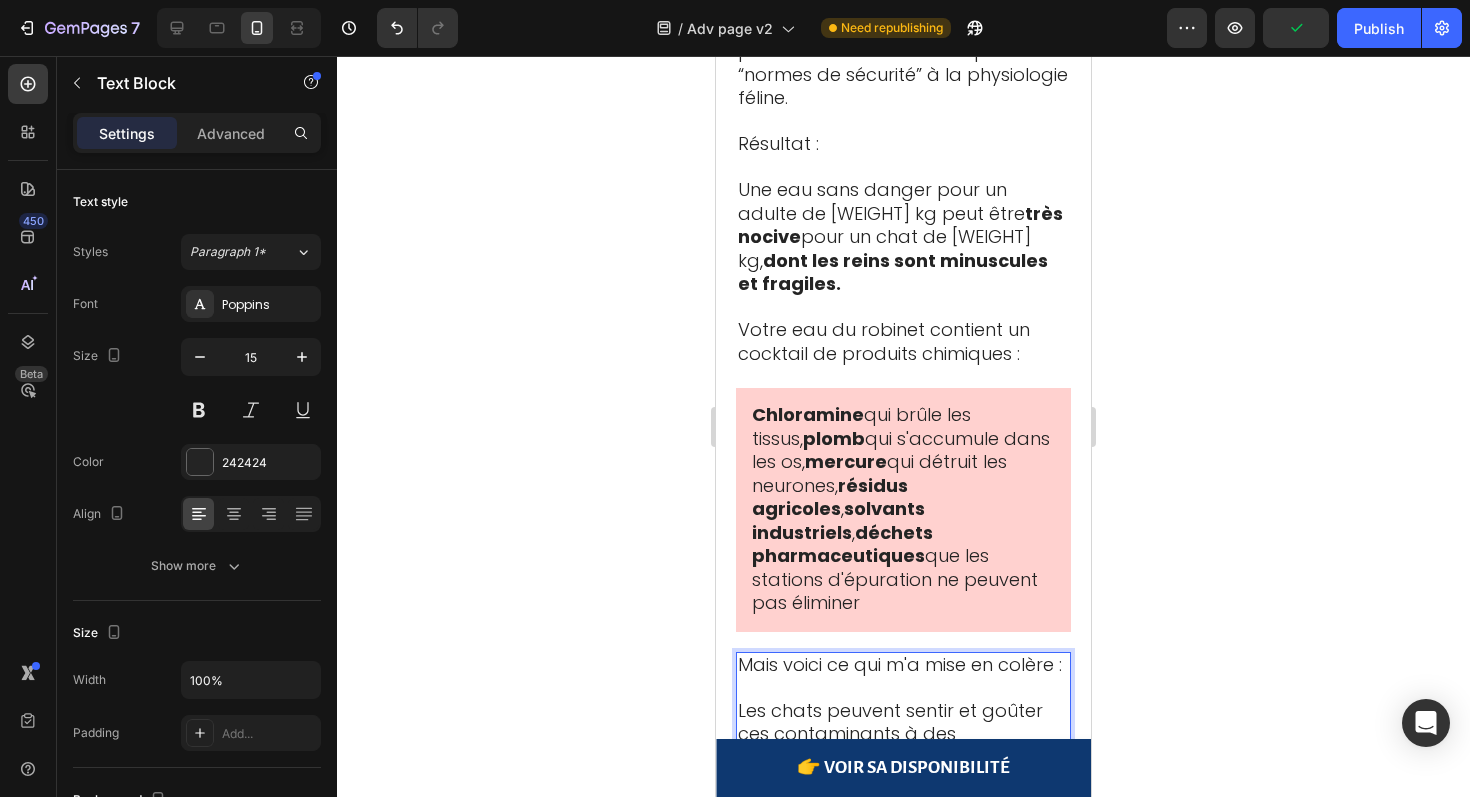 click on "Quand votre chat s'approche de sa gamelle et s'en détourne ? Il n'est pas difficile. Il détecte un danger que son ADN est programmé pour éviter." at bounding box center [900, 966] 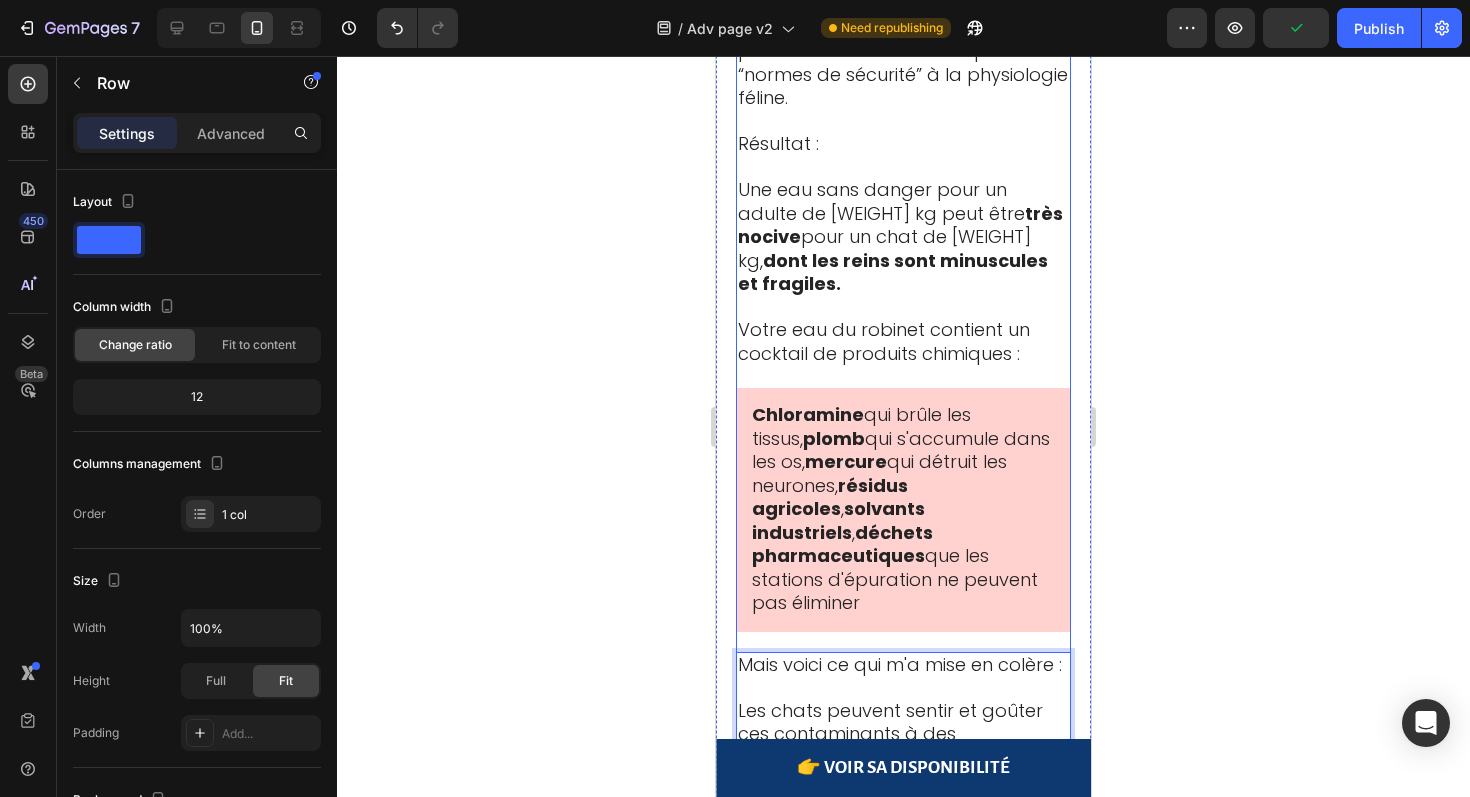 click on "Un vétérinaire dévoile un danger caché : "Voici pourquoi [PERCENTAGE] % des chats meurent [AGE] ans trop tôt…" Heading [DATE] à [TIME] - [CITY] Text Block "Quand les propriétaires remarquent enfin les symptômes, il est souvent trop tard. [PERCENTAGE]% de la fonction rénale est déjà détruite. C'est un drame que je vois [NUMBER] fois par semaine dans ma clinique." — Dr. [FIRST] [LAST], Vétérinaire à [CITY] Text Block Image Ce chat aurait dû vivre jusqu’à [AGE] ans… Elle est morte à [AGE] ans. Heading Si votre chat semble en bonne santé mais que quelque chose vous inquiète… S’il agit différemment sans raison apparente… Si vous pensez “tout faire bien” et pourtant vous vous demandez s’il va vraiment bien . Alors ce que je vais partager pourrait lui sauver plusieurs années de vie. Une épidémie silencieuse vole des années à nos chats Des millions de chats d’intérieur en France perdent 5 à 7 années d’espérance de vie. Et le pire ? Non… Text Block" at bounding box center [903, 5096] 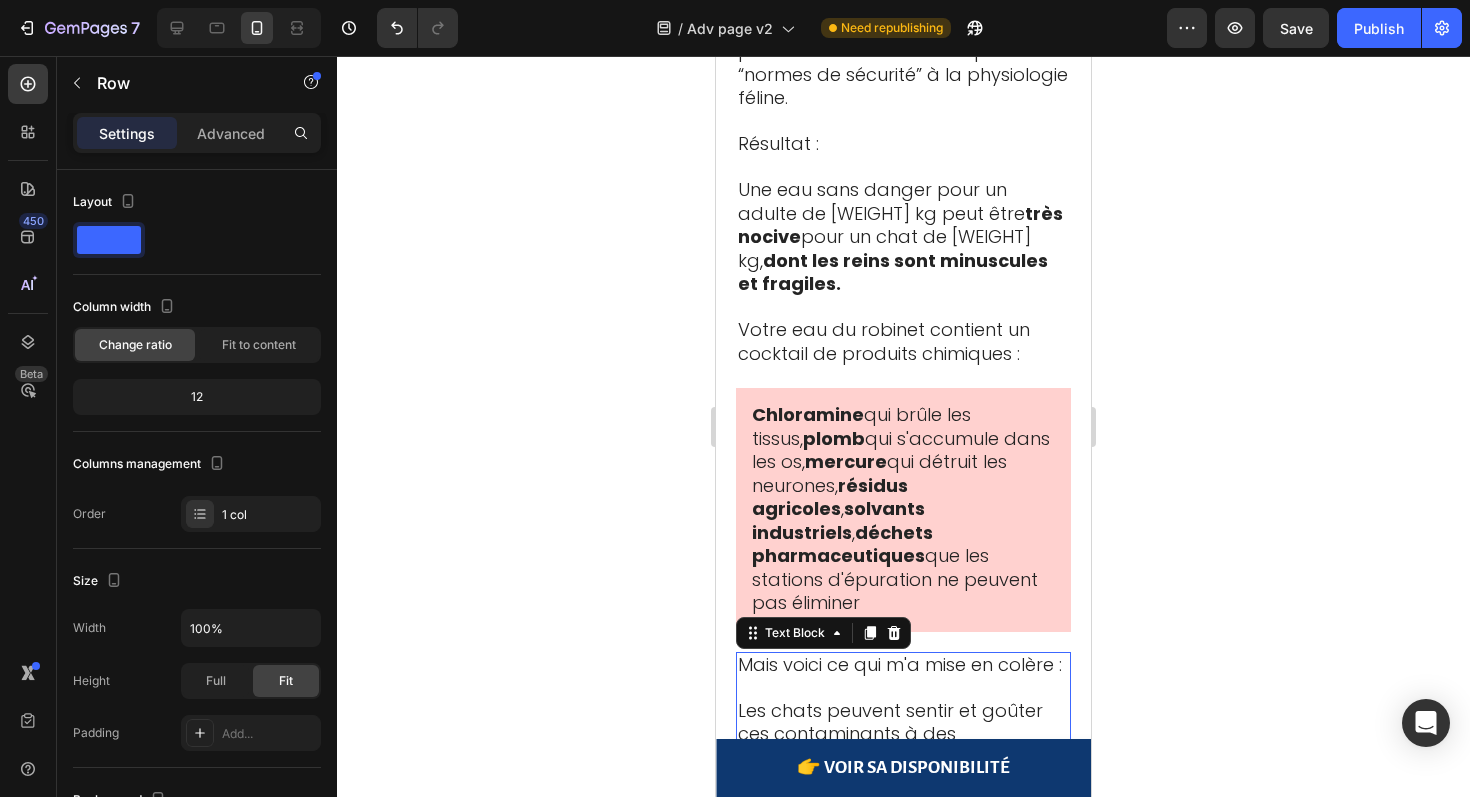 click on "Quand votre chat s'approche de sa gamelle et s'en détourne ? Il n'est pas difficile. Il détecte un danger que son ADN est programmé pour éviter." at bounding box center (900, 966) 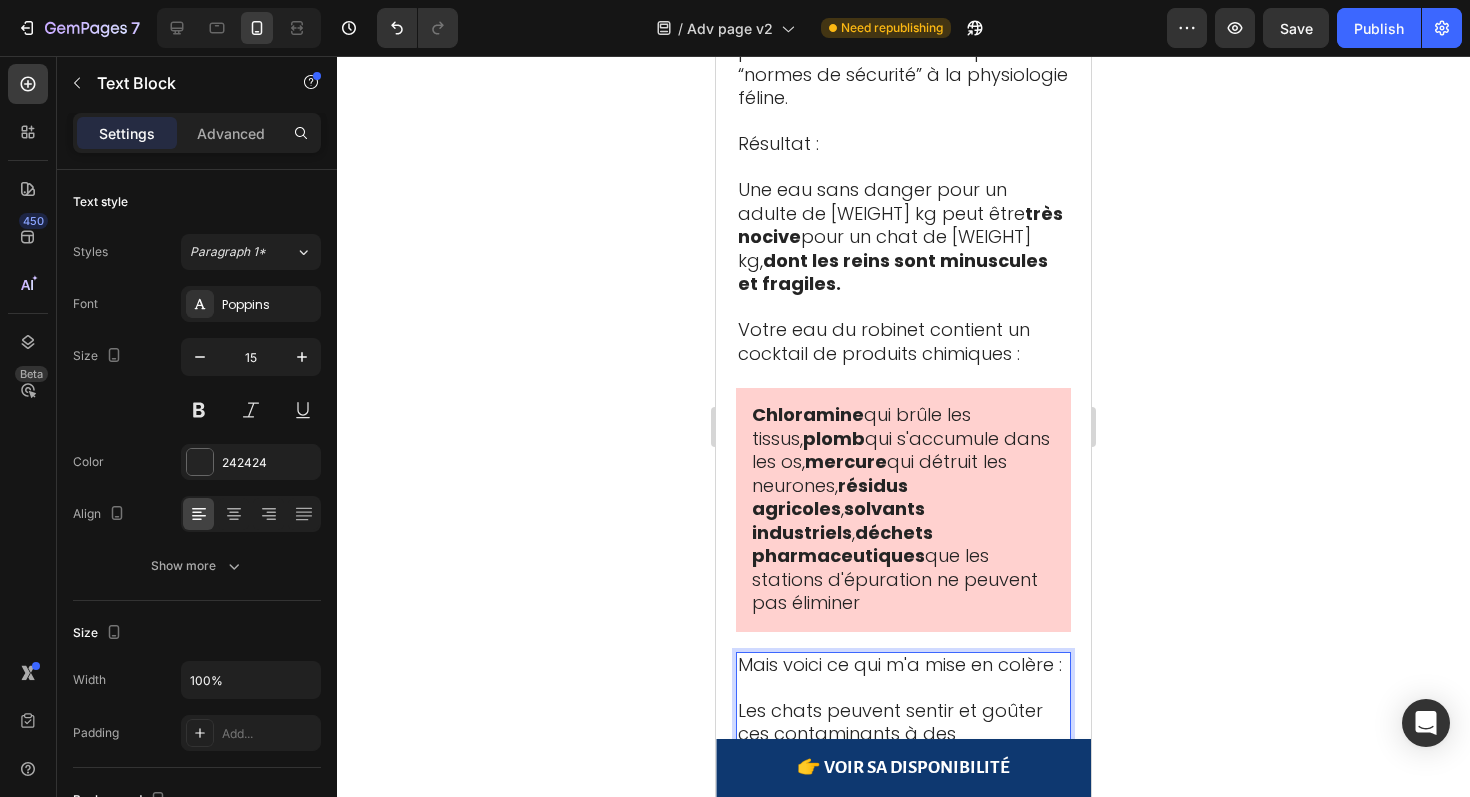 click on "Quand votre chat s'approche de sa gamelle et s'en détourne ? Il n'est pas difficile. Il détecte un danger que son ADN est programmé pour éviter." at bounding box center [900, 966] 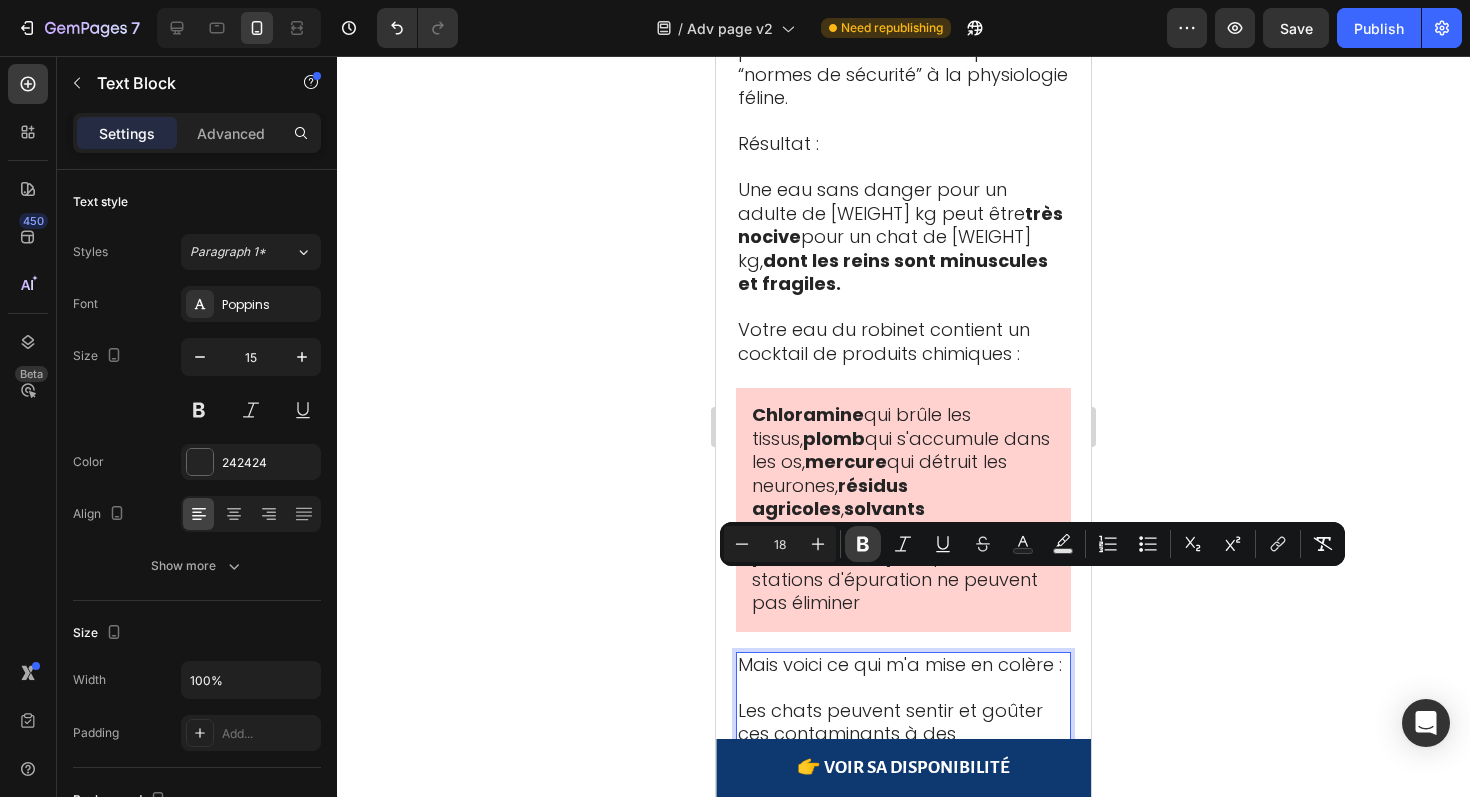 click 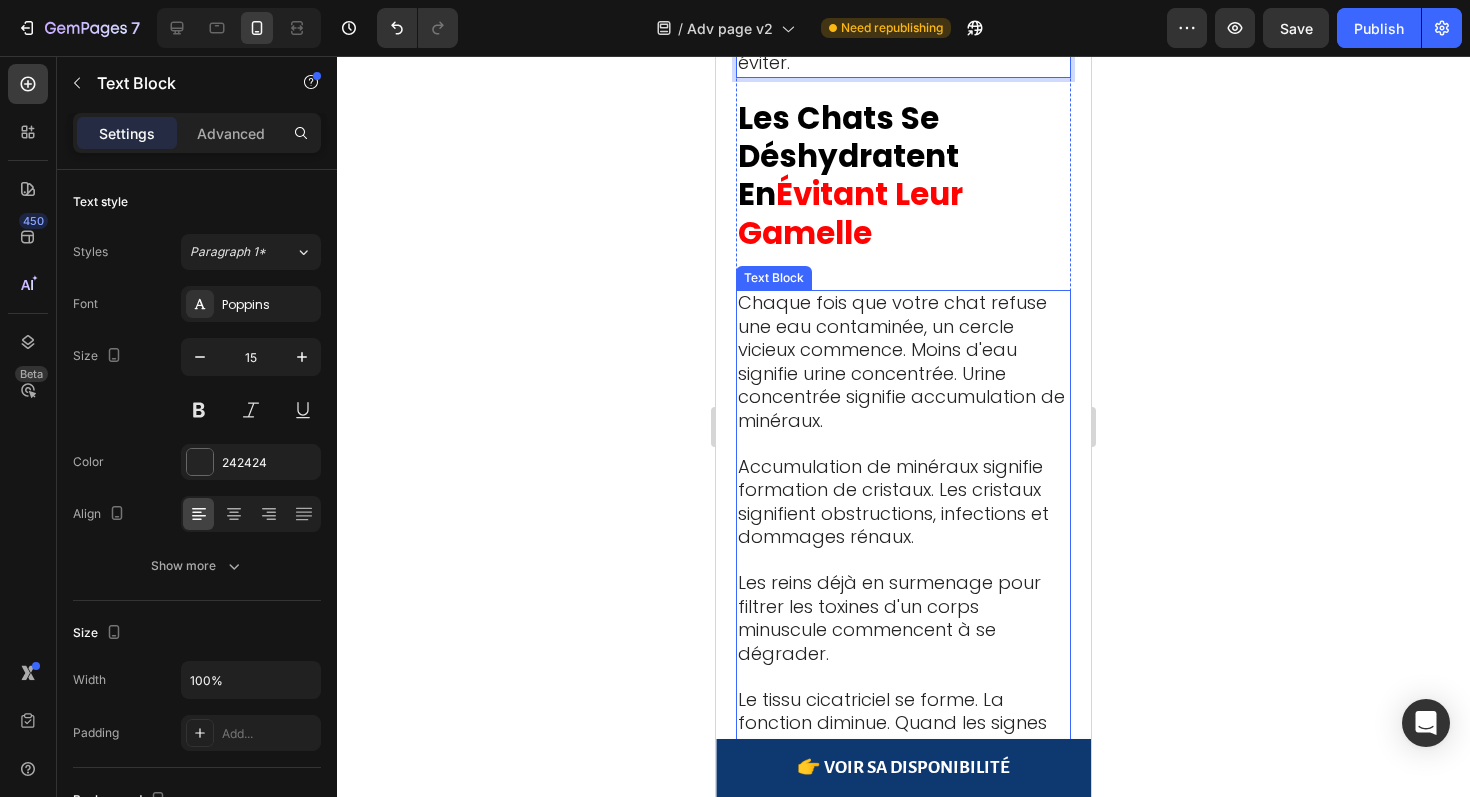 scroll, scrollTop: 4911, scrollLeft: 0, axis: vertical 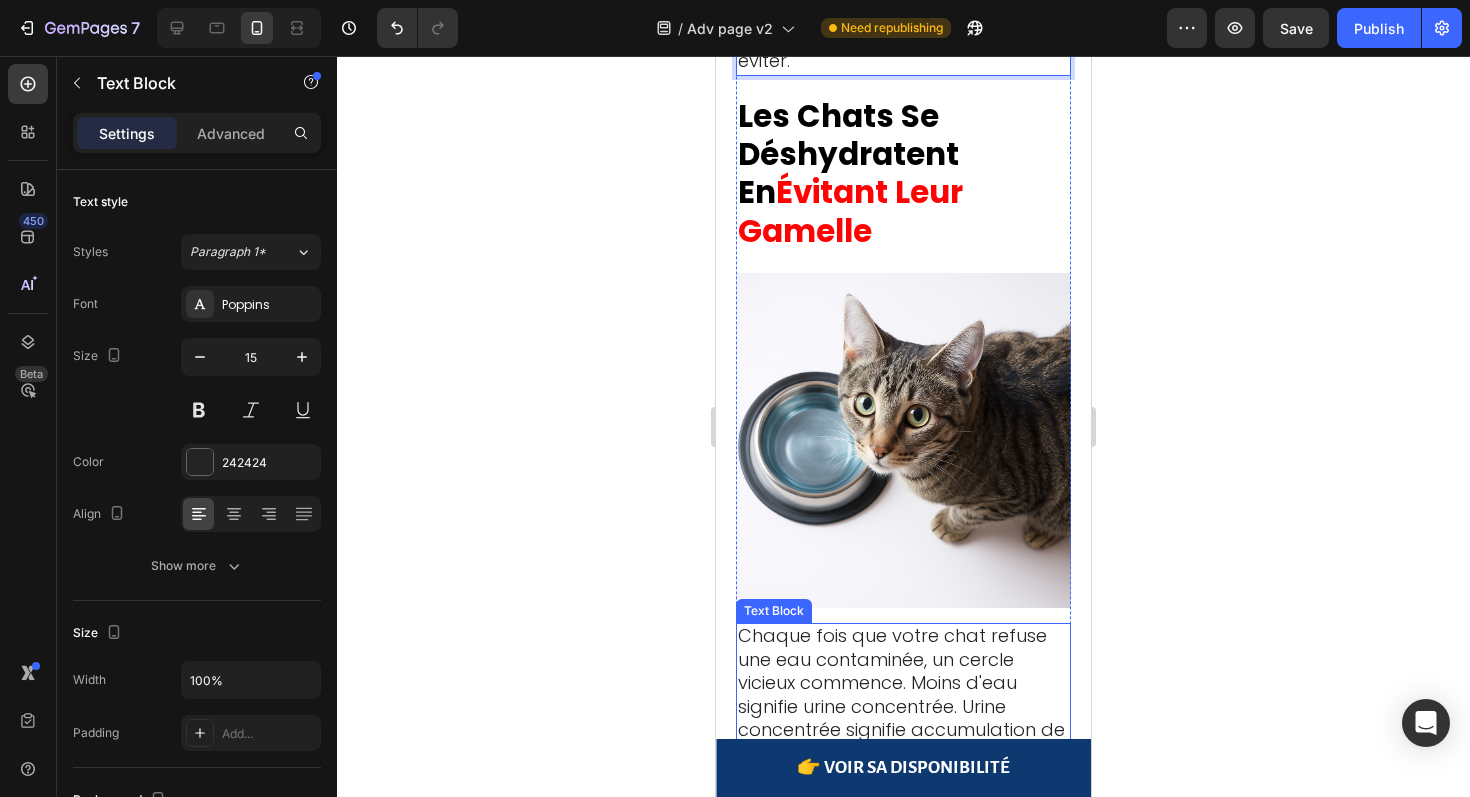 click on "Les reins déjà en surmenage pour filtrer les toxines d'un corps minuscule commencent à se dégrader." at bounding box center (903, 952) 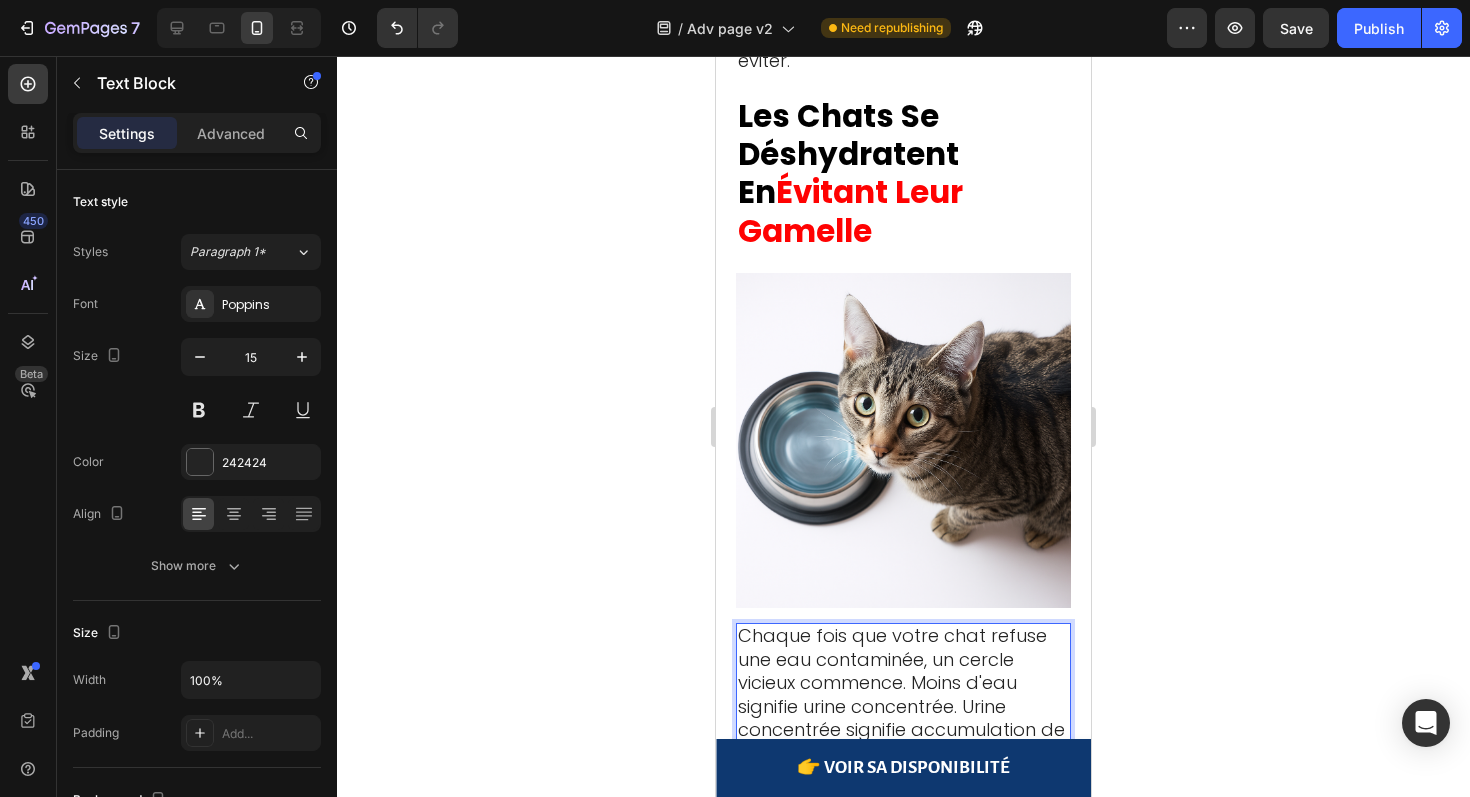 click on "Les reins déjà en surmenage pour filtrer les toxines d'un corps minuscule commencent à se dégrader." at bounding box center (903, 952) 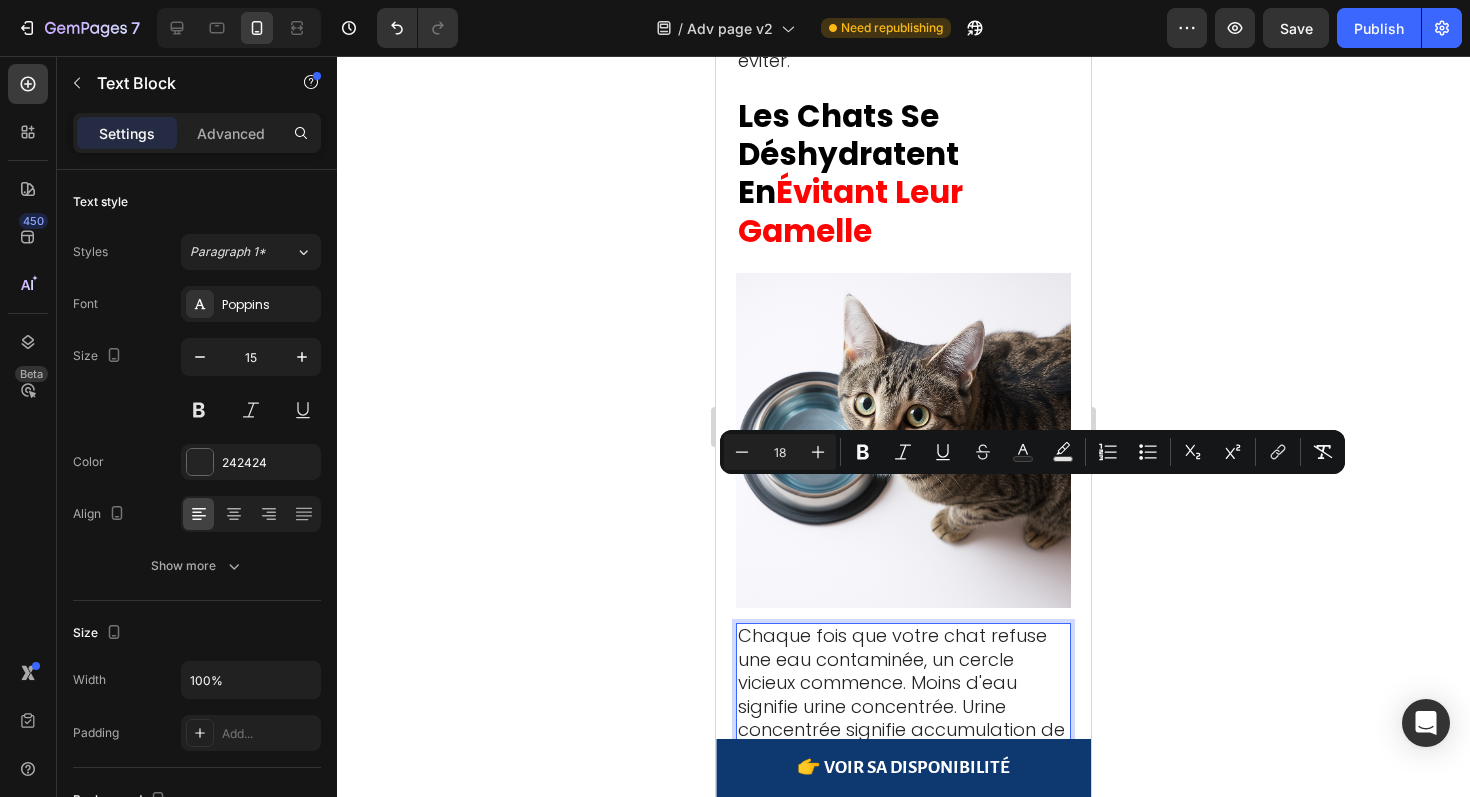 drag, startPoint x: 884, startPoint y: 521, endPoint x: 836, endPoint y: 496, distance: 54.120235 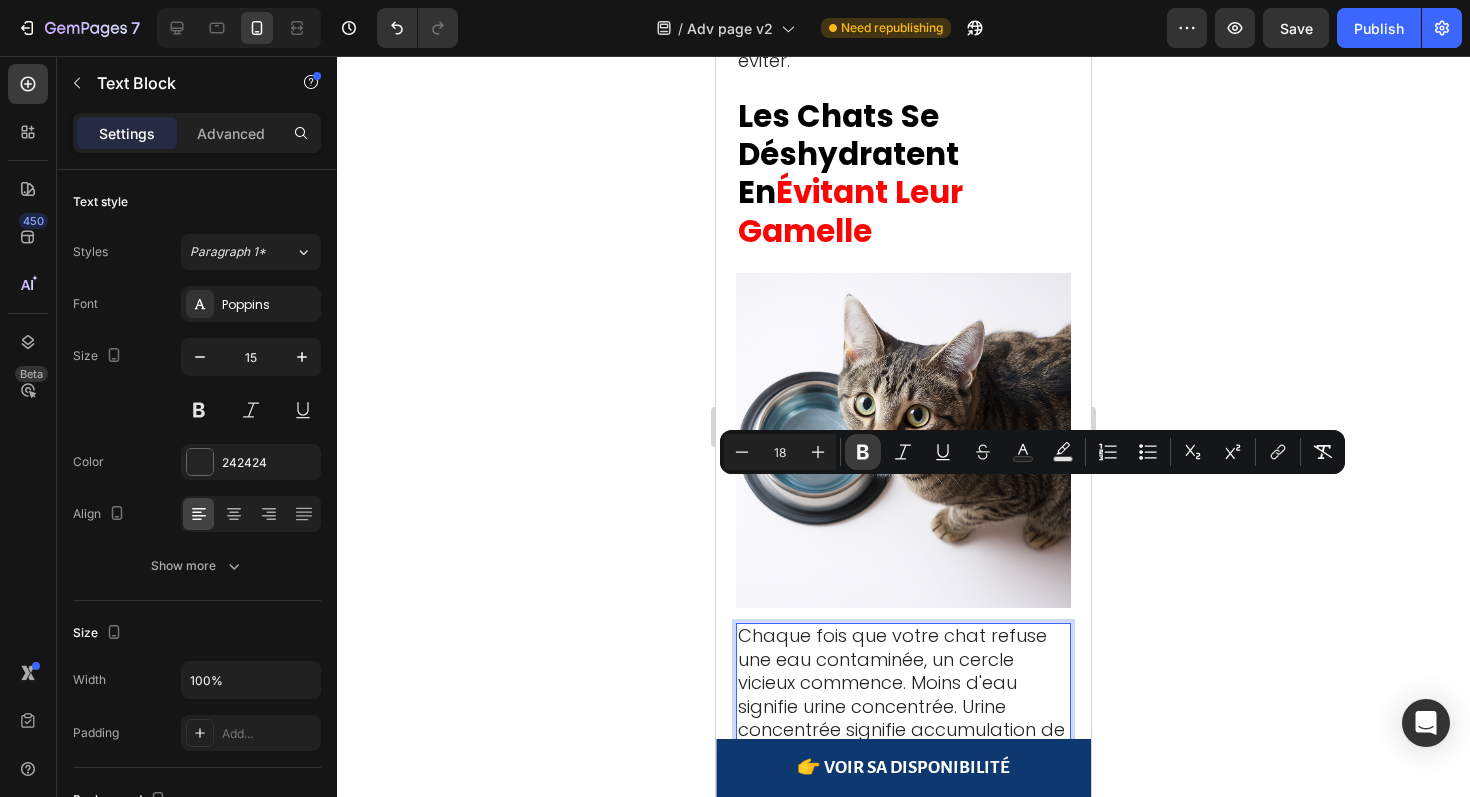 click on "Bold" at bounding box center [863, 452] 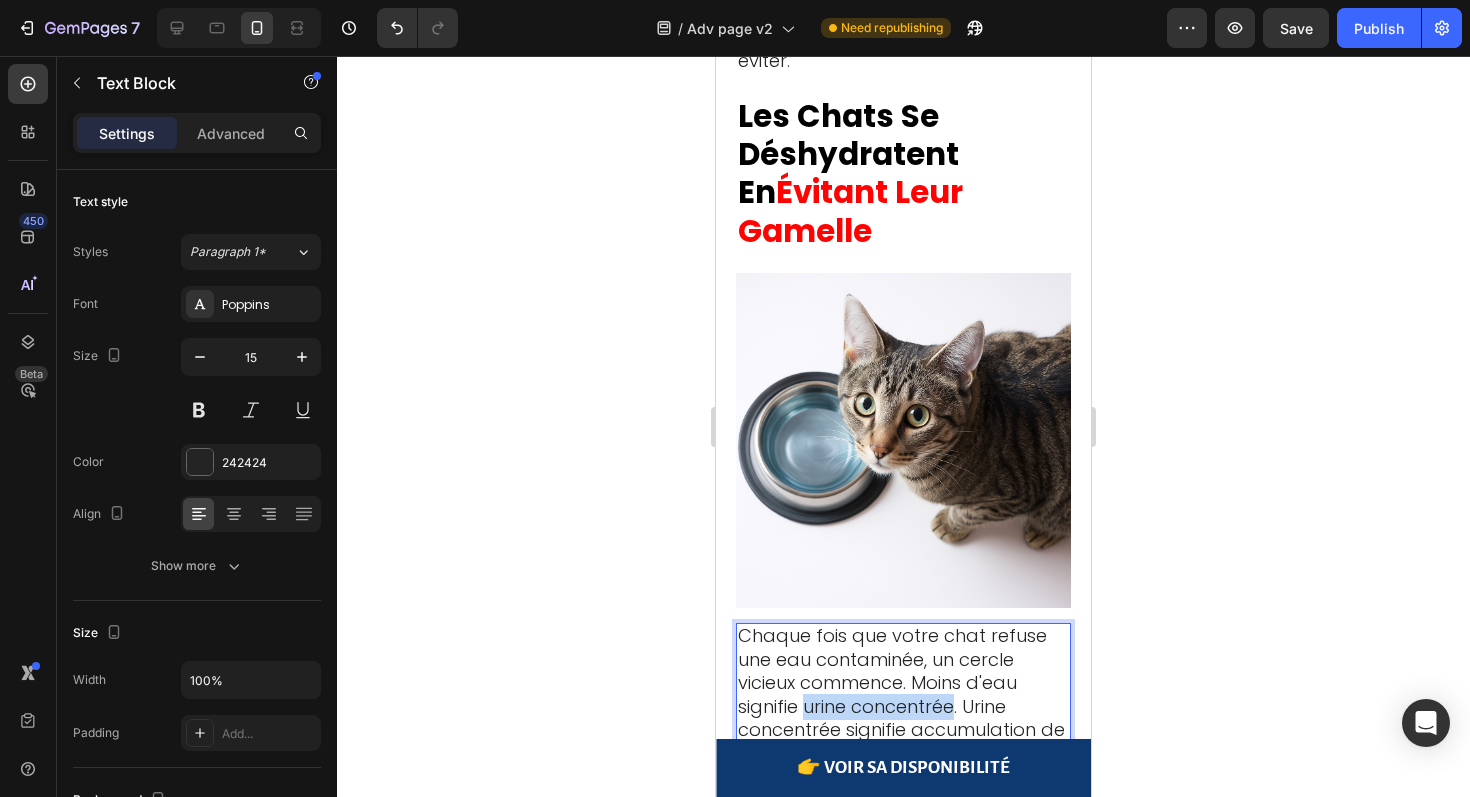 drag, startPoint x: 805, startPoint y: 234, endPoint x: 952, endPoint y: 242, distance: 147.21753 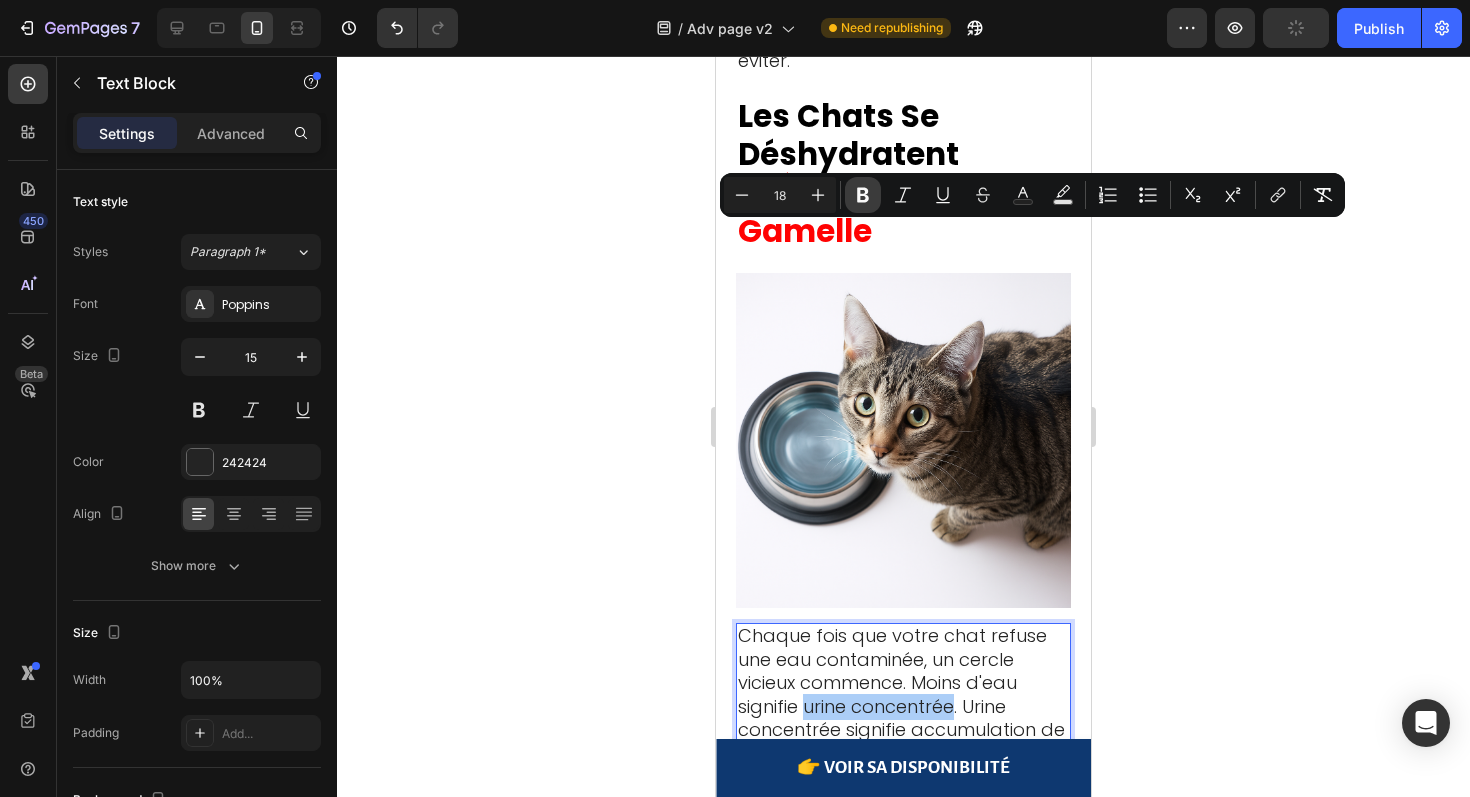 click 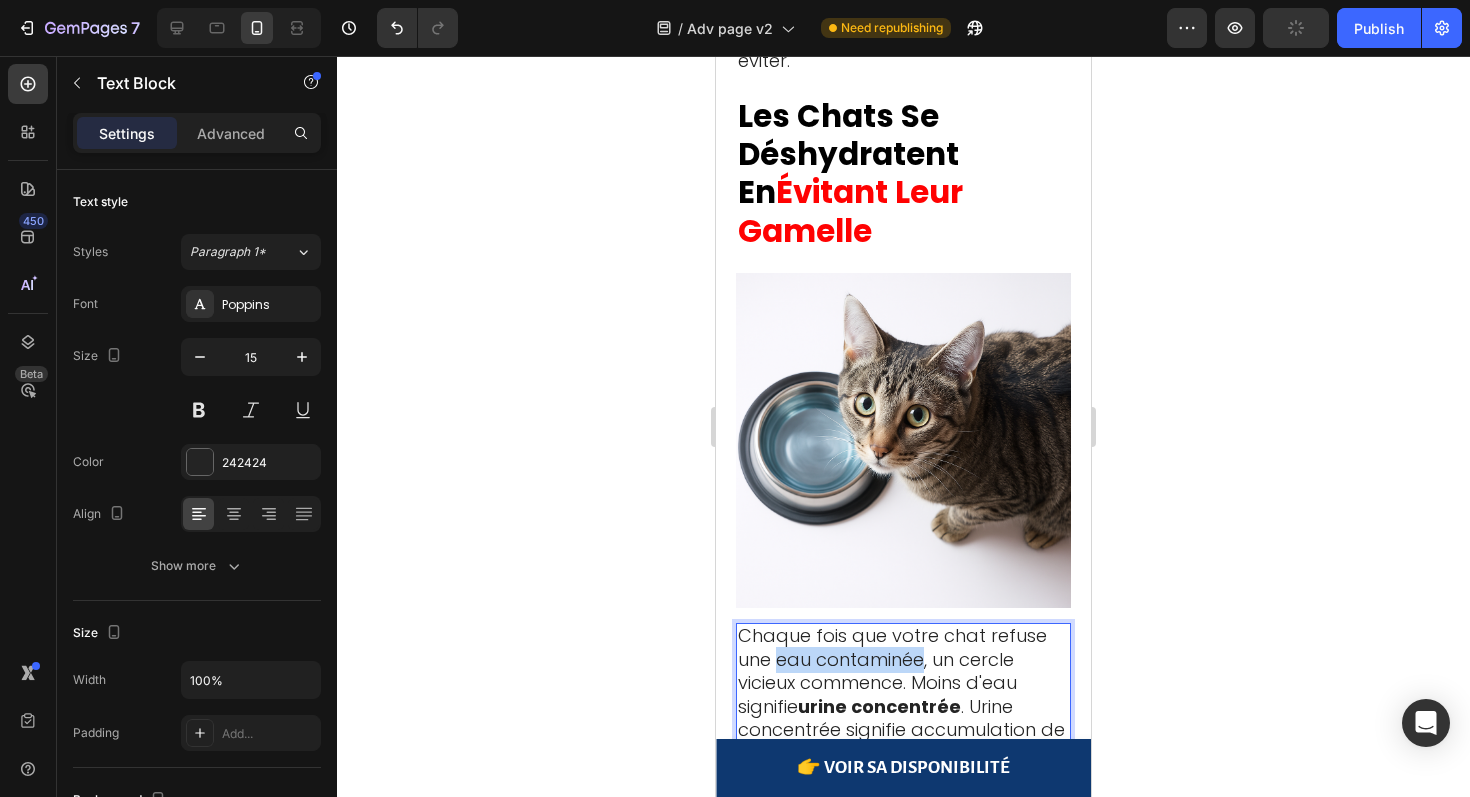 drag, startPoint x: 780, startPoint y: 195, endPoint x: 925, endPoint y: 200, distance: 145.08618 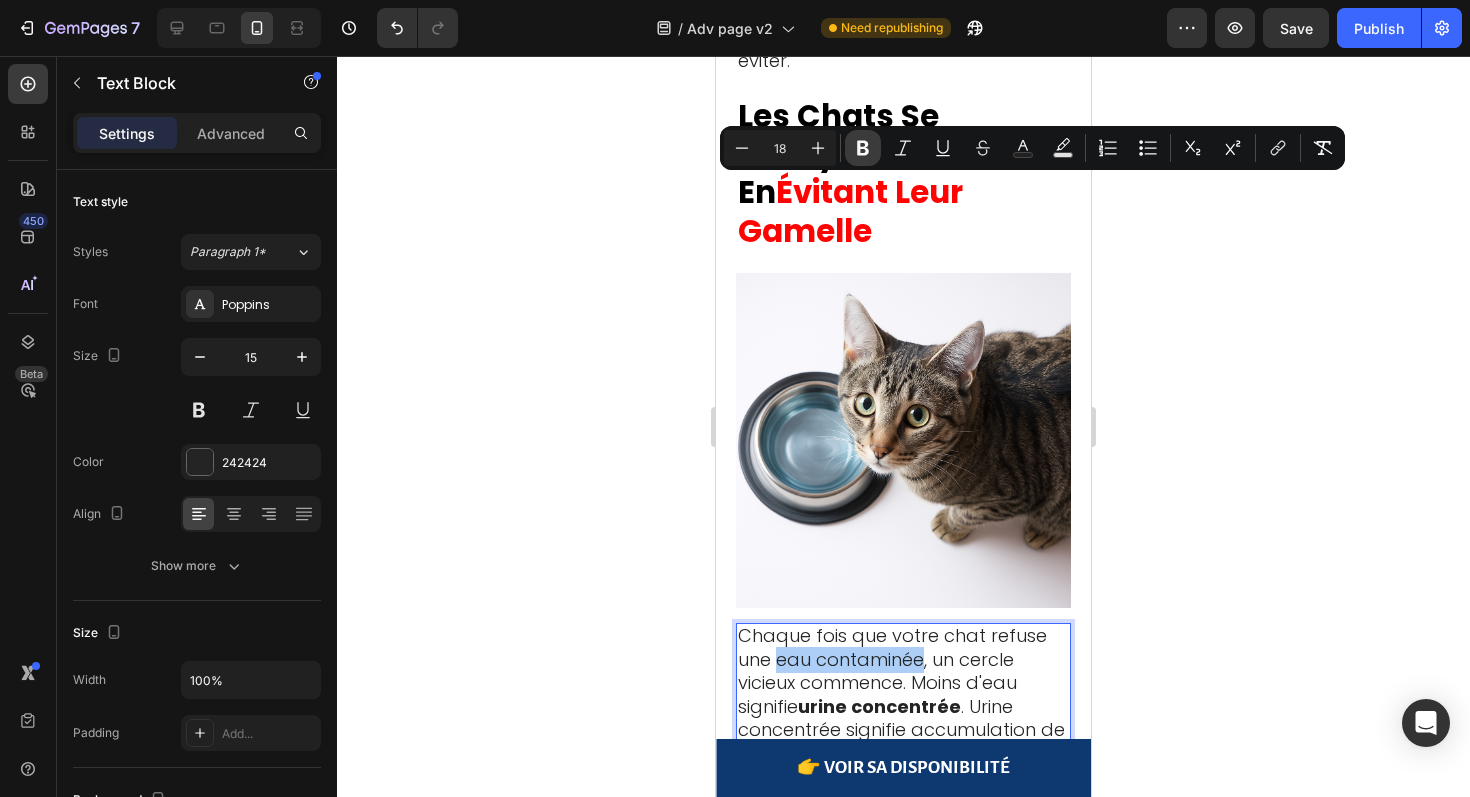 click 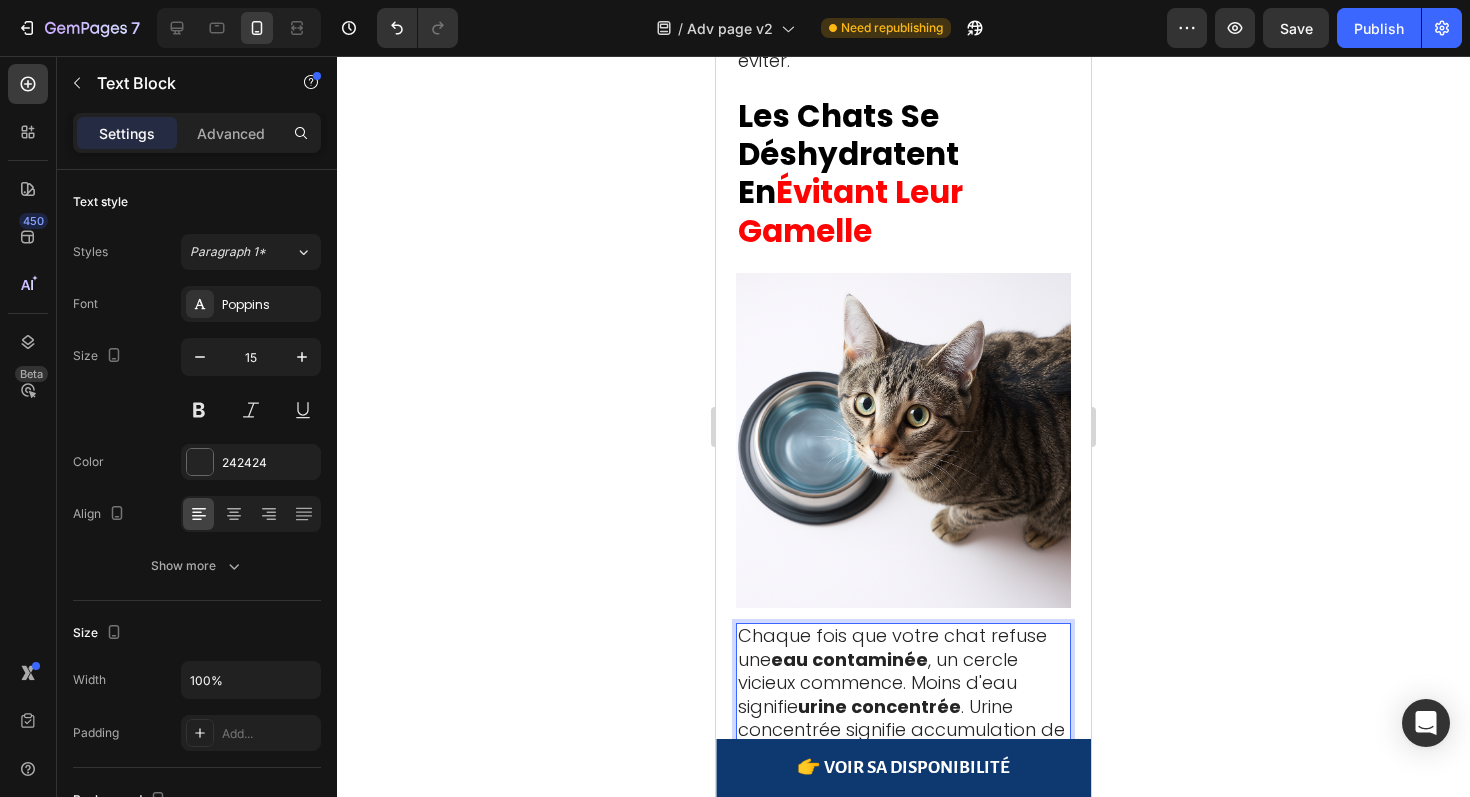 click on "Accumulation de minéraux signifie formation de cristaux. Les cristaux signifient obstructions, infections et dommages rénaux." at bounding box center (893, 835) 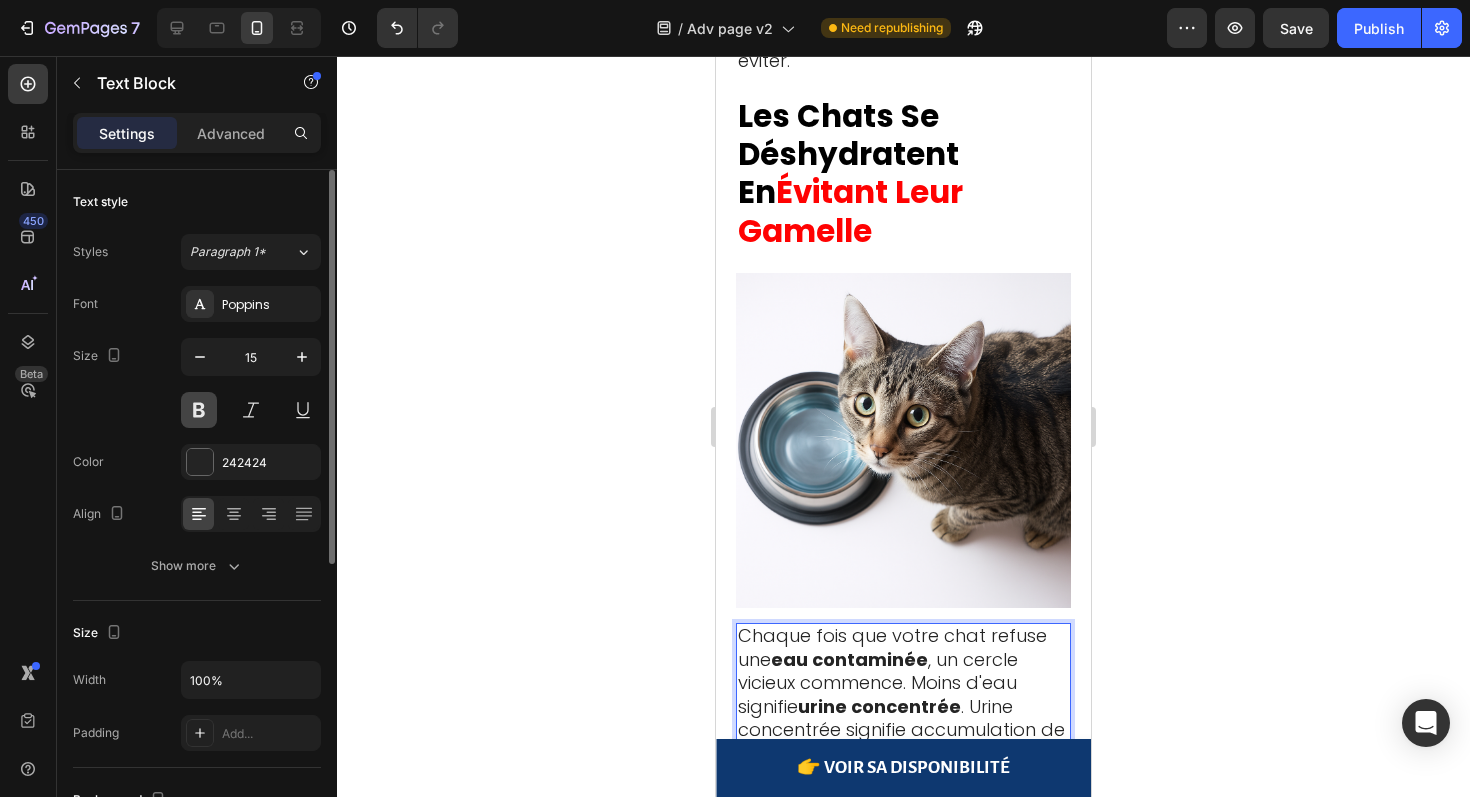 click at bounding box center [199, 410] 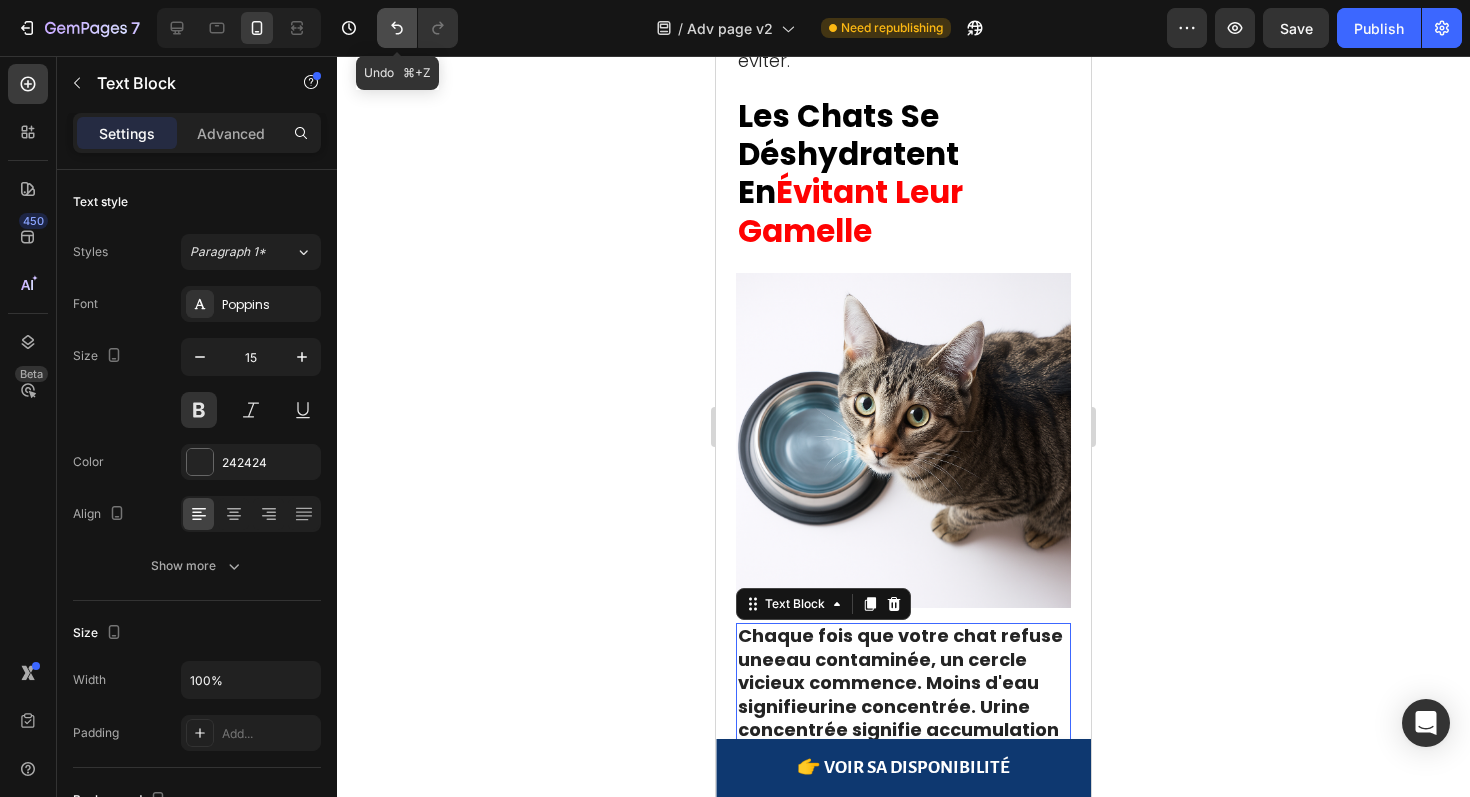click 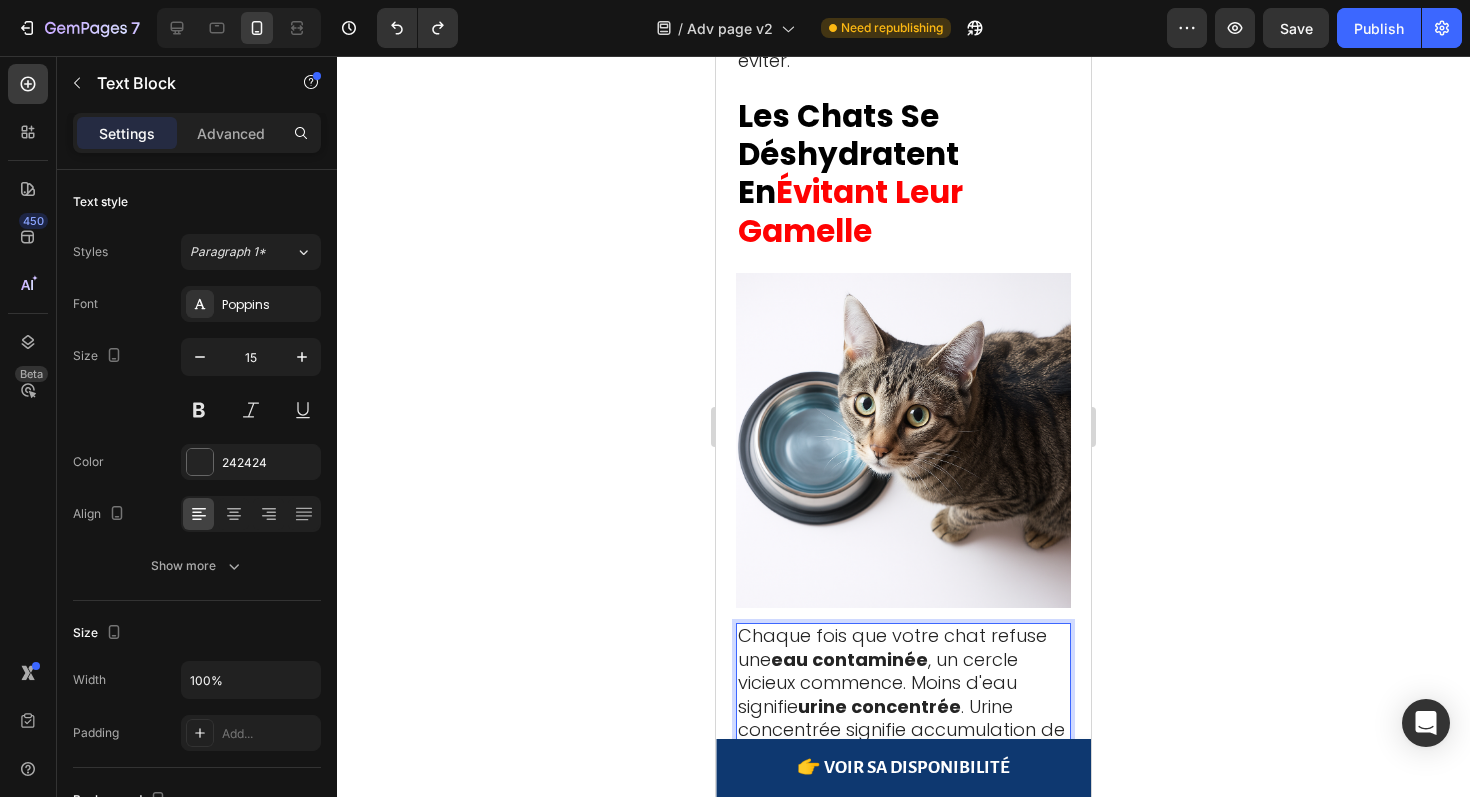 drag, startPoint x: 916, startPoint y: 408, endPoint x: 826, endPoint y: 384, distance: 93.14505 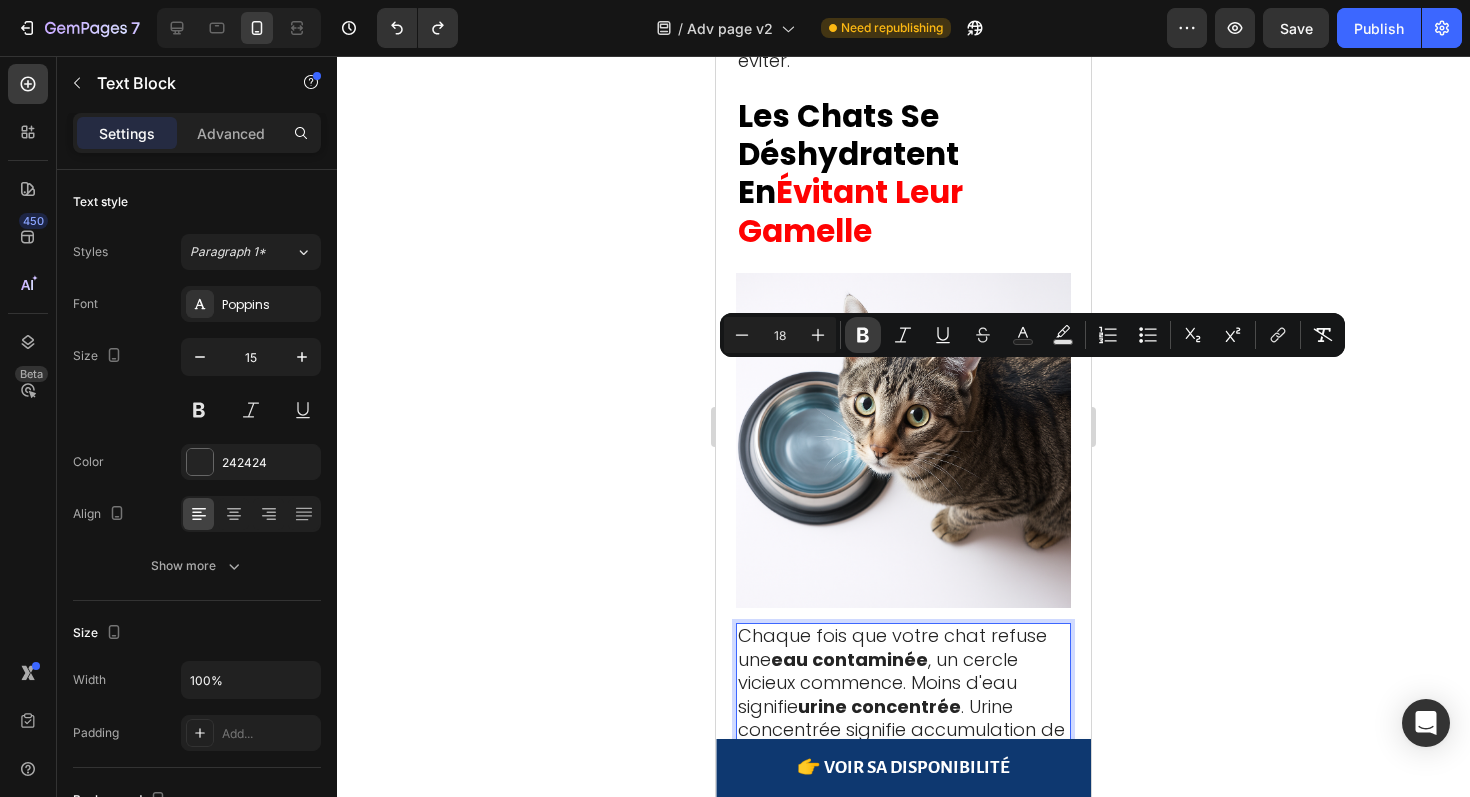 click 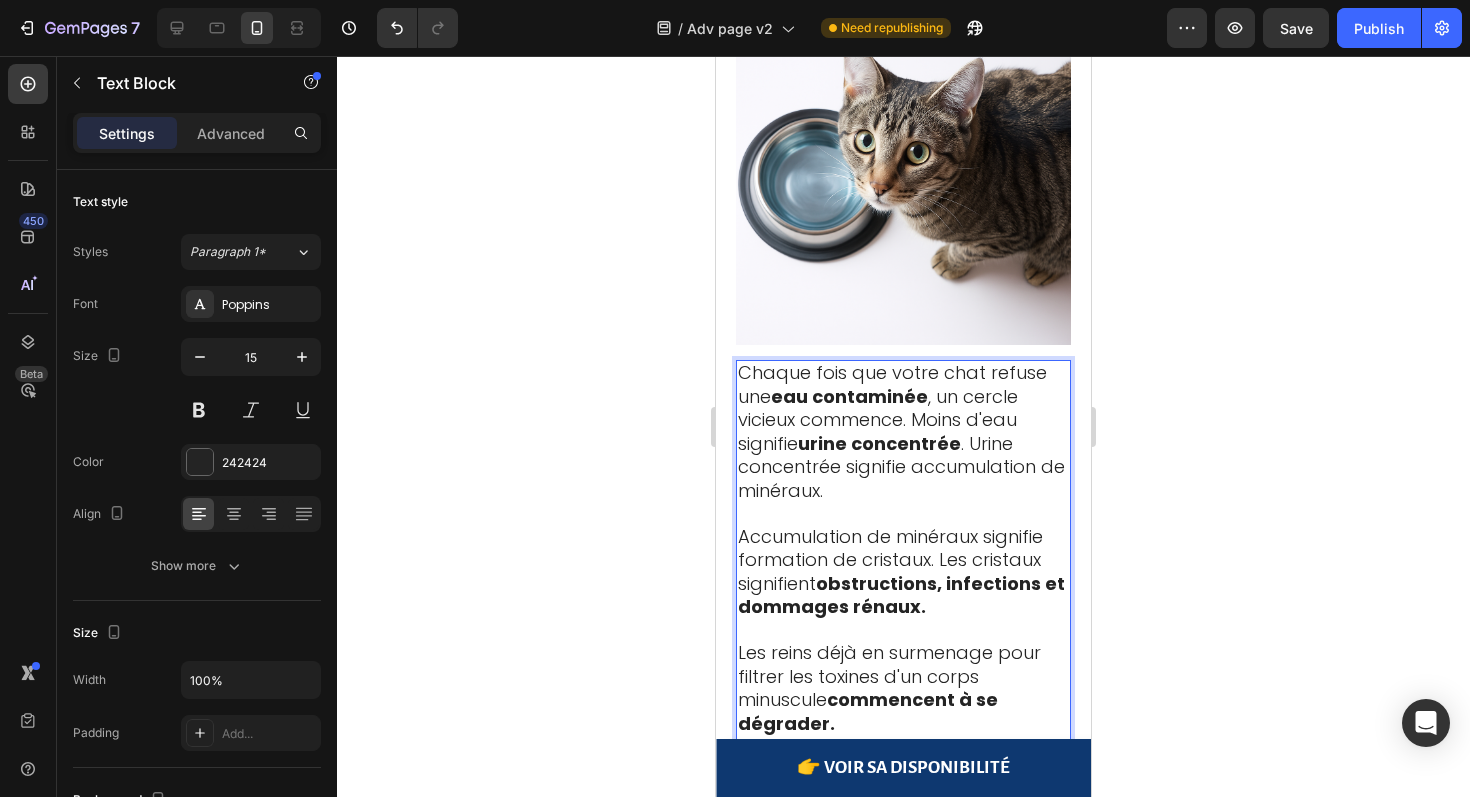 scroll, scrollTop: 5188, scrollLeft: 0, axis: vertical 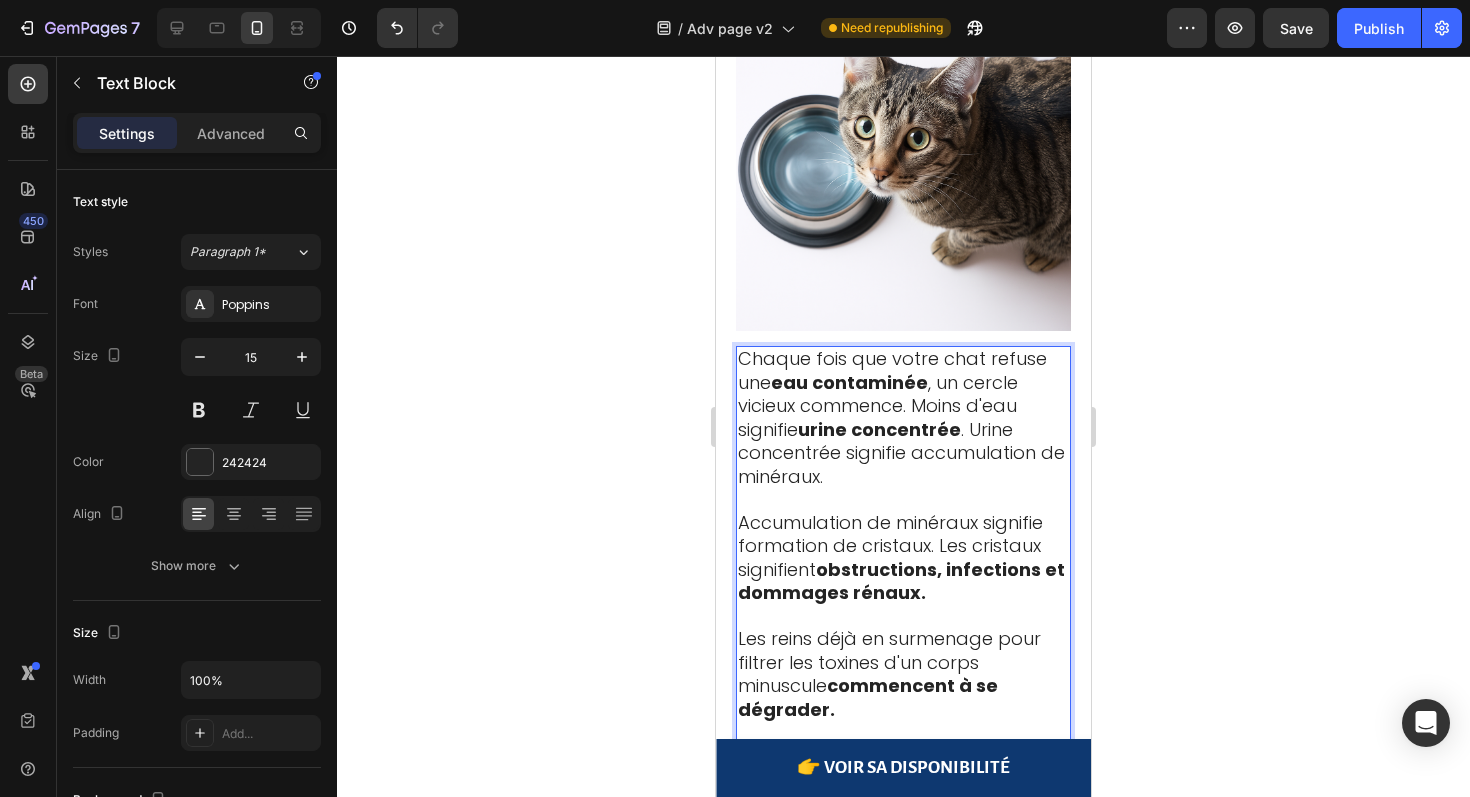 click on "J'ai vu ce schéma des centaines de fois. Jeunes chats vieillissant rapidement. Chats d'âge moyen mourant comme des chats âgés. Tout cela à cause de quelque chose de complètement évitable." at bounding box center (902, 930) 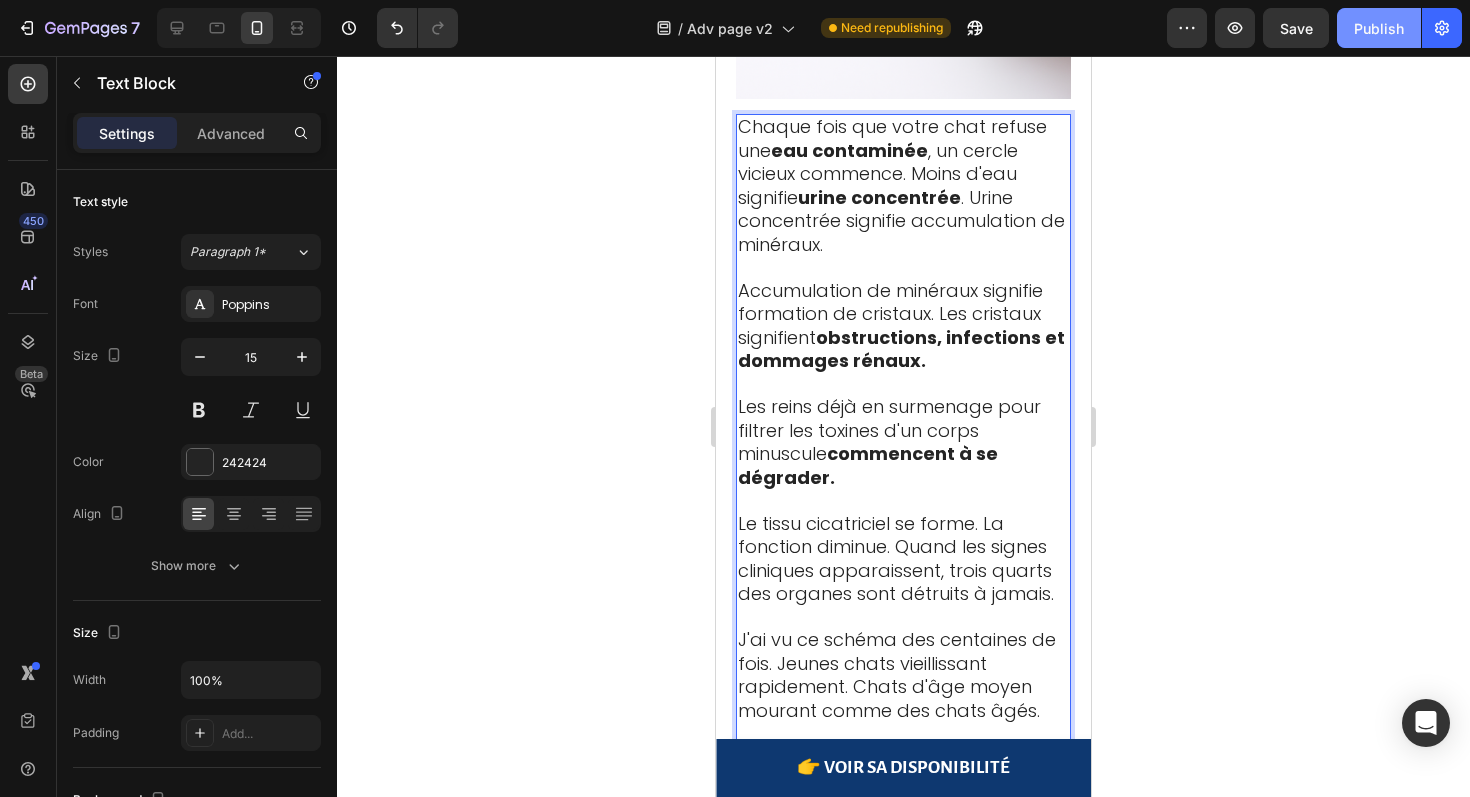 click on "Publish" at bounding box center (1379, 28) 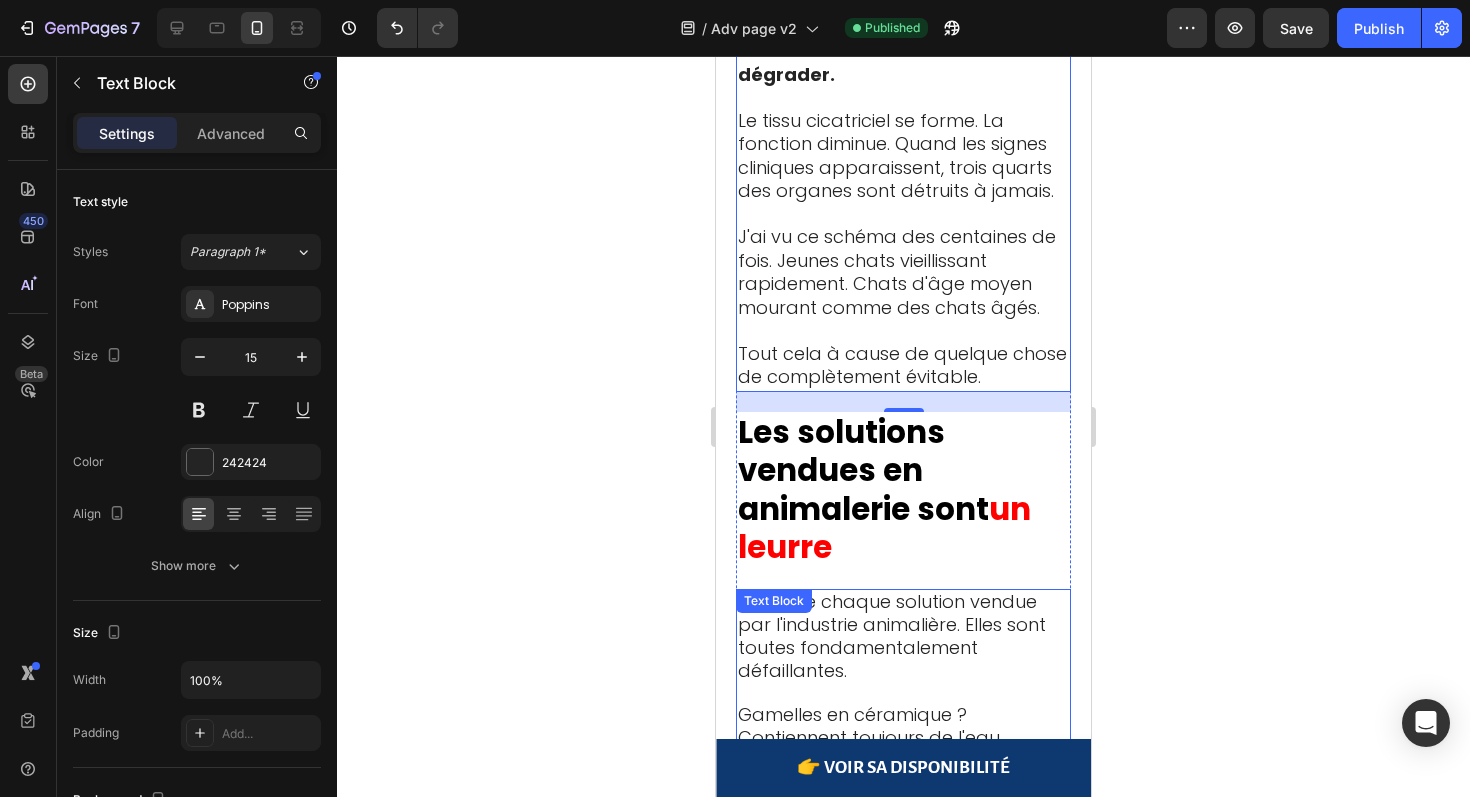 scroll, scrollTop: 5812, scrollLeft: 0, axis: vertical 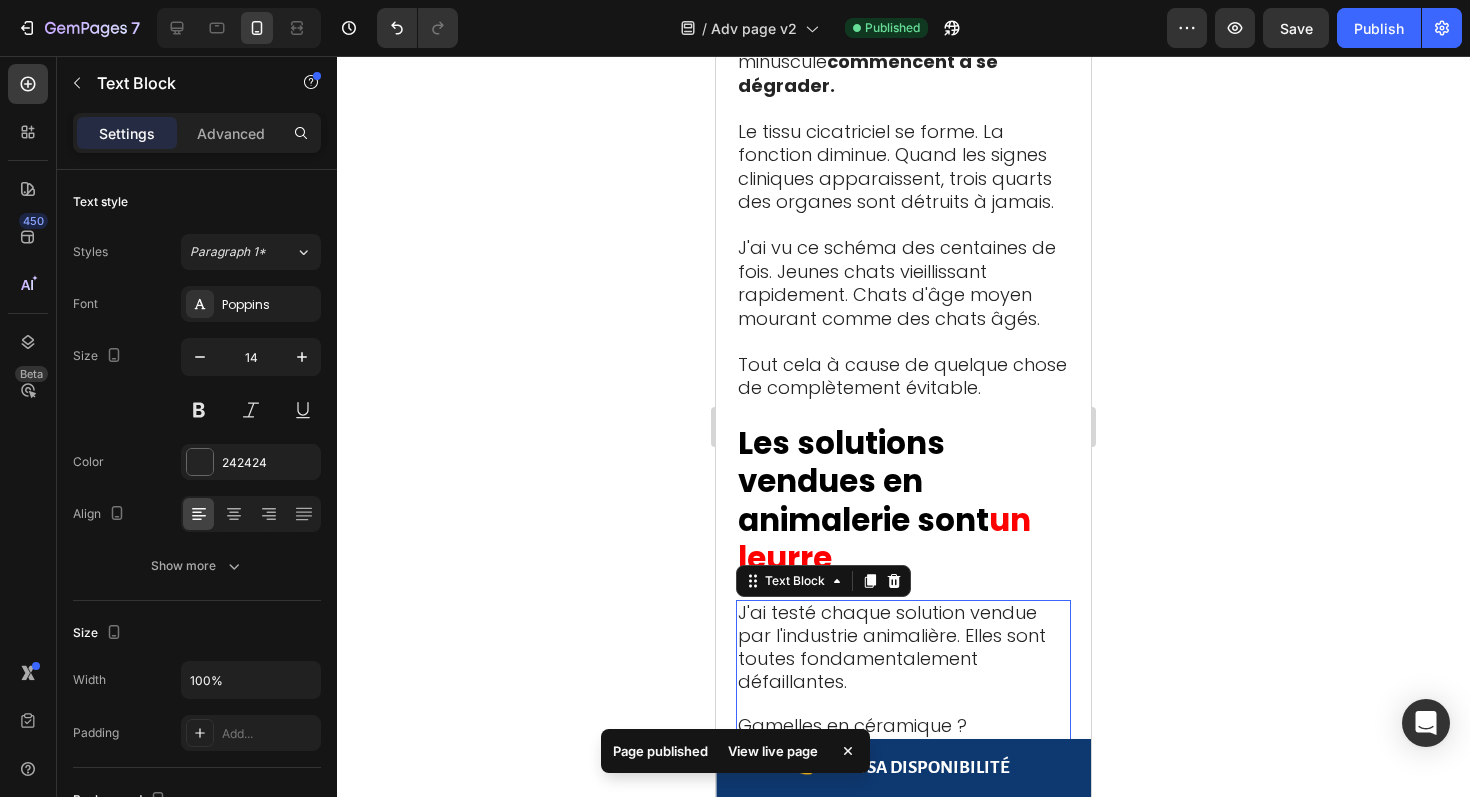 click on "Gamelles en céramique ? Contiennent toujours de l'eau contaminée." at bounding box center (869, 748) 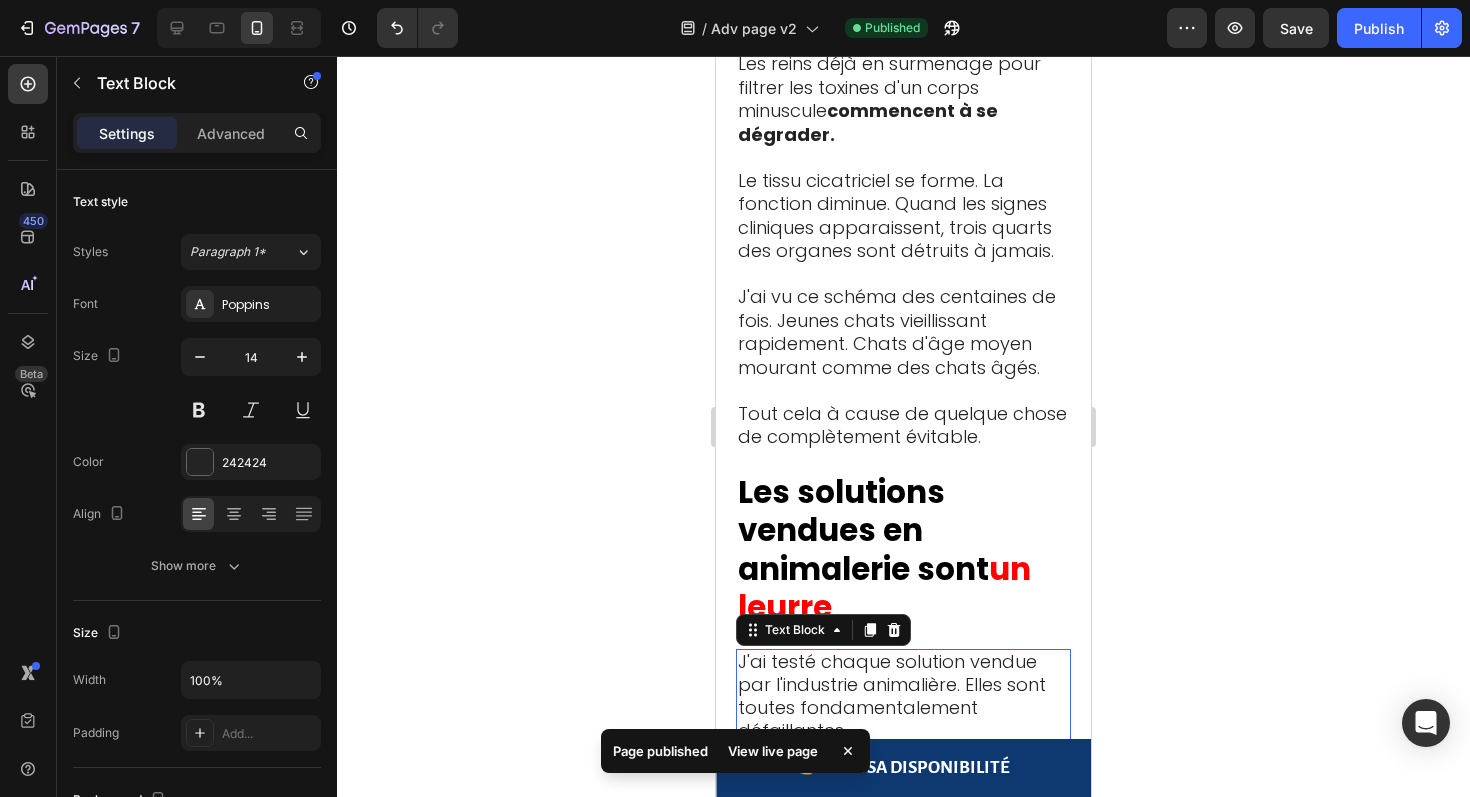 scroll, scrollTop: 5762, scrollLeft: 0, axis: vertical 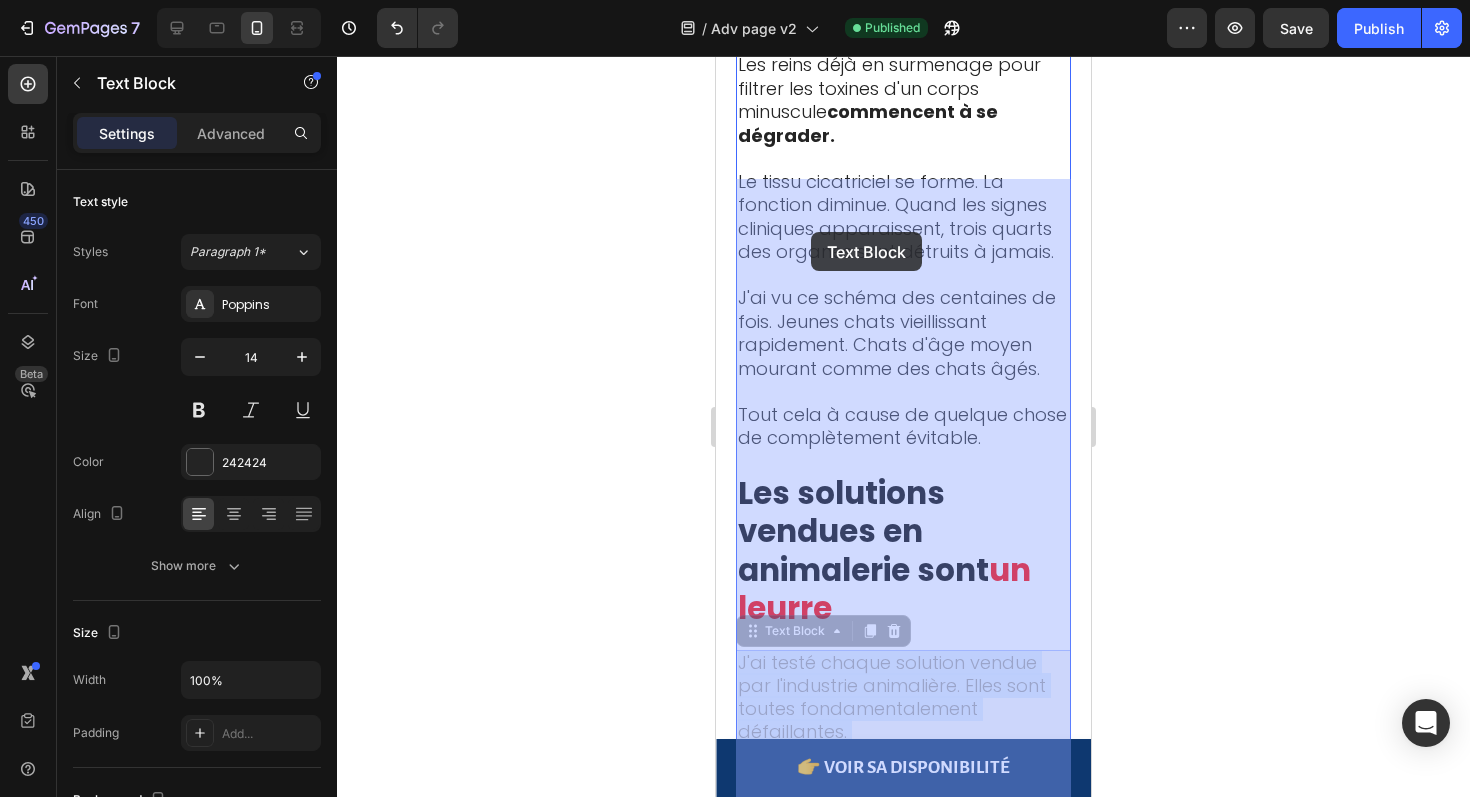 drag, startPoint x: 867, startPoint y: 260, endPoint x: 811, endPoint y: 232, distance: 62.609905 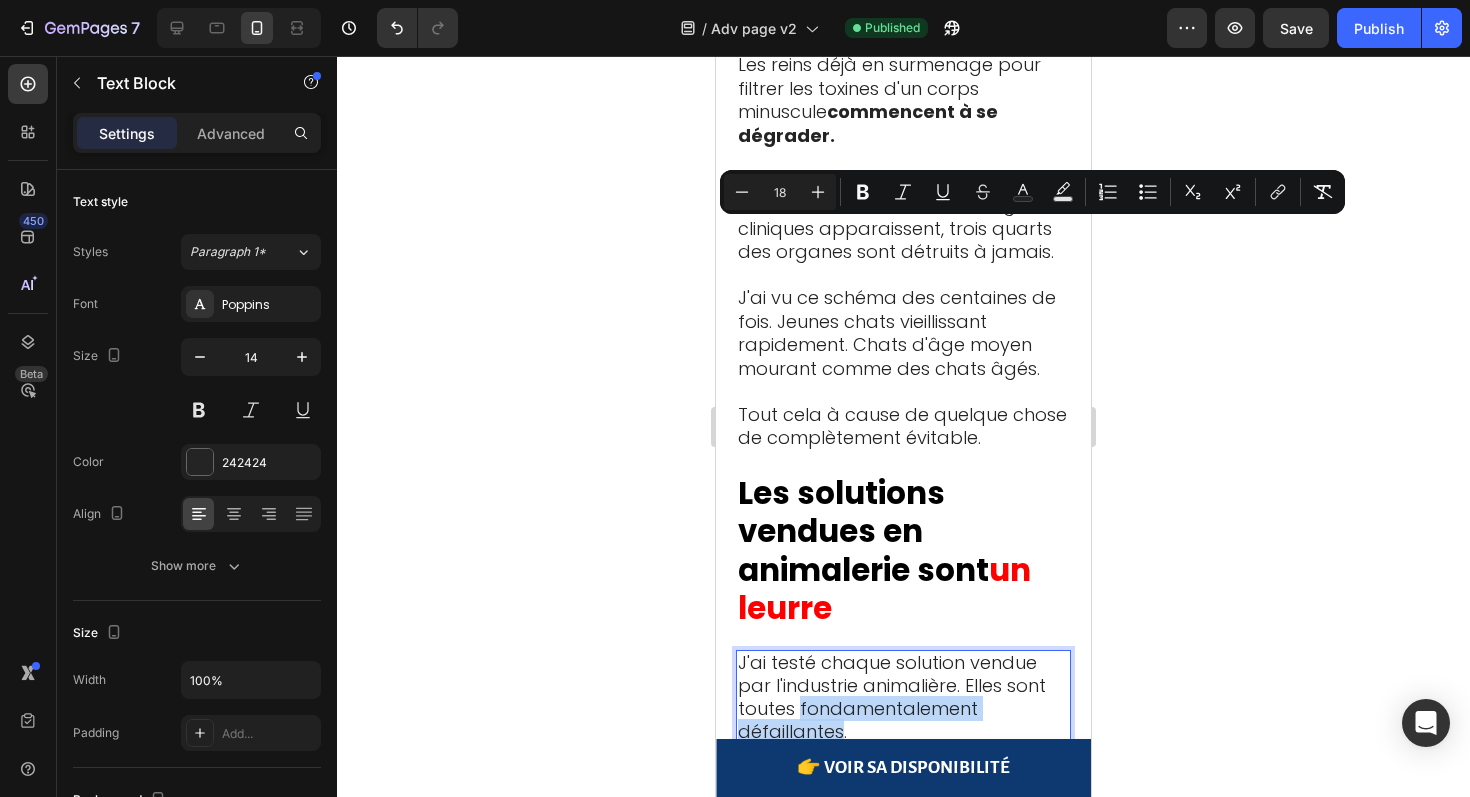 drag, startPoint x: 843, startPoint y: 254, endPoint x: 798, endPoint y: 240, distance: 47.127487 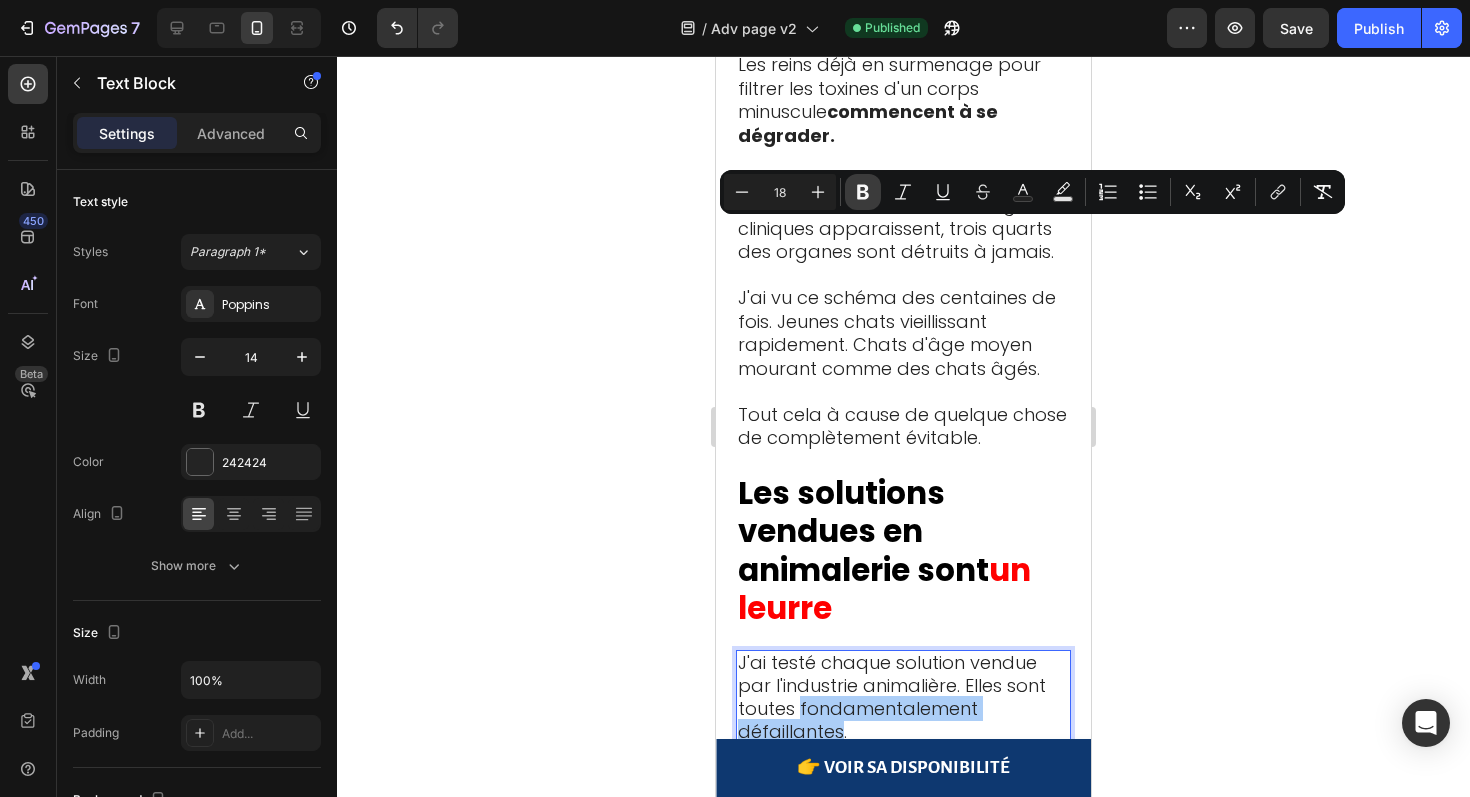 click 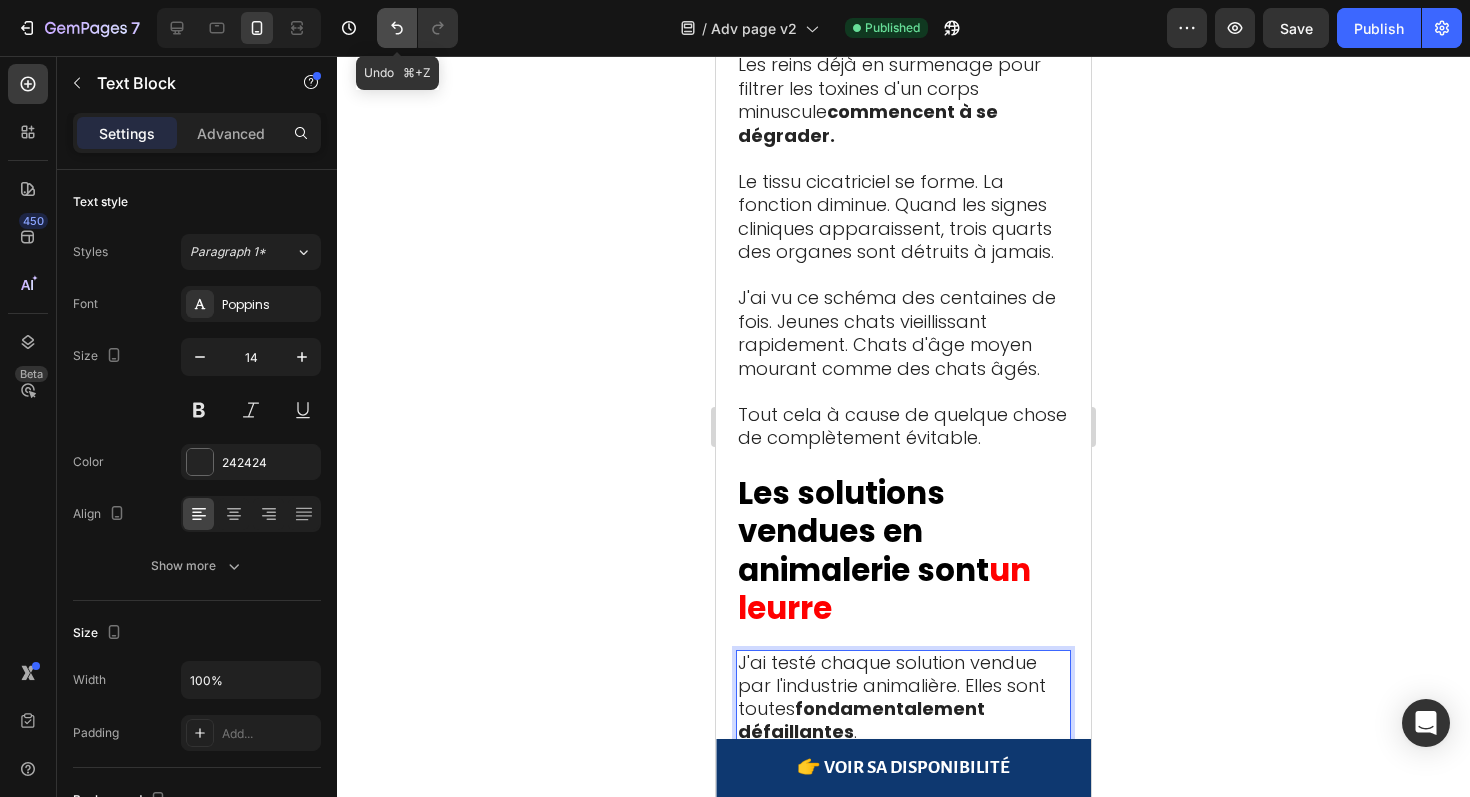 click 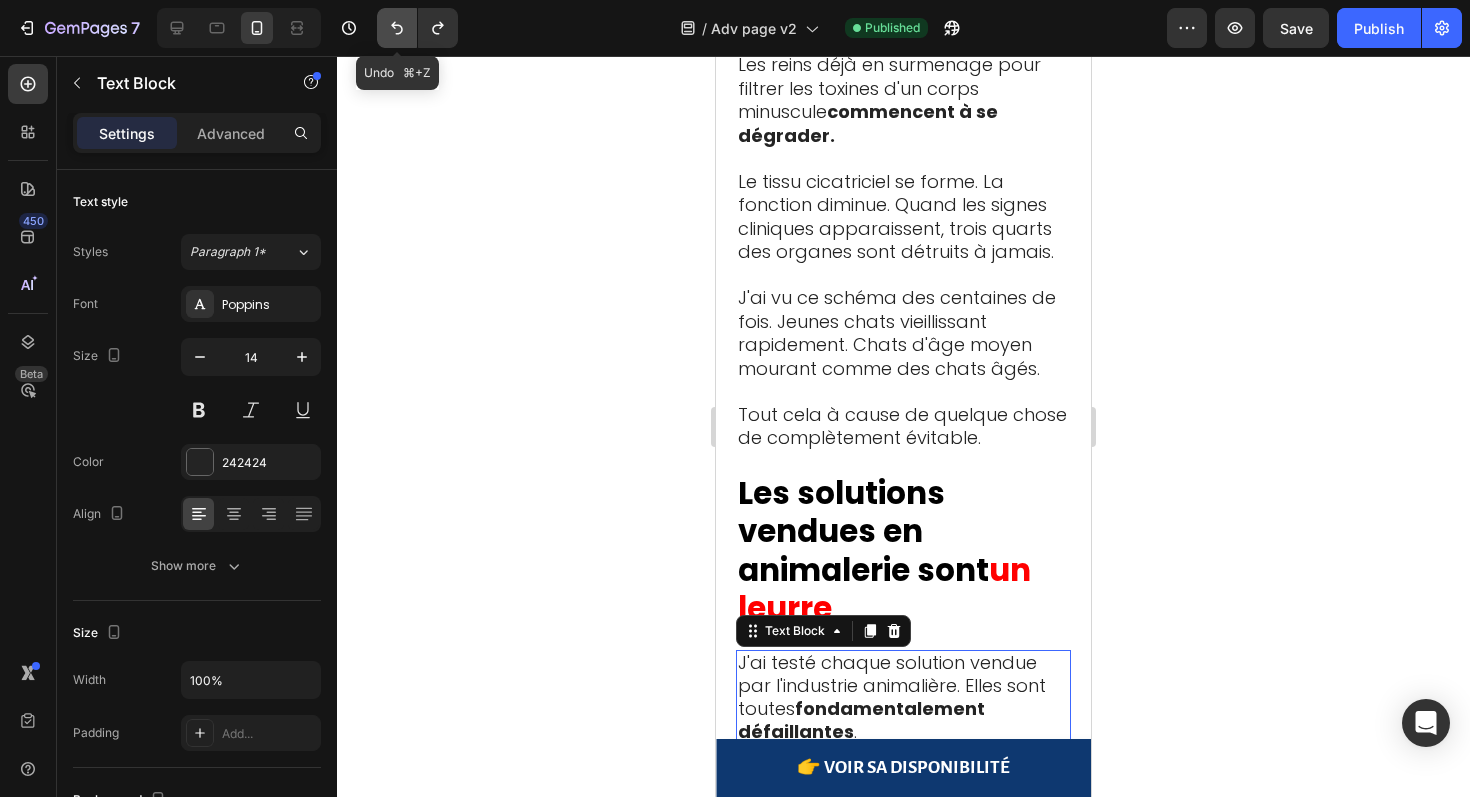 click 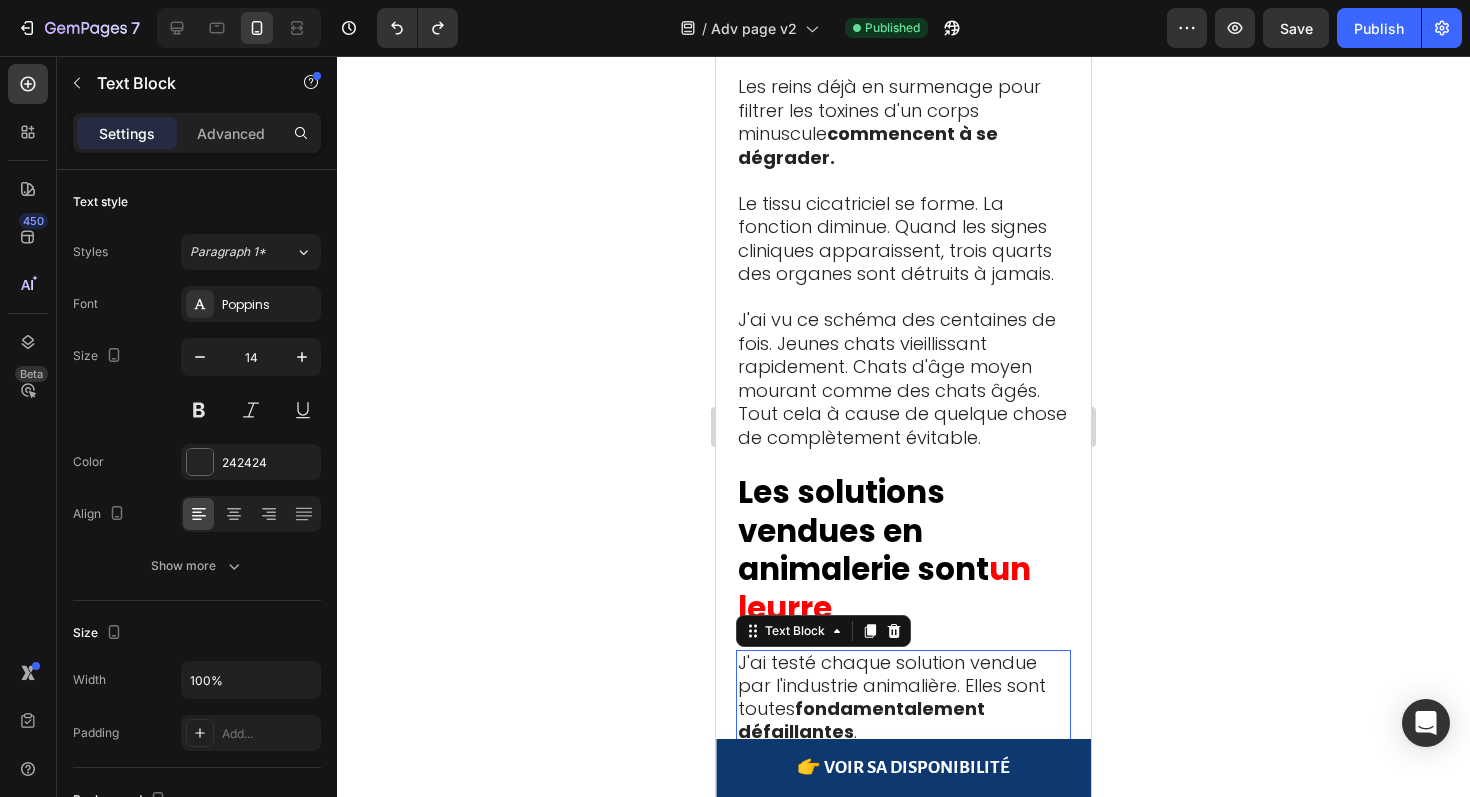 click 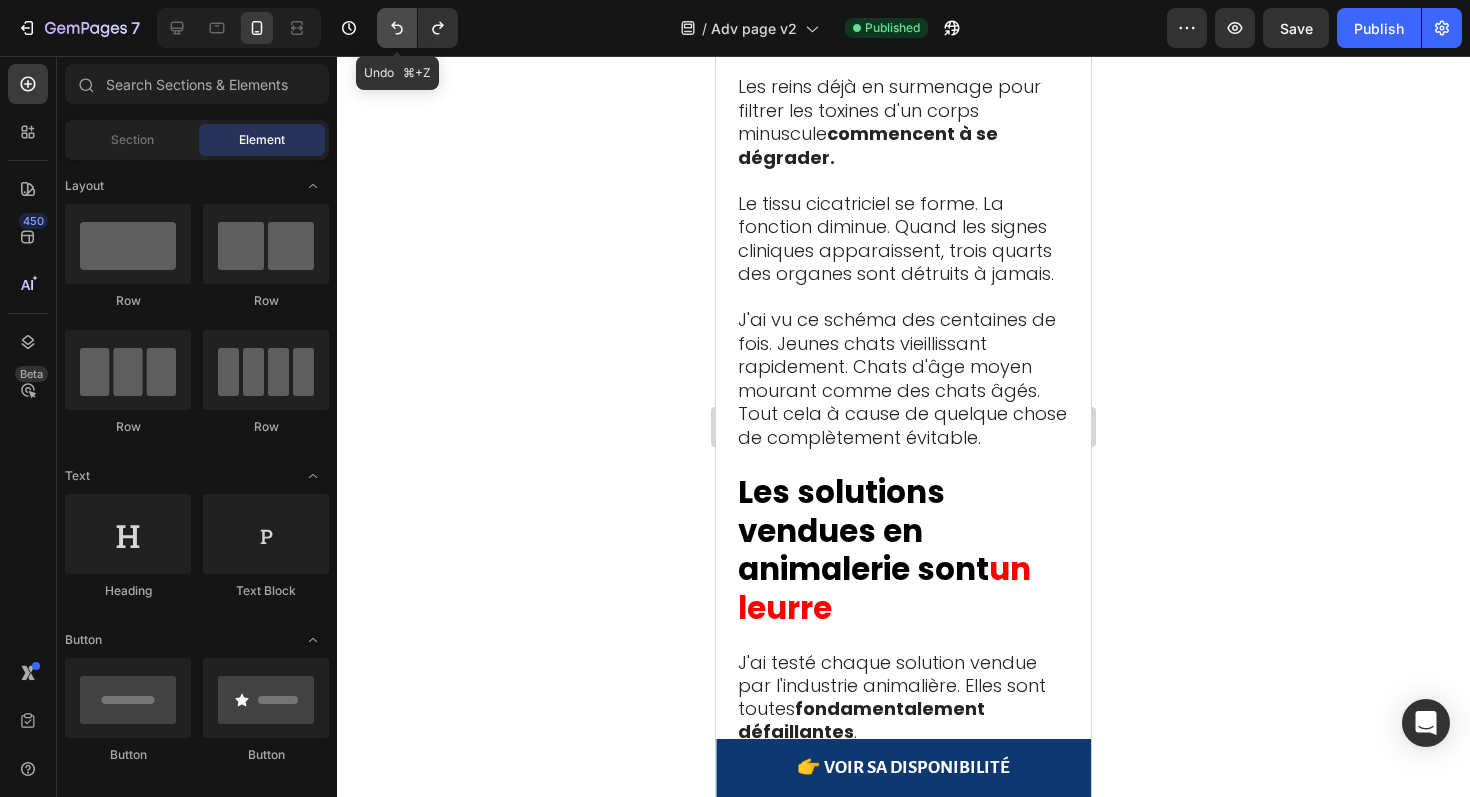 click 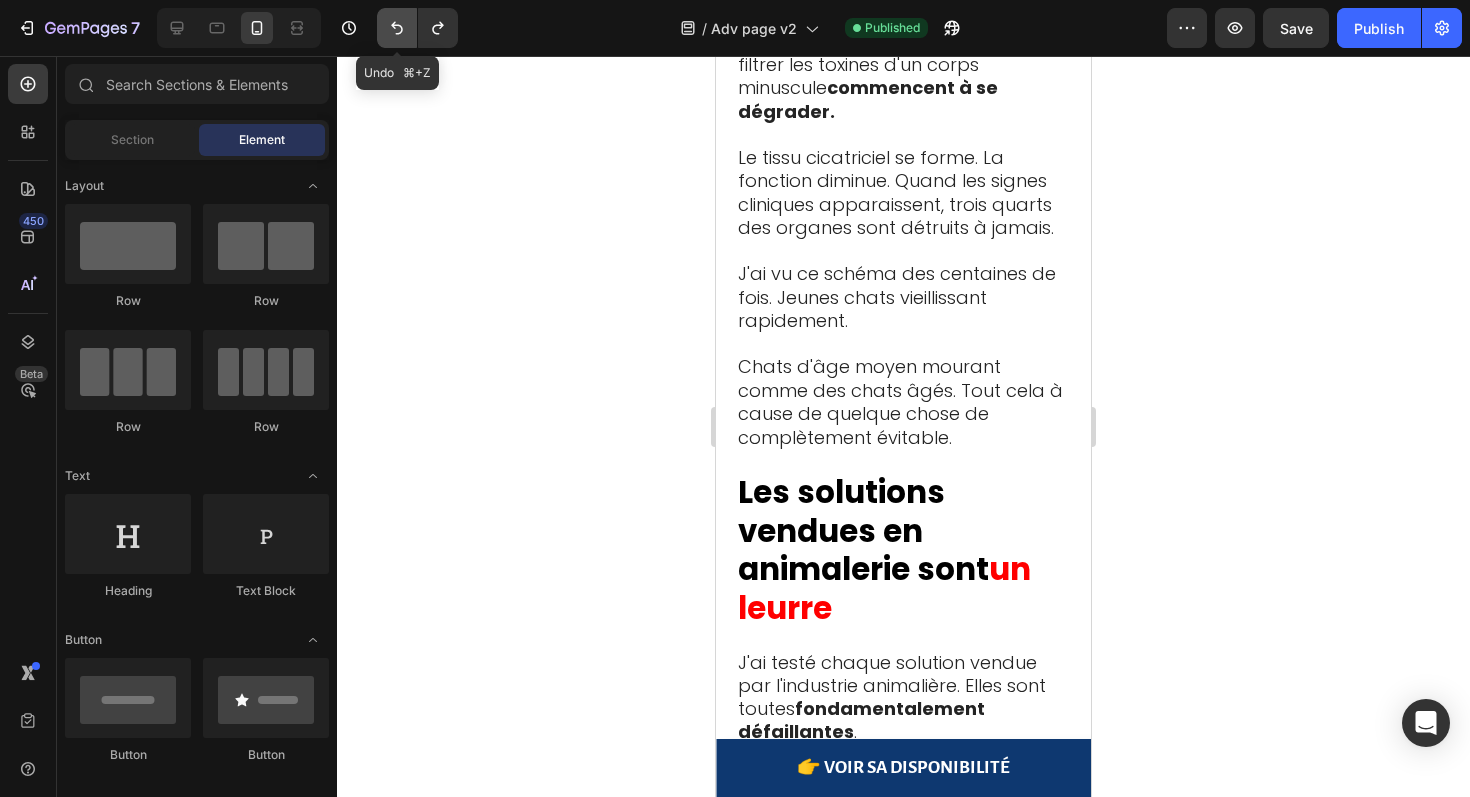 click 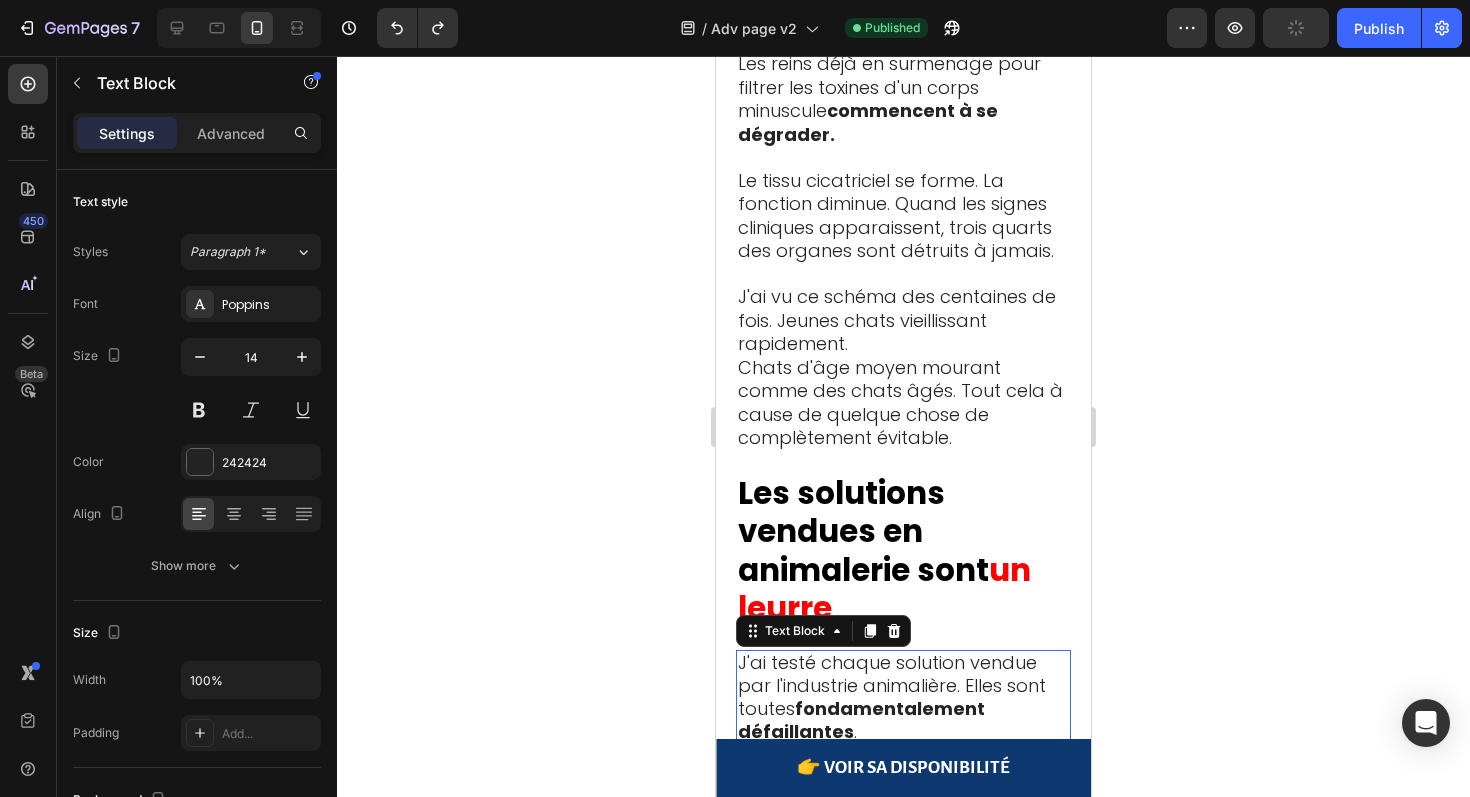 click at bounding box center (903, 754) 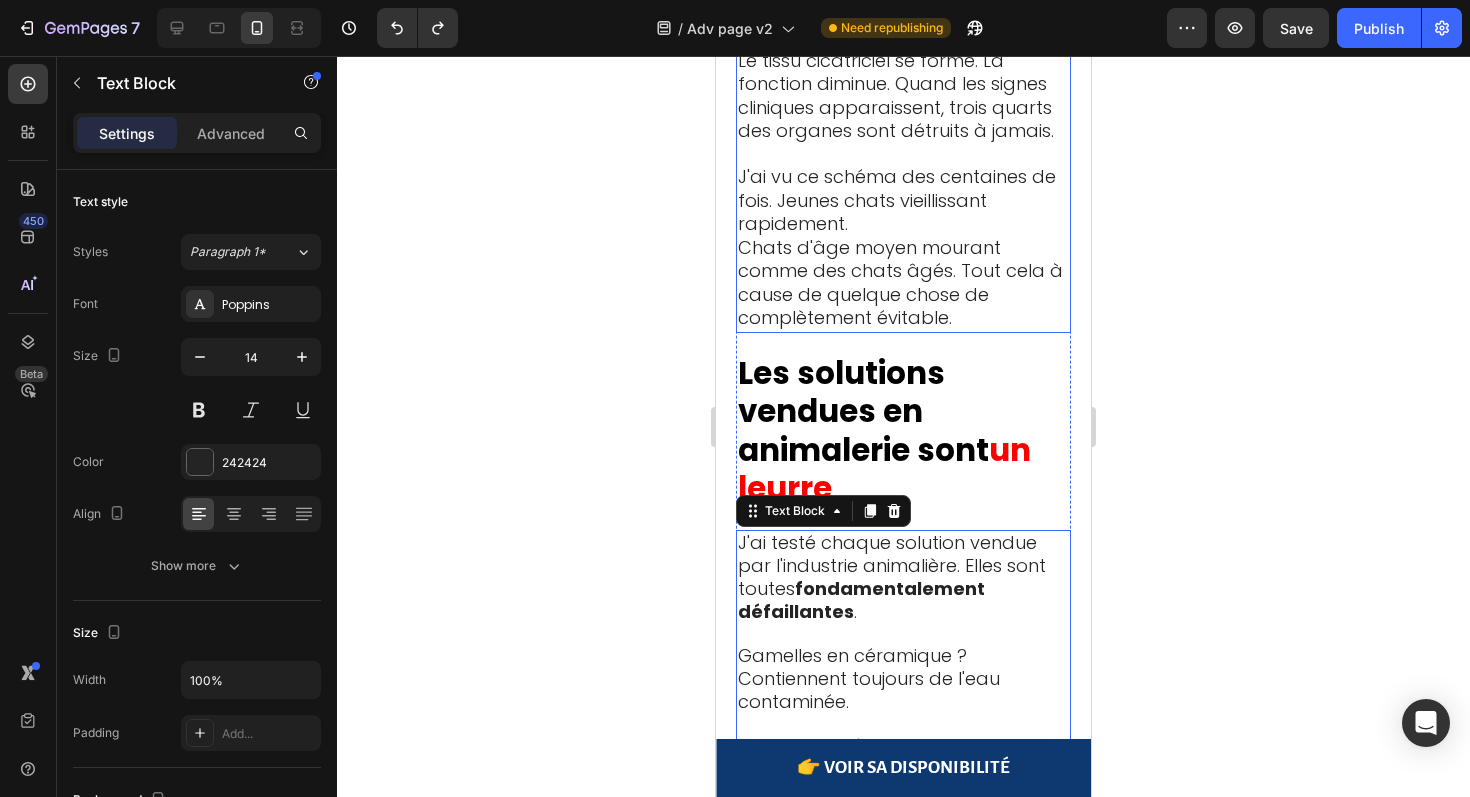 scroll, scrollTop: 5869, scrollLeft: 0, axis: vertical 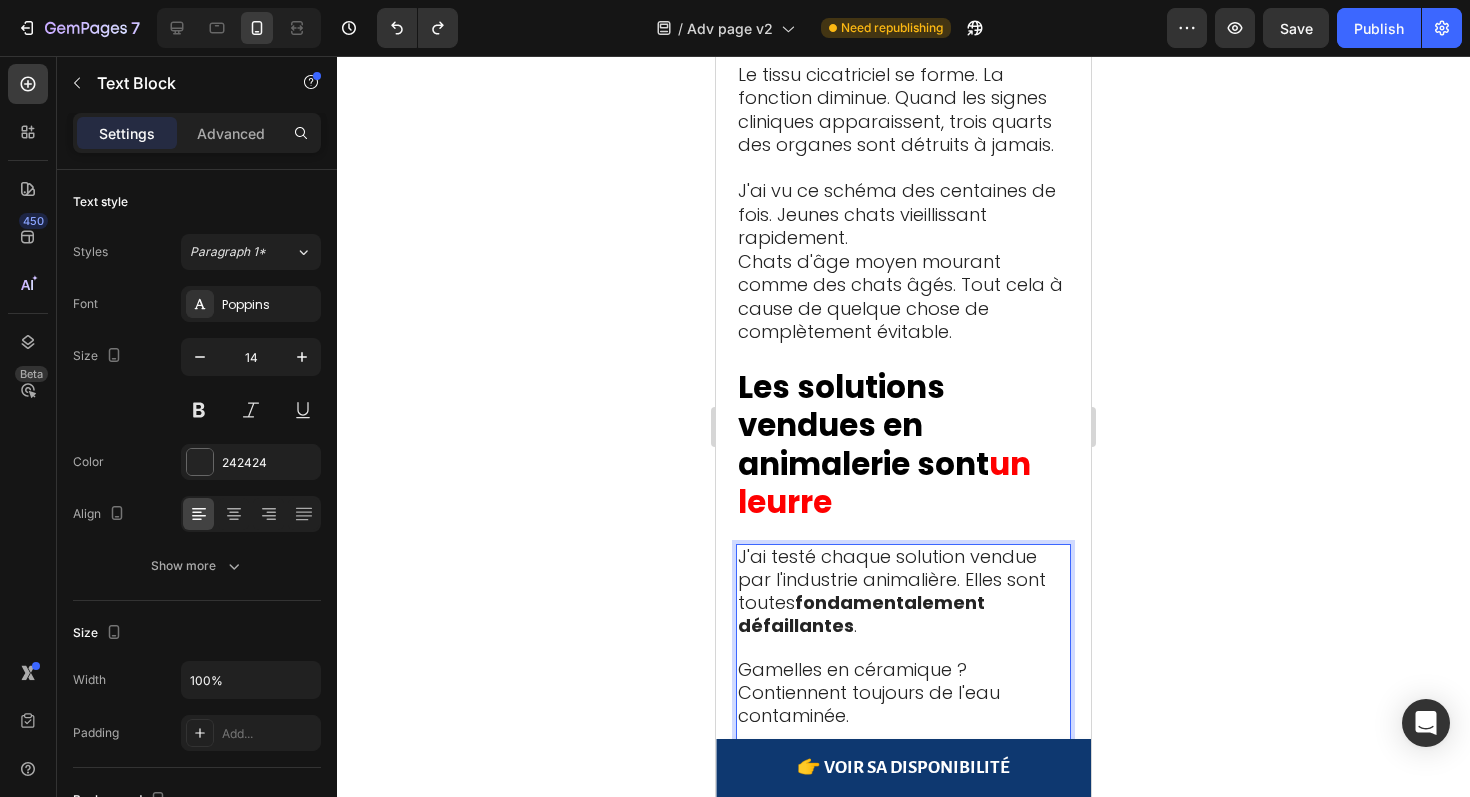 click on "Gamelles en céramique ? Contiennent toujours de l'eau contaminée." at bounding box center (869, 692) 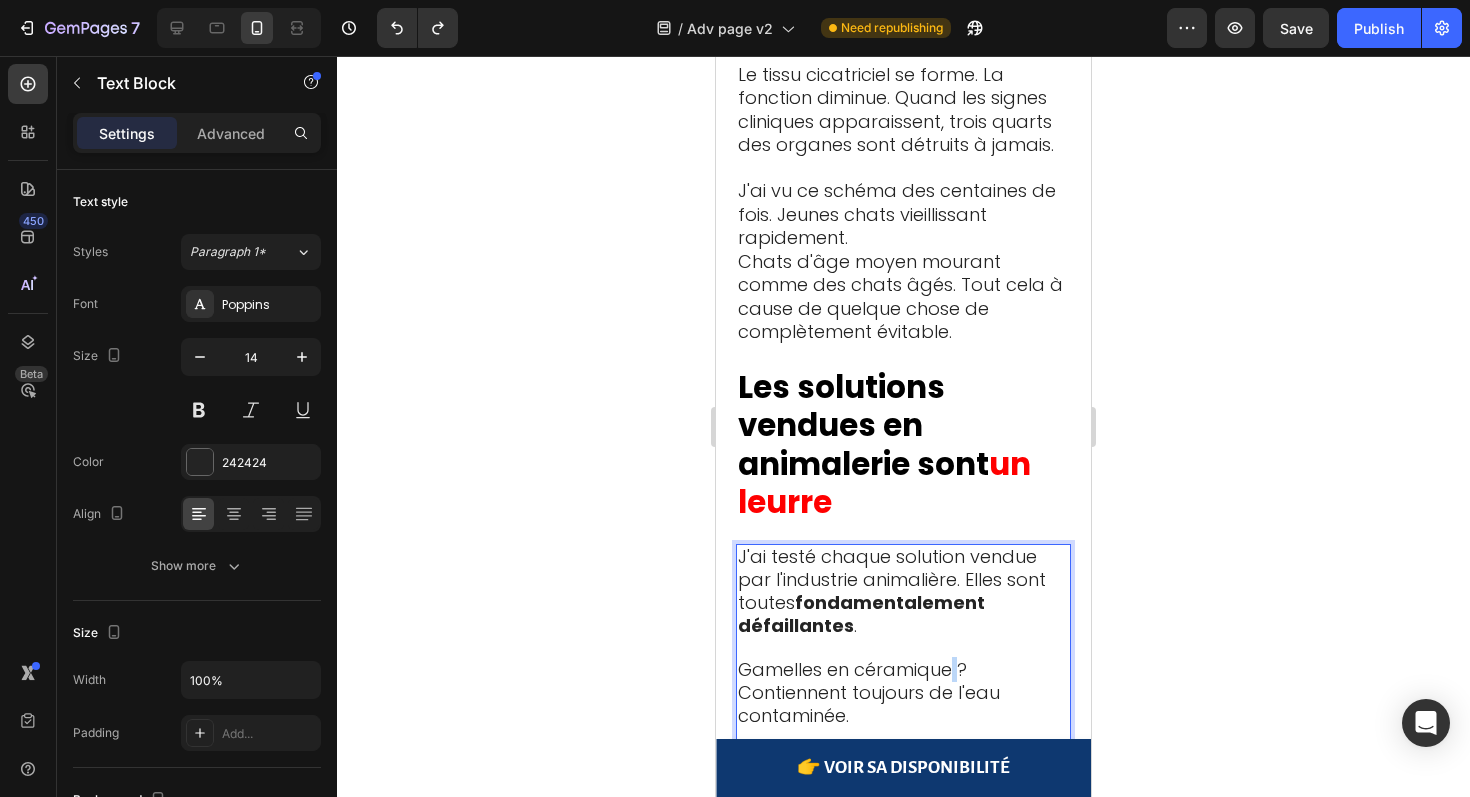 click on "Gamelles en céramique ? Contiennent toujours de l'eau contaminée." at bounding box center (869, 692) 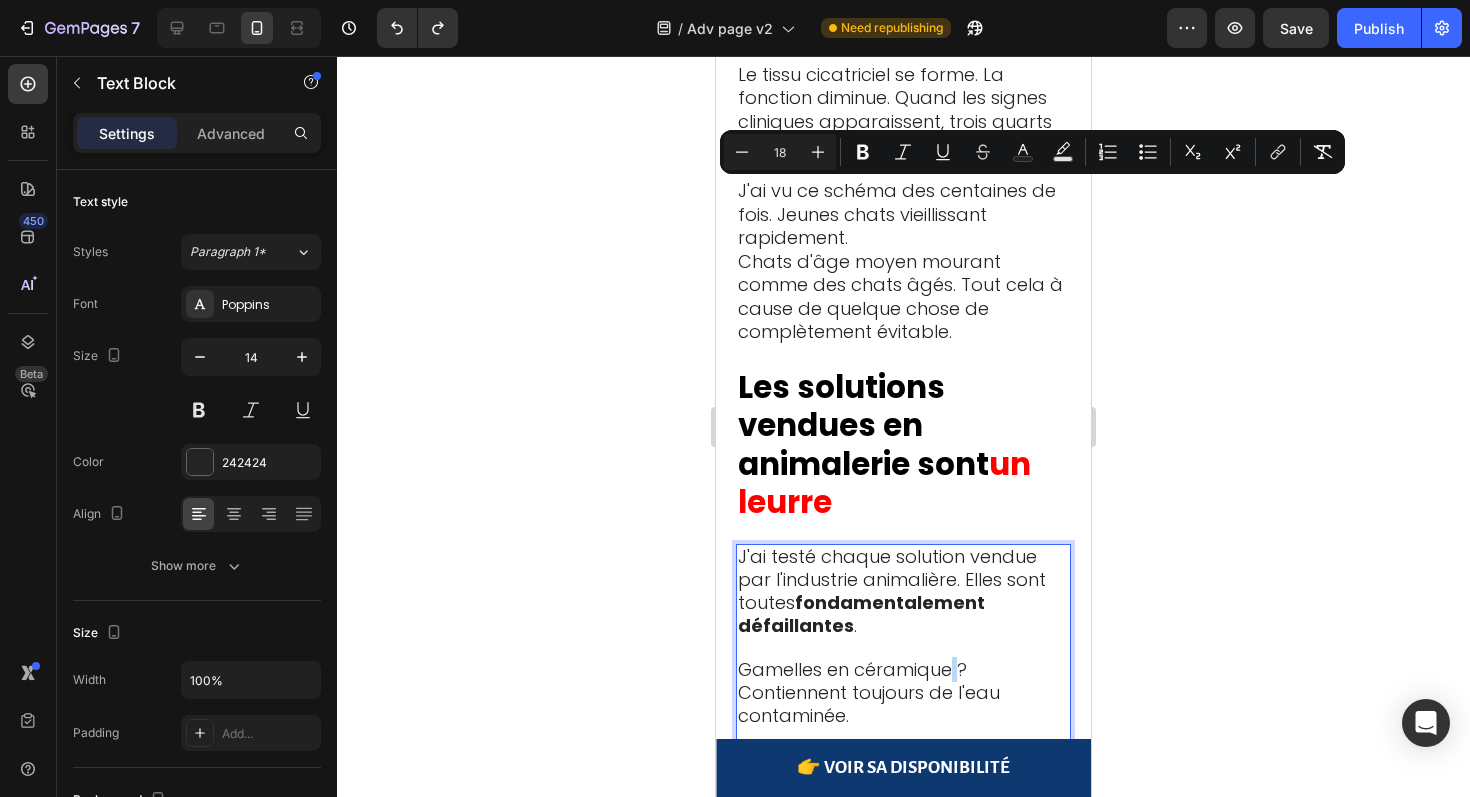 click on "Gamelles en céramique ? Contiennent toujours de l'eau contaminée." at bounding box center [869, 692] 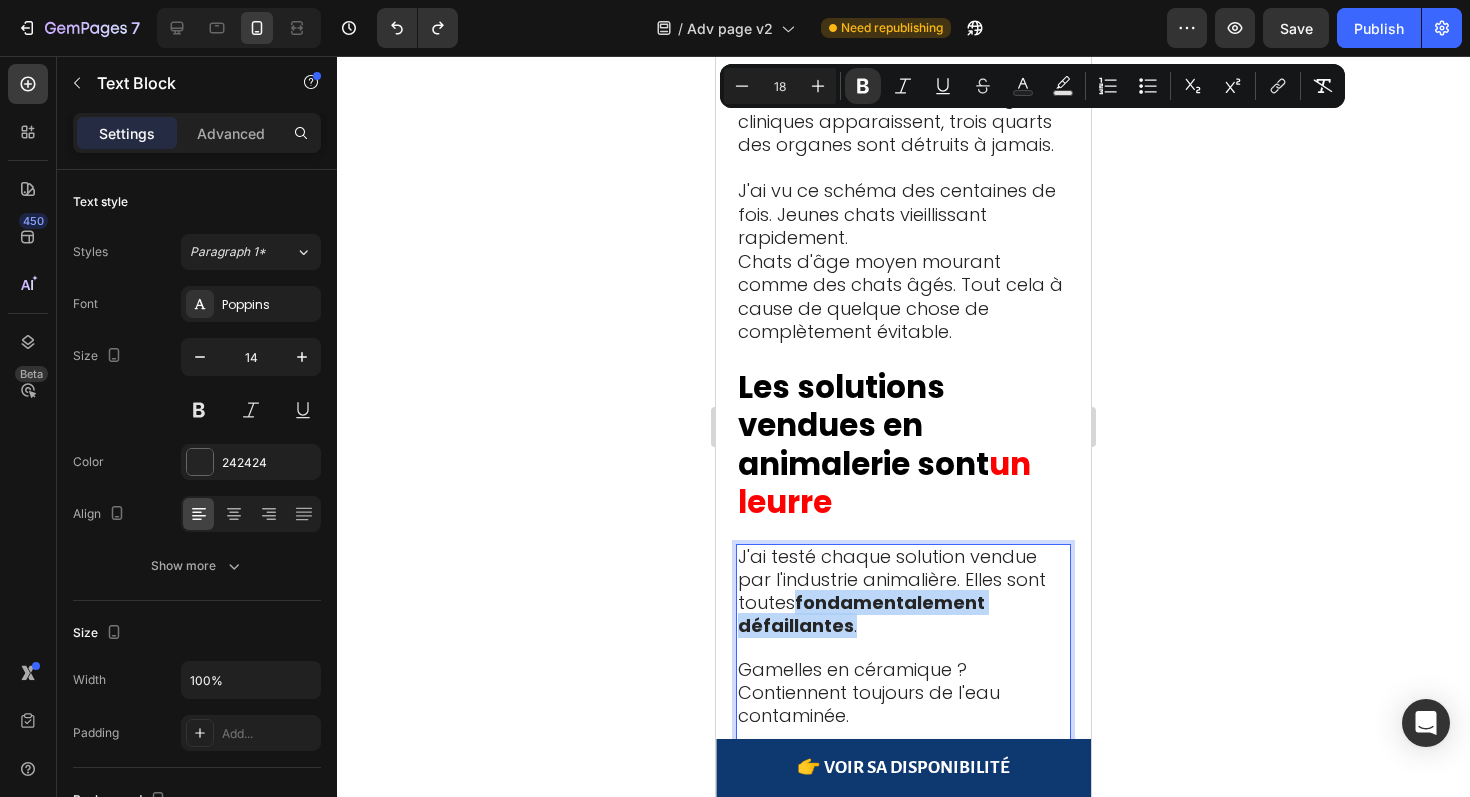 drag, startPoint x: 858, startPoint y: 148, endPoint x: 800, endPoint y: 130, distance: 60.728905 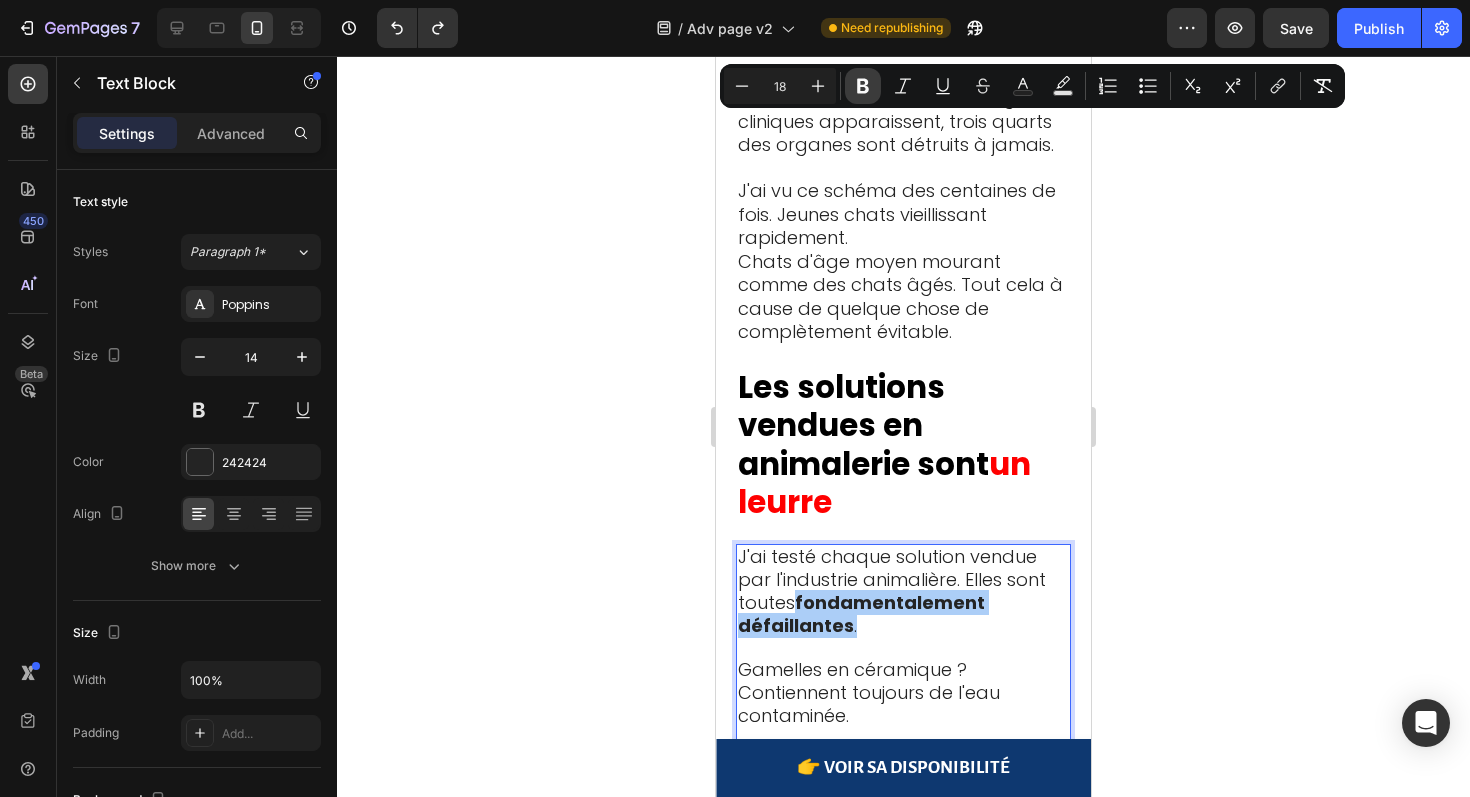 click 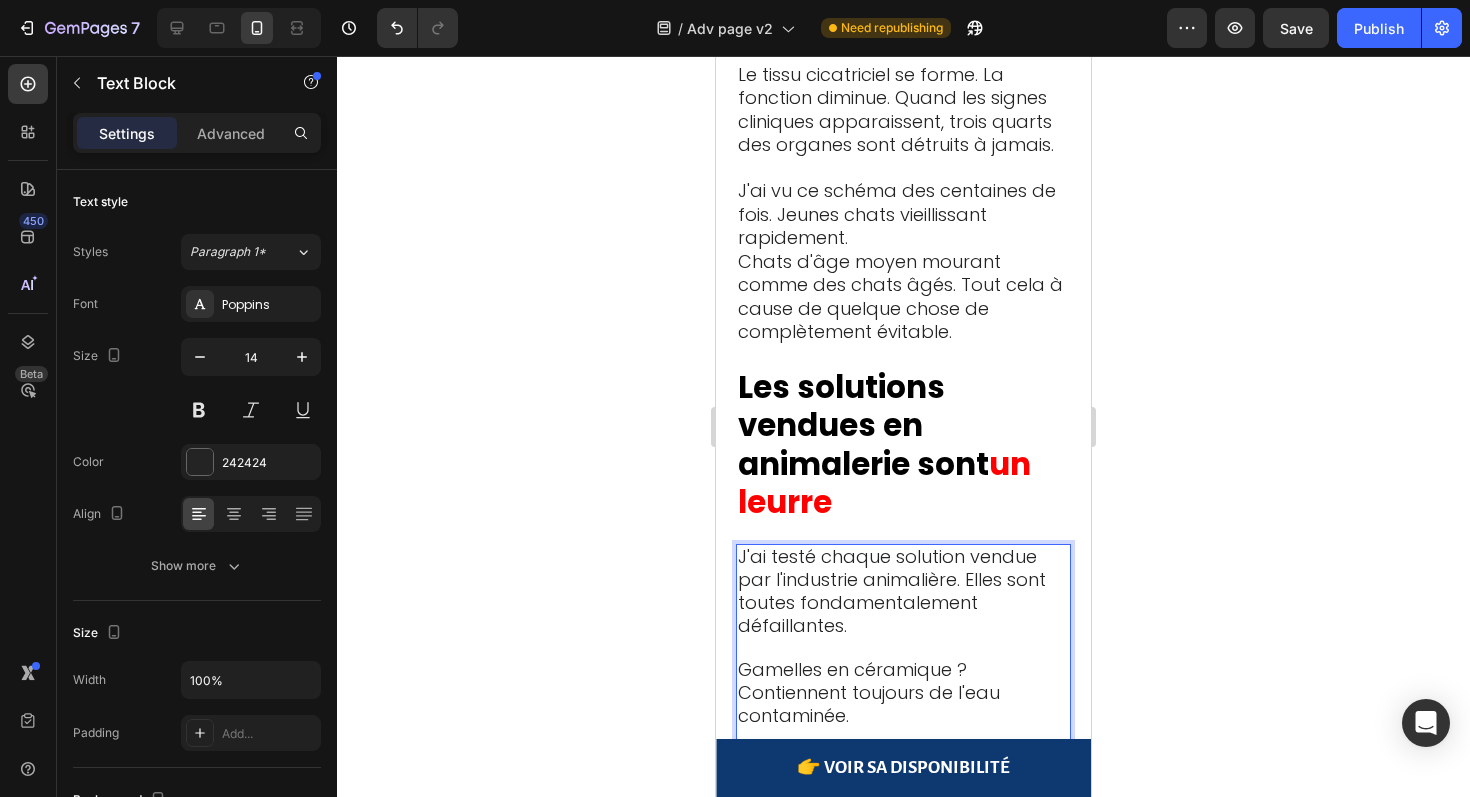 click on "Gamelles en céramique ? Contiennent toujours de l'eau contaminée." at bounding box center (869, 692) 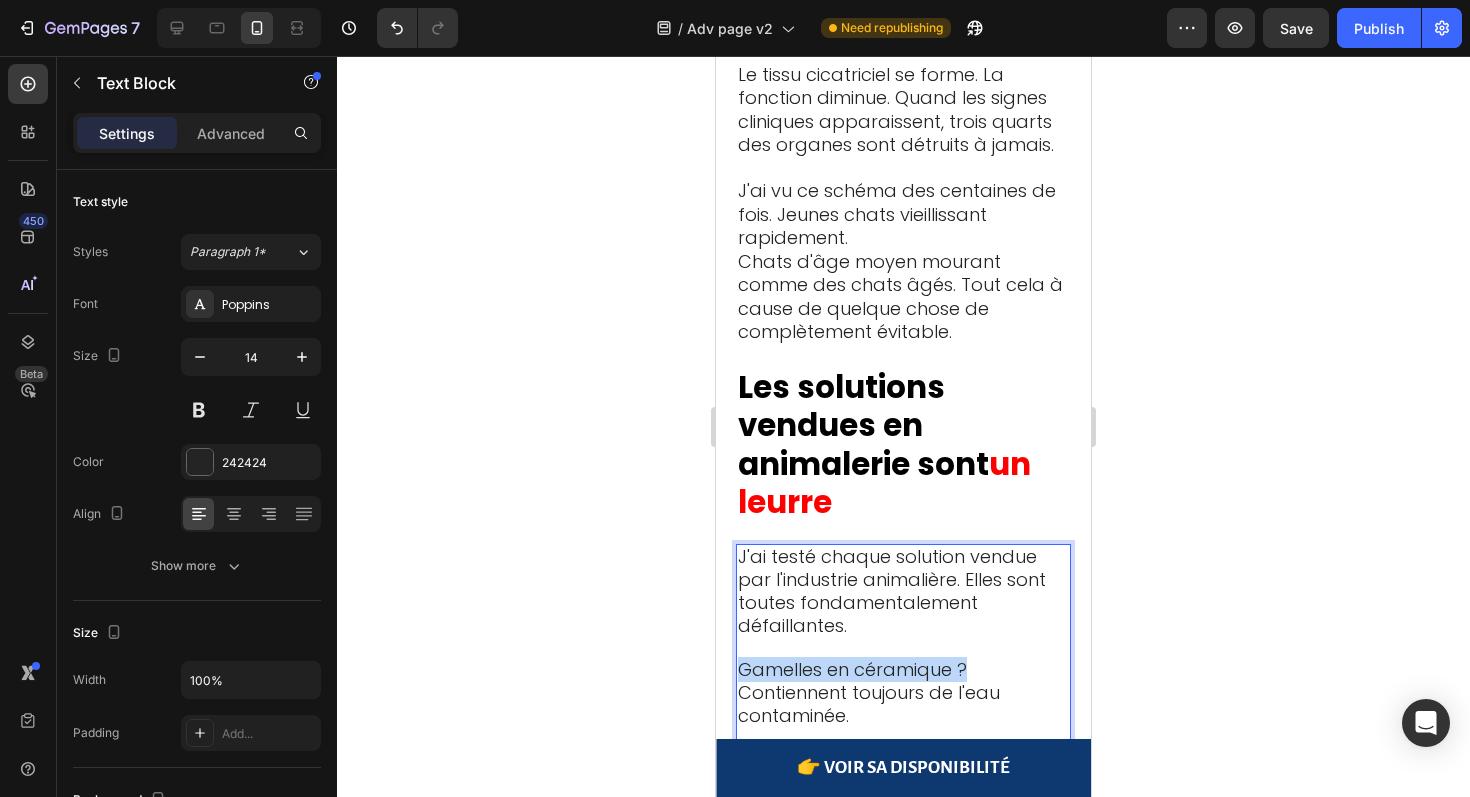 drag, startPoint x: 975, startPoint y: 200, endPoint x: 741, endPoint y: 188, distance: 234.3075 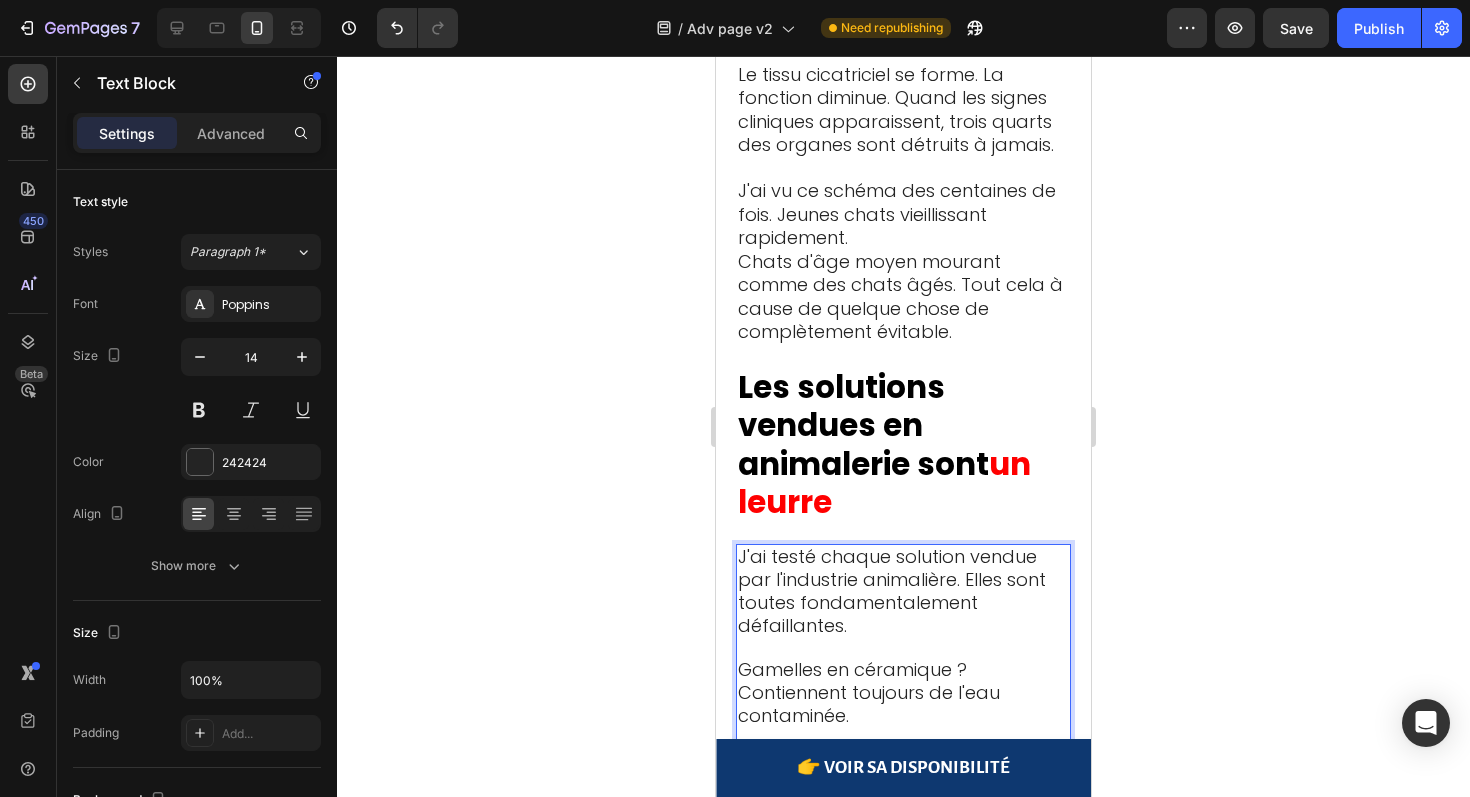 click 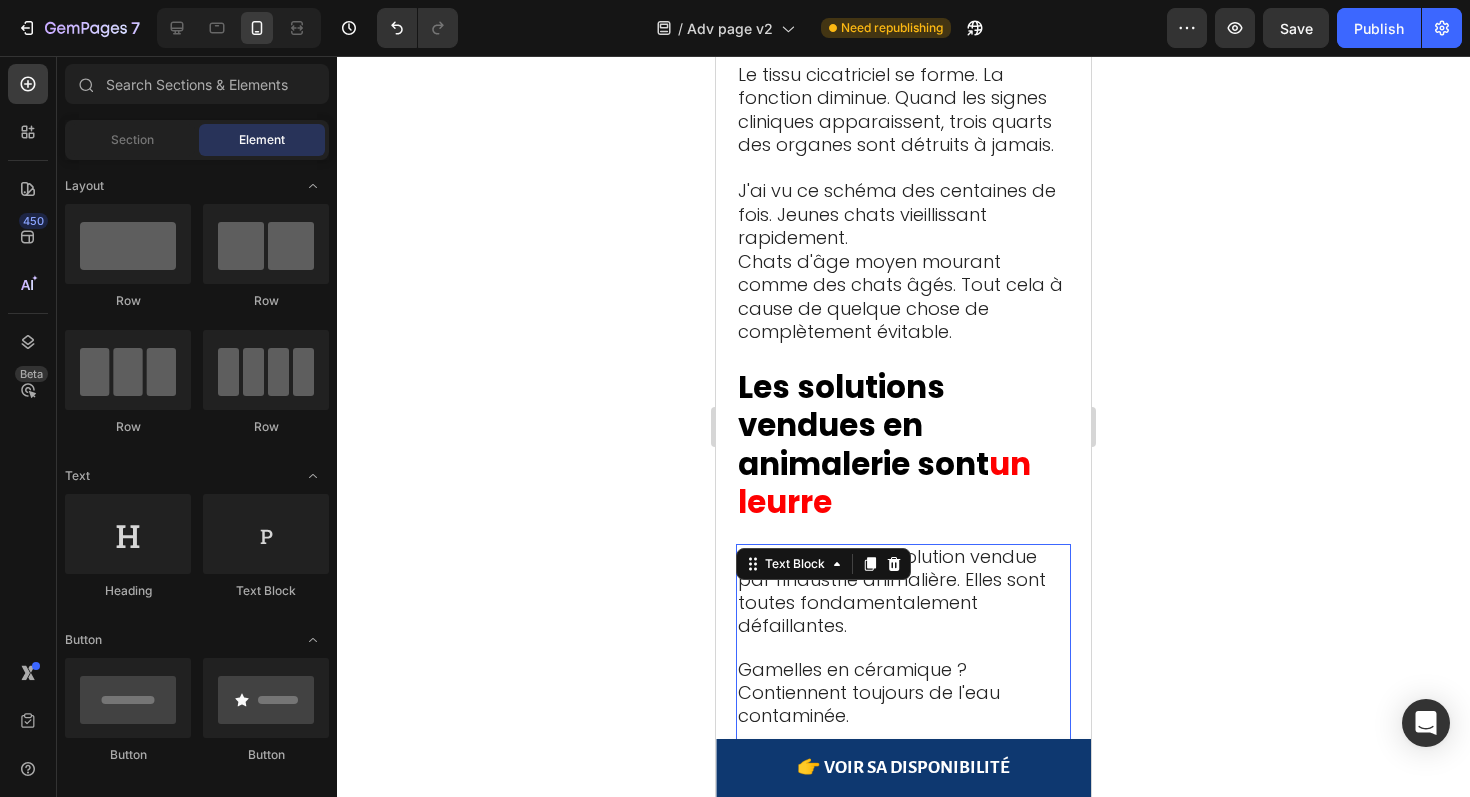 click on "Gamelles en céramique ? Contiennent toujours de l'eau contaminée." at bounding box center [869, 692] 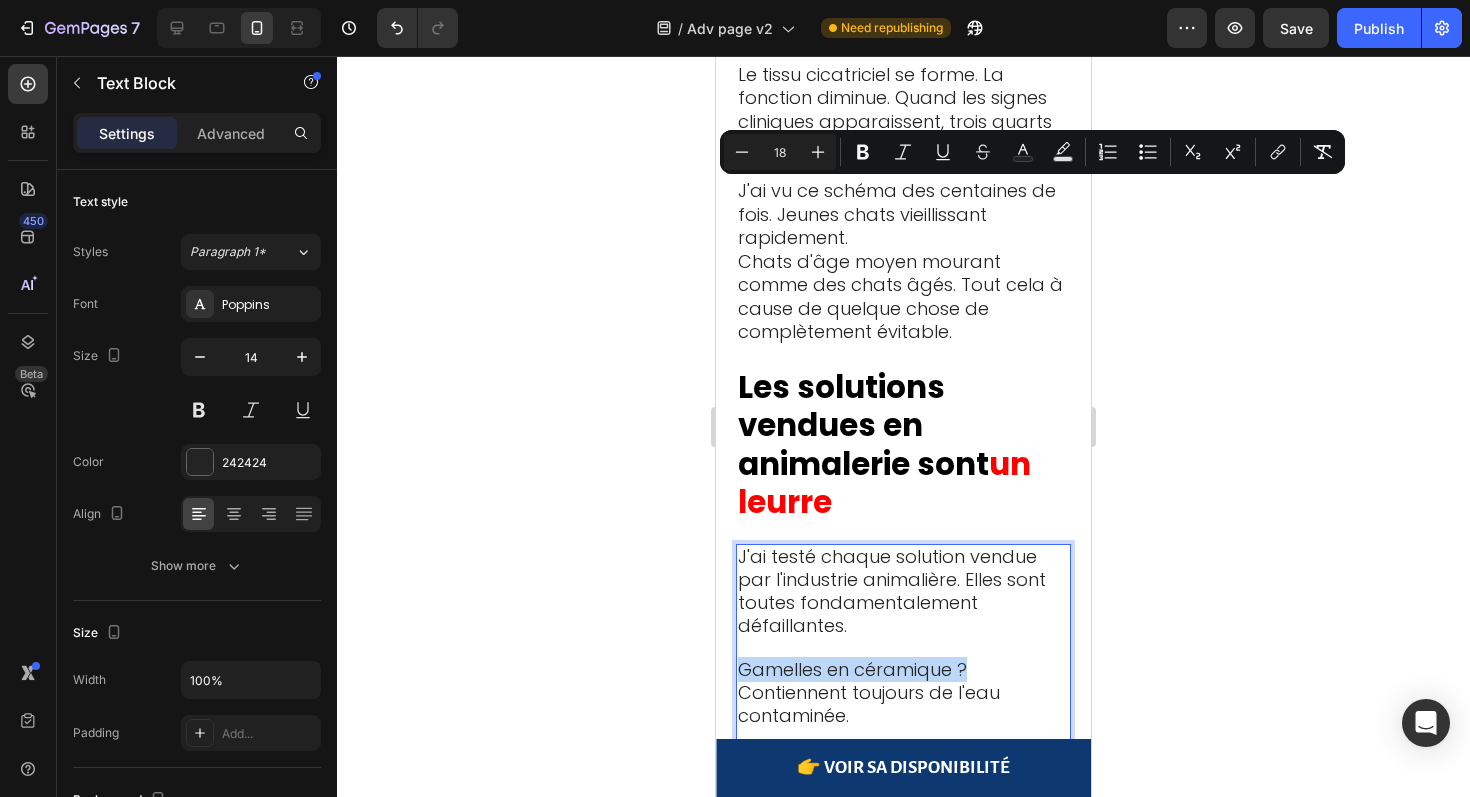 drag, startPoint x: 971, startPoint y: 194, endPoint x: 737, endPoint y: 197, distance: 234.01923 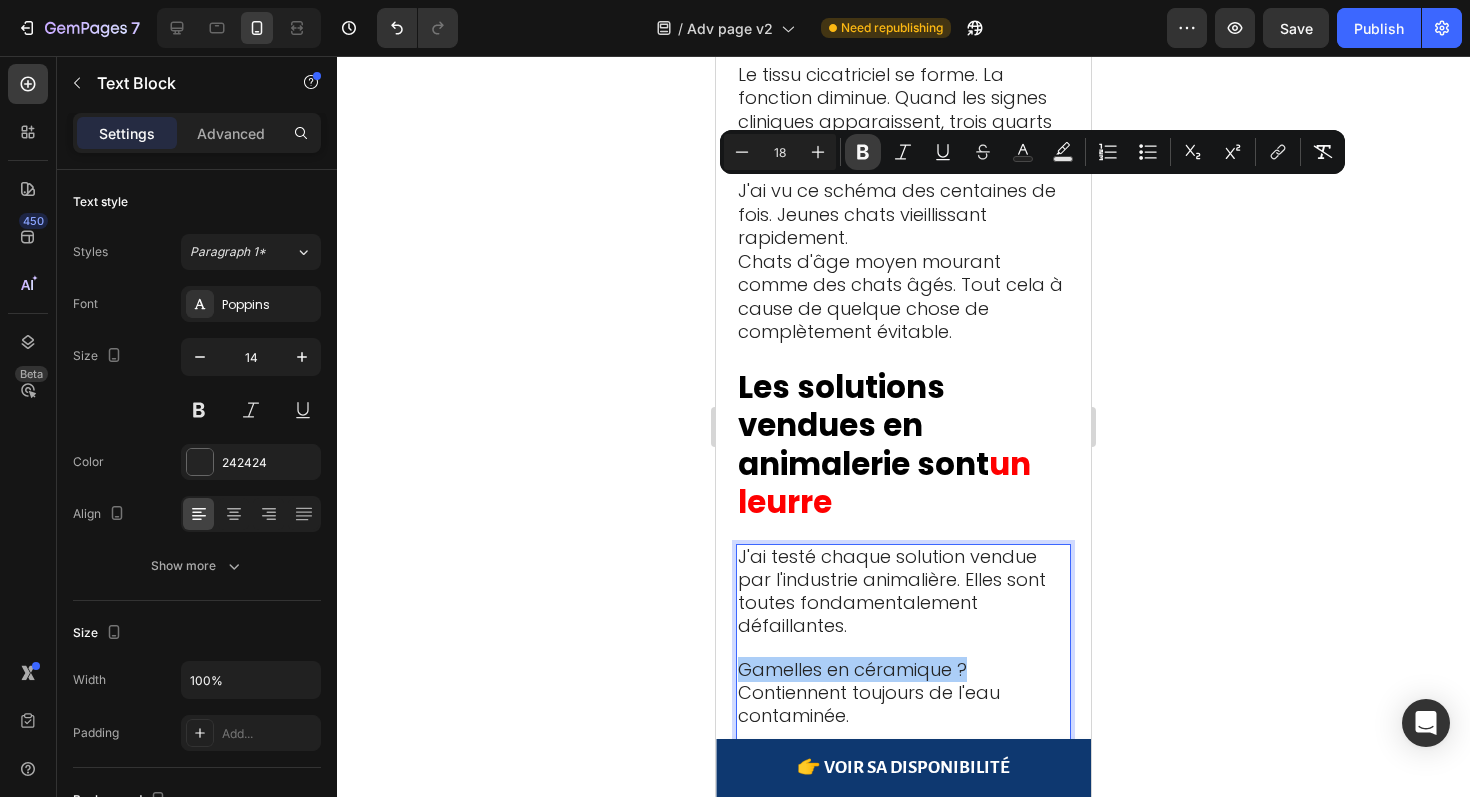 click 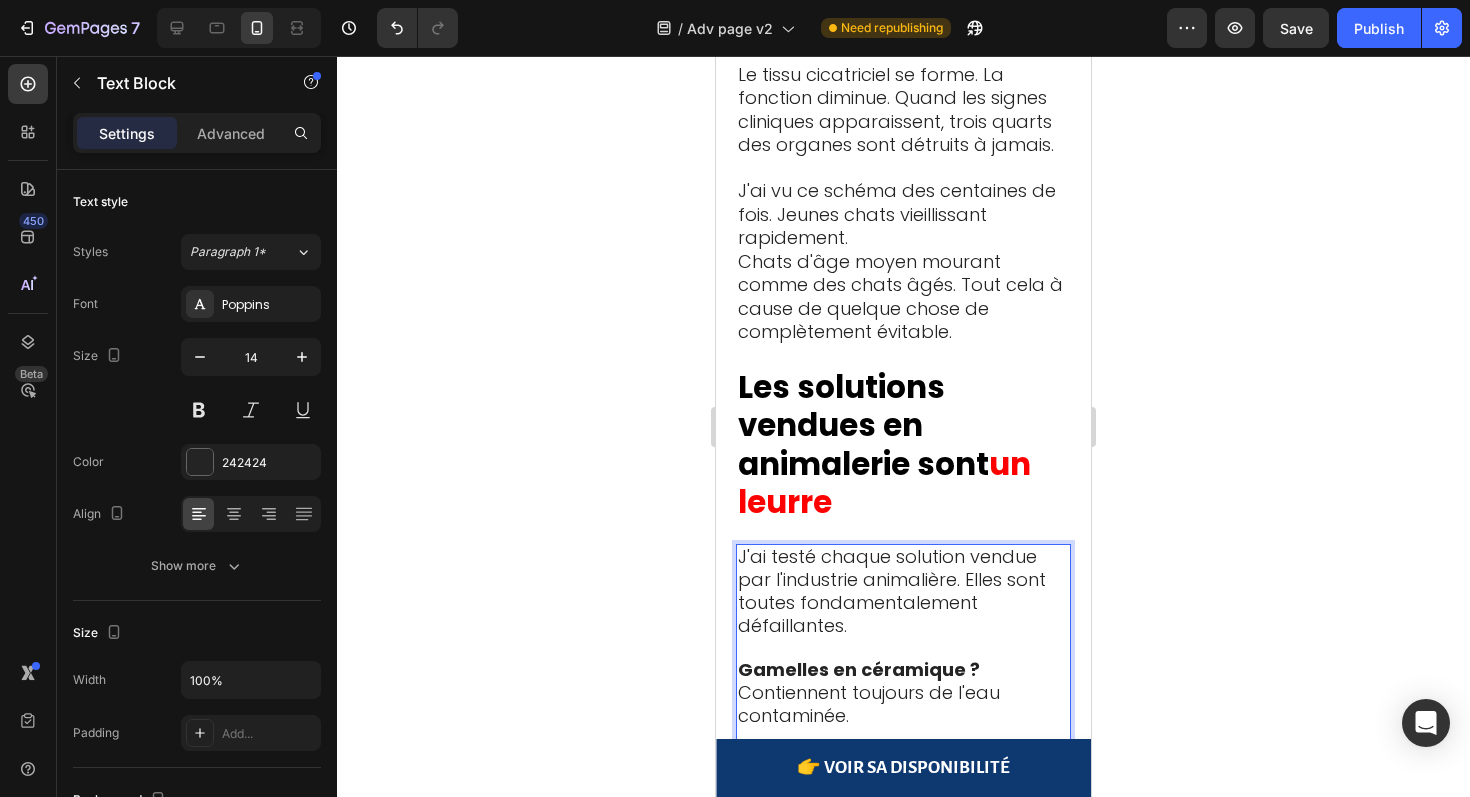 click at bounding box center [903, 738] 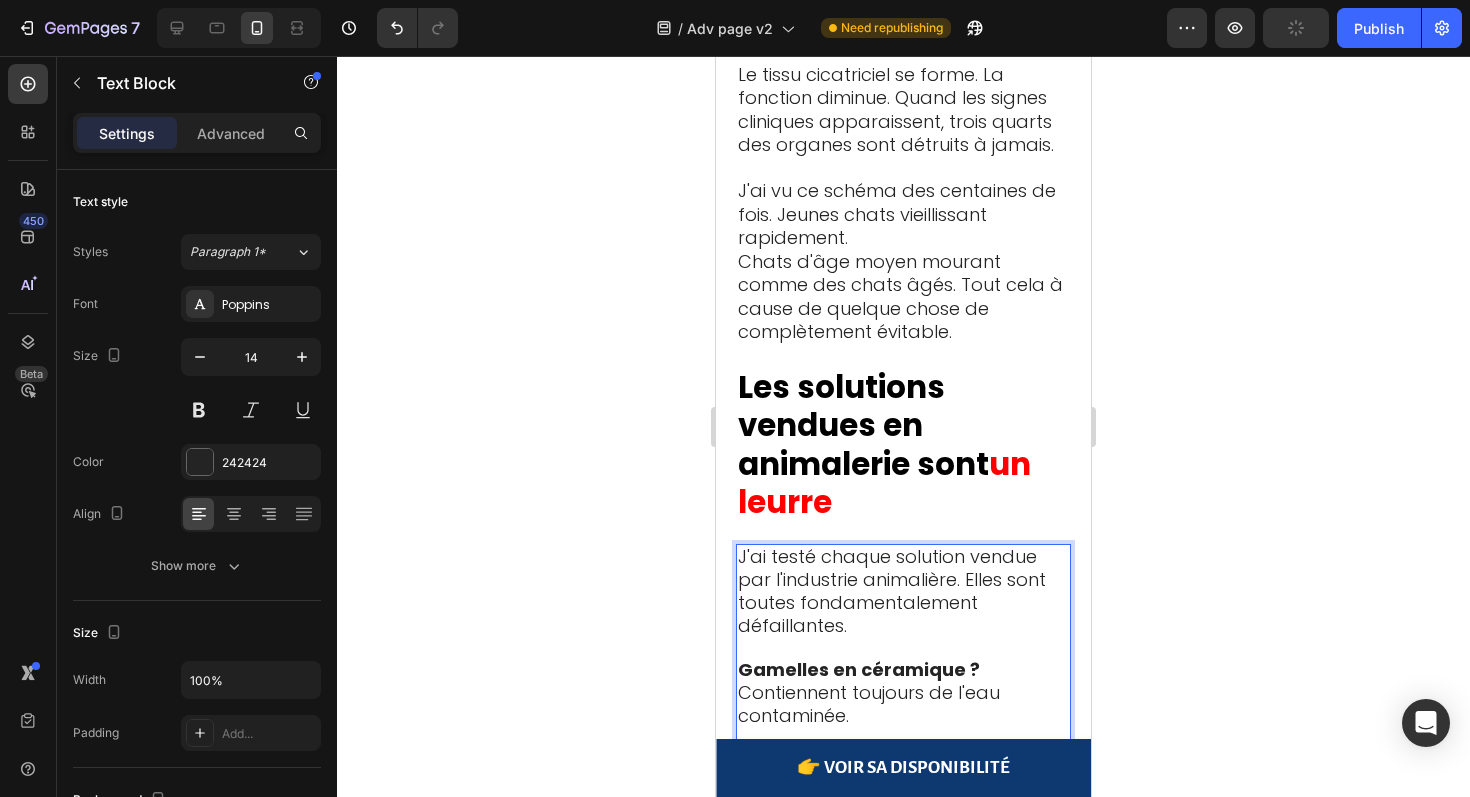 drag, startPoint x: 934, startPoint y: 283, endPoint x: 741, endPoint y: 275, distance: 193.16573 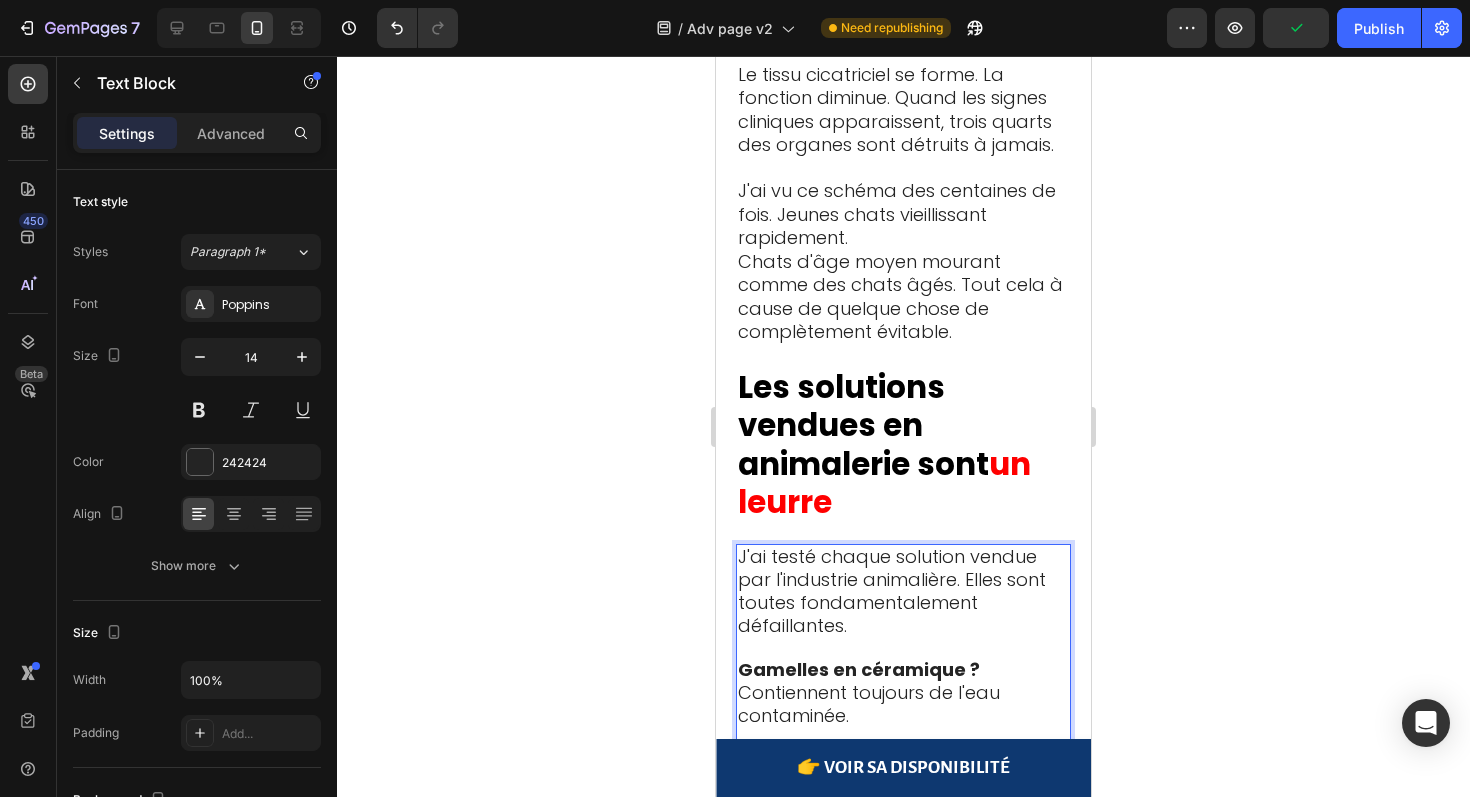 click 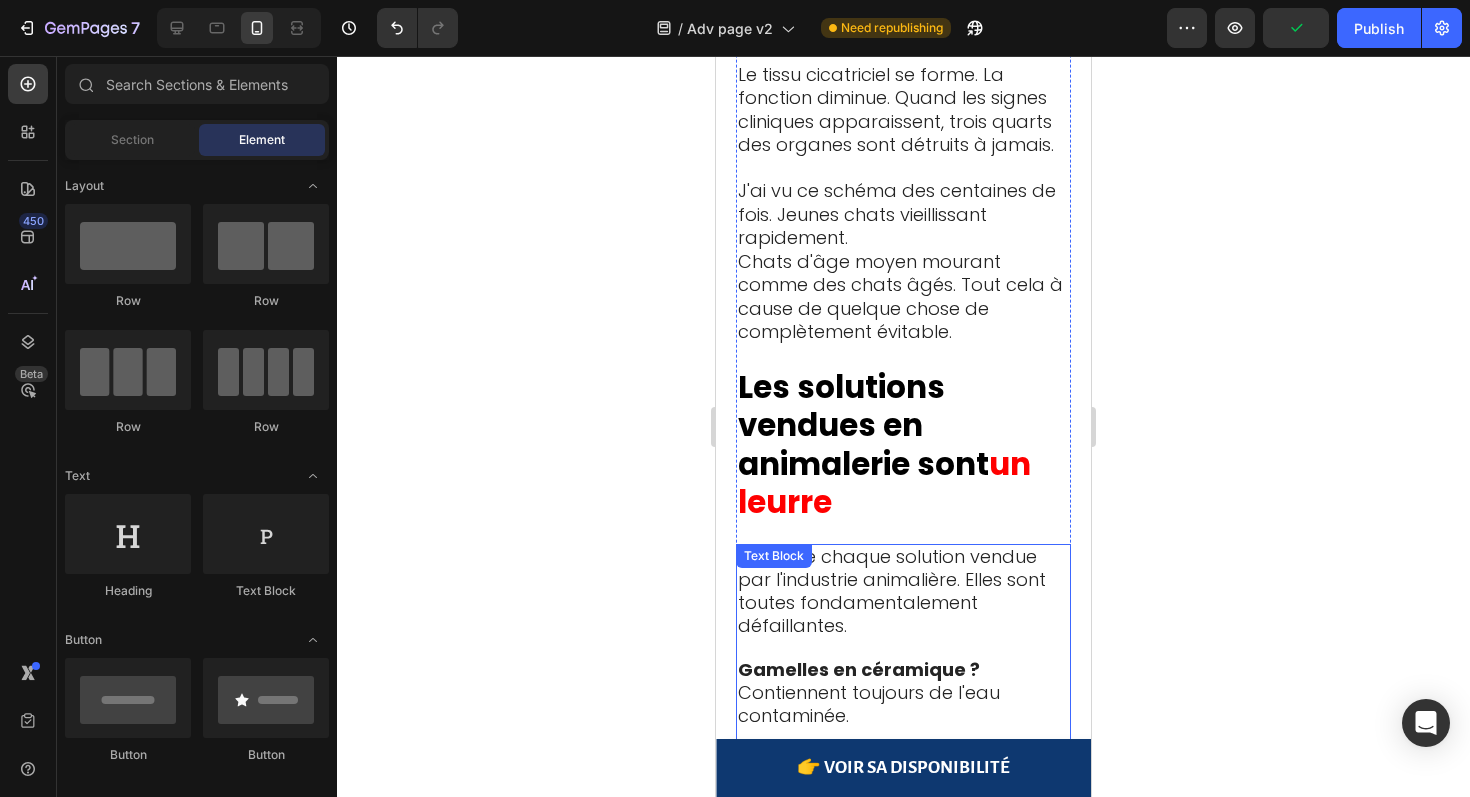 click on "Fontaines coûteuses ? Font circuler la même eau empoisonnée." at bounding box center [894, 771] 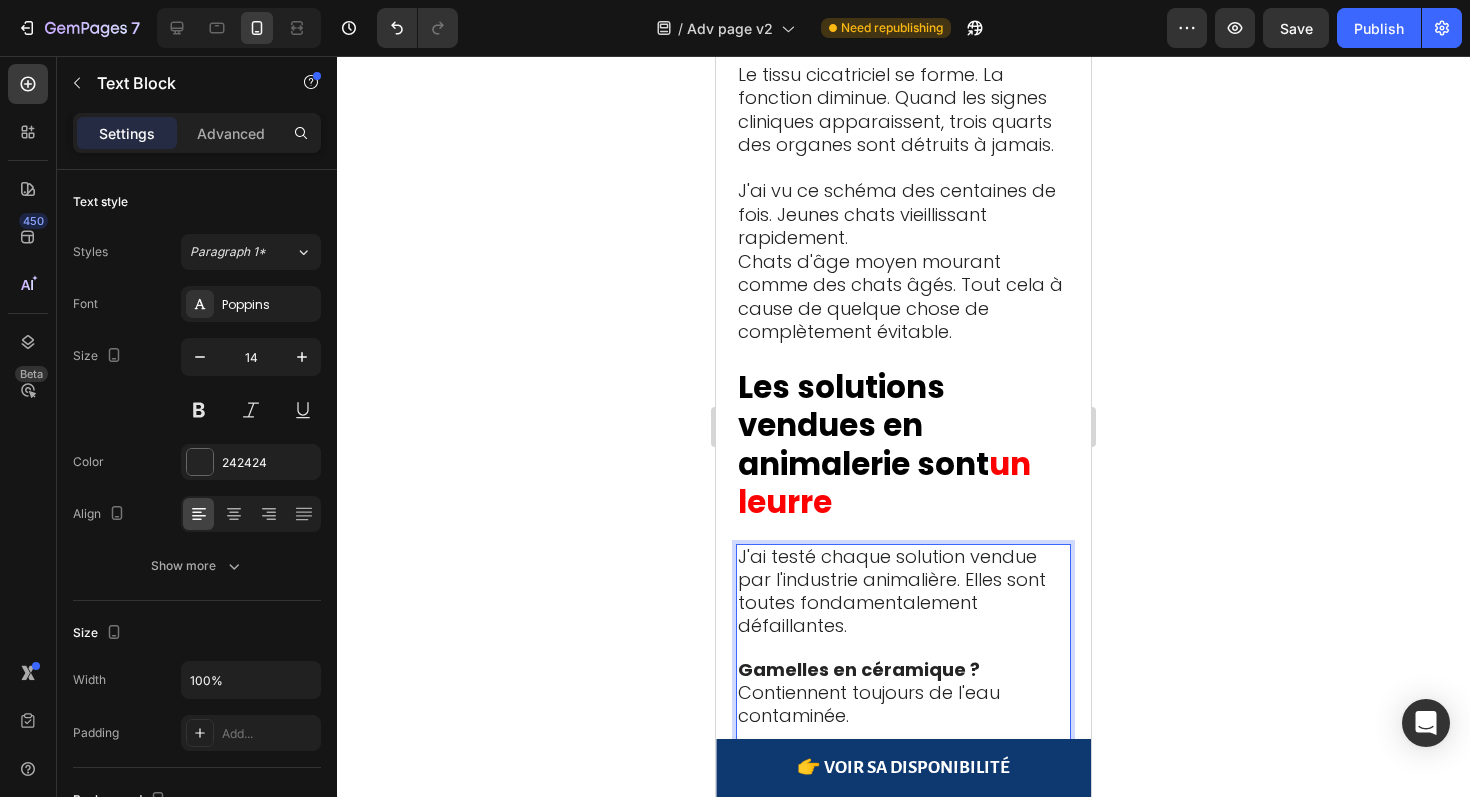 click on "Fontaines coûteuses ? Font circuler la même eau empoisonnée." at bounding box center (894, 771) 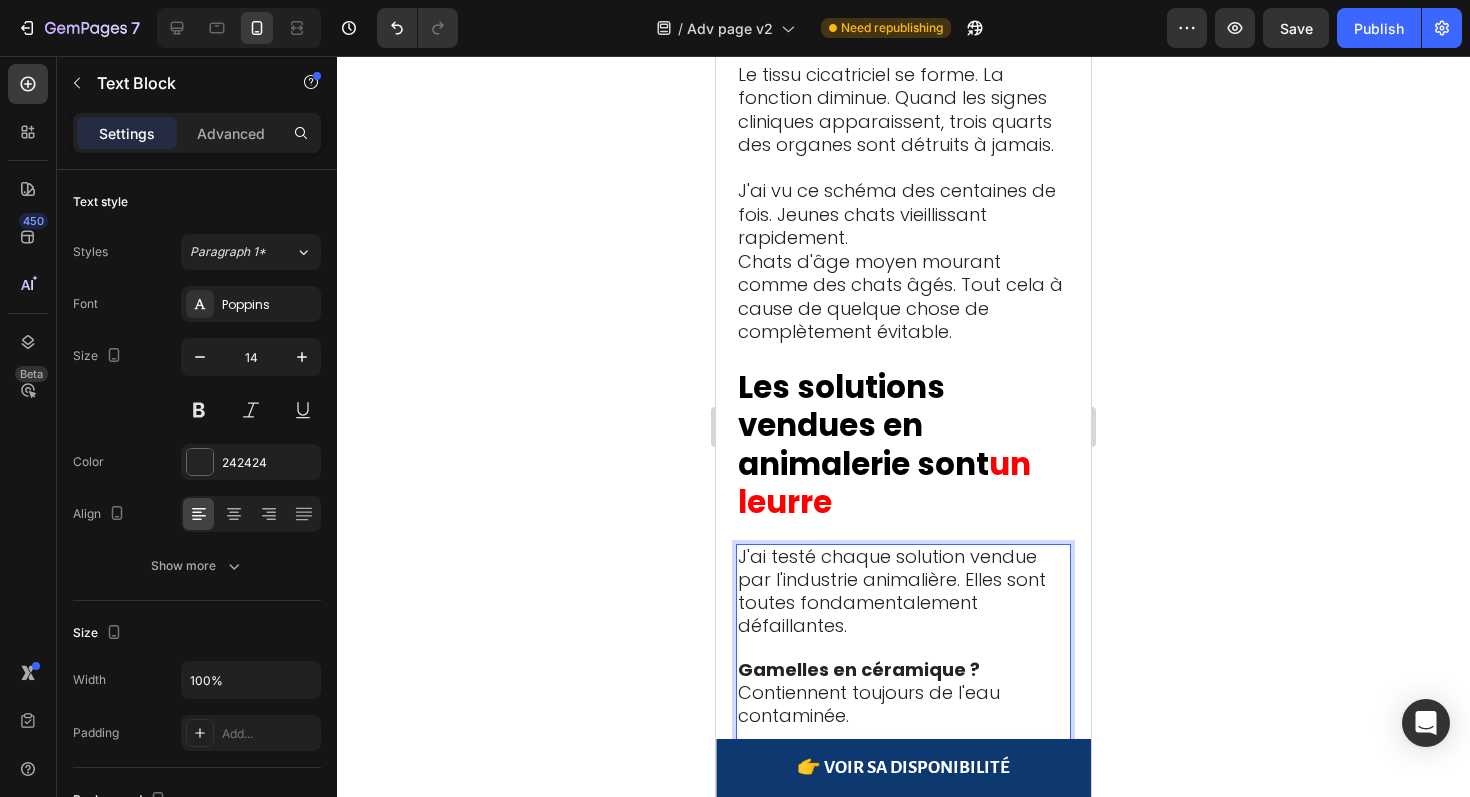 drag, startPoint x: 933, startPoint y: 287, endPoint x: 741, endPoint y: 285, distance: 192.01042 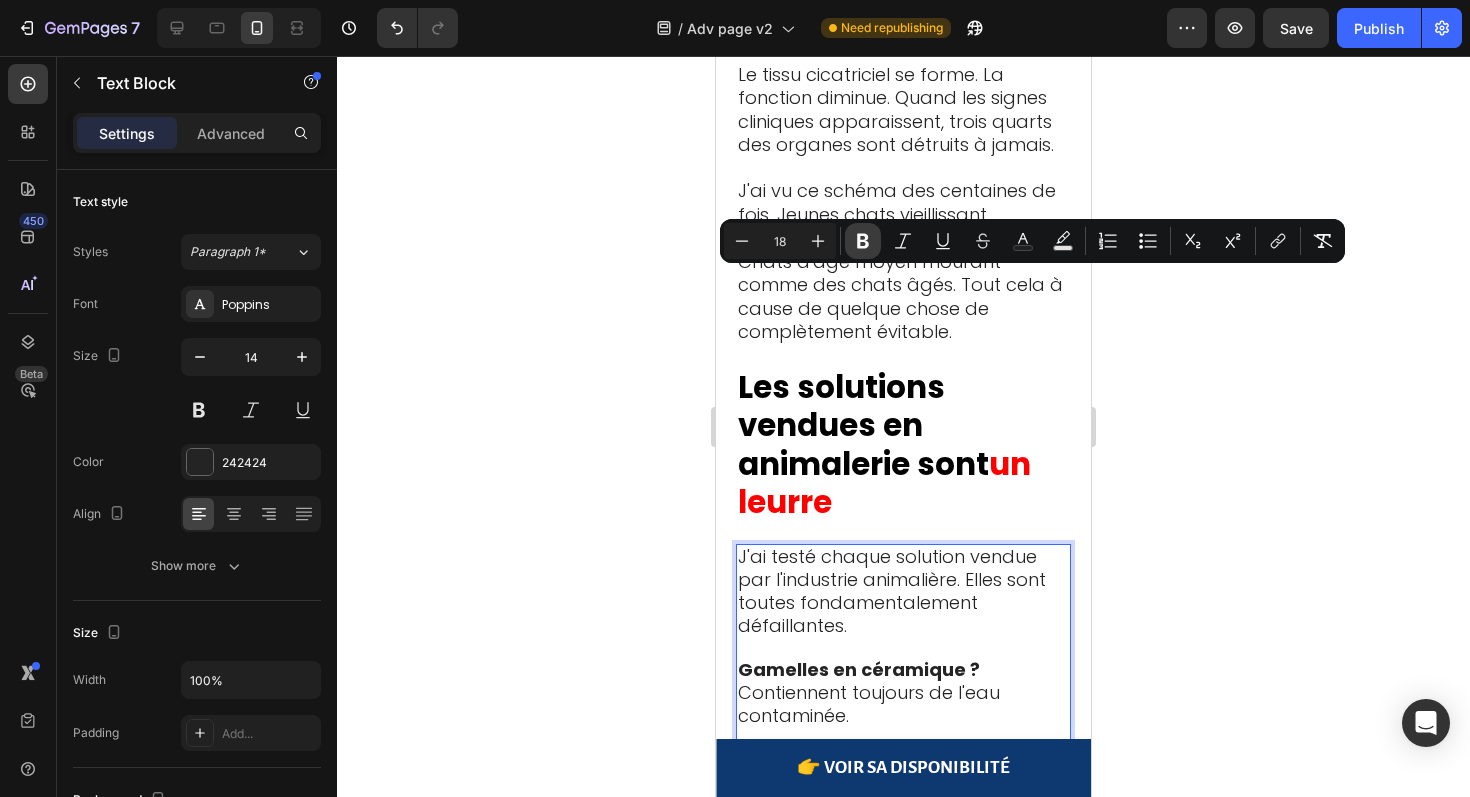 click 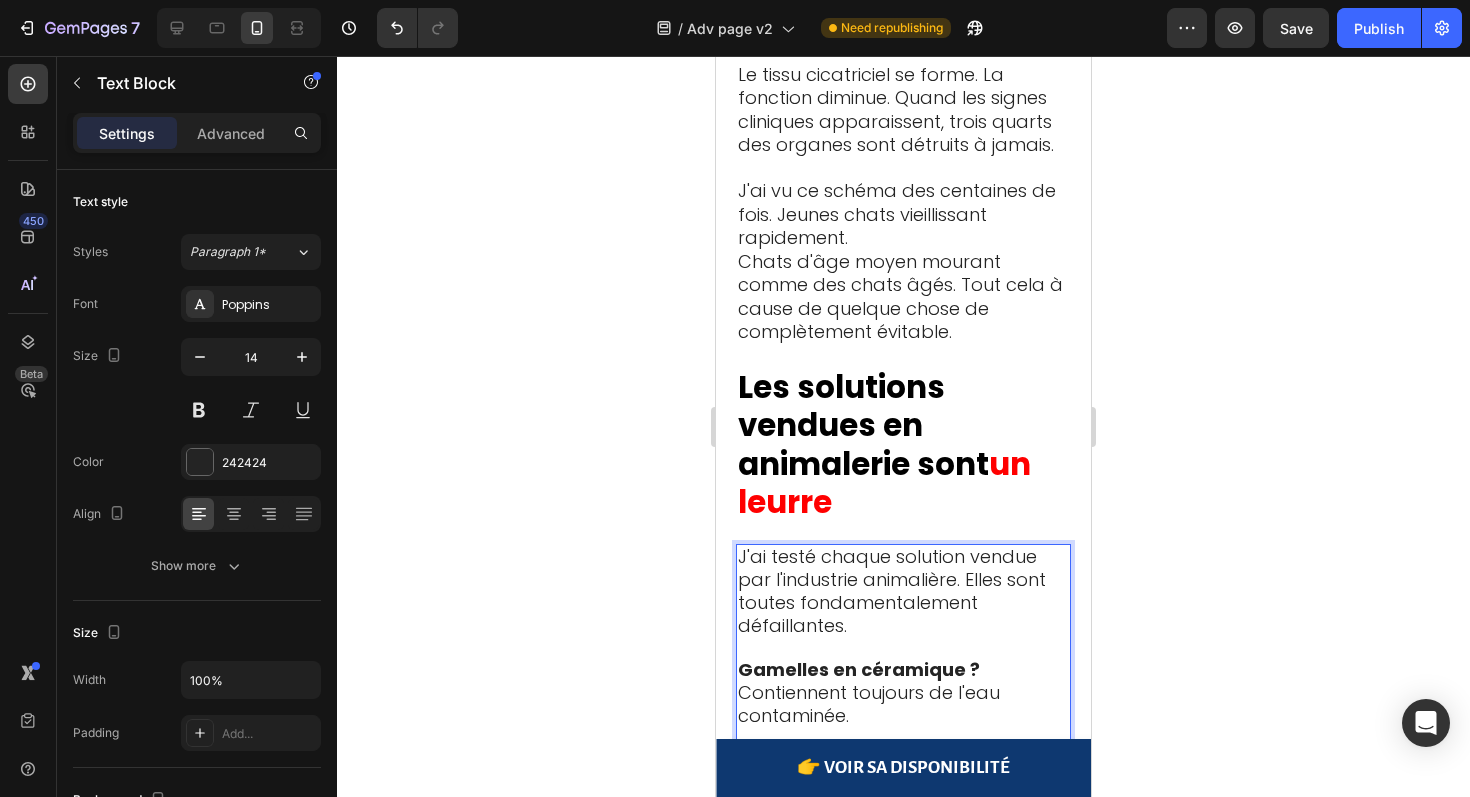 drag, startPoint x: 899, startPoint y: 348, endPoint x: 740, endPoint y: 348, distance: 159 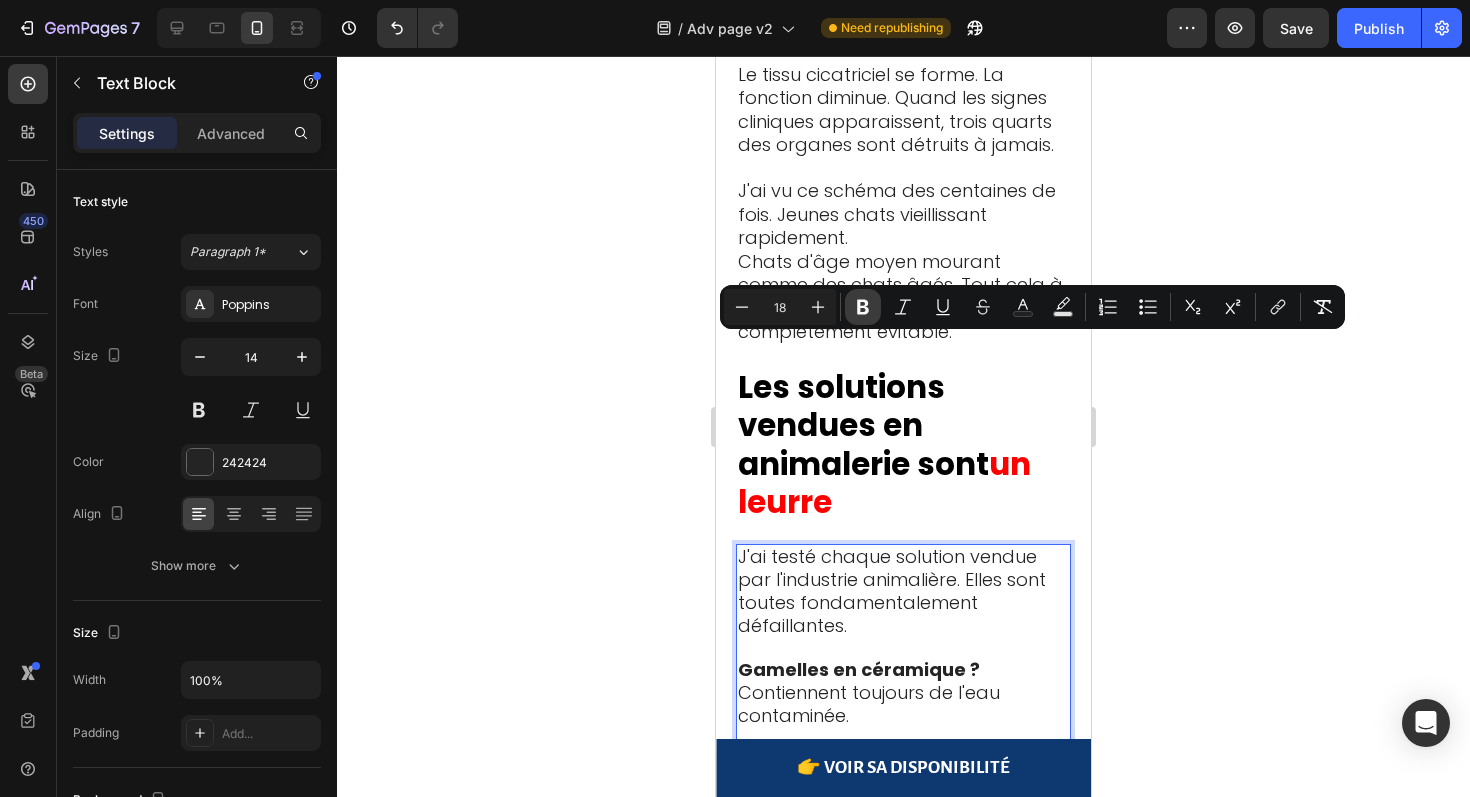 click 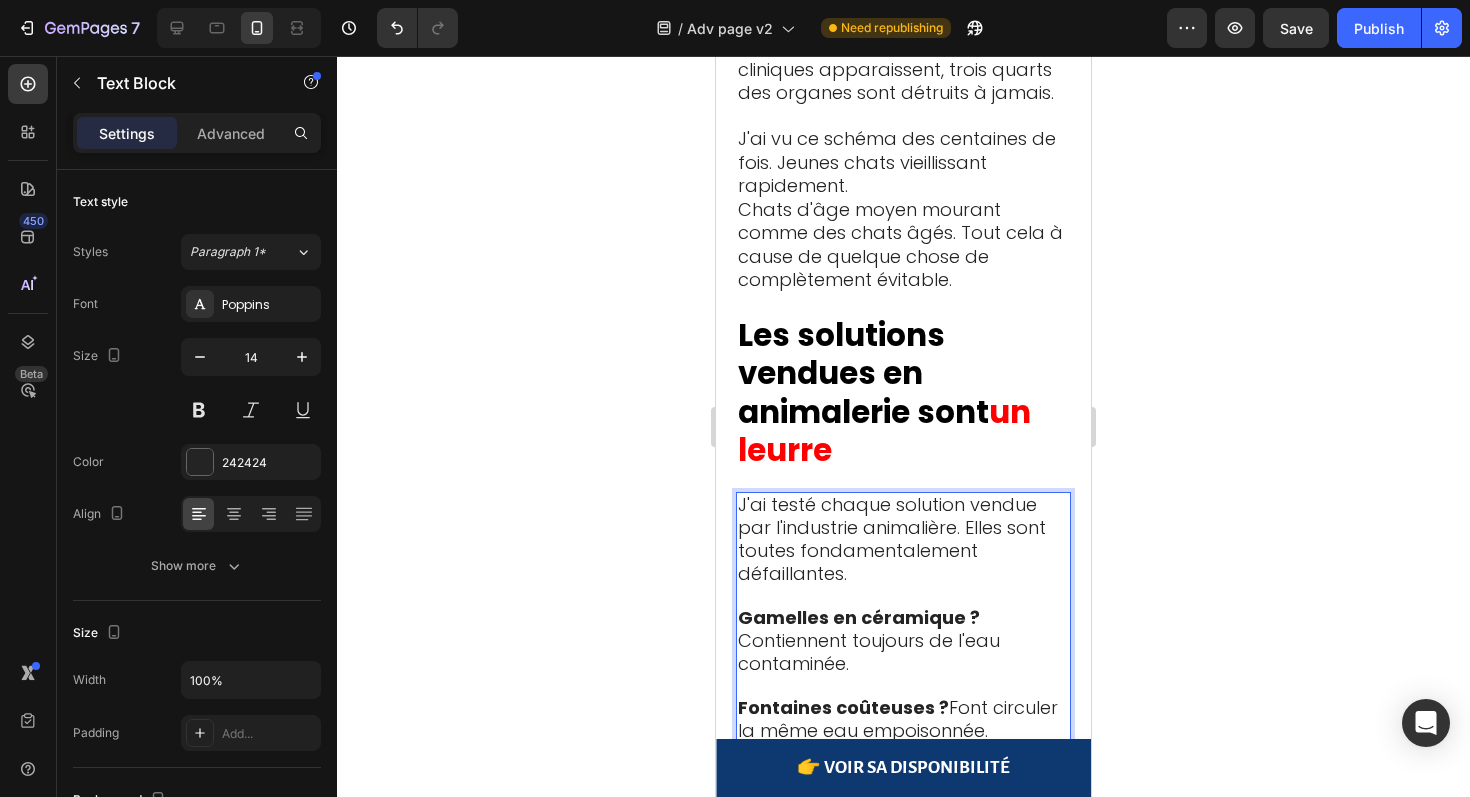 scroll, scrollTop: 5923, scrollLeft: 0, axis: vertical 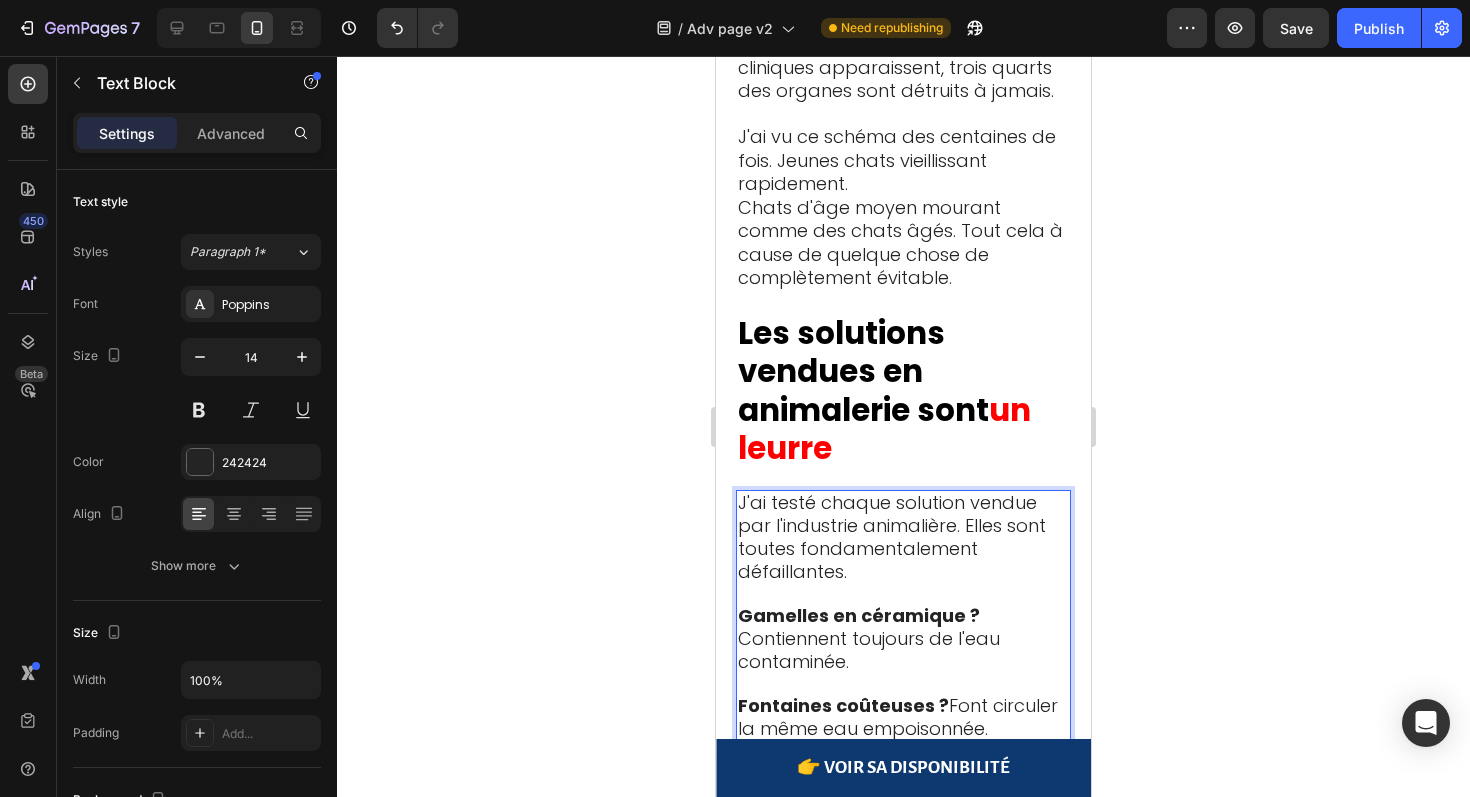 click on "Filtres à charbon ?  Enlèvent le goût du chlore mais laissent métaux lourds et minéraux. Eau en bouteille ? Coûteuse et contient toujours des minéraux formant des cristaux." at bounding box center [903, 818] 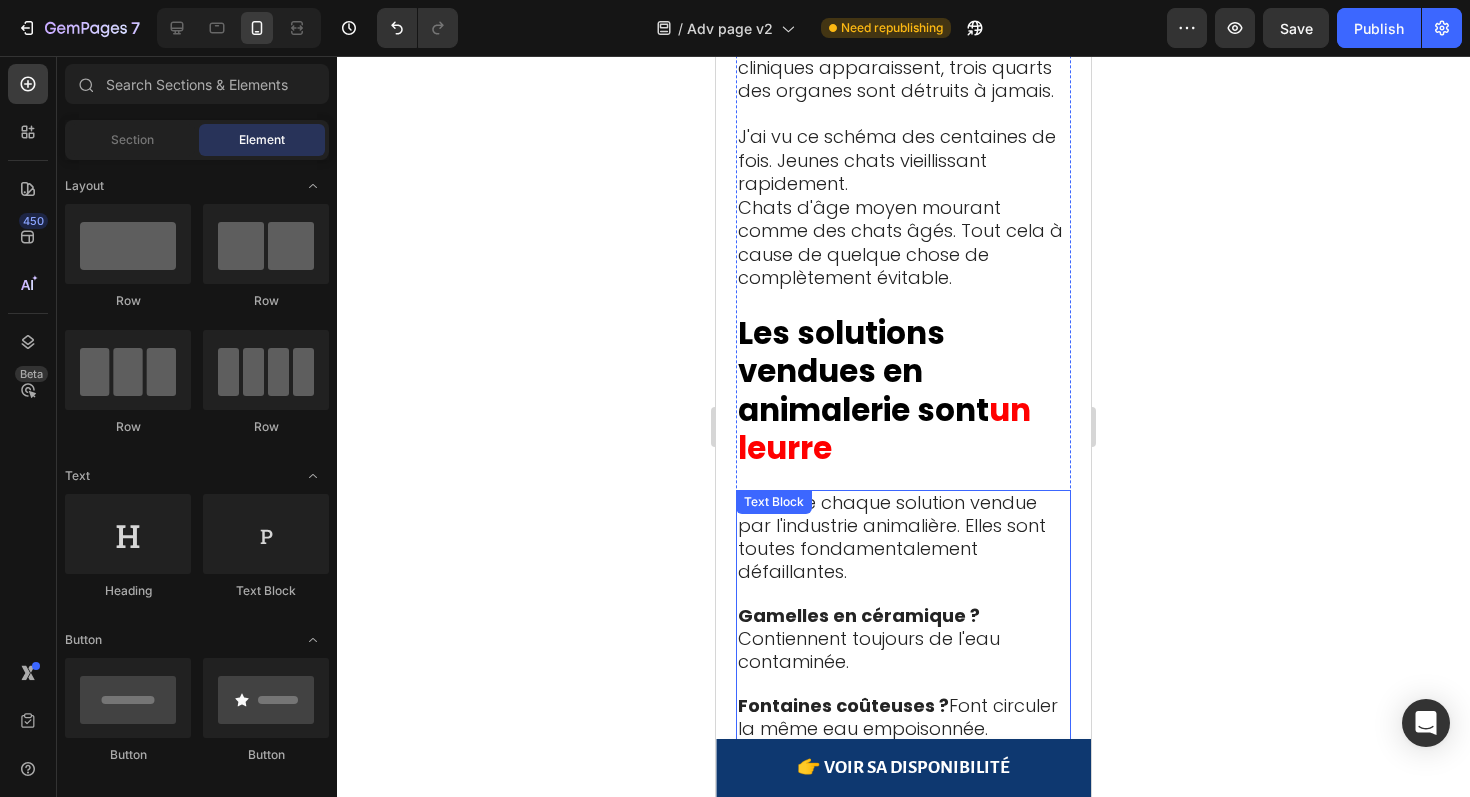 click on "Eau en bouteille ? Coûteuse et contient toujours des minéraux formant des cristaux." at bounding box center (875, 885) 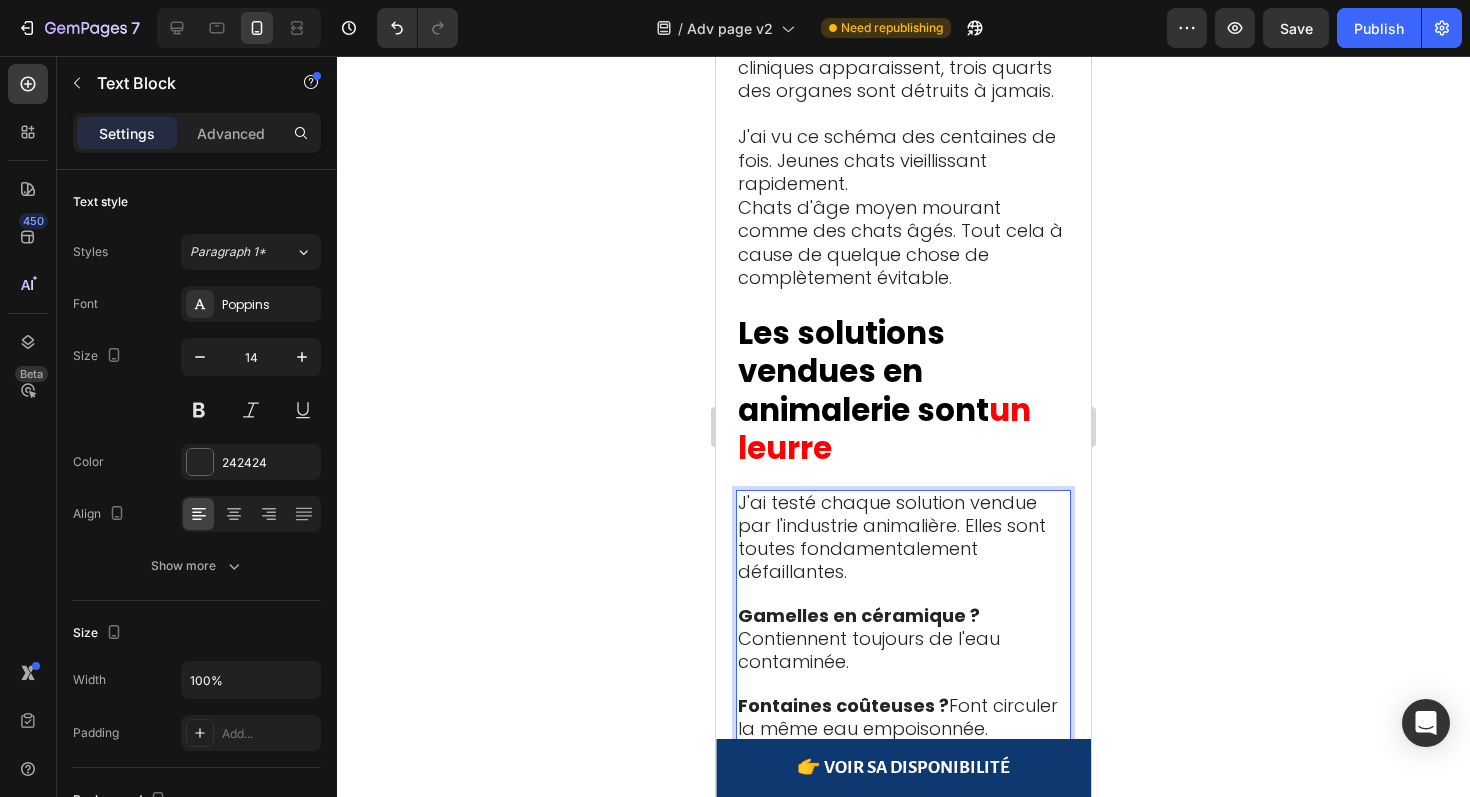 click on "Eau en bouteille ? Coûteuse et contient toujours des minéraux formant des cristaux." at bounding box center (875, 885) 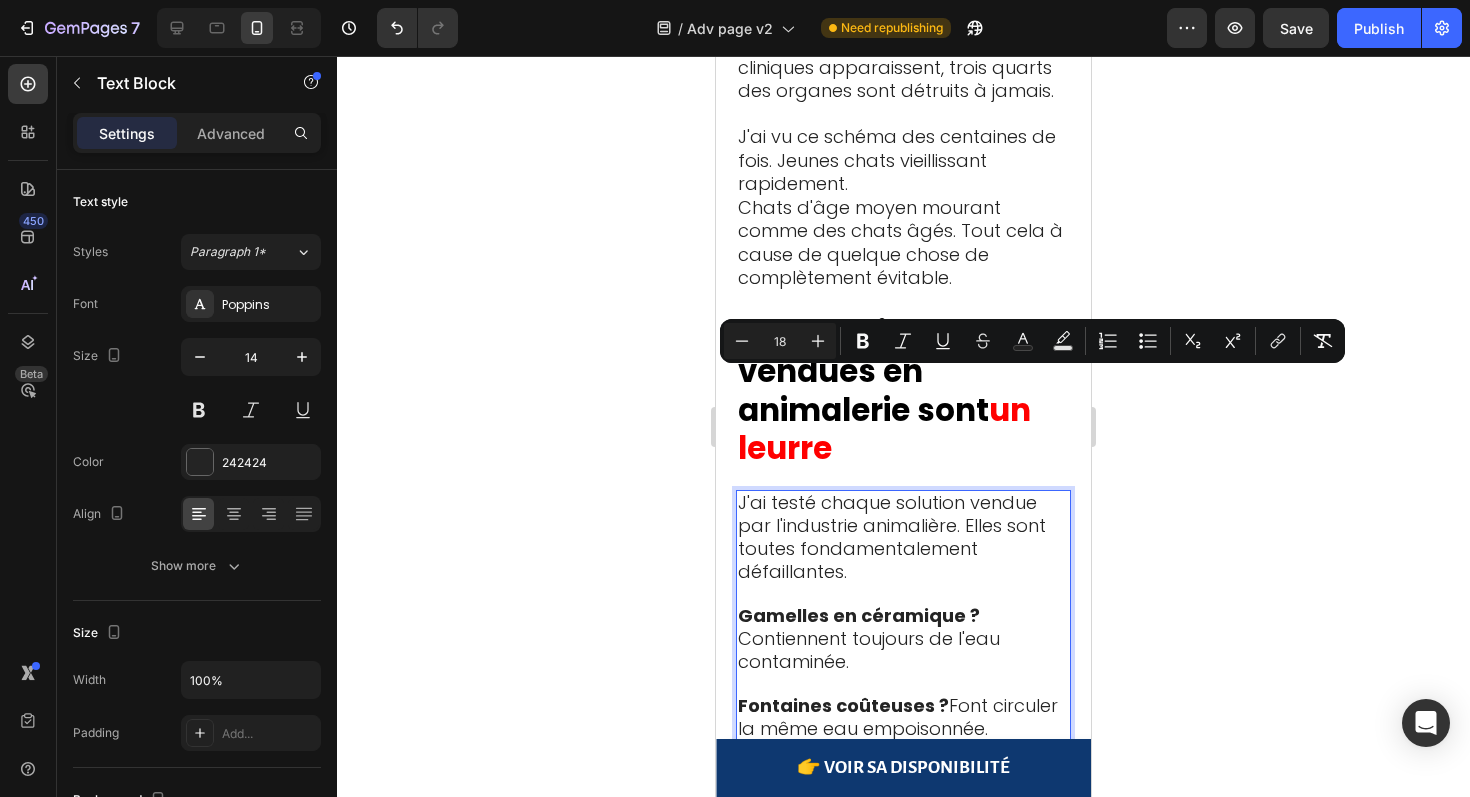 drag, startPoint x: 891, startPoint y: 382, endPoint x: 707, endPoint y: 387, distance: 184.06792 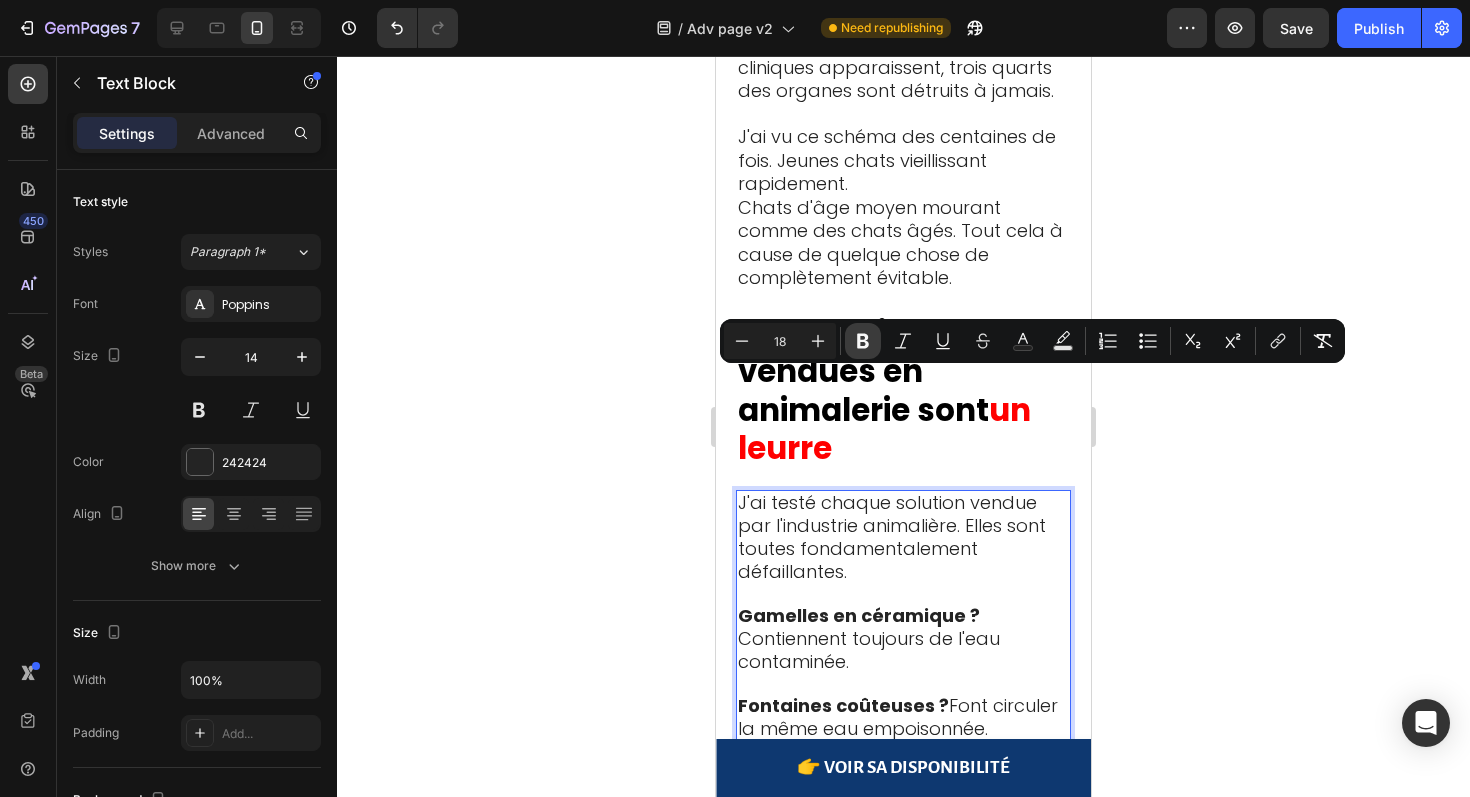 click 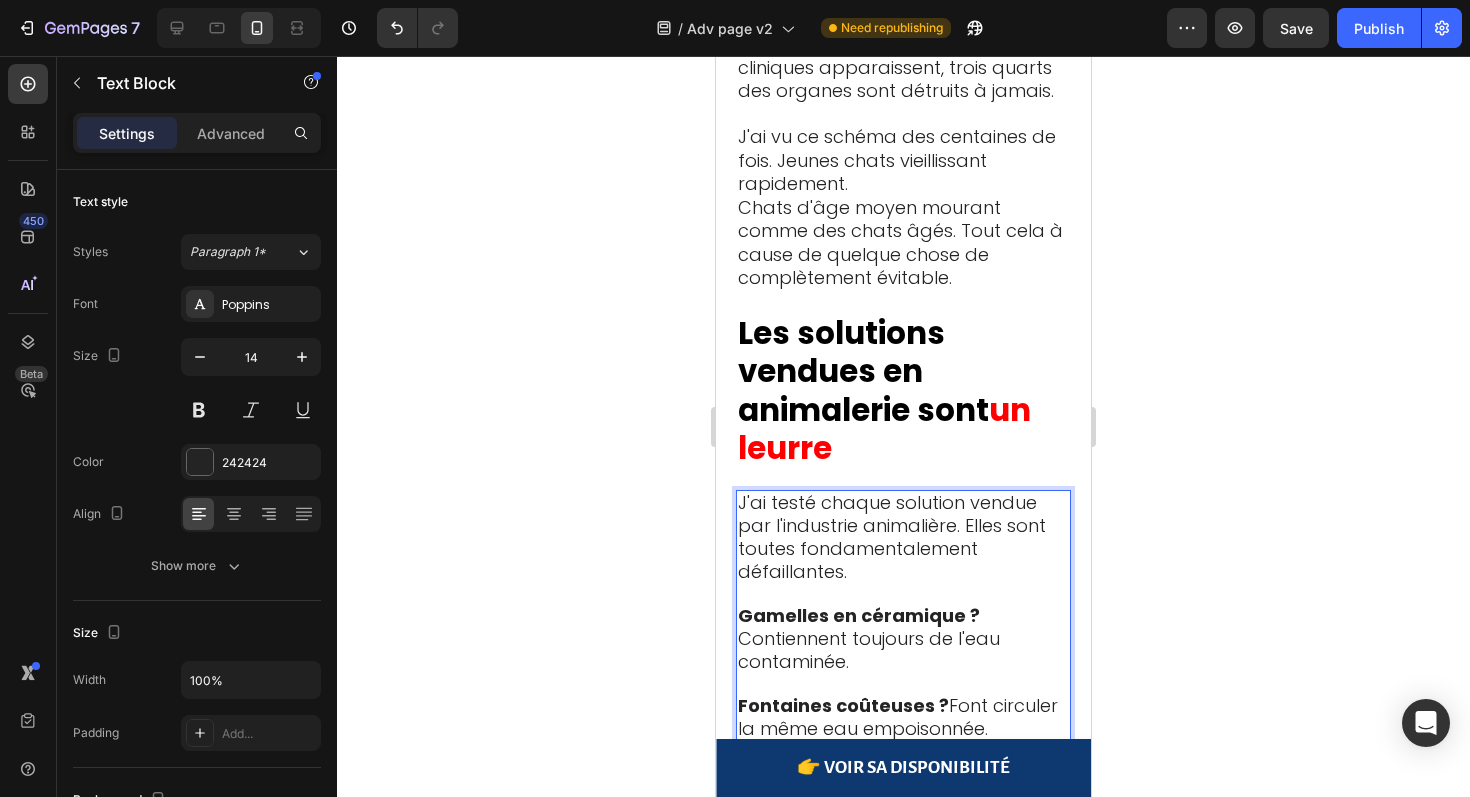 click on "Eau en bouteille ?  Coûteuse et contient toujours des minéraux formant des cristaux." at bounding box center (875, 885) 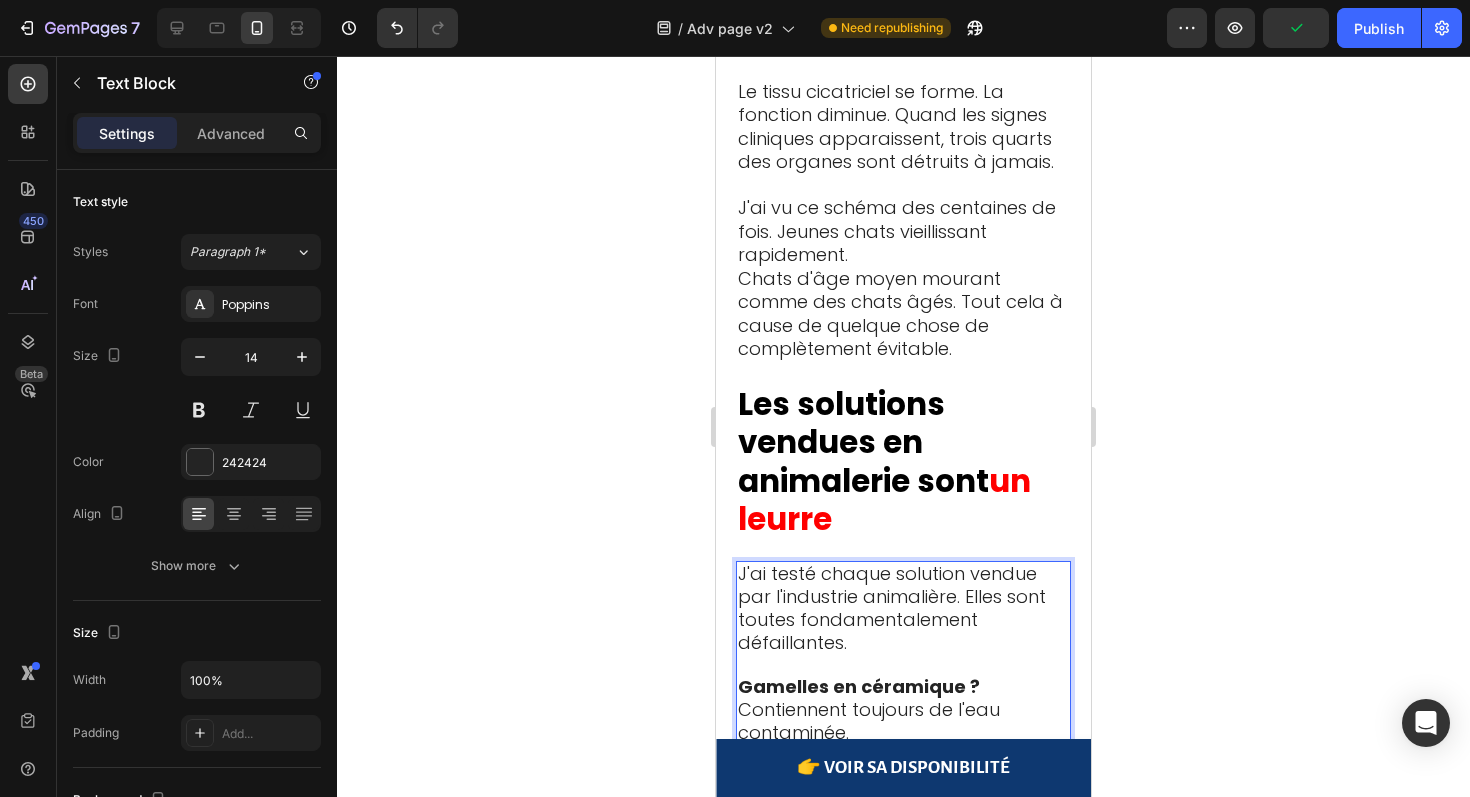 scroll, scrollTop: 5850, scrollLeft: 0, axis: vertical 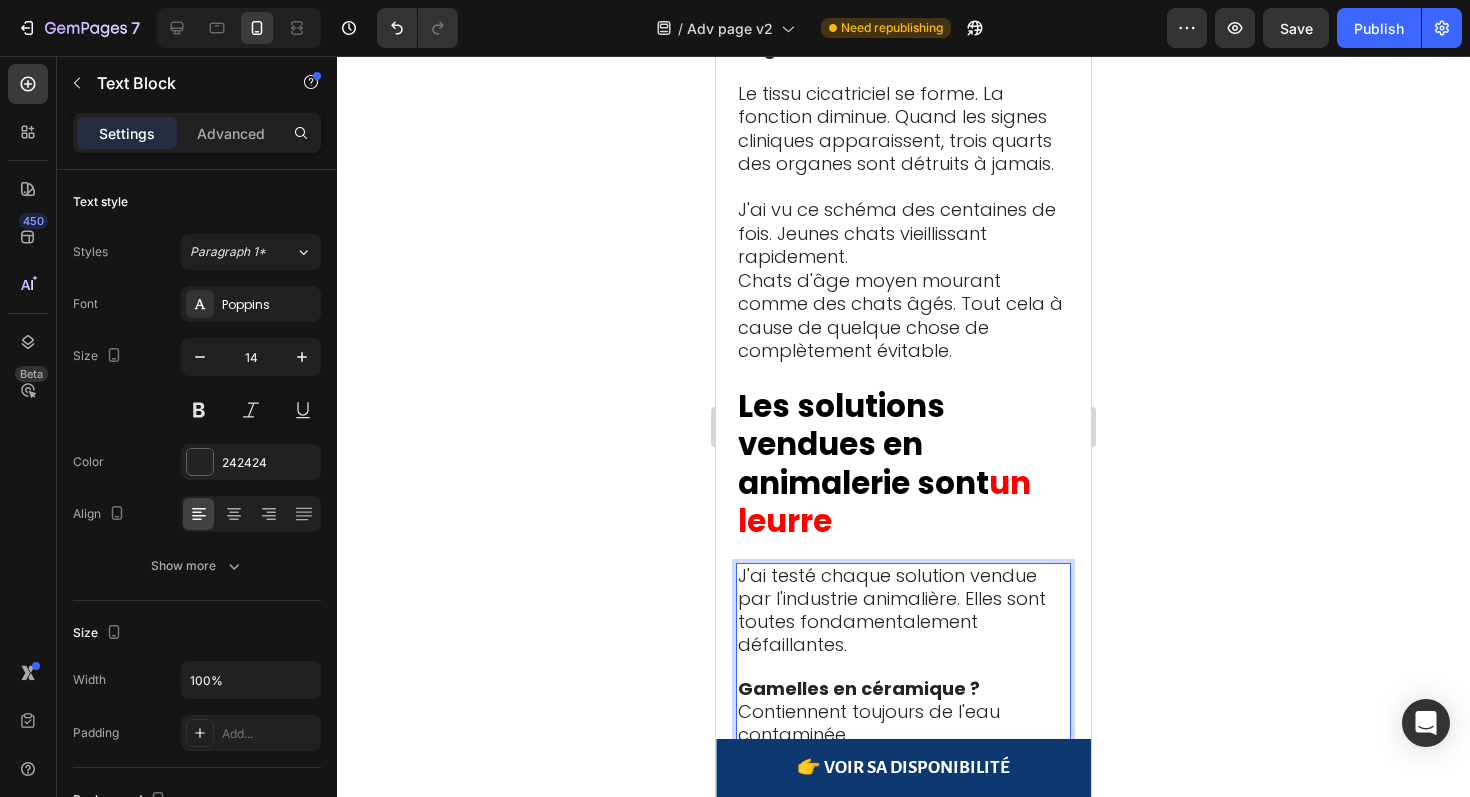 click on "Fontaines coûteuses ?  Font circuler la même eau empoisonnée." at bounding box center [898, 790] 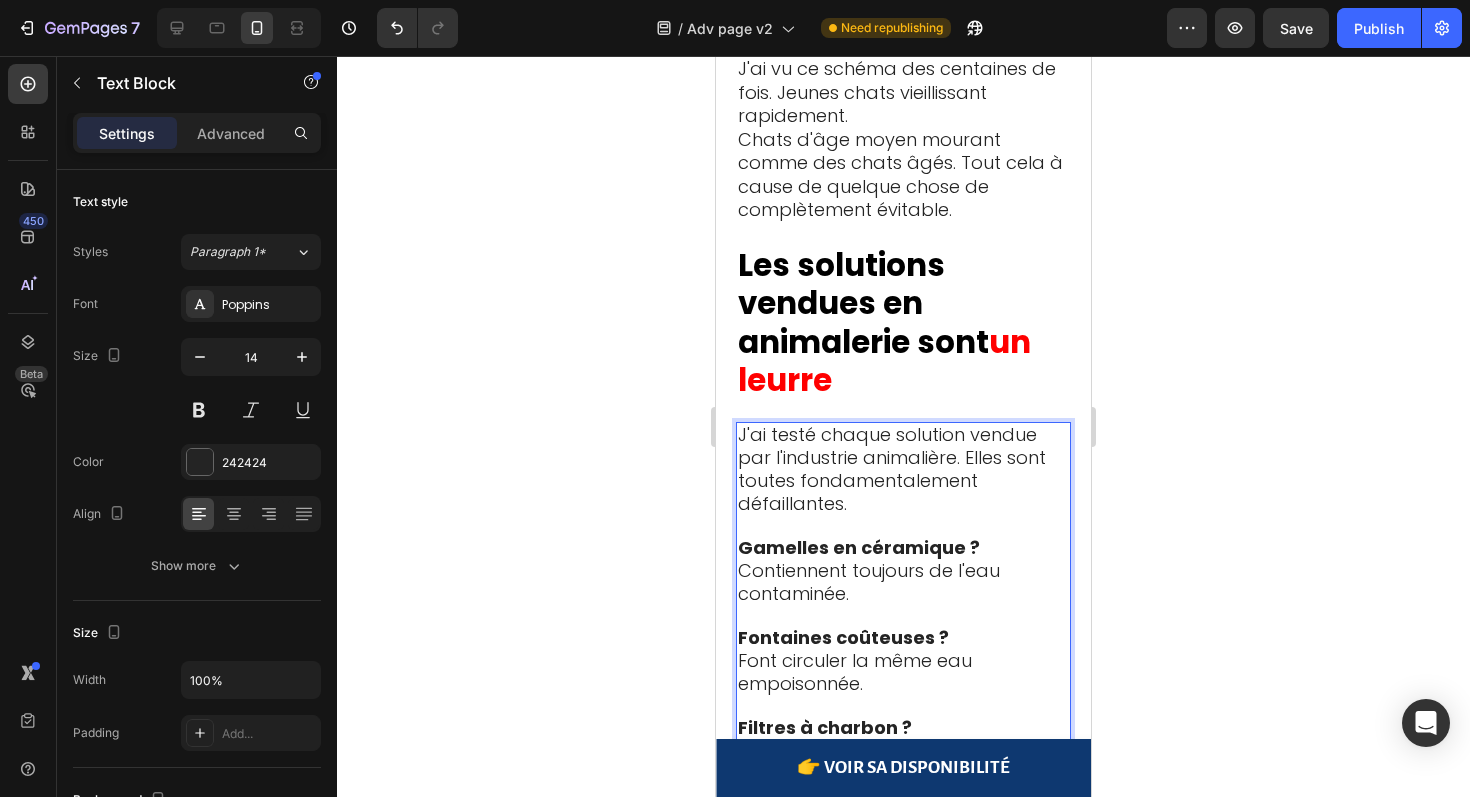 scroll, scrollTop: 5996, scrollLeft: 0, axis: vertical 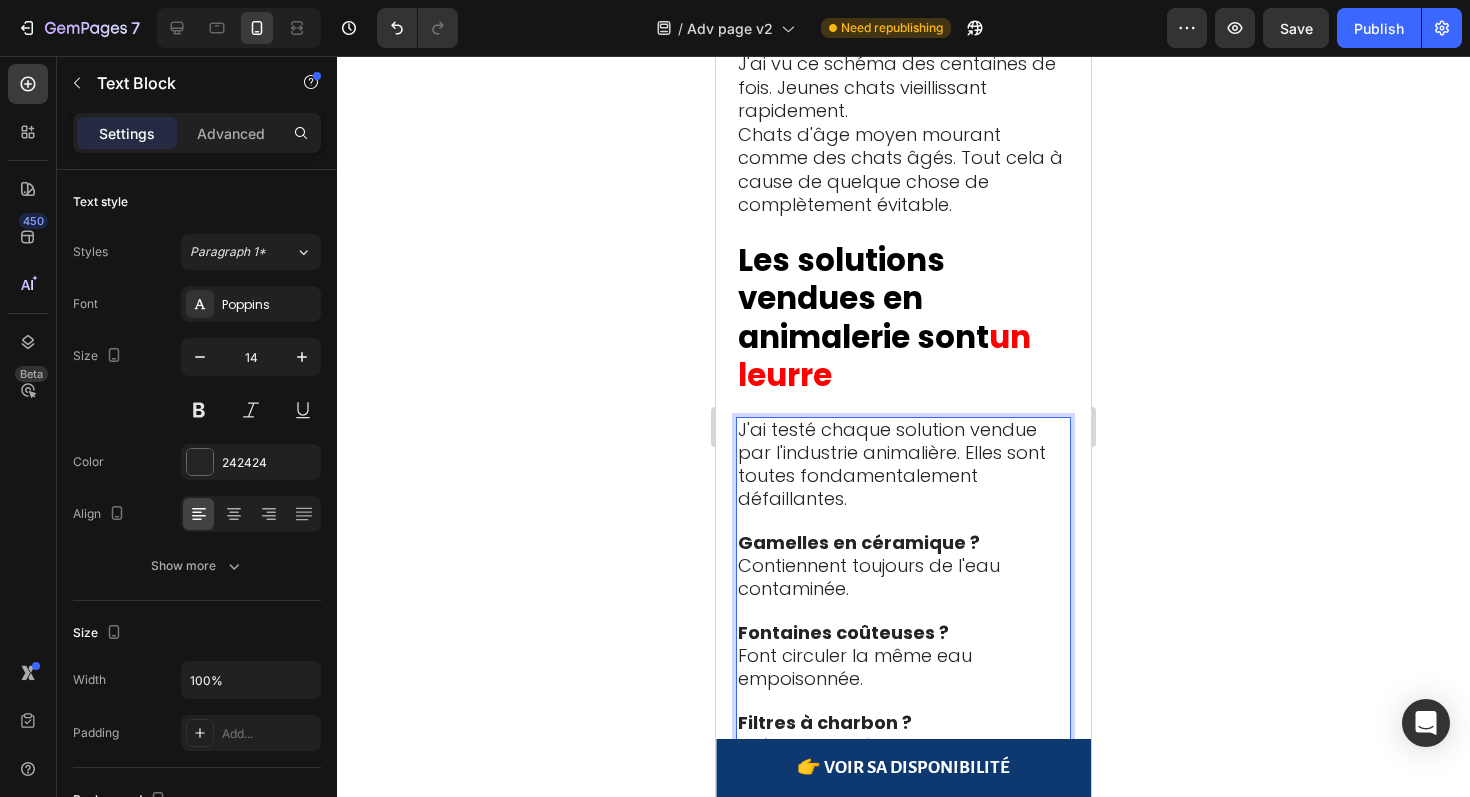 drag, startPoint x: 1025, startPoint y: 516, endPoint x: 789, endPoint y: 515, distance: 236.00212 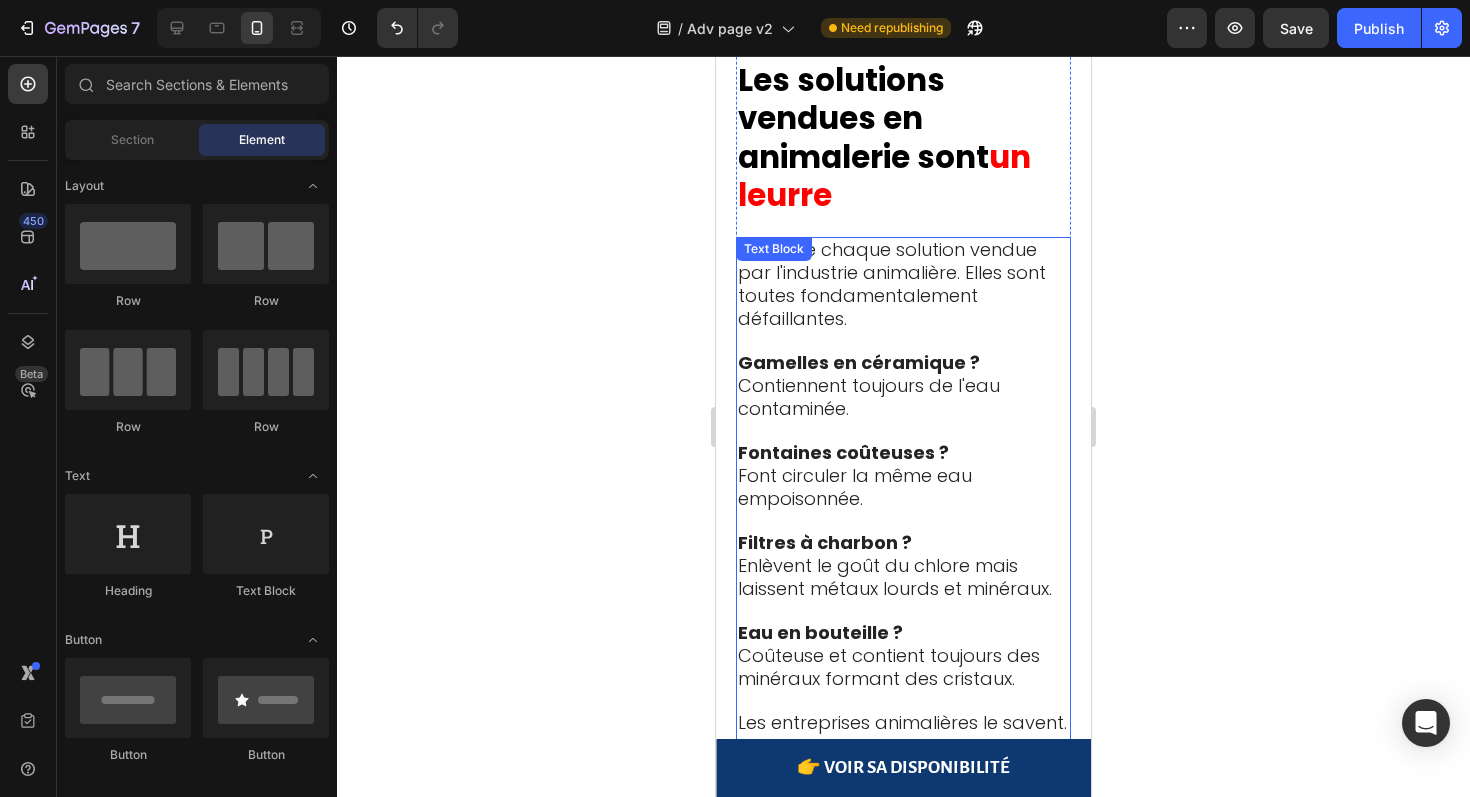 scroll, scrollTop: 6193, scrollLeft: 0, axis: vertical 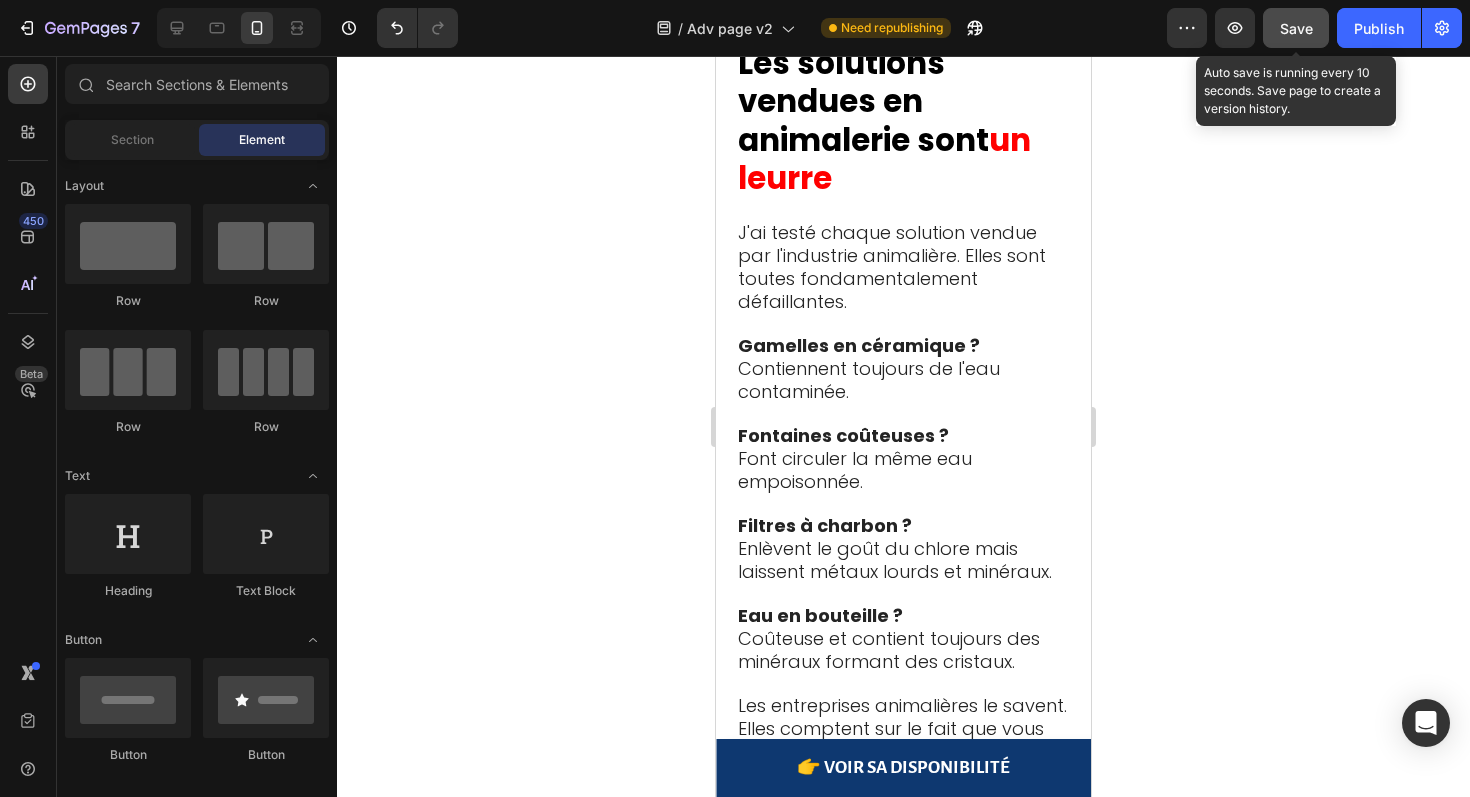 click on "Save" 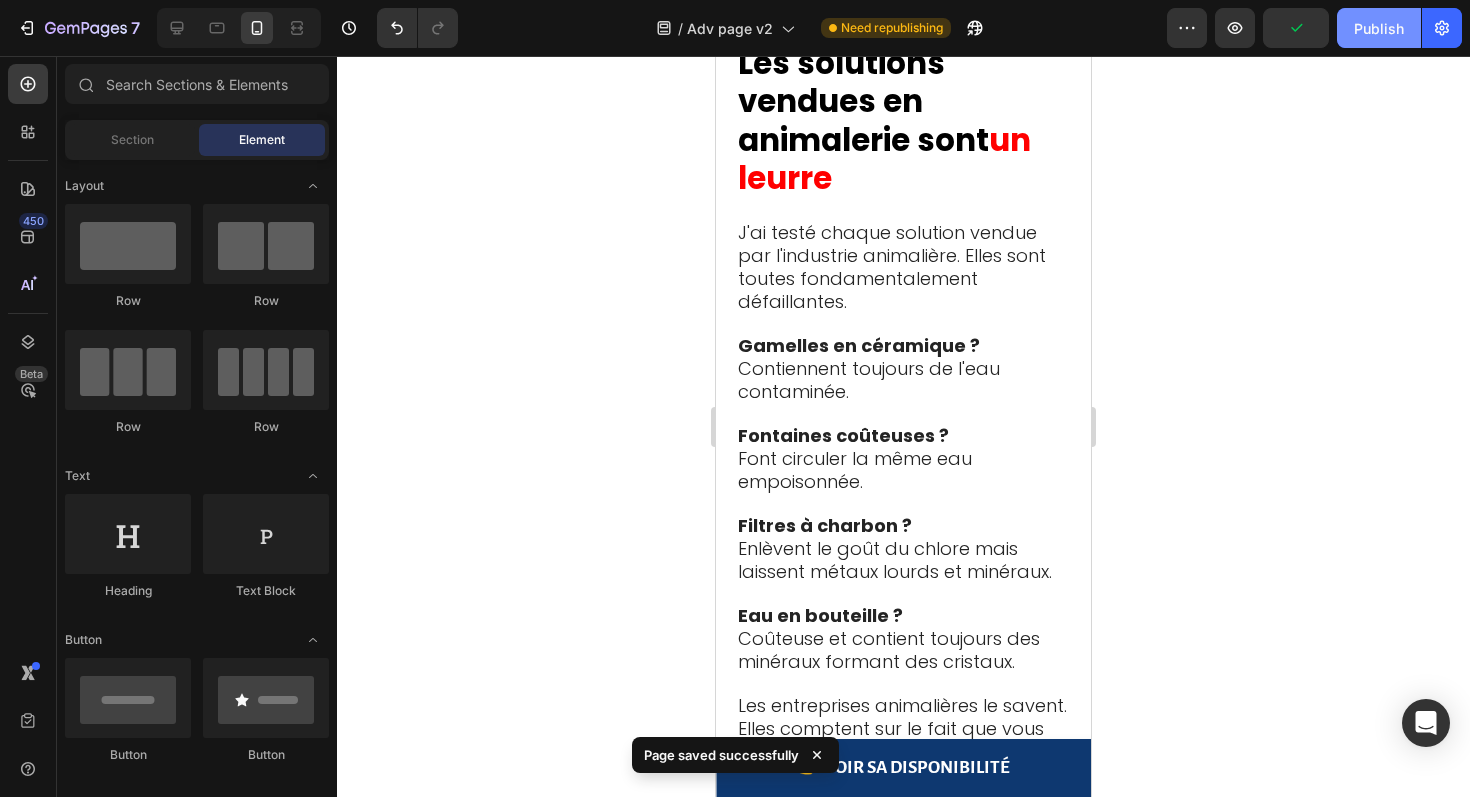 click on "Publish" 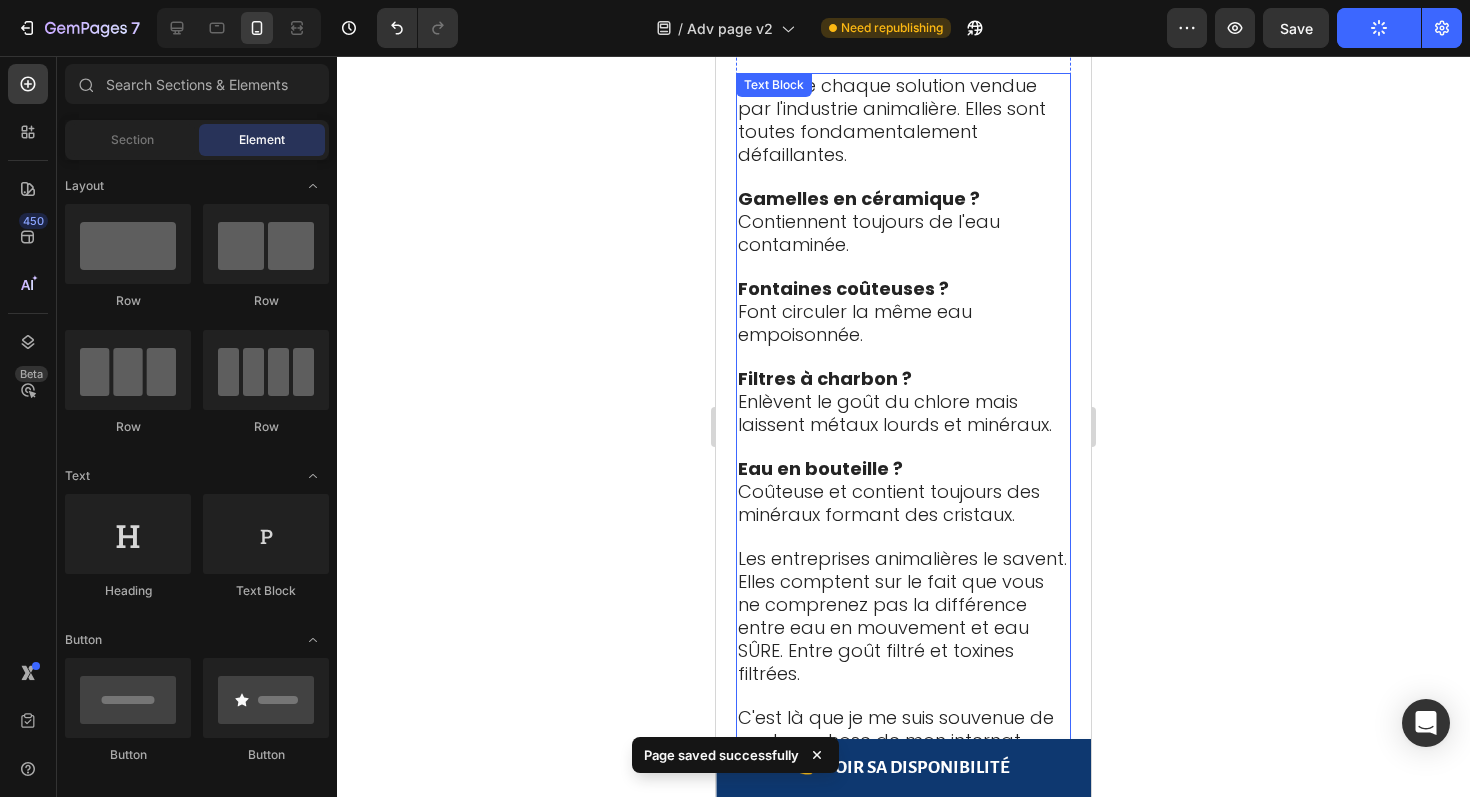 type 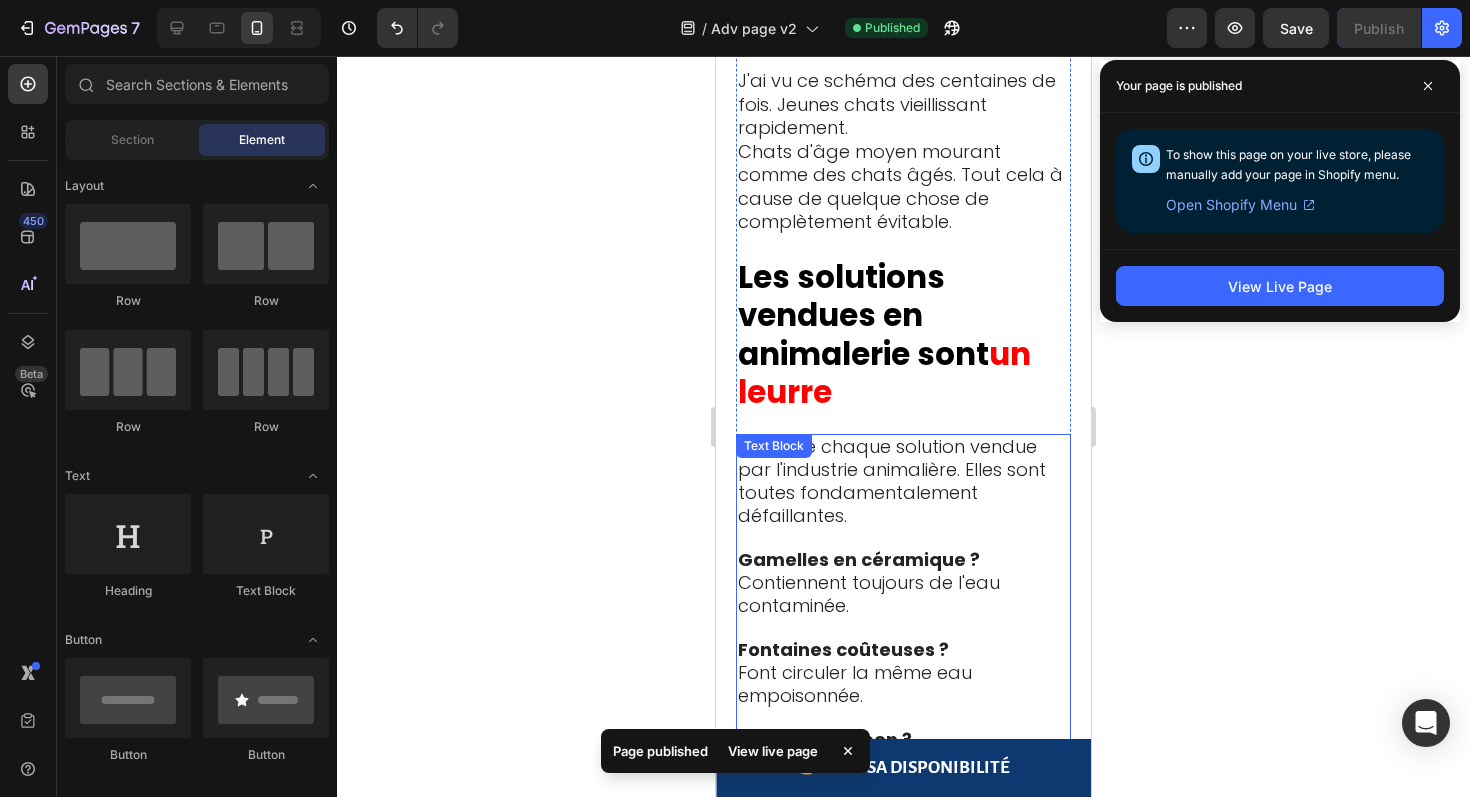 scroll, scrollTop: 5989, scrollLeft: 0, axis: vertical 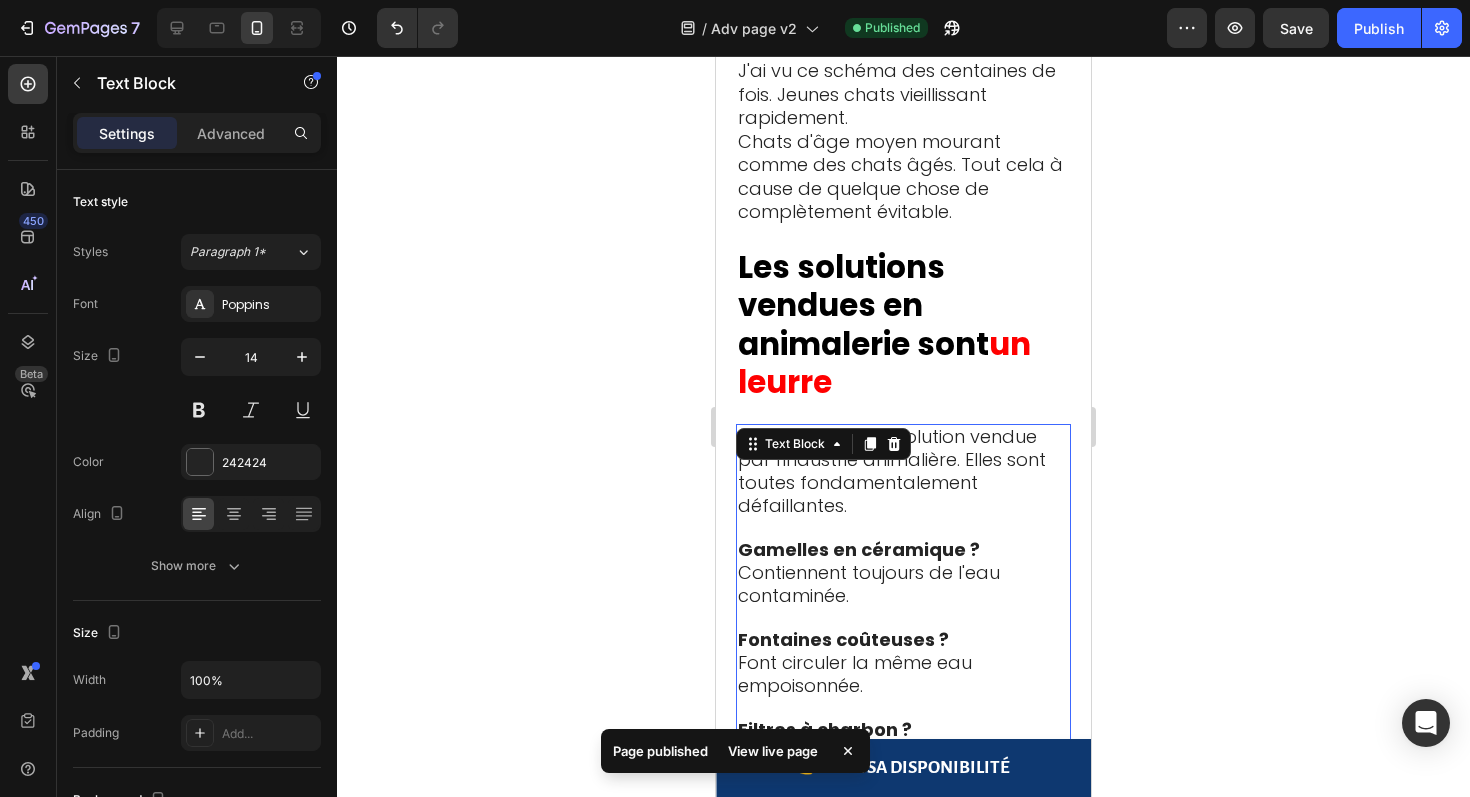 click on "Les entreprises animalières le savent. Elles comptent sur le fait que vous ne comprenez pas la différence entre eau en mouvement et eau SÛRE. Entre goût filtré et toxines filtrées." at bounding box center [902, 967] 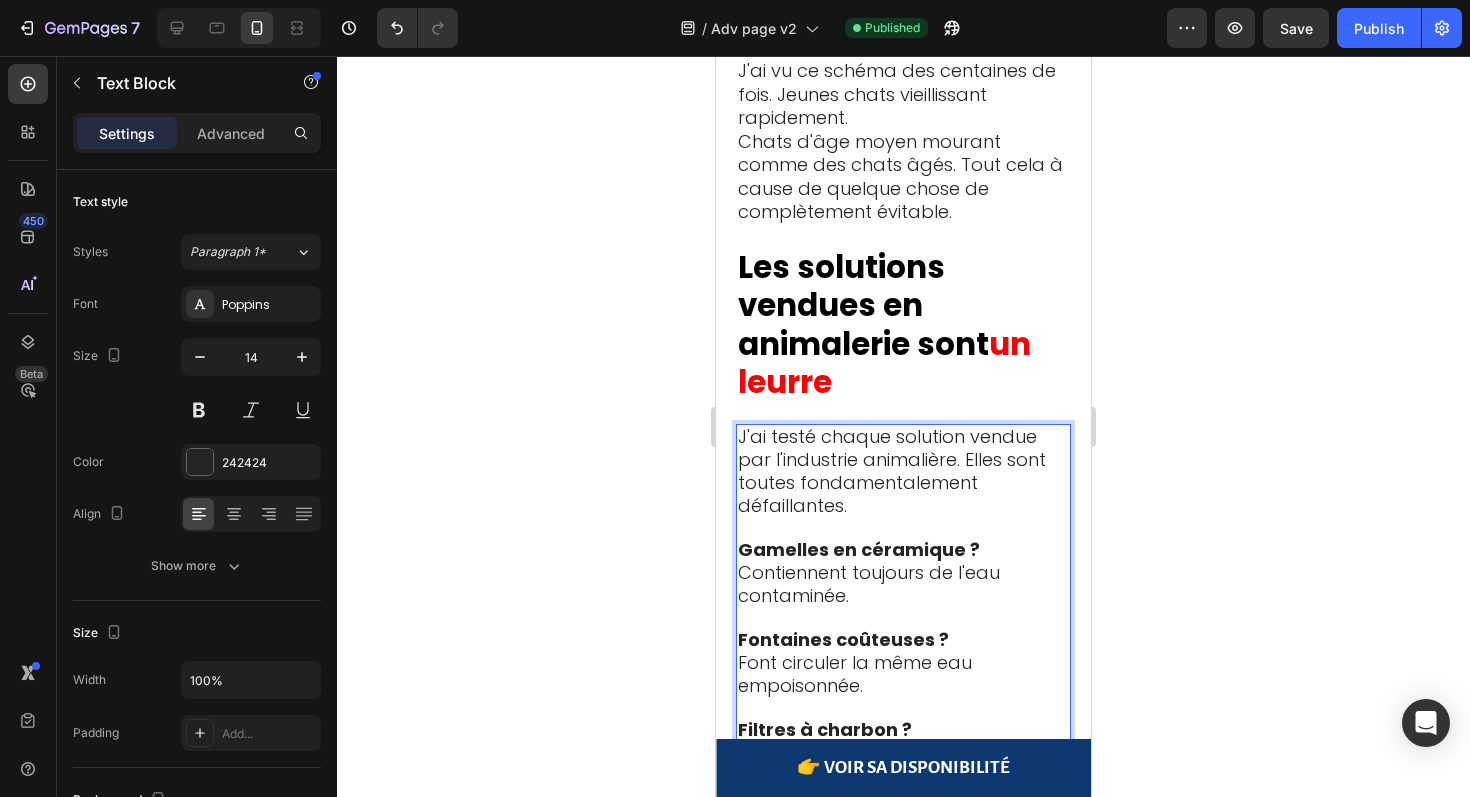 click on "Les entreprises animalières le savent. Elles comptent sur le fait que vous ne comprenez pas la différence entre eau en mouvement et eau SÛRE. Entre goût filtré et toxines filtrées." at bounding box center (902, 967) 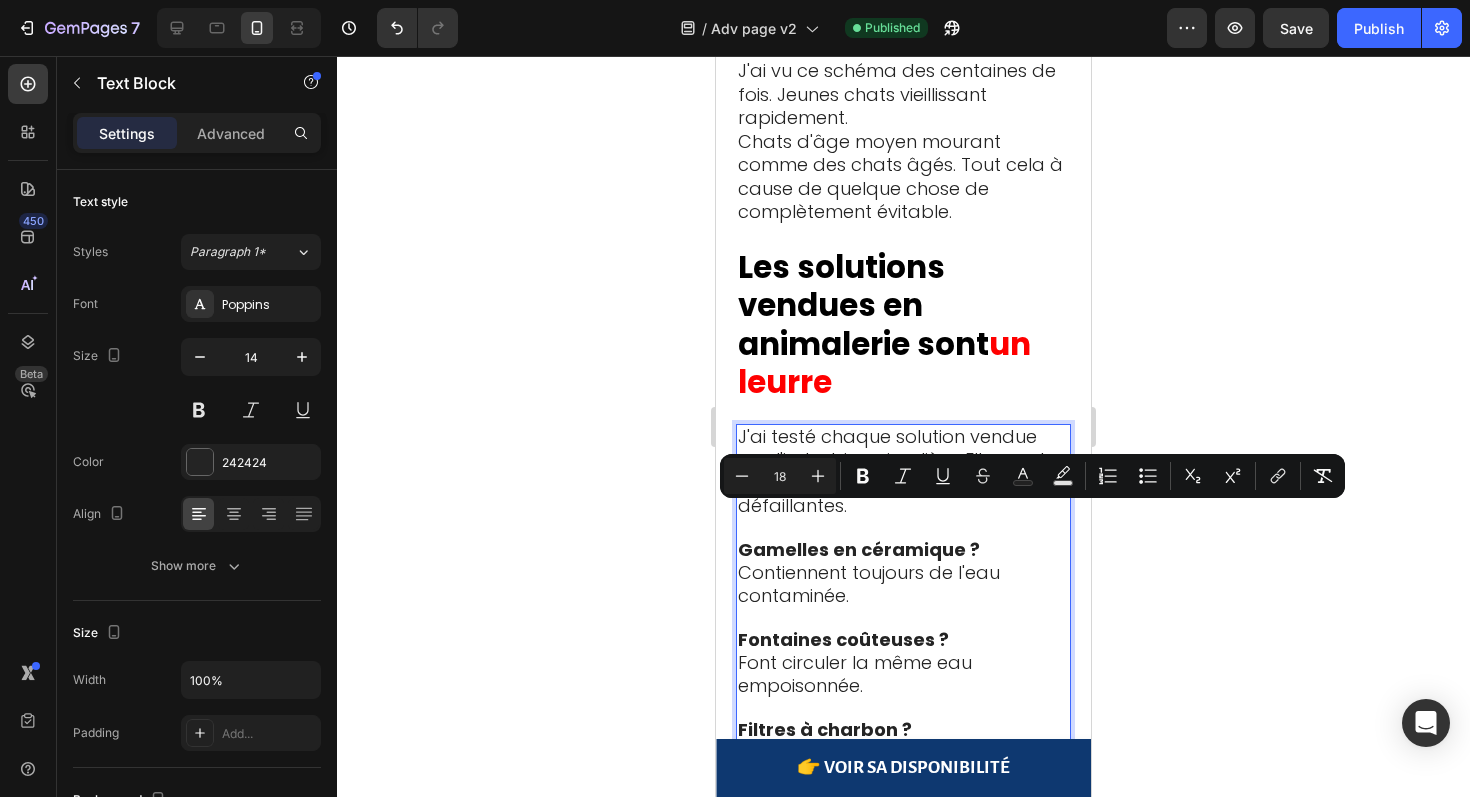 drag, startPoint x: 1028, startPoint y: 516, endPoint x: 787, endPoint y: 516, distance: 241 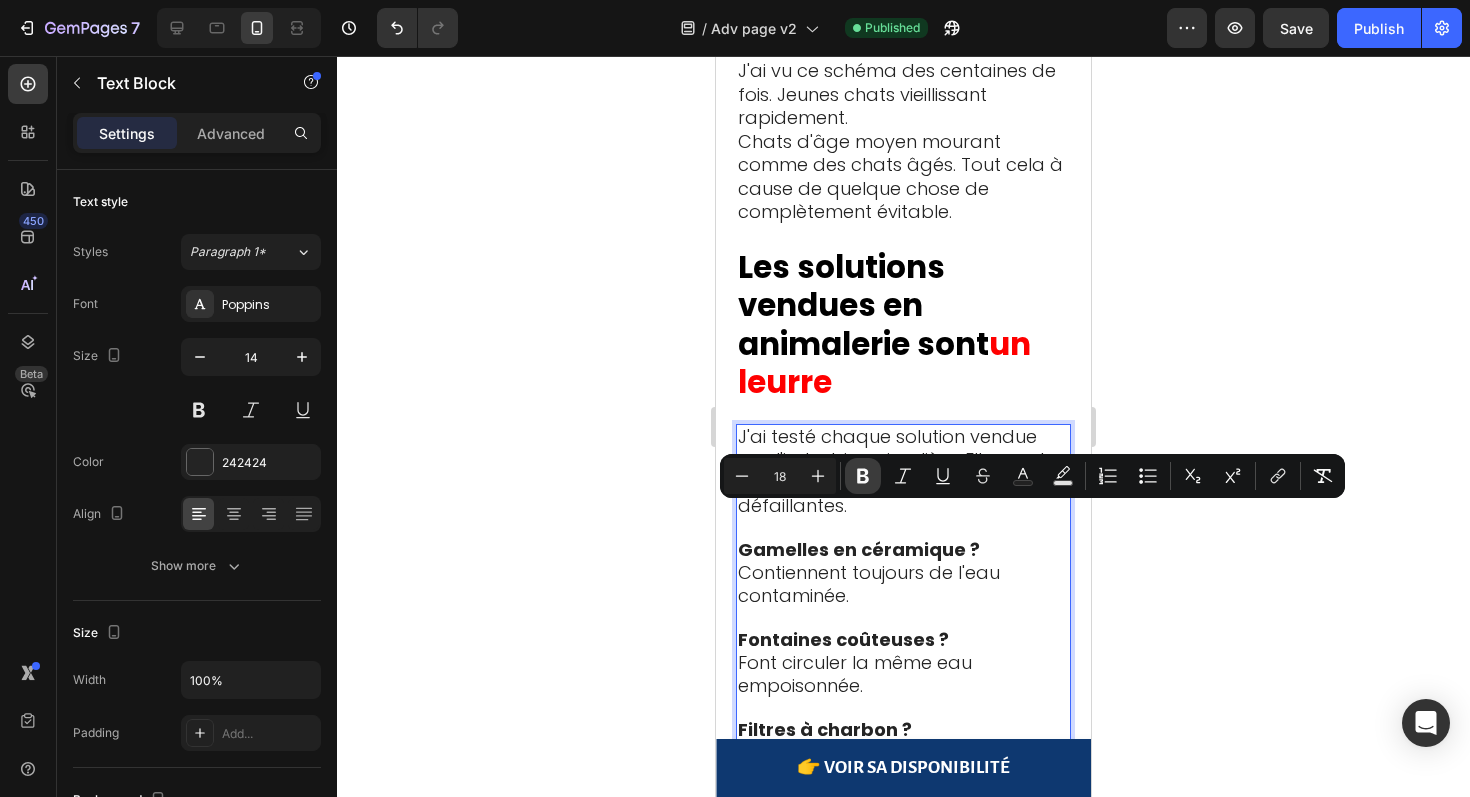 click 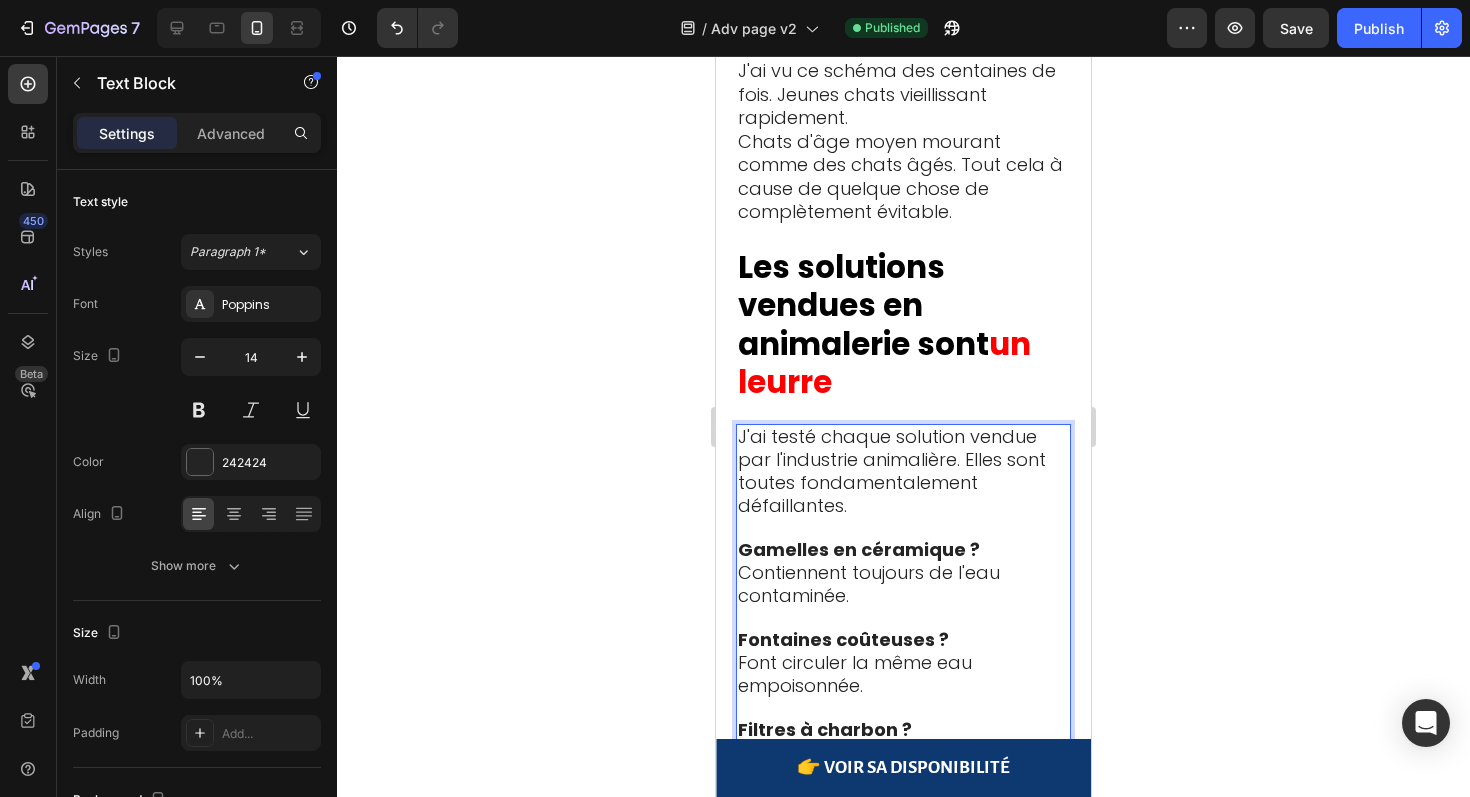 click at bounding box center [903, 1047] 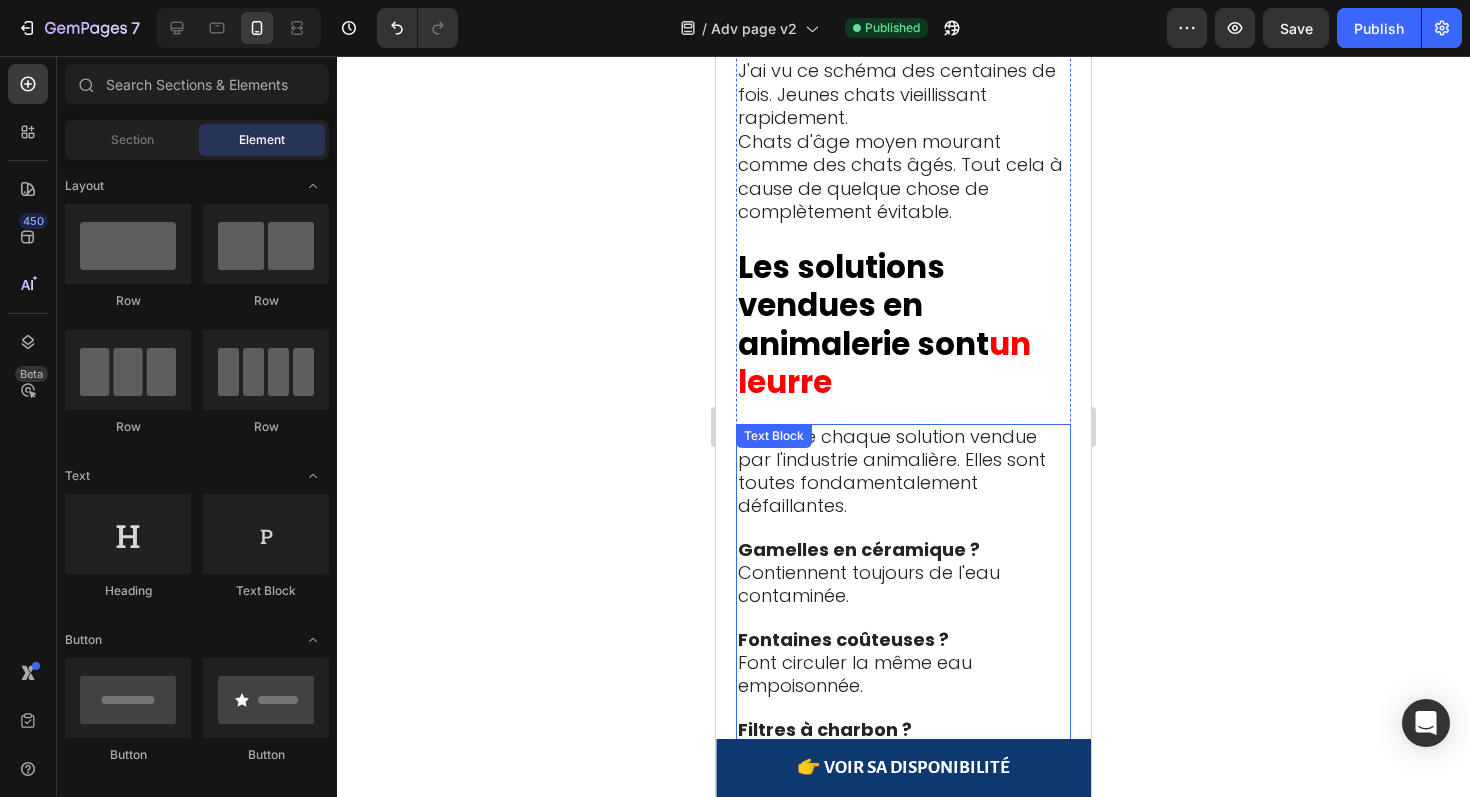 click on "Les entreprises animalières le savent. Elles comptent sur le fait que vous ne comprenez pas la différence entre eau en mouvement et eau SÛRE. Entre  goût filtré et toxines filtrées." at bounding box center (902, 967) 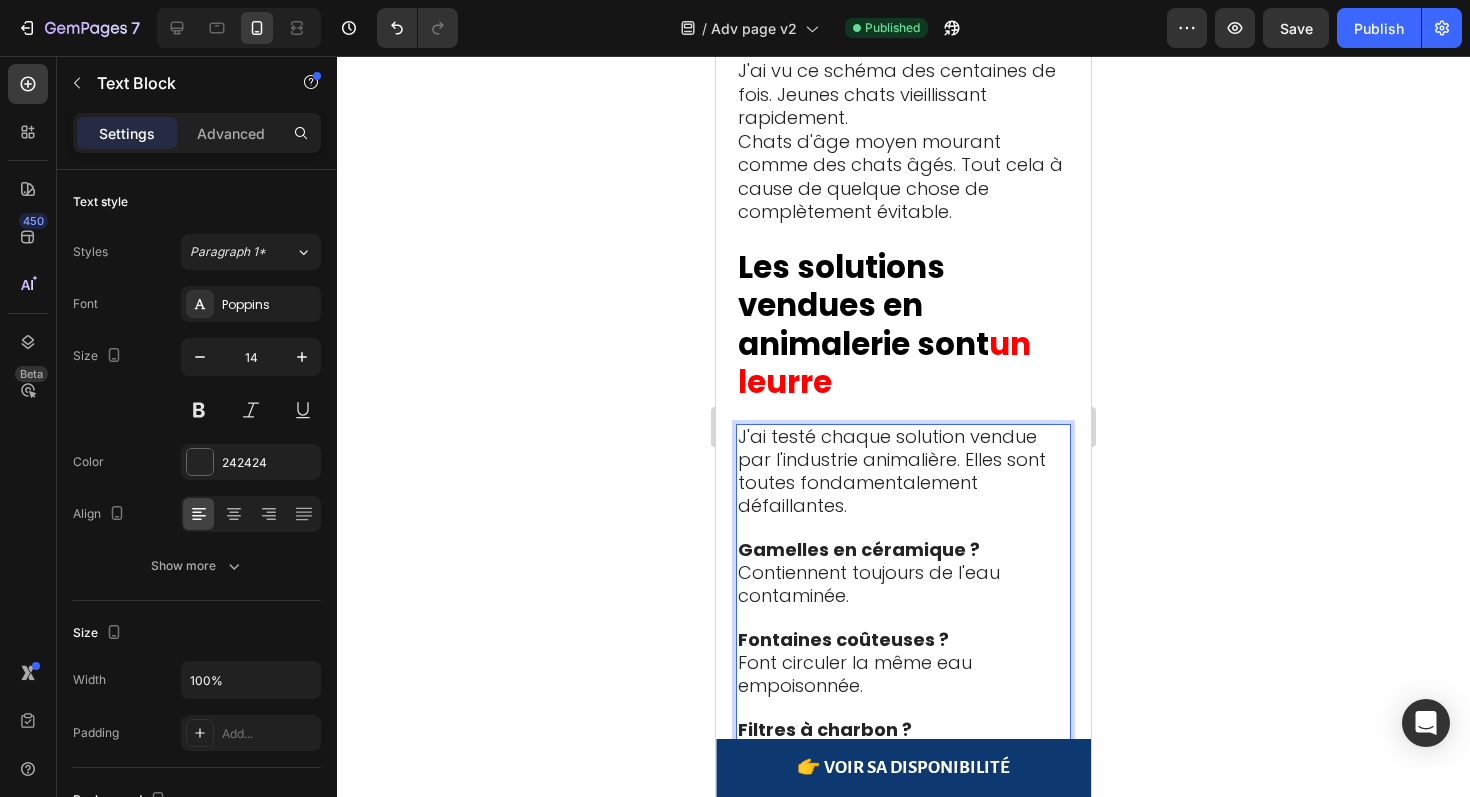 click on "Les entreprises animalières le savent. Elles comptent sur le fait que vous ne comprenez pas la différence entre eau en mouvement et eau SÛRE. Entre  goût filtré et toxines filtrées." at bounding box center (902, 967) 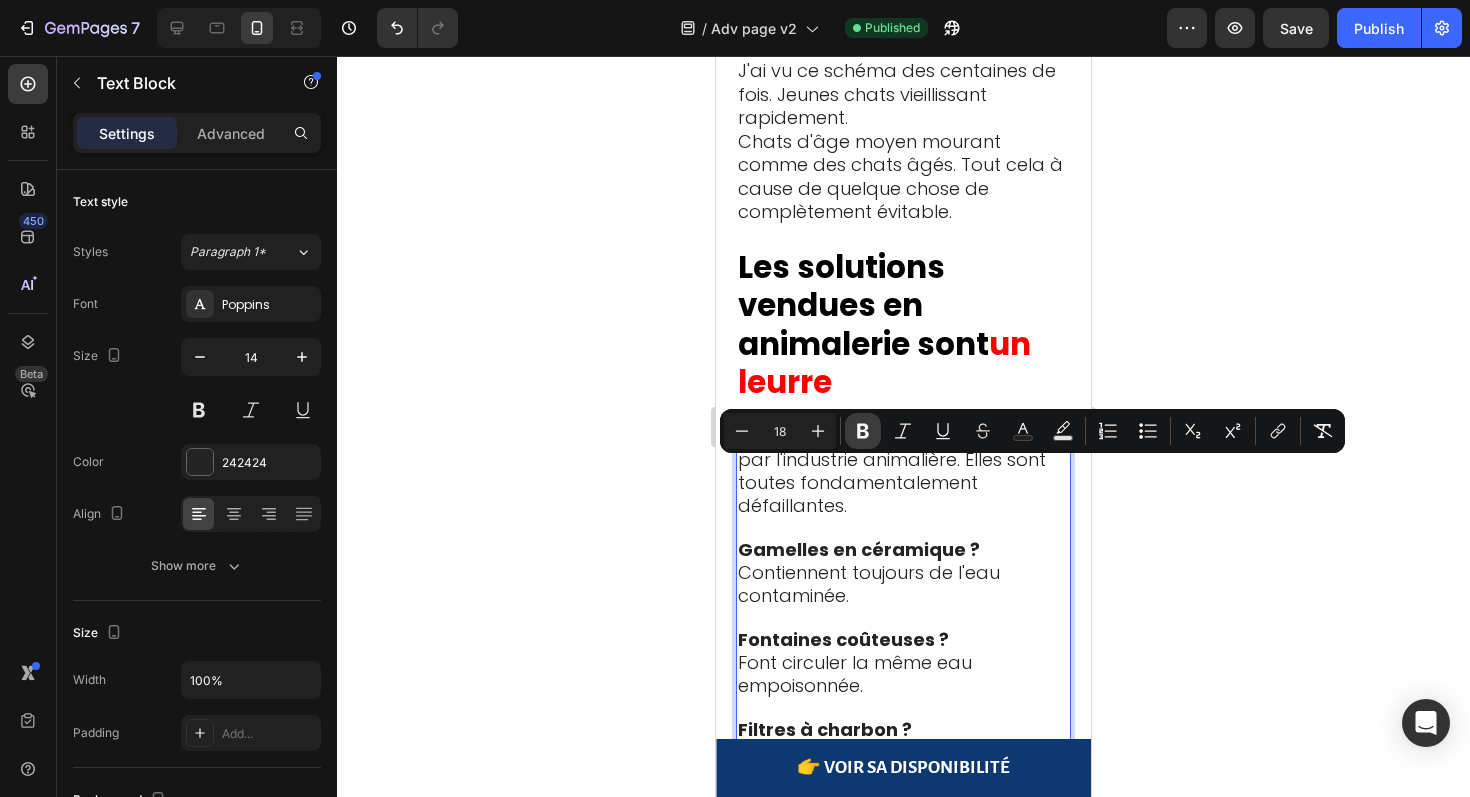 click on "Bold" at bounding box center (863, 431) 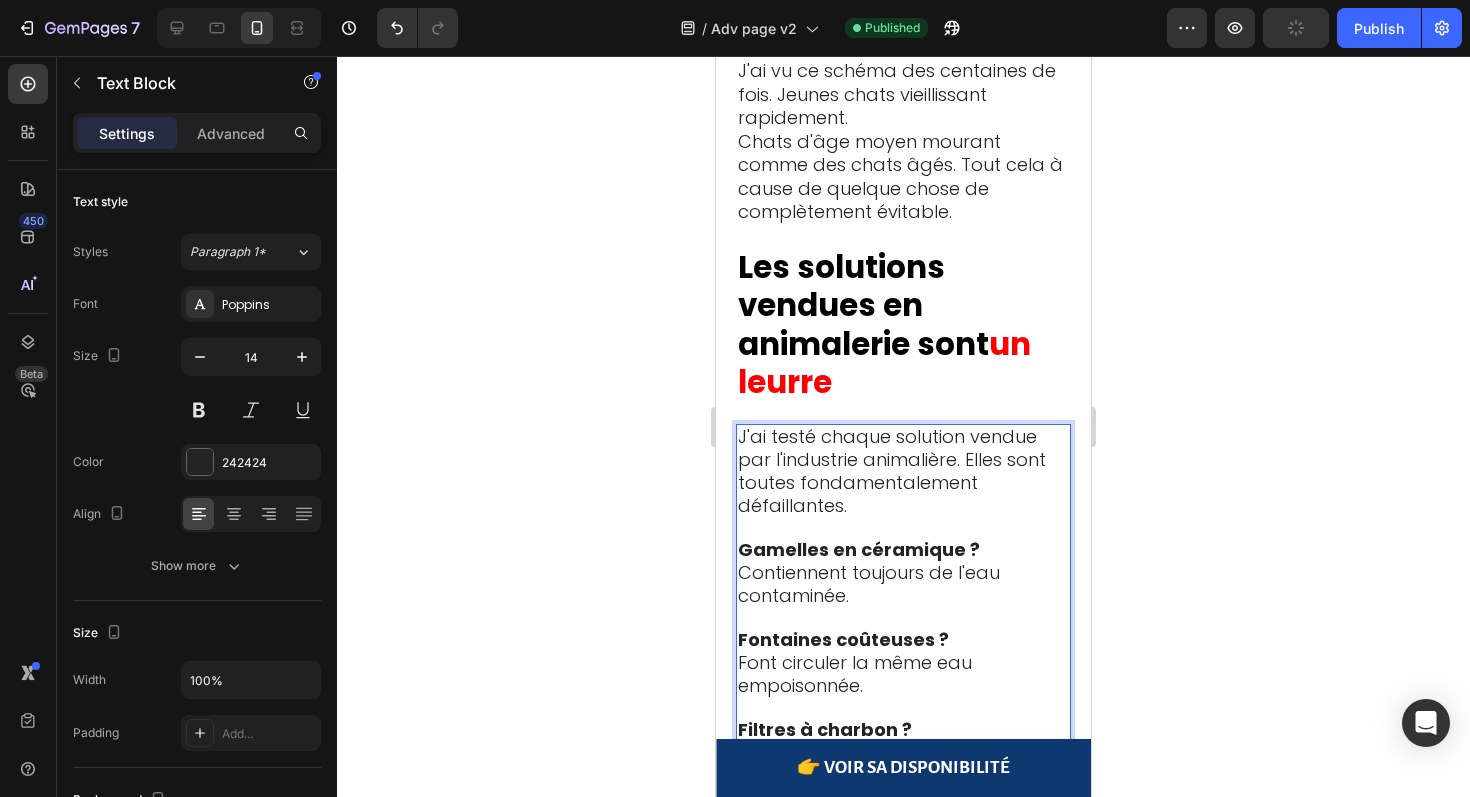 click on "Les entreprises animalières le savent. Elles comptent sur le fait que vous ne comprenez pas la  différence  entre eau en mouvement et eau SÛRE. Entre  goût filtré et toxines filtrées." at bounding box center (902, 967) 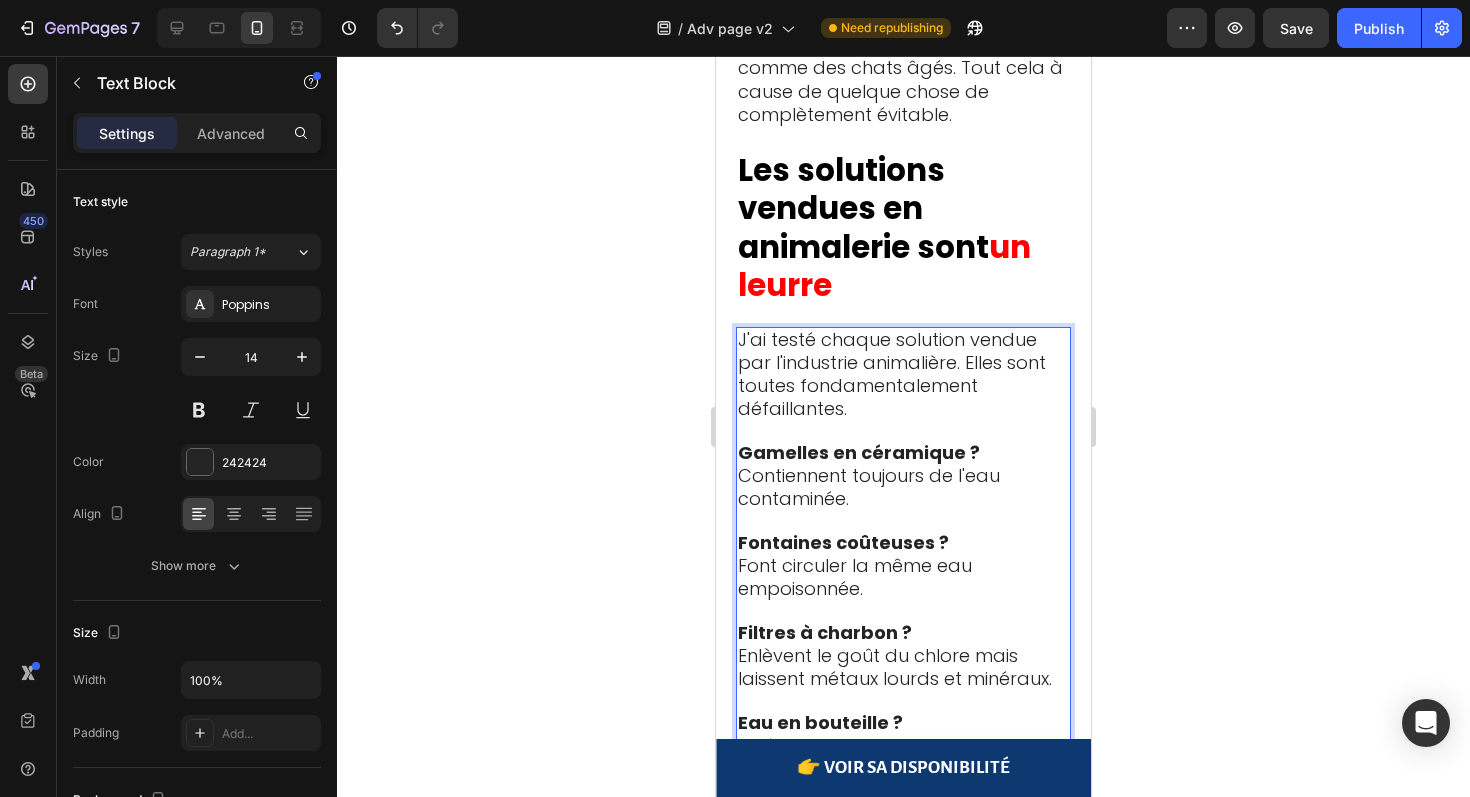scroll, scrollTop: 6088, scrollLeft: 0, axis: vertical 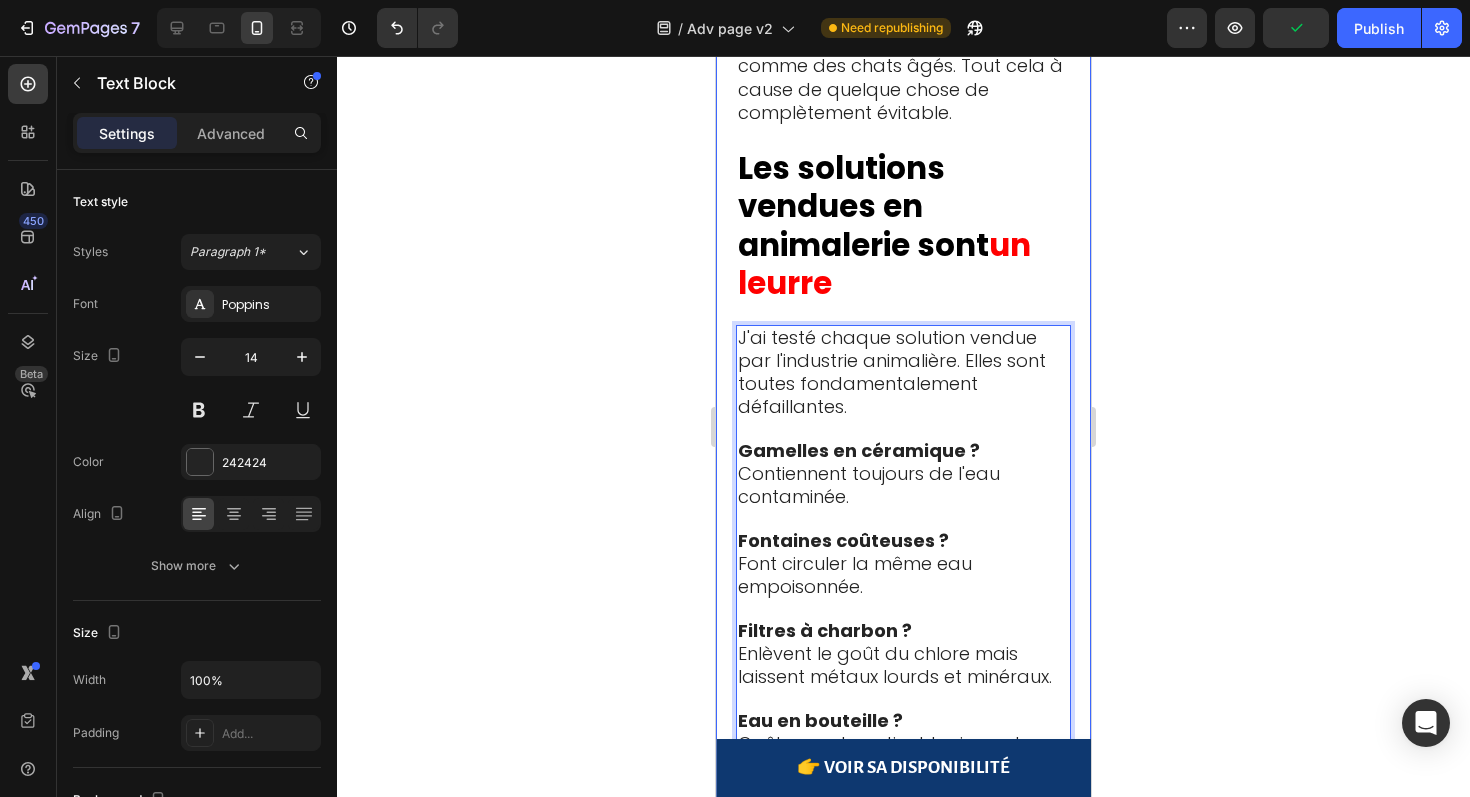 drag, startPoint x: 1041, startPoint y: 555, endPoint x: 734, endPoint y: 556, distance: 307.00162 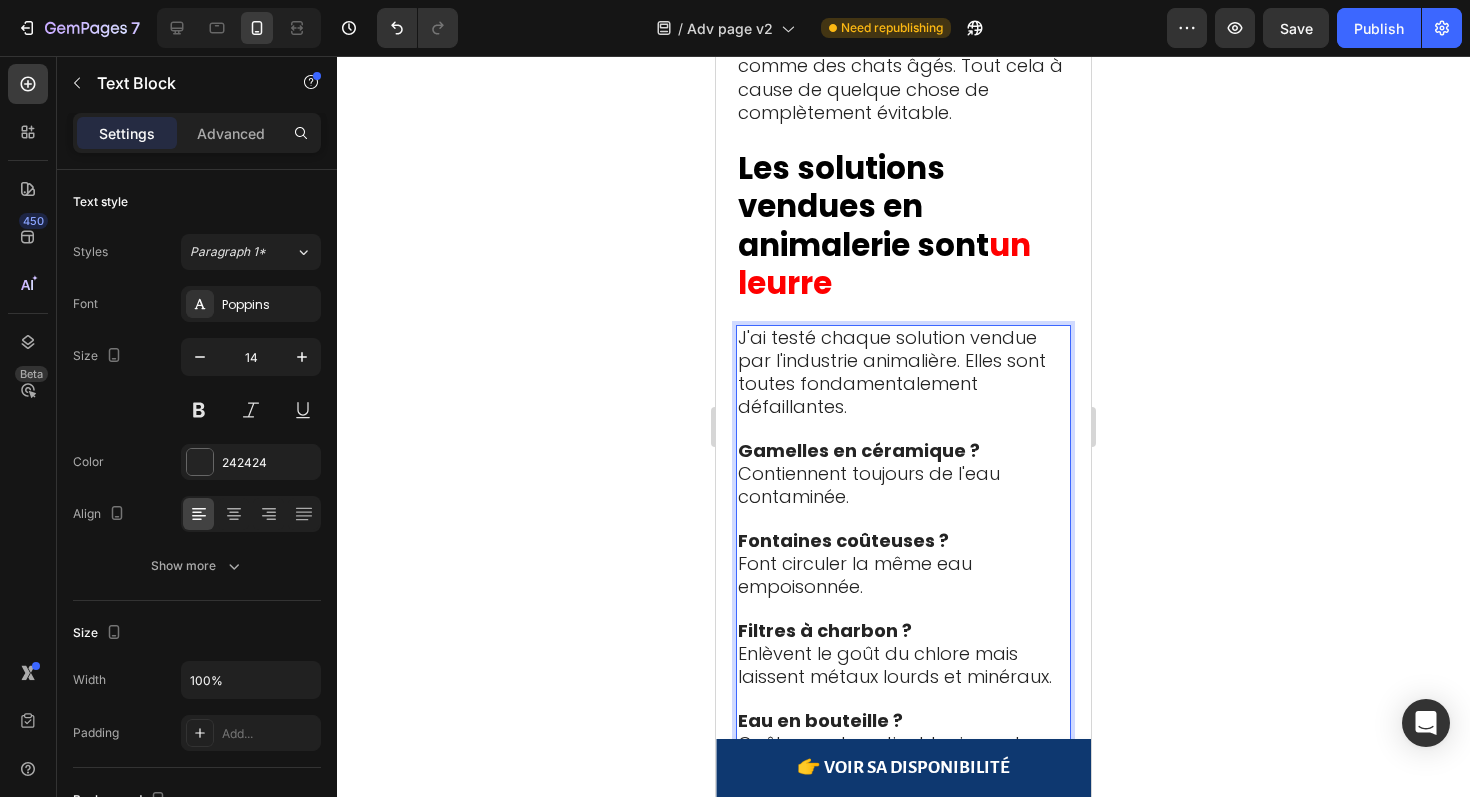 click 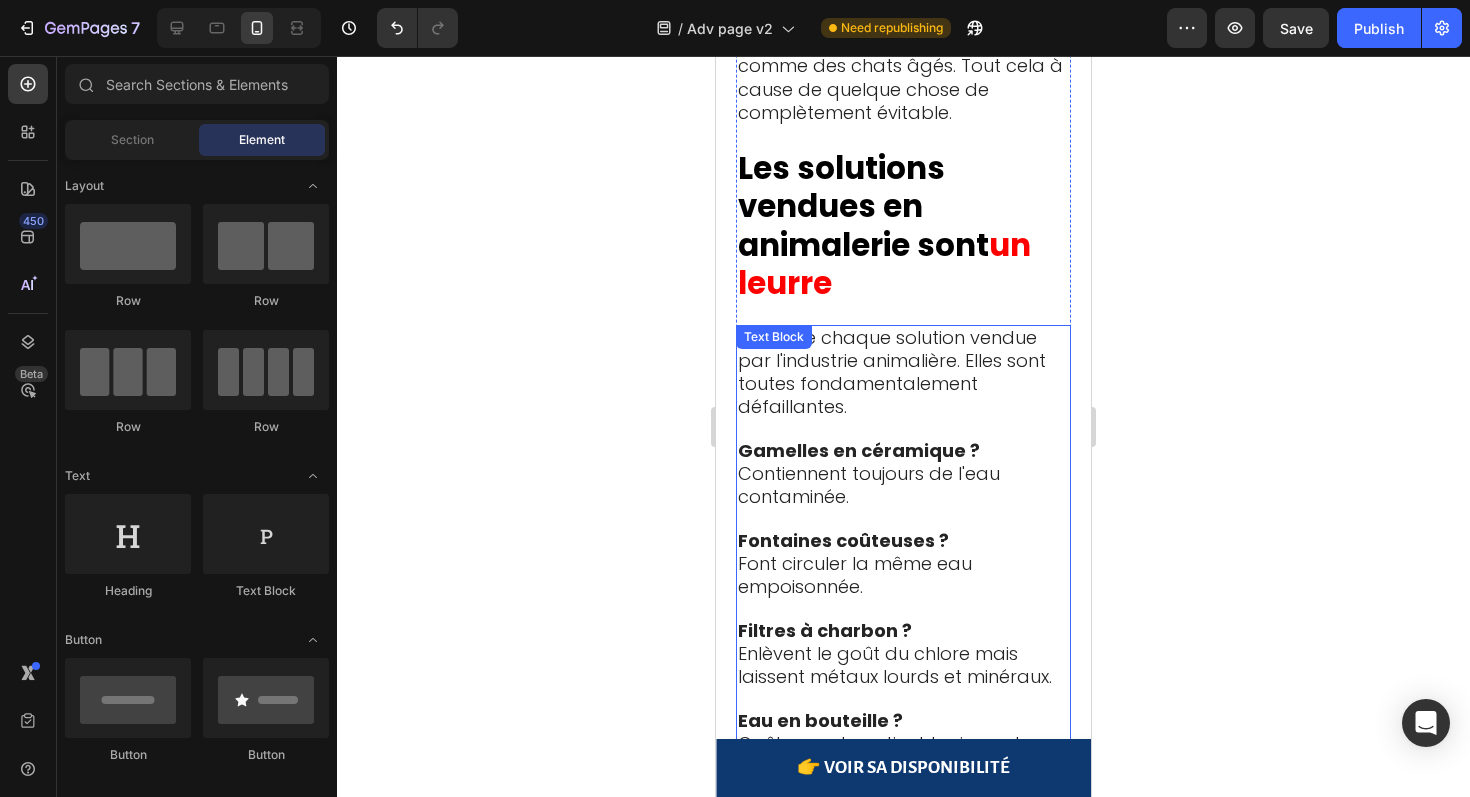 click on "C'est là que je me suis souvenue de quelque chose de mon internat. Dans les hôpitaux vétérinaires d'enseignement, nous utilisons des systèmes de filtration spécialisés." at bounding box center (896, 1015) 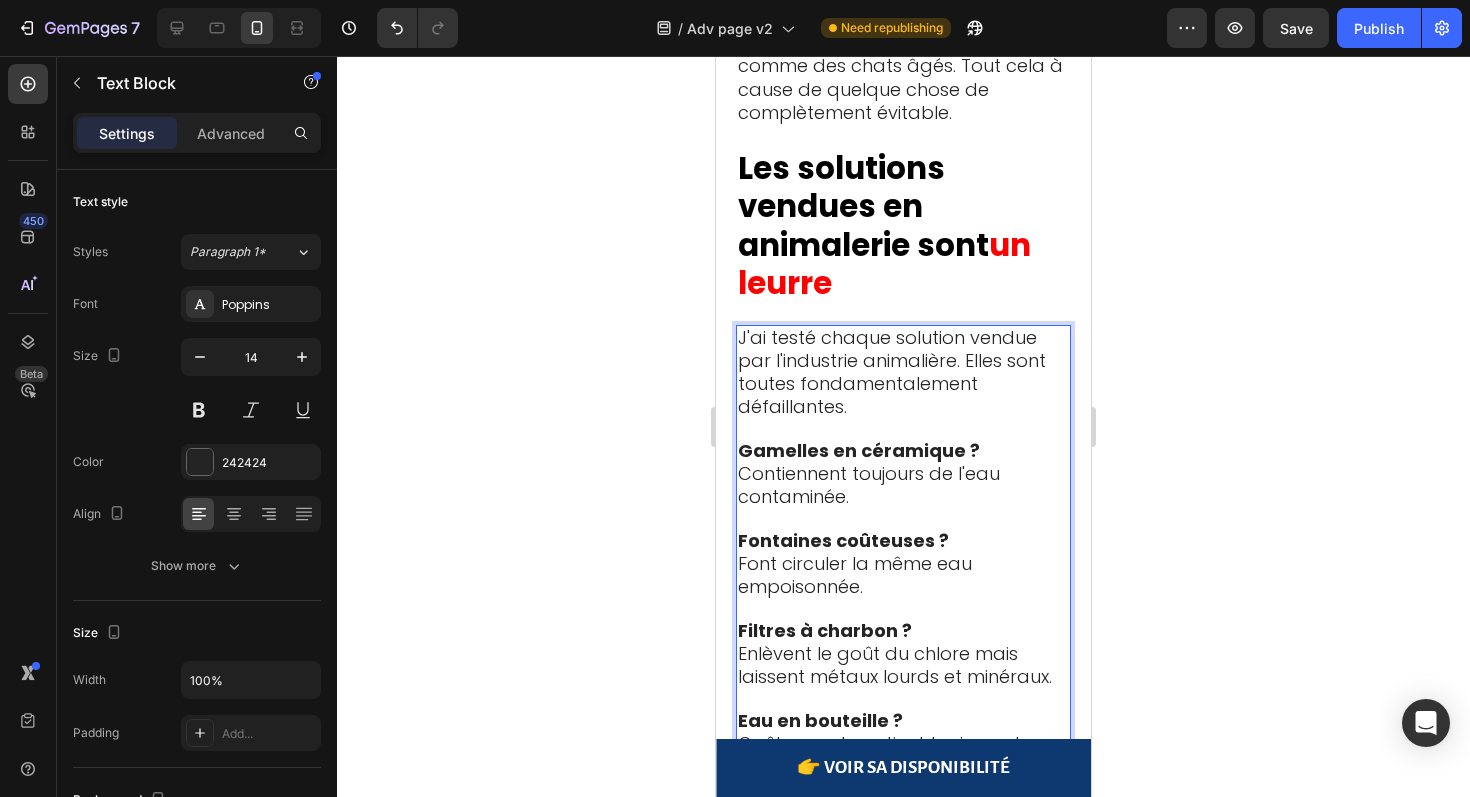 click on "C'est là que je me suis souvenue de quelque chose de mon internat. Dans les hôpitaux vétérinaires d'enseignement, nous utilisons des systèmes de filtration spécialisés." at bounding box center (896, 1015) 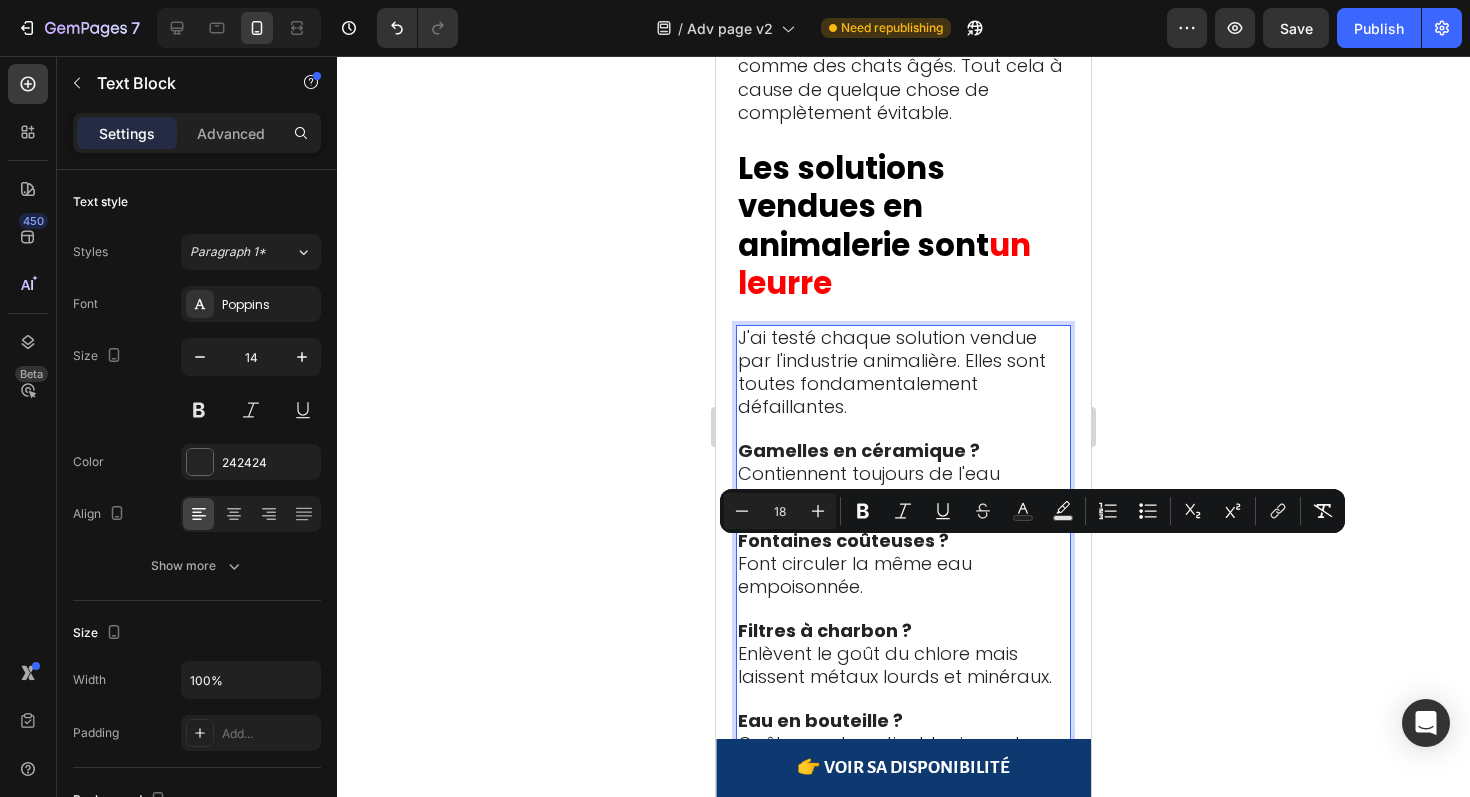 drag, startPoint x: 1038, startPoint y: 550, endPoint x: 767, endPoint y: 550, distance: 271 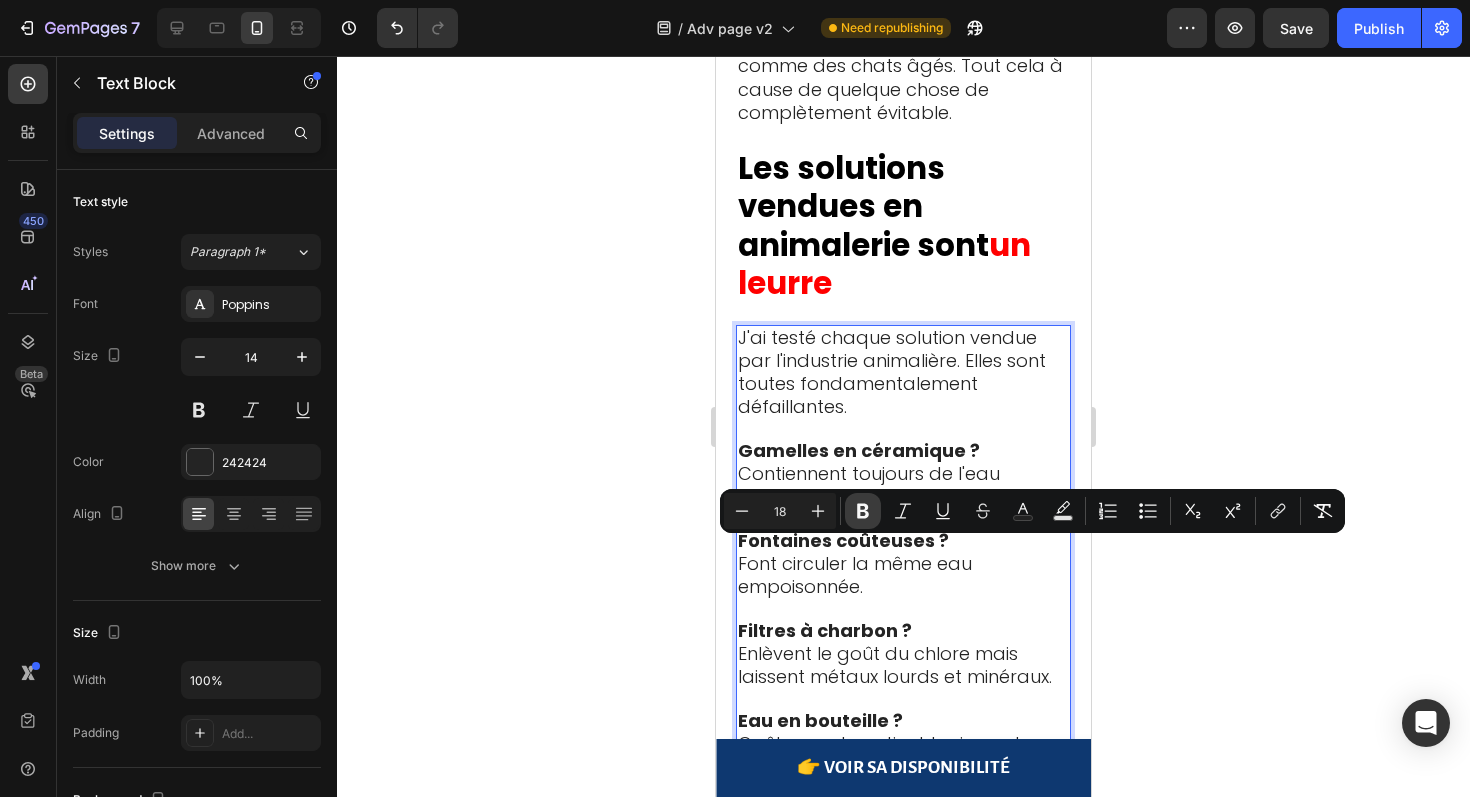 click 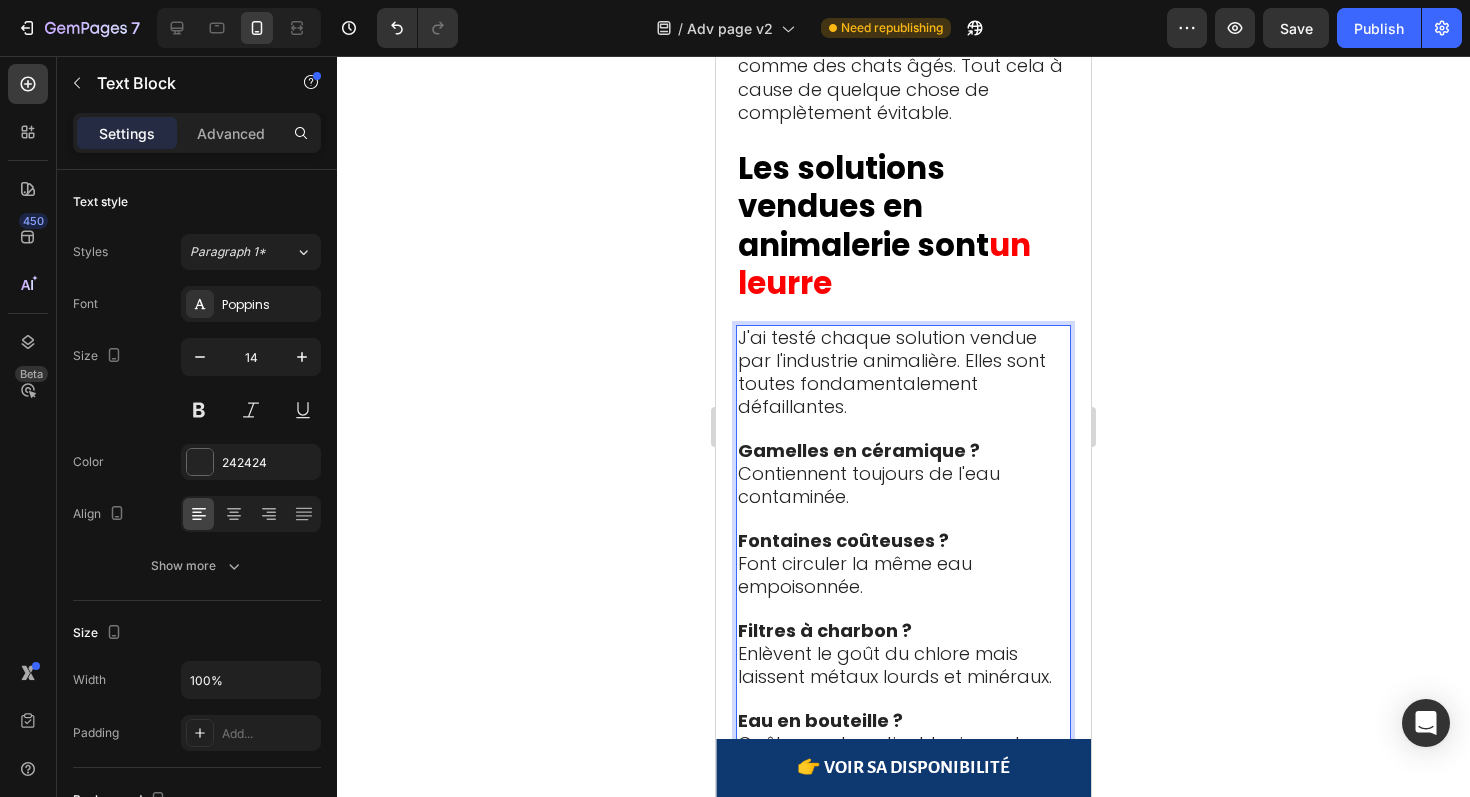 click 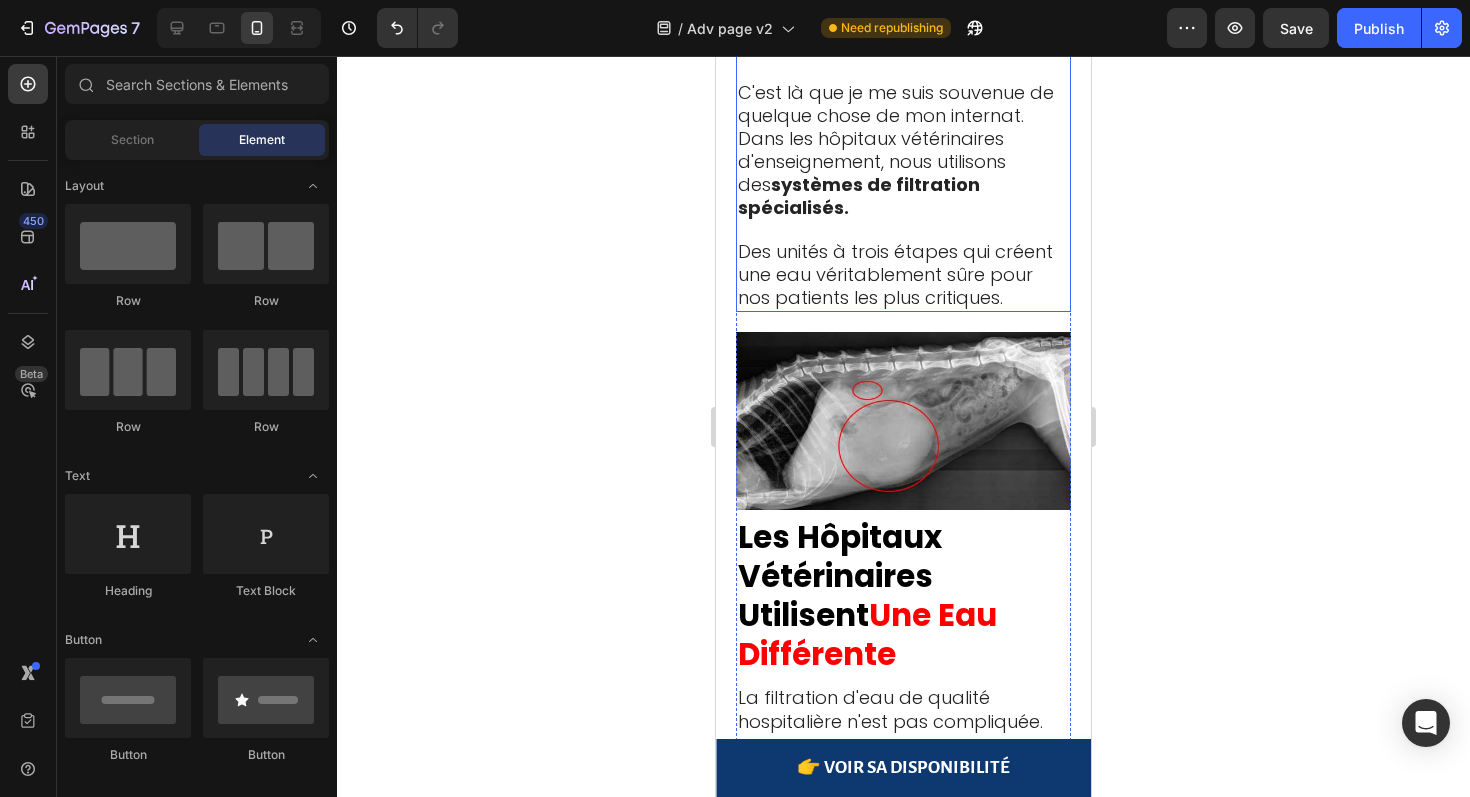 scroll, scrollTop: 6950, scrollLeft: 0, axis: vertical 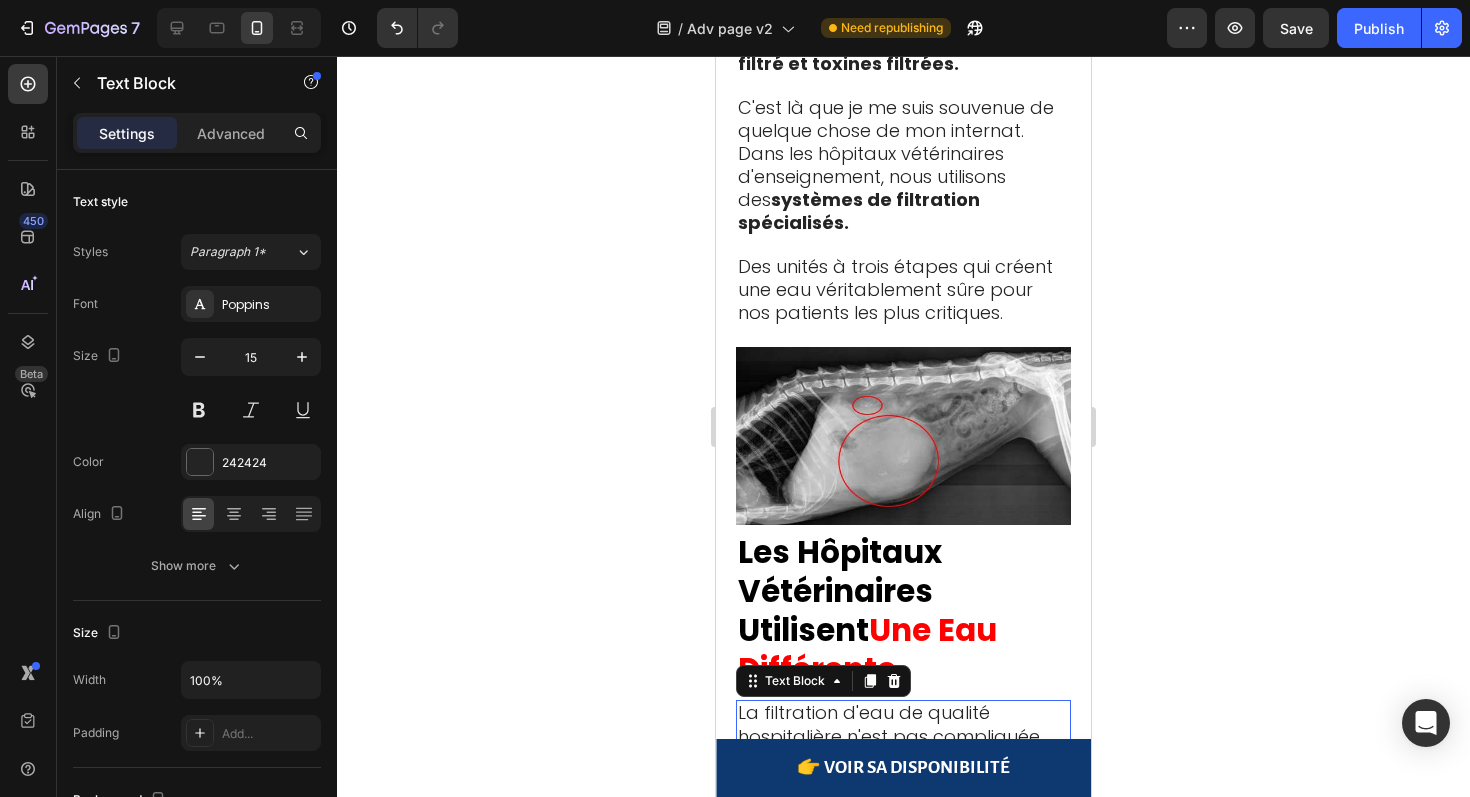 click at bounding box center (903, 806) 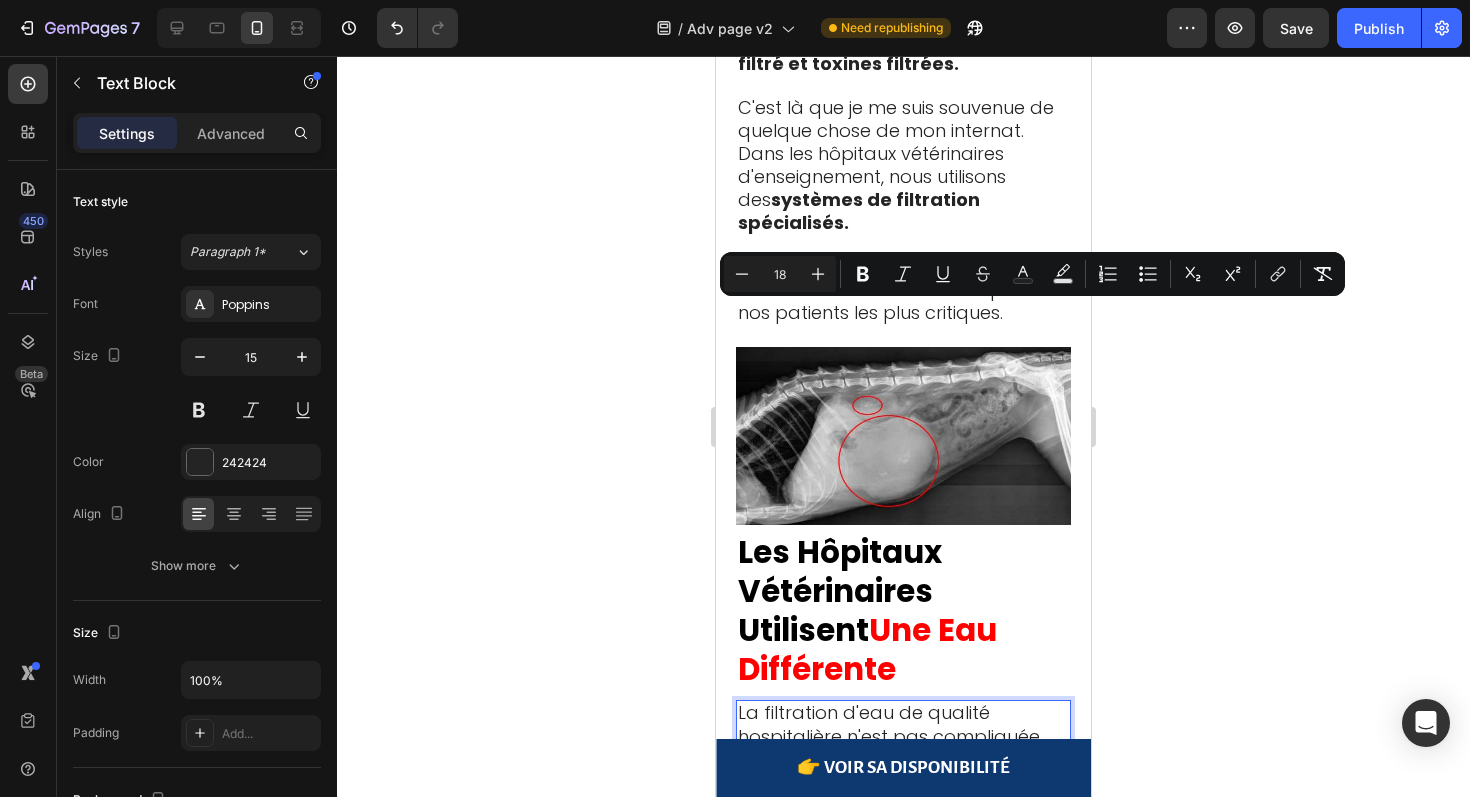 drag, startPoint x: 841, startPoint y: 320, endPoint x: 1018, endPoint y: 318, distance: 177.01129 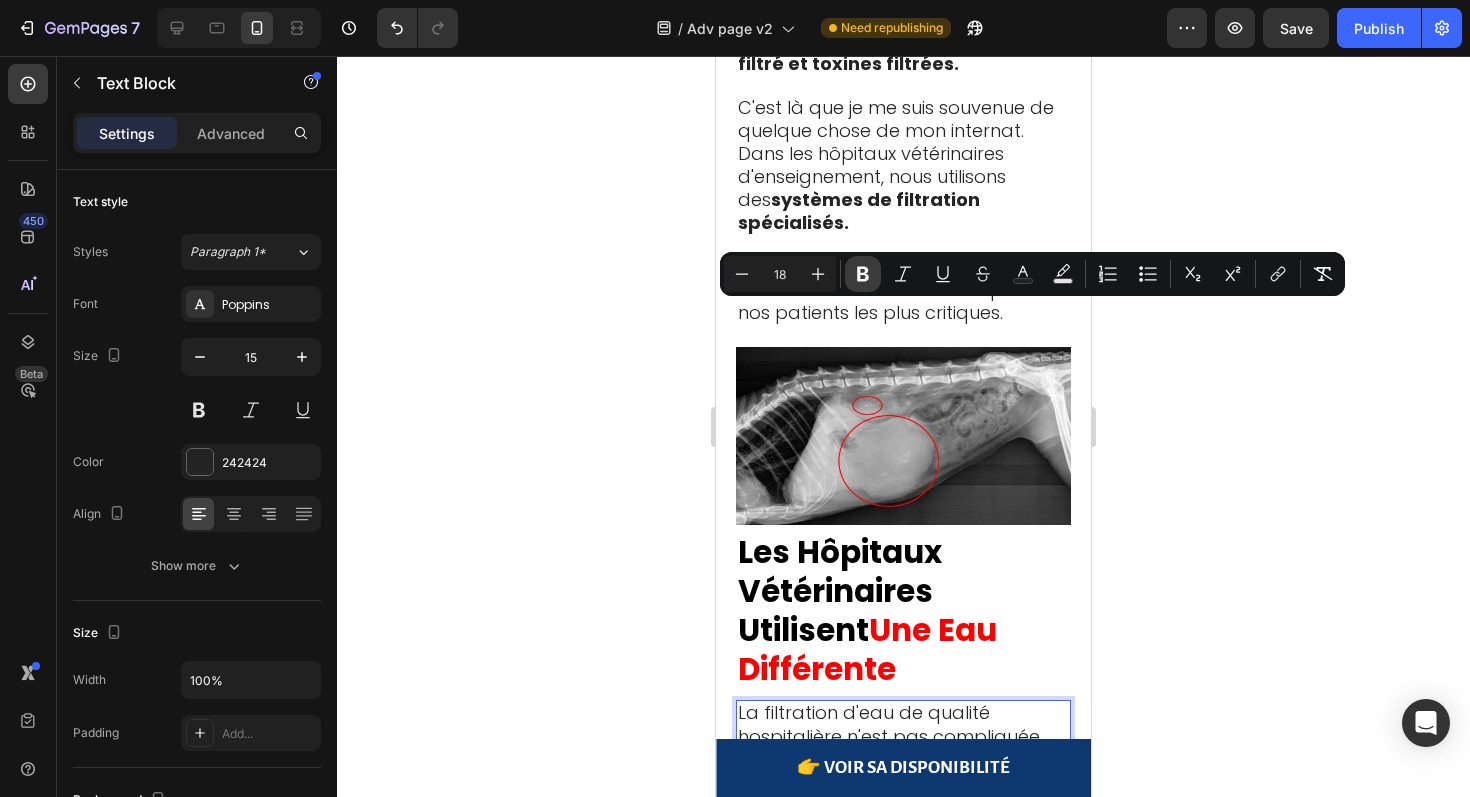 click 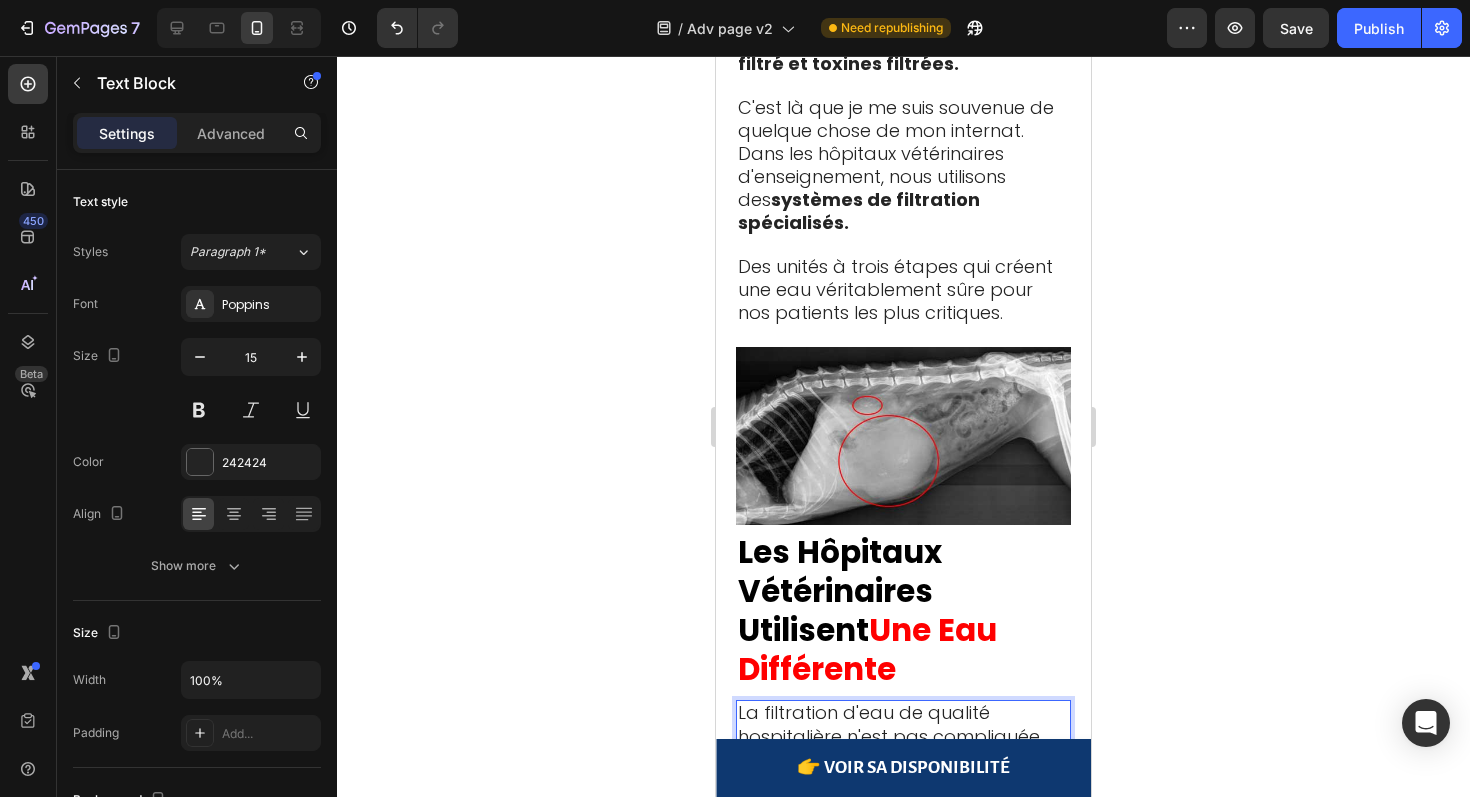 click on "Trois étapes distinctes travaillant ensemble :  filtration mécanique  qui capture les particules physiques, charbon actif qui se lie aux produits chimiques, résine échangeuse d'ions qui enlève métaux dissous et minéraux." at bounding box center [899, 899] 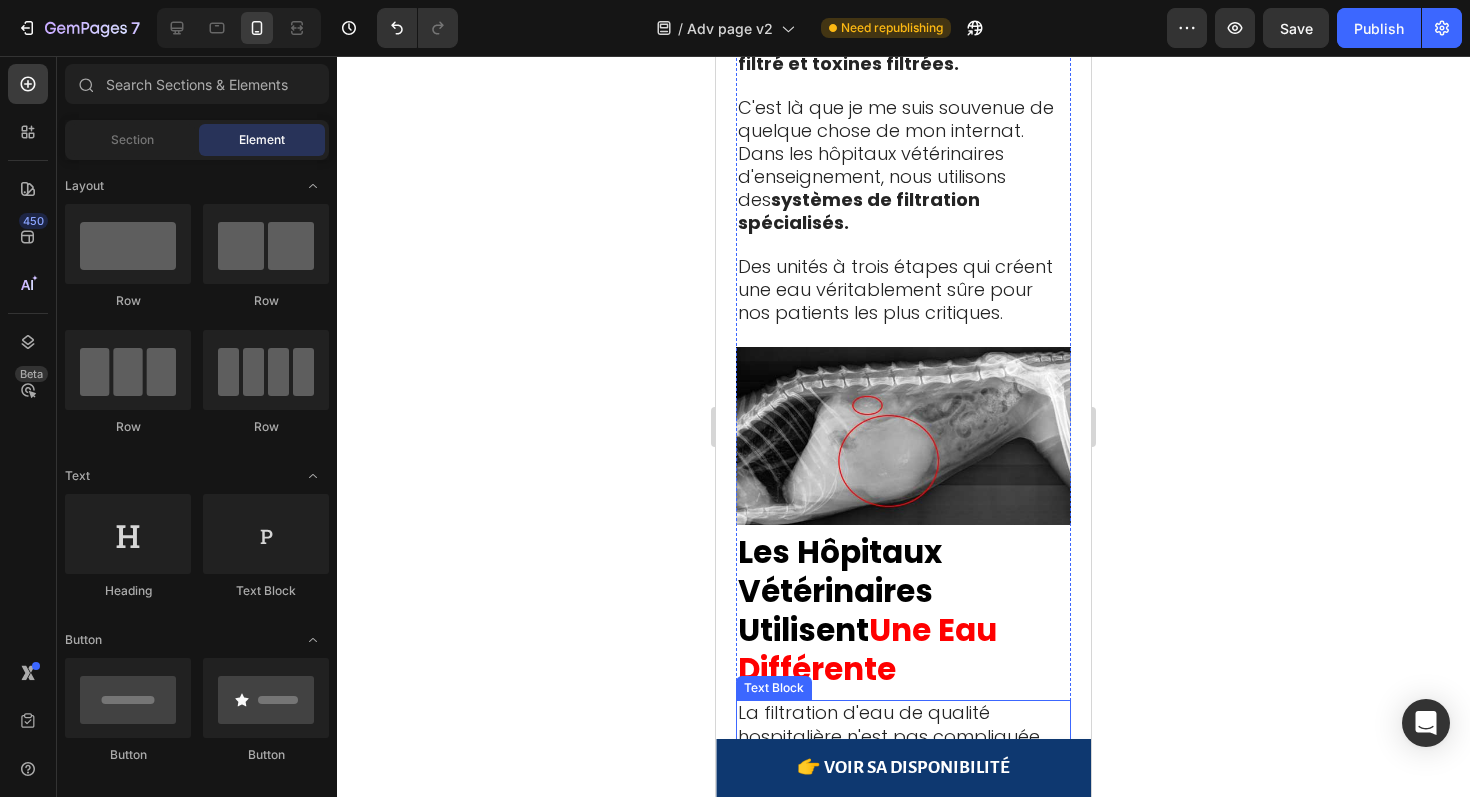 click on "Trois étapes distinctes travaillant ensemble :  filtration mécanique  qui capture les particules physiques, charbon actif qui se lie aux produits chimiques, résine échangeuse d'ions qui enlève métaux dissous et minéraux." at bounding box center [899, 899] 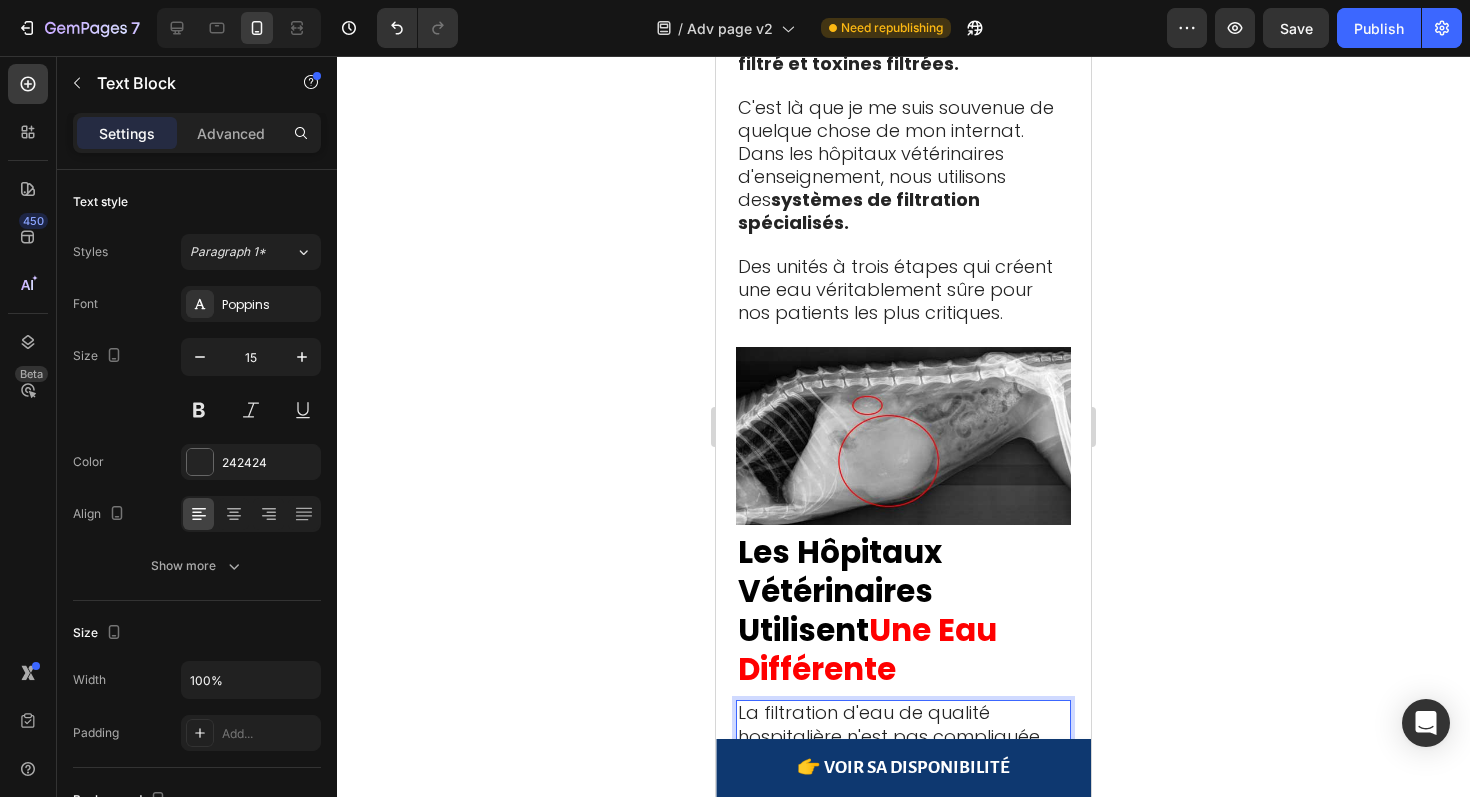 click on "Trois étapes distinctes travaillant ensemble :  filtration mécanique  qui capture les particules physiques, charbon actif qui se lie aux produits chimiques, résine échangeuse d'ions qui enlève métaux dissous et minéraux." at bounding box center (899, 899) 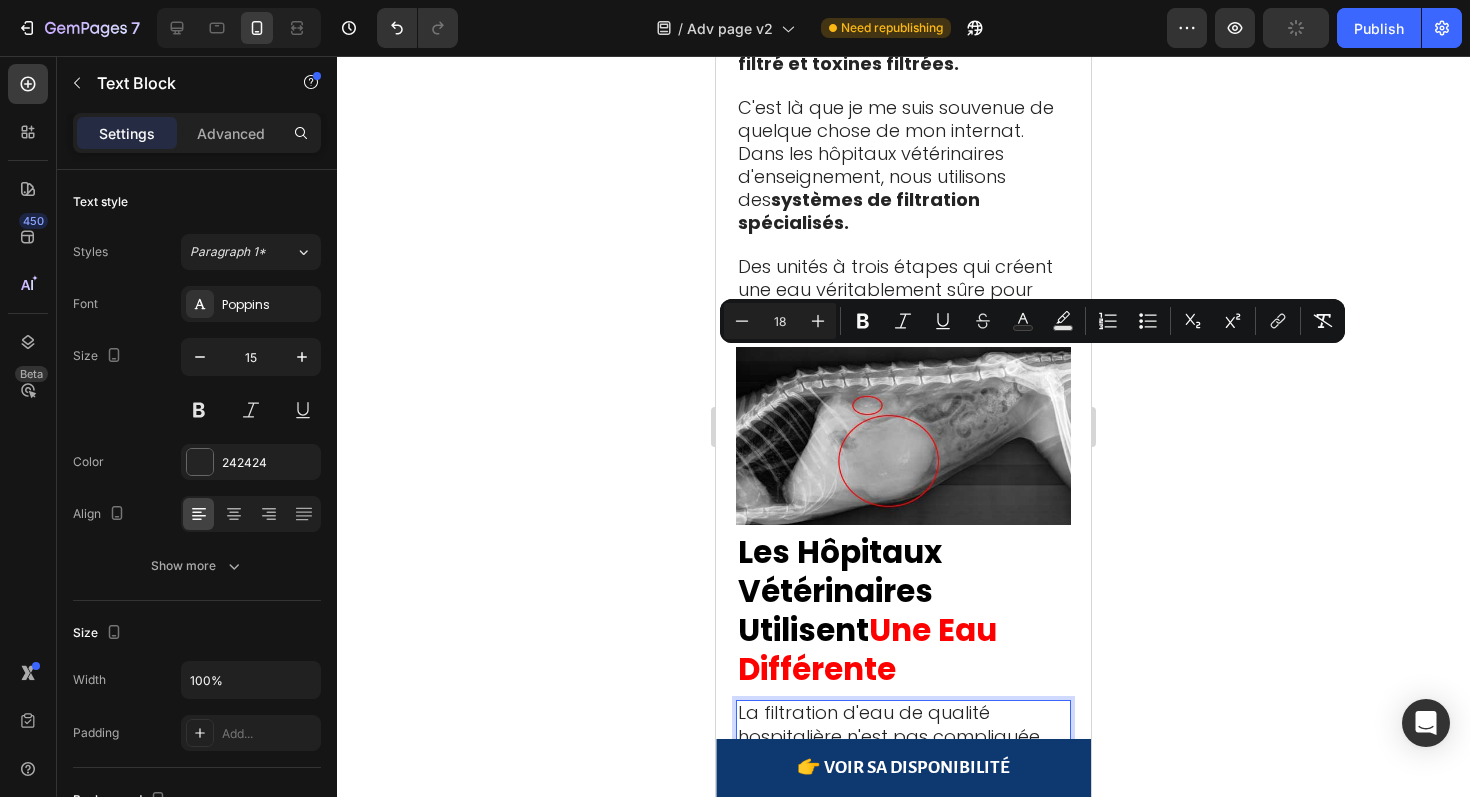 click on "Trois étapes distinctes travaillant ensemble :  filtration mécanique  qui capture les particules physiques, charbon actif qui se lie aux produits chimiques, résine échangeuse d'ions qui enlève métaux dissous et minéraux." at bounding box center (899, 899) 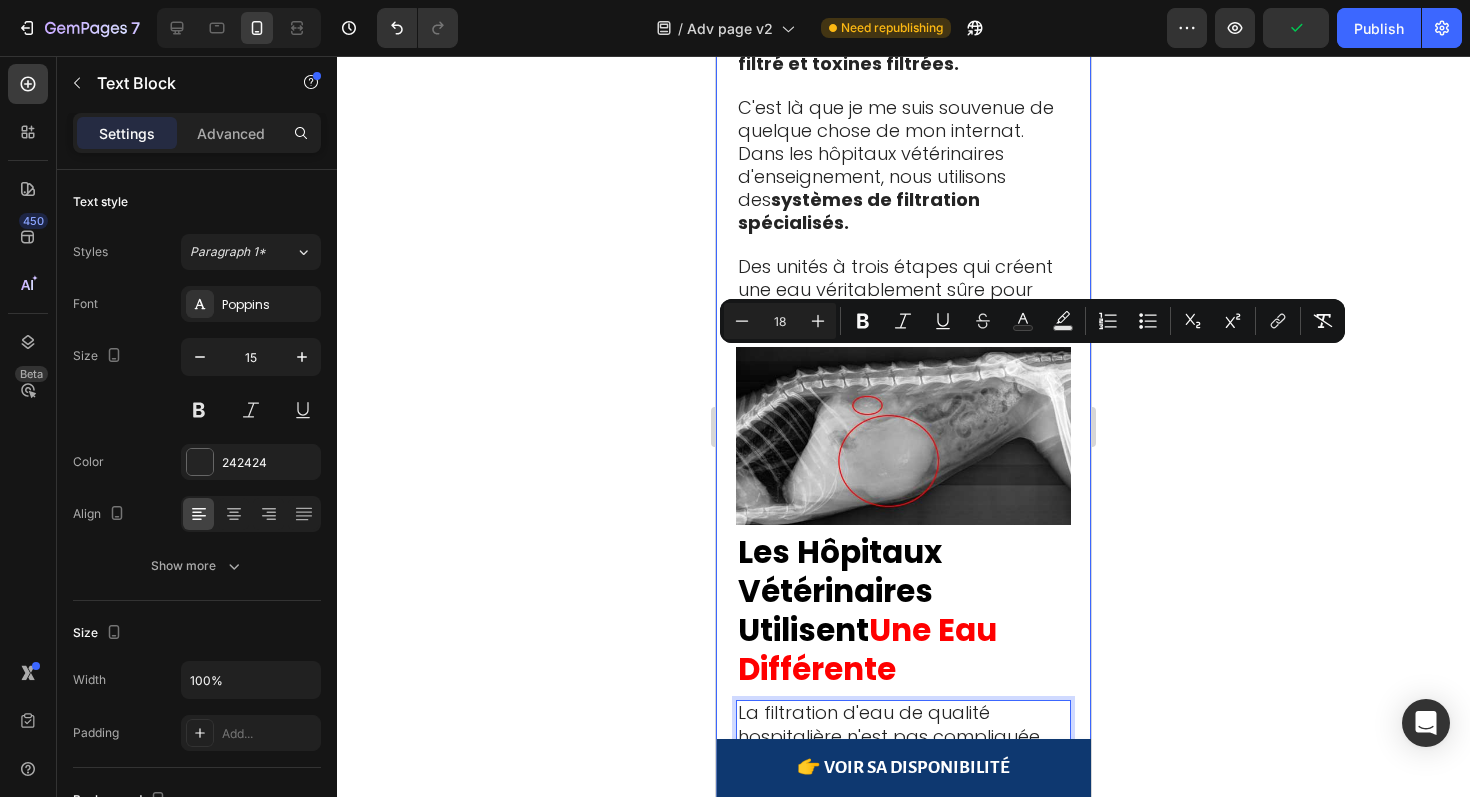 drag, startPoint x: 857, startPoint y: 362, endPoint x: 727, endPoint y: 361, distance: 130.00385 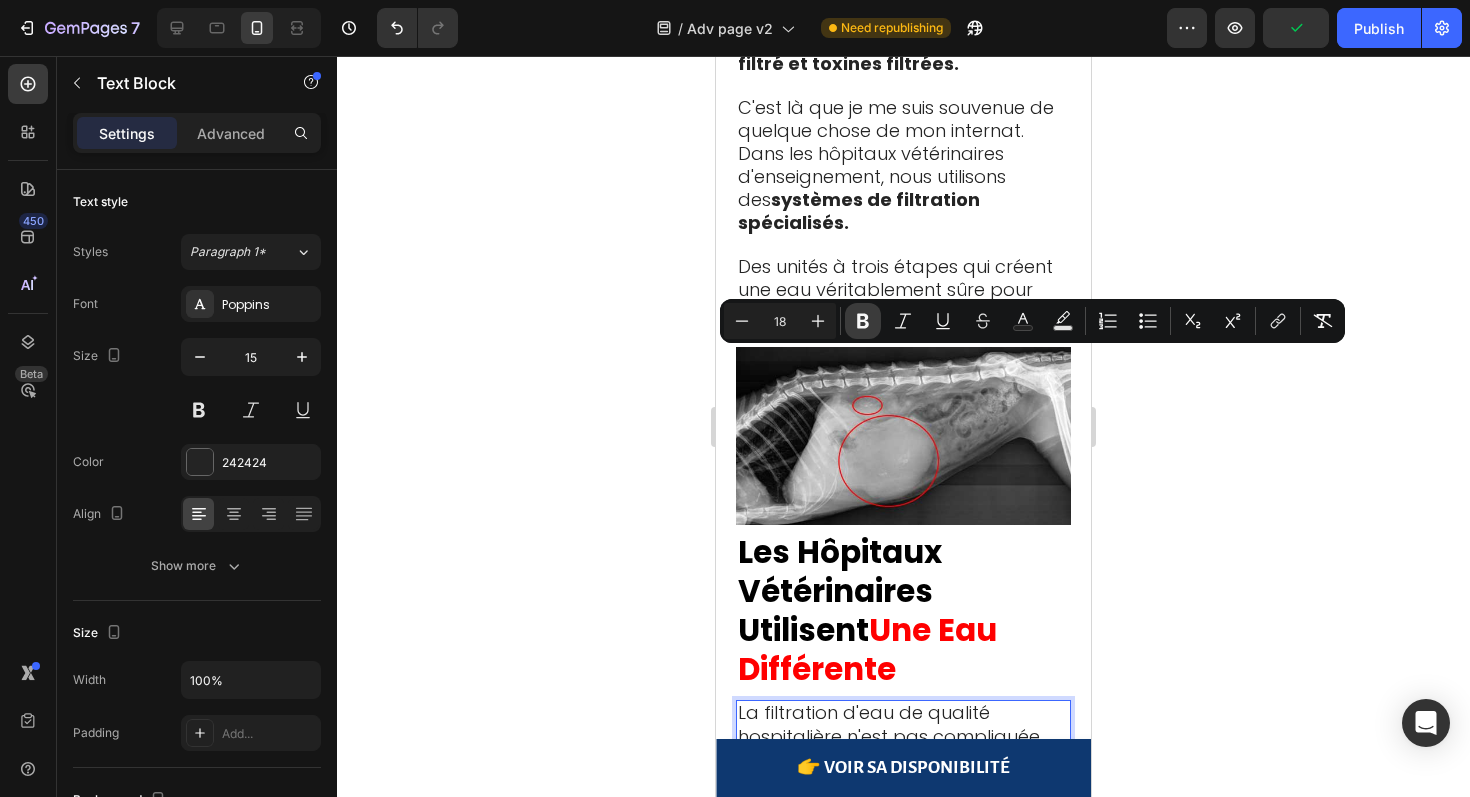 click 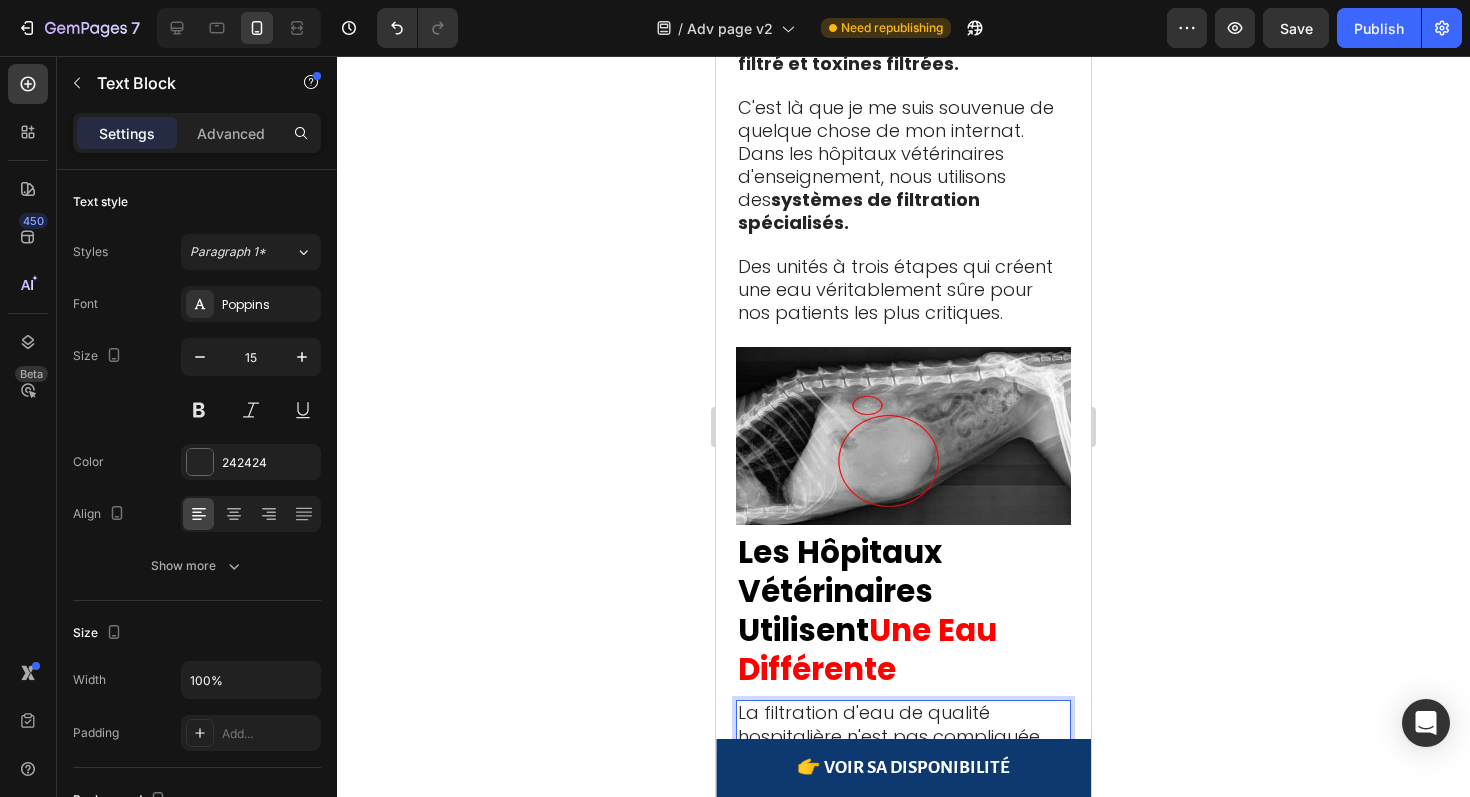 drag, startPoint x: 841, startPoint y: 389, endPoint x: 1003, endPoint y: 388, distance: 162.00308 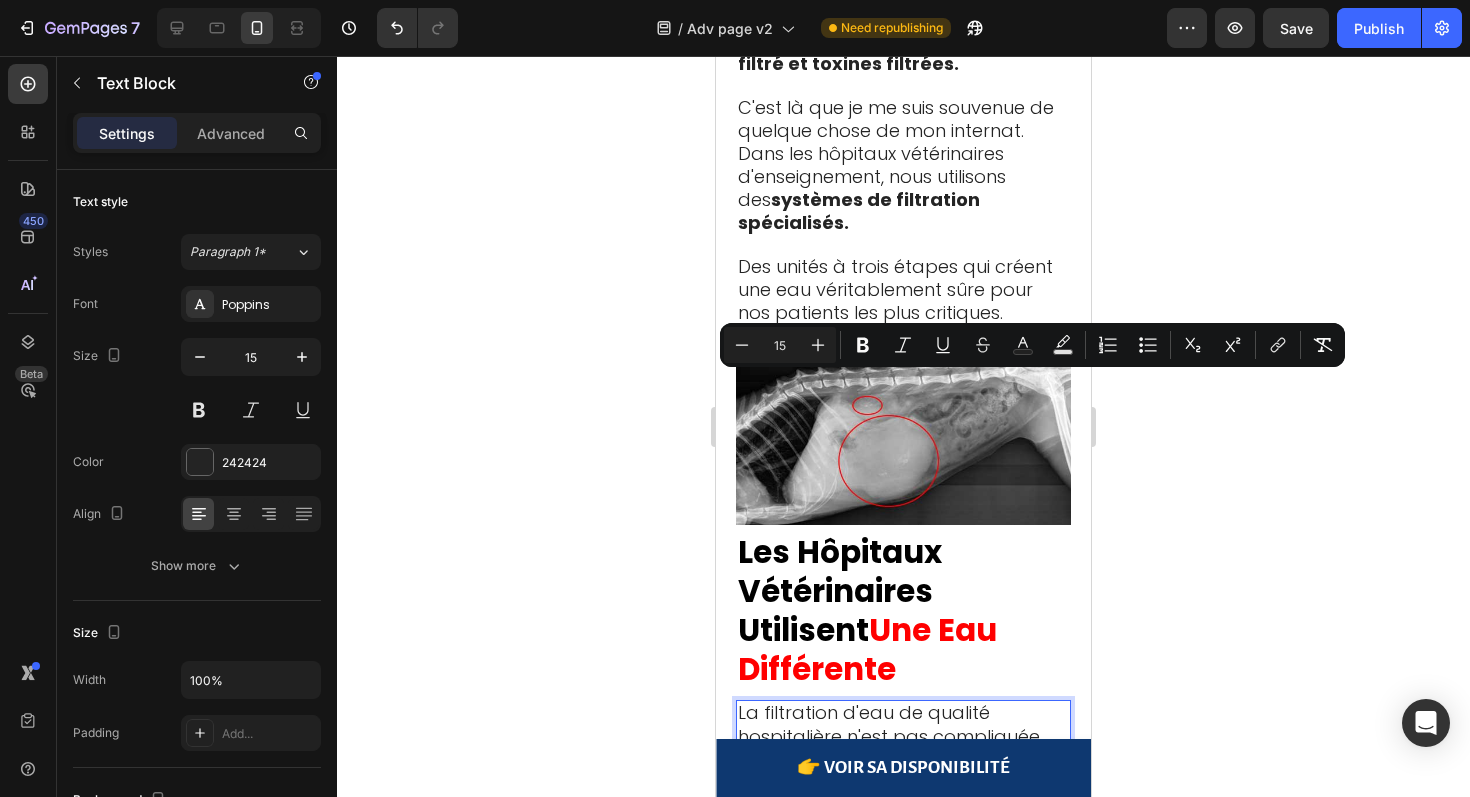 click at bounding box center [903, 993] 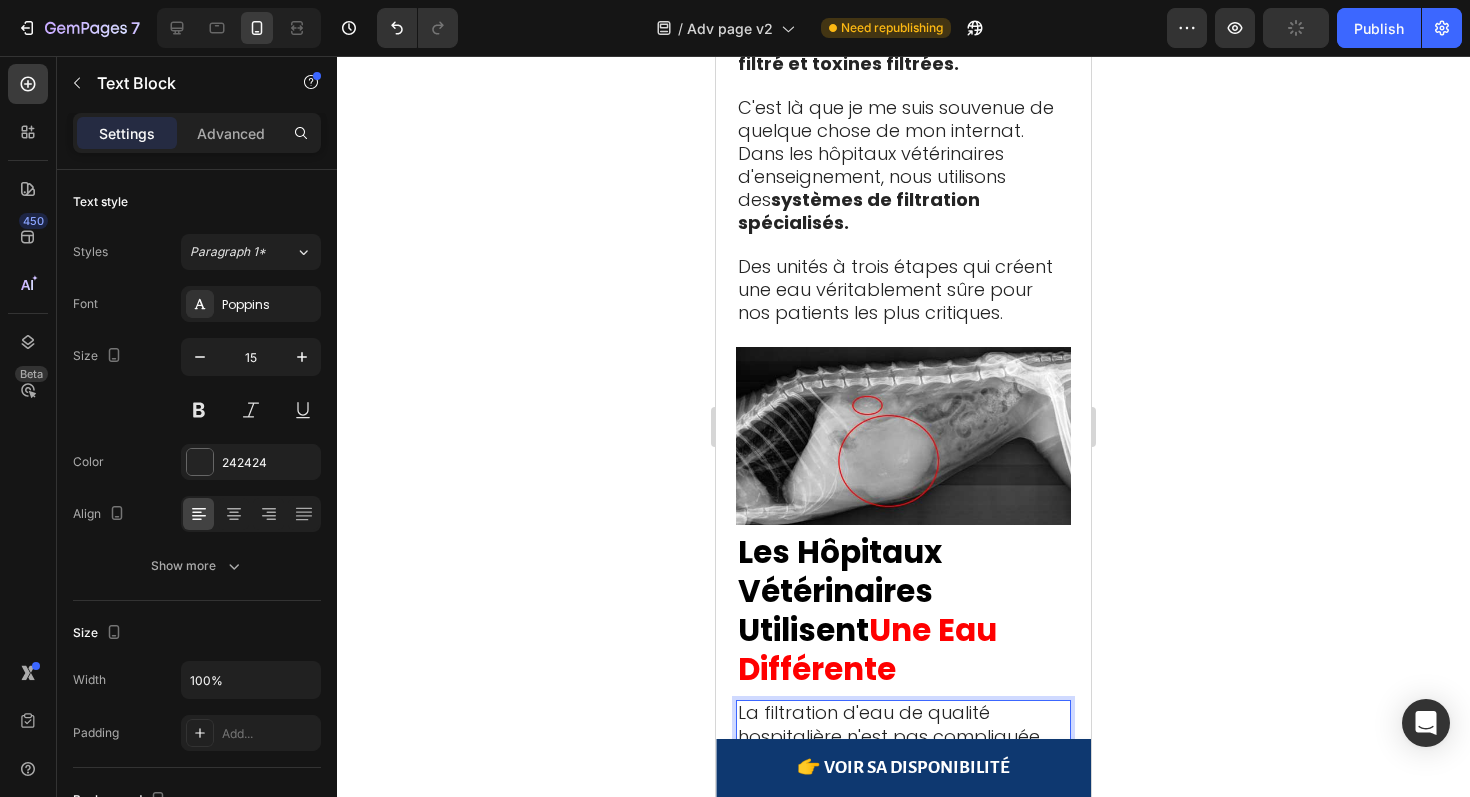 drag, startPoint x: 840, startPoint y: 391, endPoint x: 1061, endPoint y: 388, distance: 221.02036 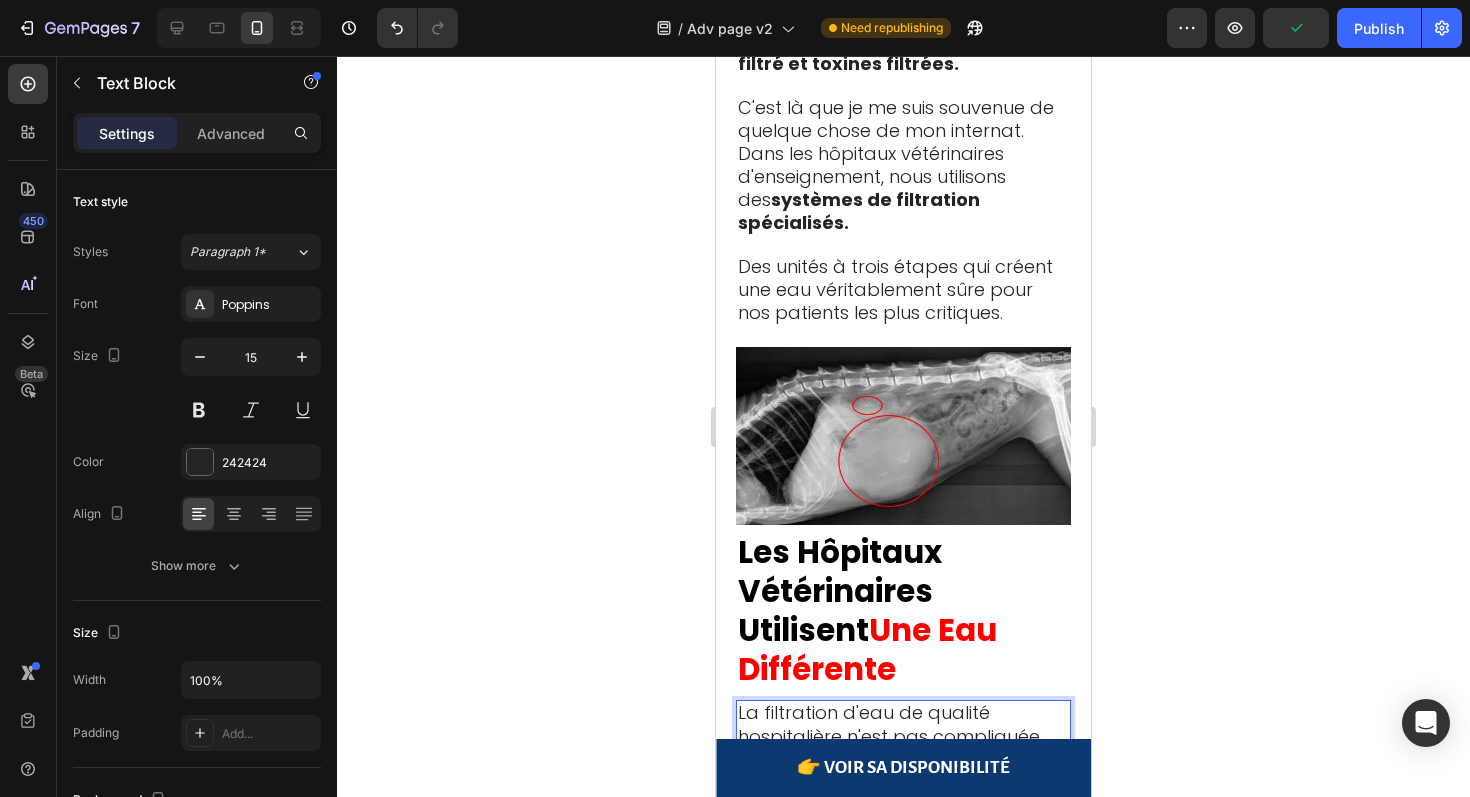 click 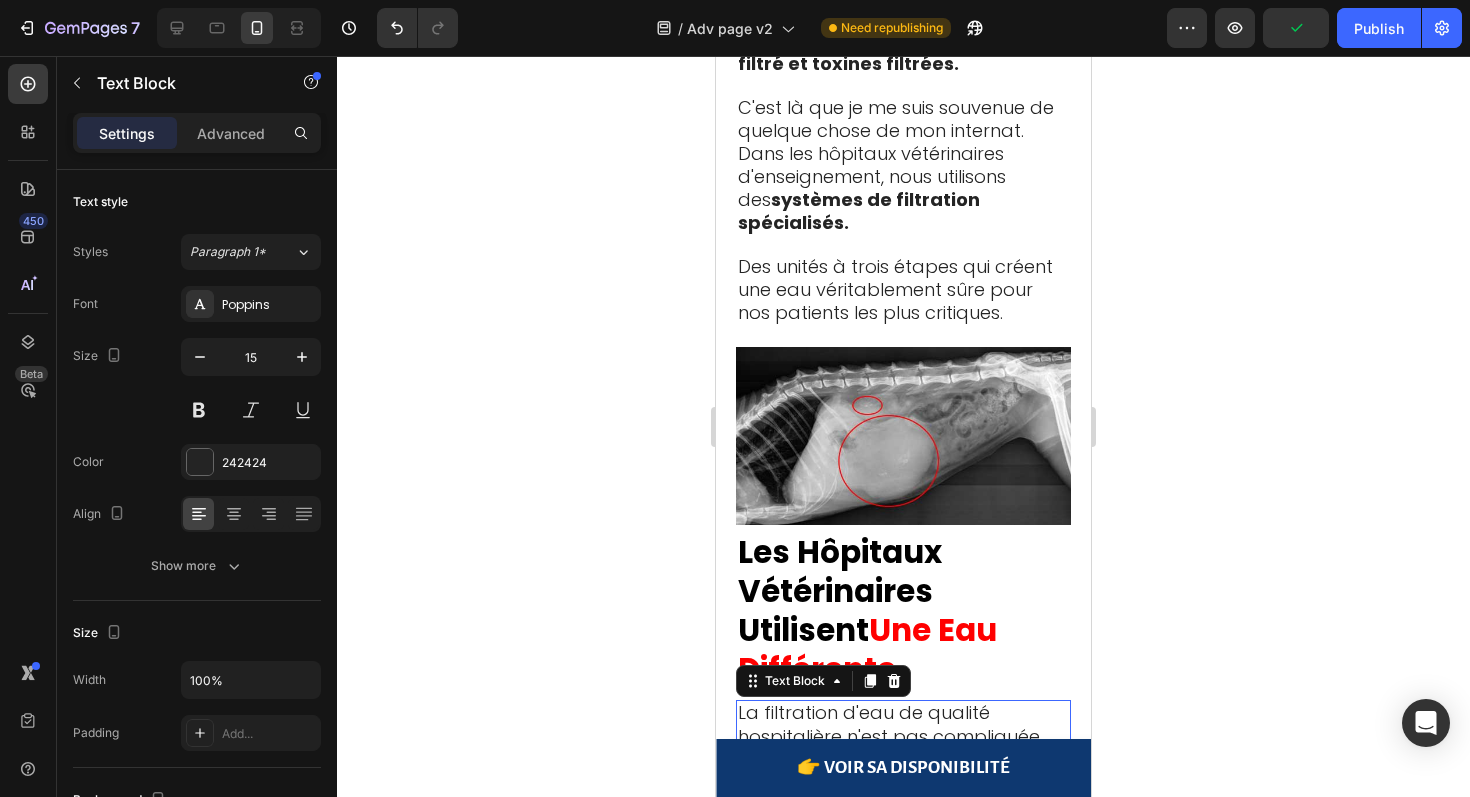 click on "Trois étapes distinctes travaillant ensemble :  filtration mécanique  qui capture les particules physiques,  charbon actif  qui se lie aux produits chimiques, résine échangeuse d'ions qui enlève métaux dissous et minéraux." at bounding box center [898, 899] 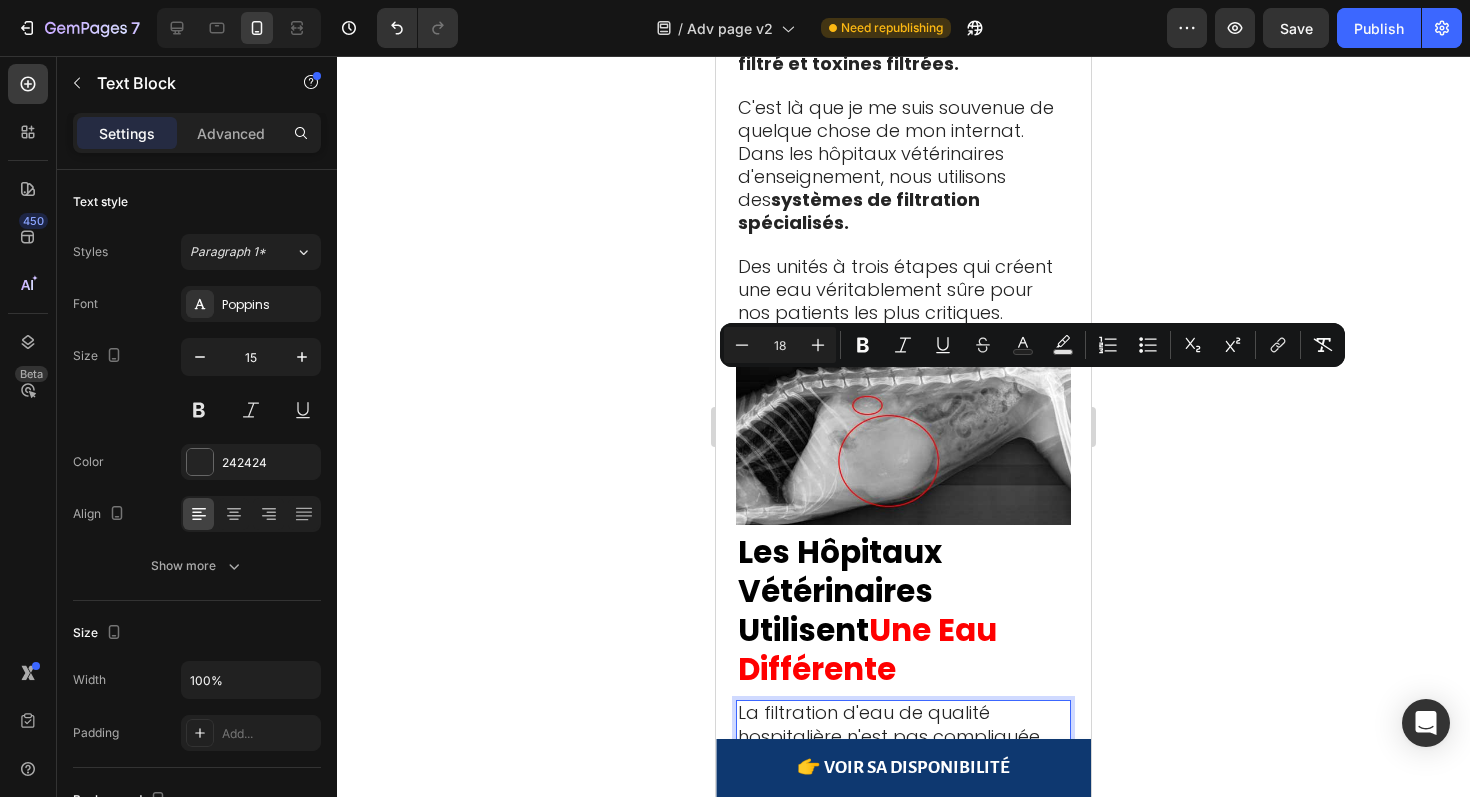 click on "Trois étapes distinctes travaillant ensemble :  filtration mécanique  qui capture les particules physiques,  charbon actif  qui se lie aux produits chimiques, résine échangeuse d'ions qui enlève métaux dissous et minéraux." at bounding box center (898, 899) 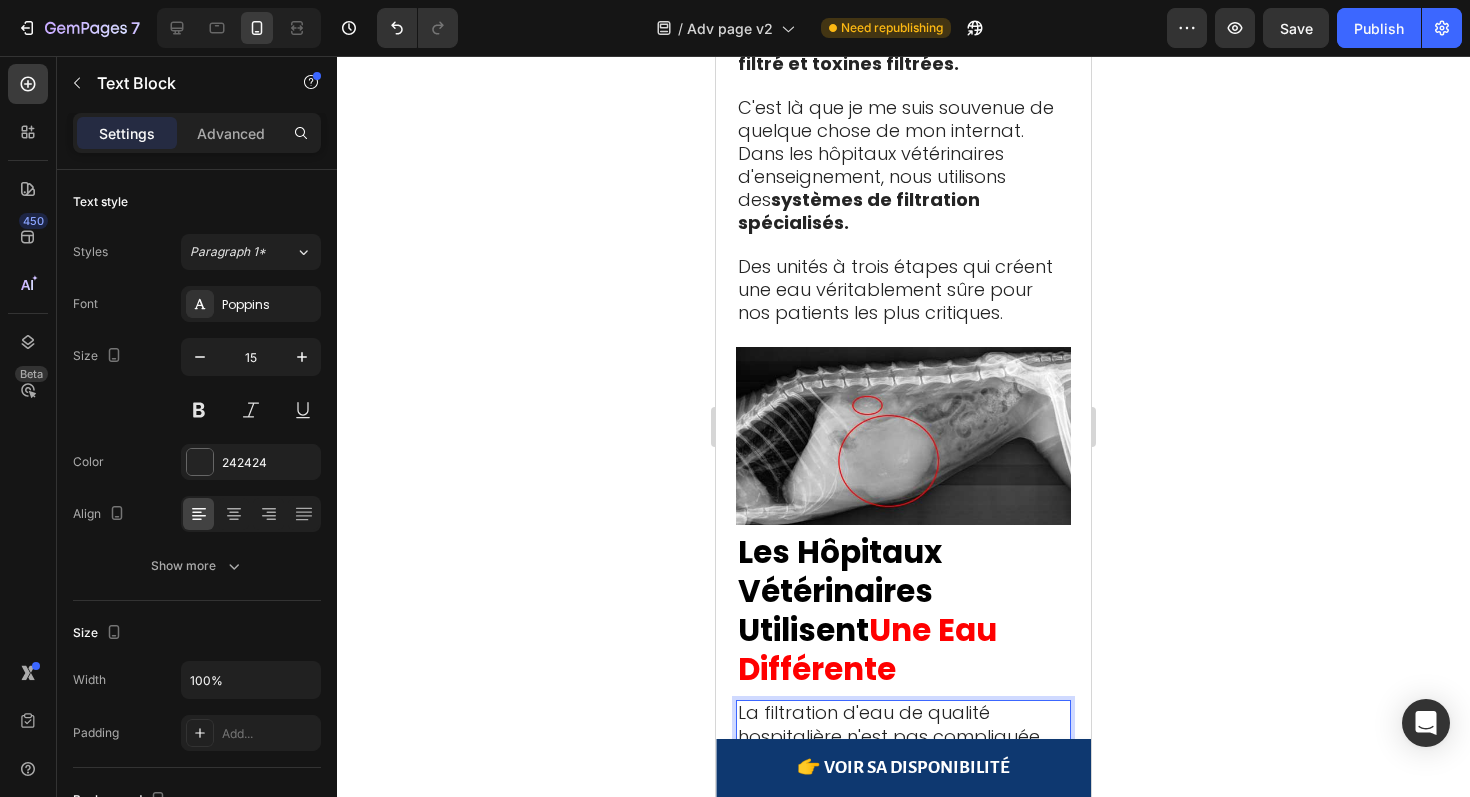 drag, startPoint x: 842, startPoint y: 387, endPoint x: 962, endPoint y: 383, distance: 120.06665 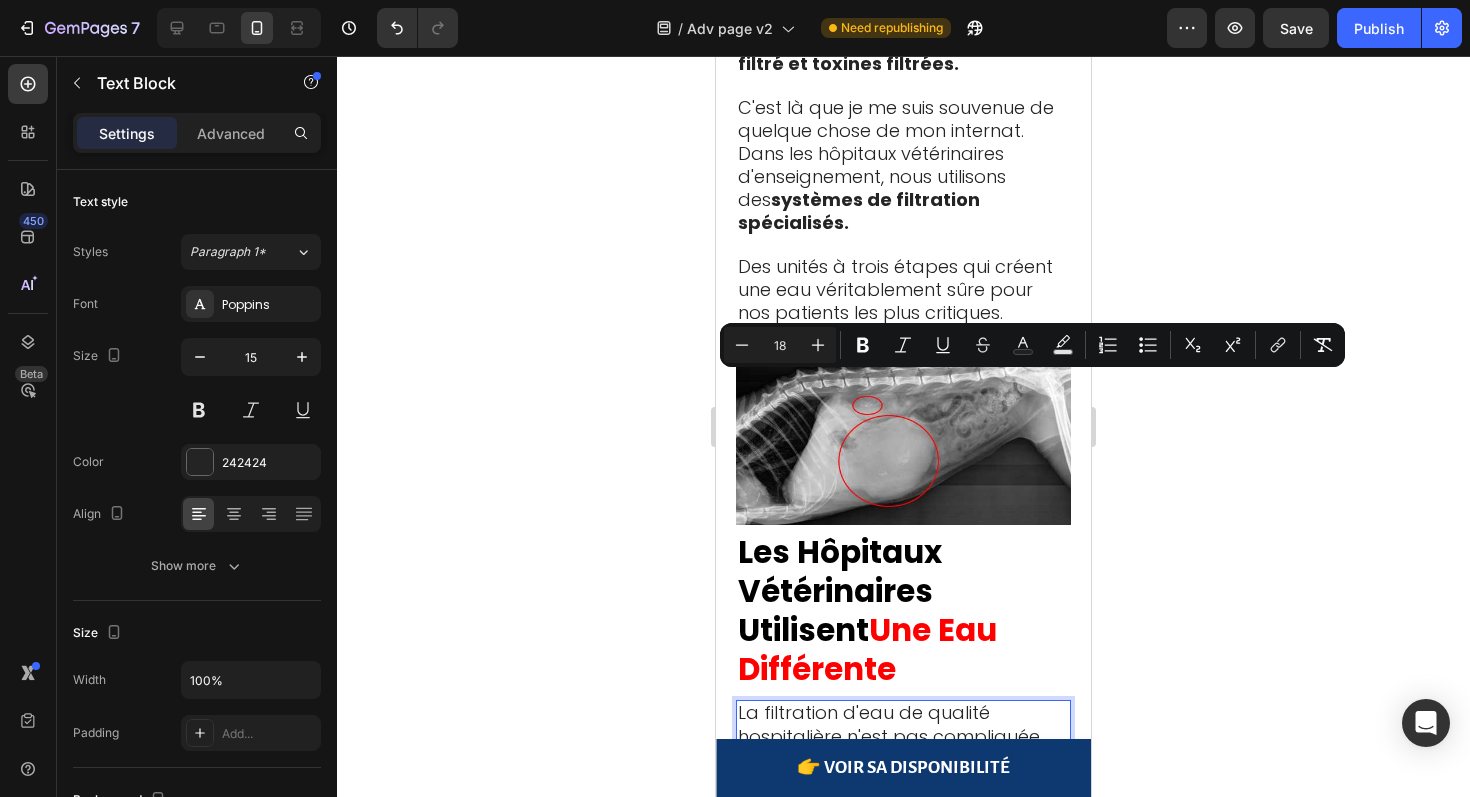 click on "Trois étapes distinctes travaillant ensemble :  filtration mécanique  qui capture les particules physiques,  charbon actif  qui se lie aux produits chimiques, résine échangeuse d'ions qui enlève métaux dissous et minéraux." at bounding box center (898, 899) 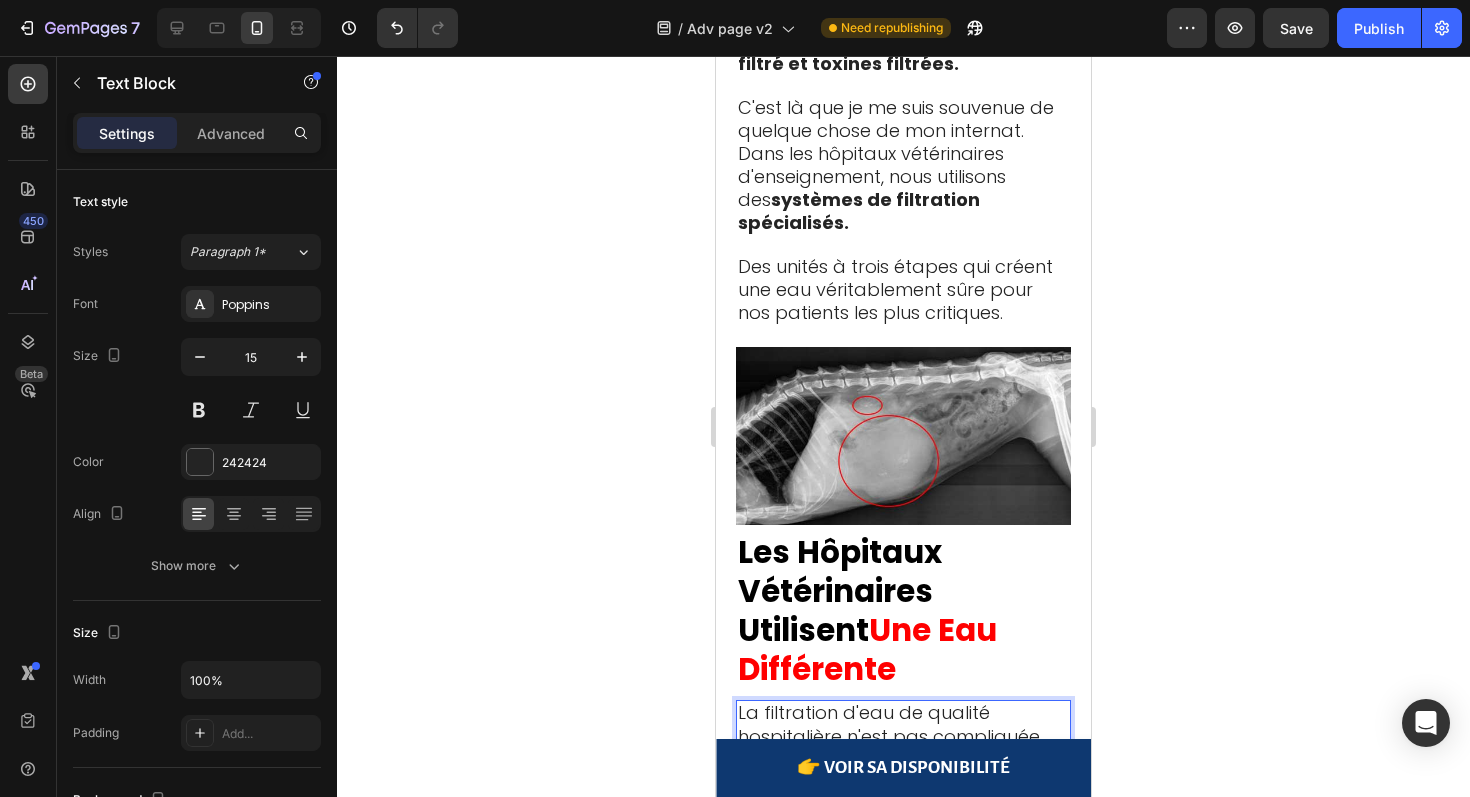 drag, startPoint x: 840, startPoint y: 391, endPoint x: 1062, endPoint y: 386, distance: 222.0563 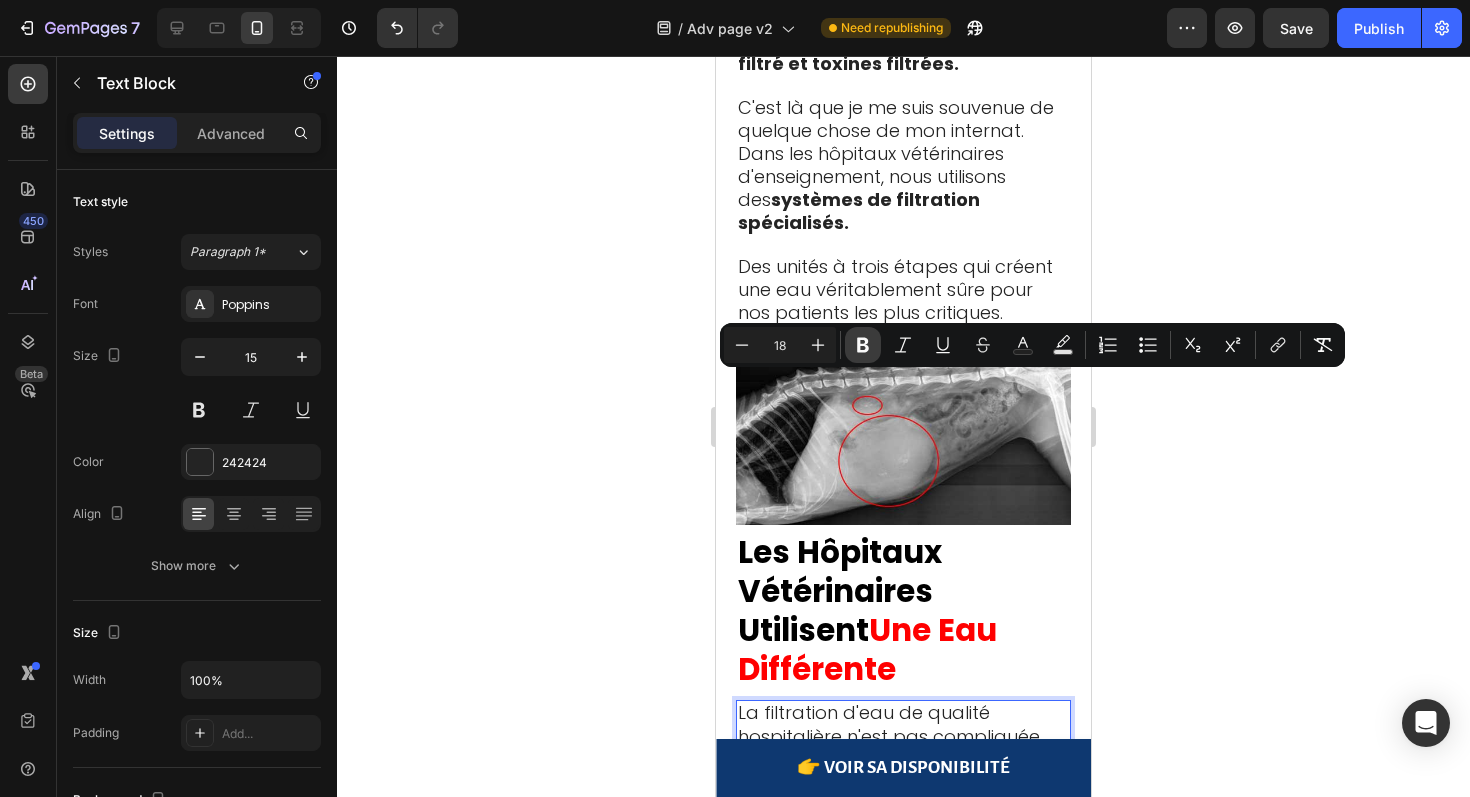 click 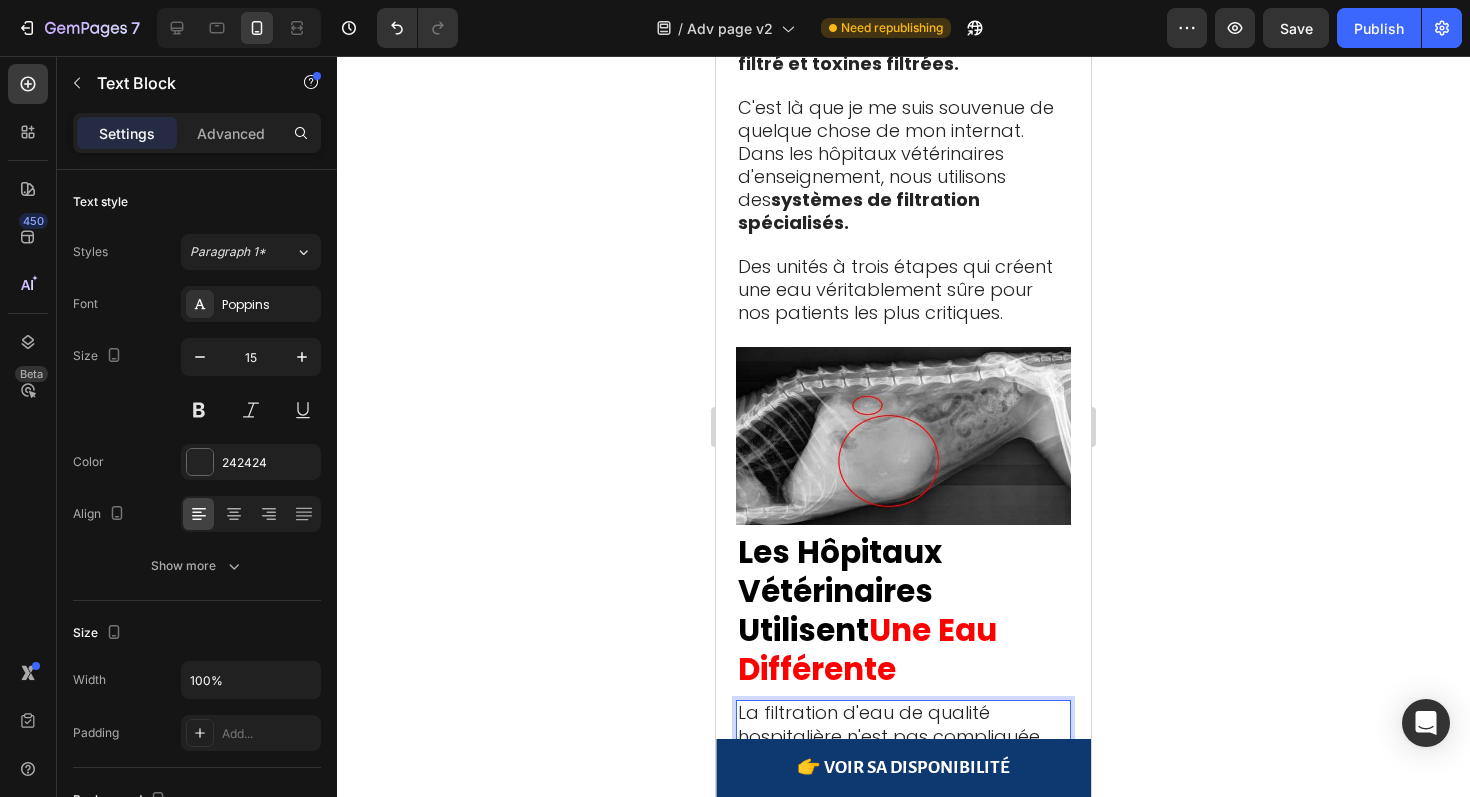 click at bounding box center (903, 993) 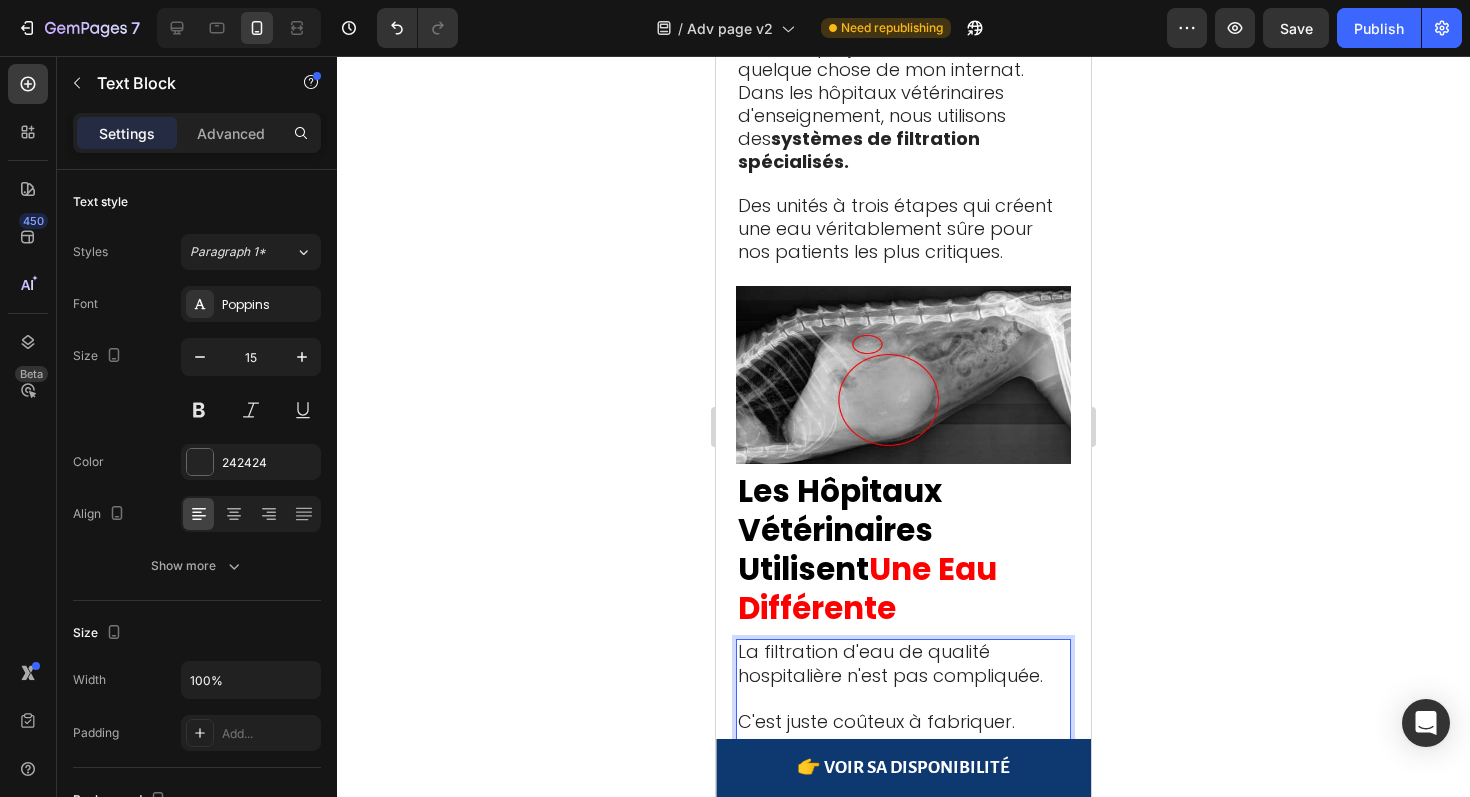 scroll, scrollTop: 7017, scrollLeft: 0, axis: vertical 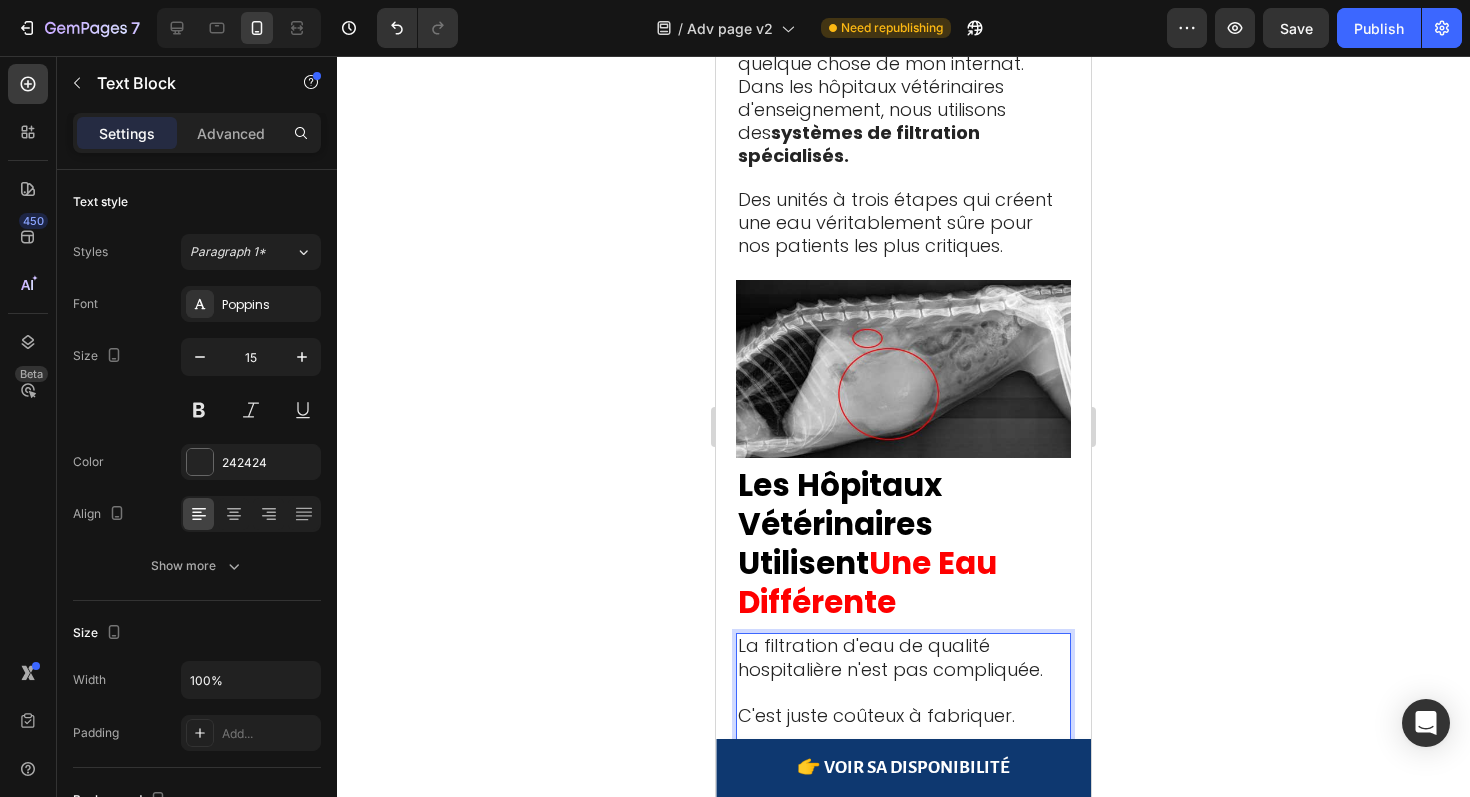 drag, startPoint x: 1007, startPoint y: 557, endPoint x: 947, endPoint y: 526, distance: 67.53518 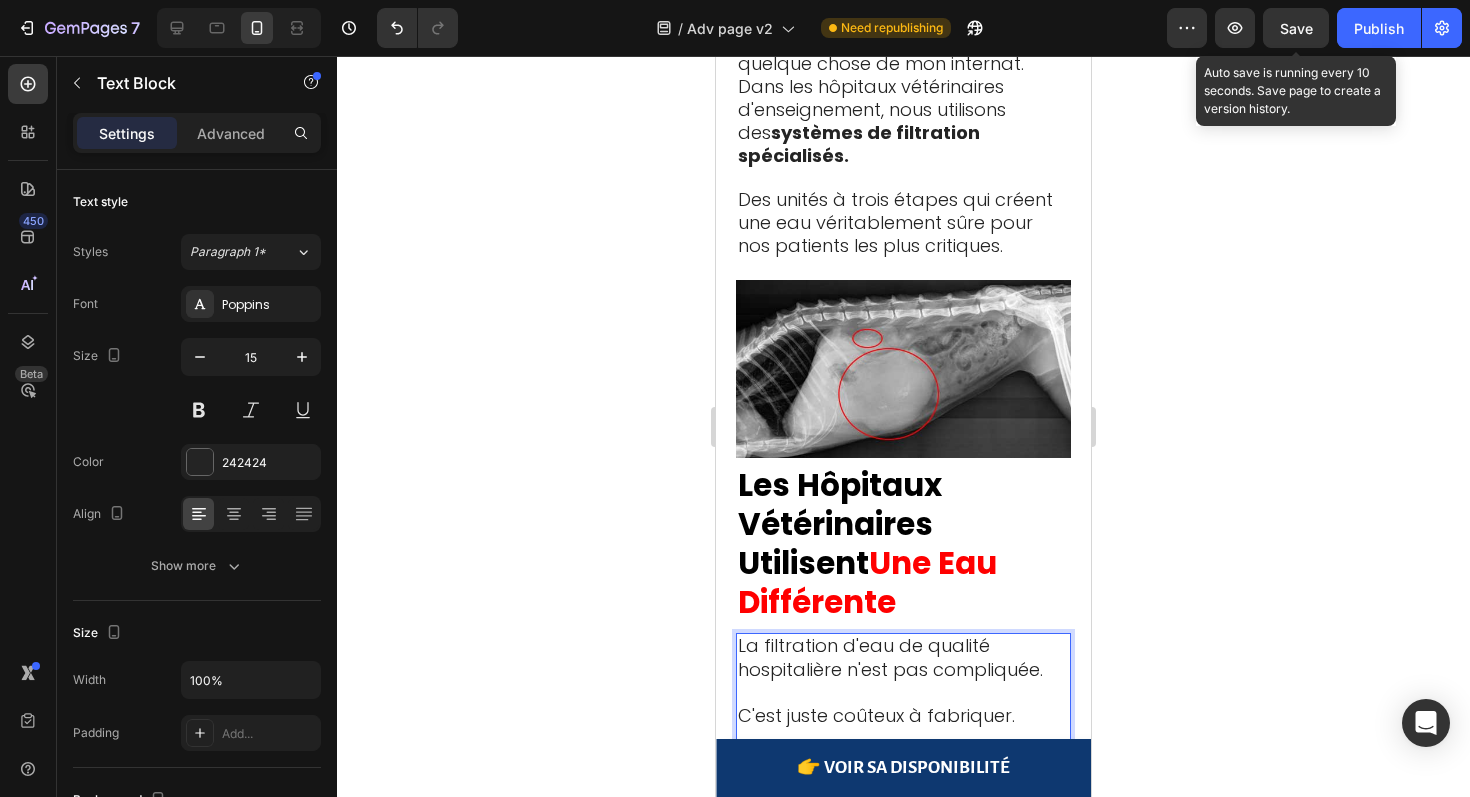 click on "Save" at bounding box center [1296, 28] 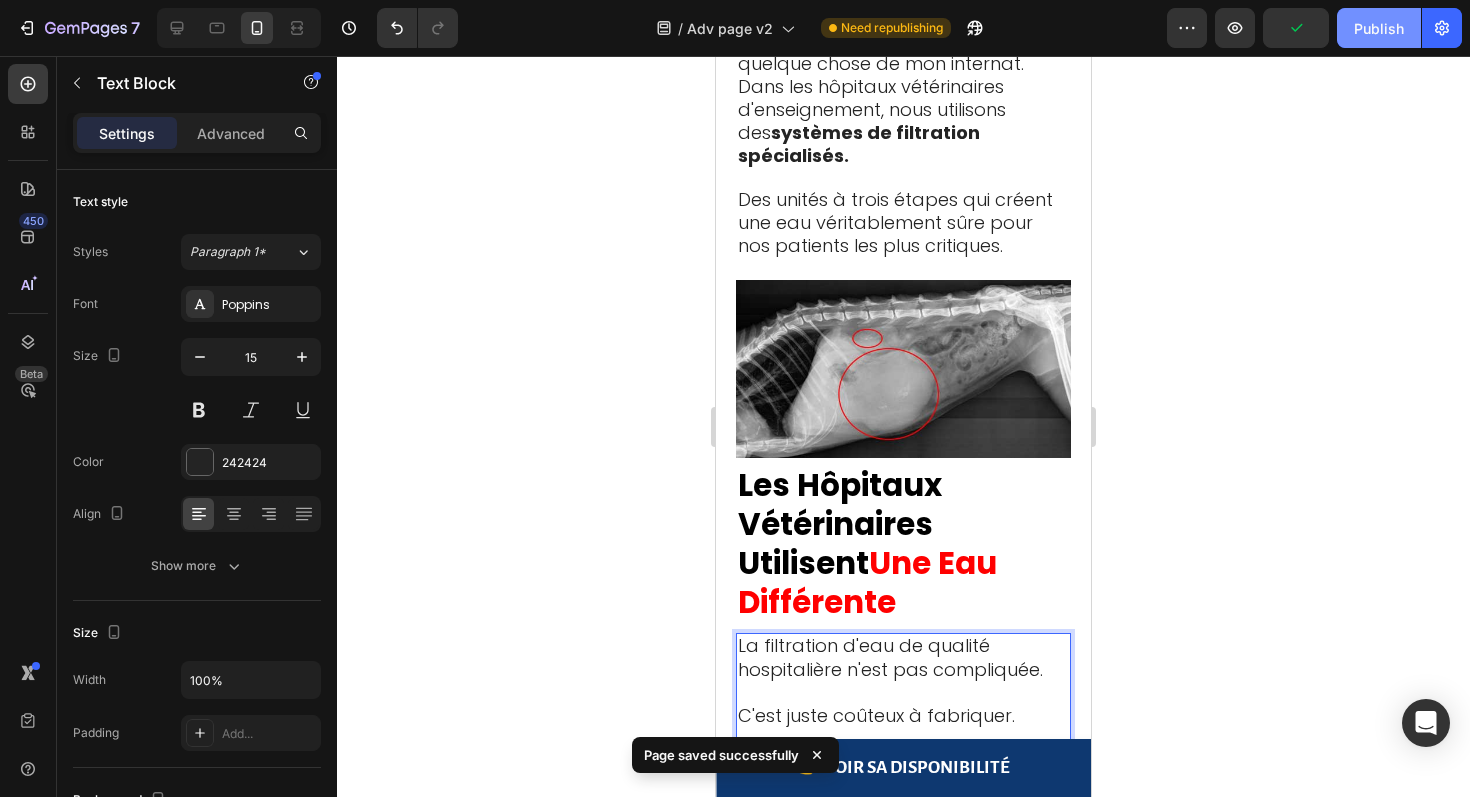 click on "Publish" 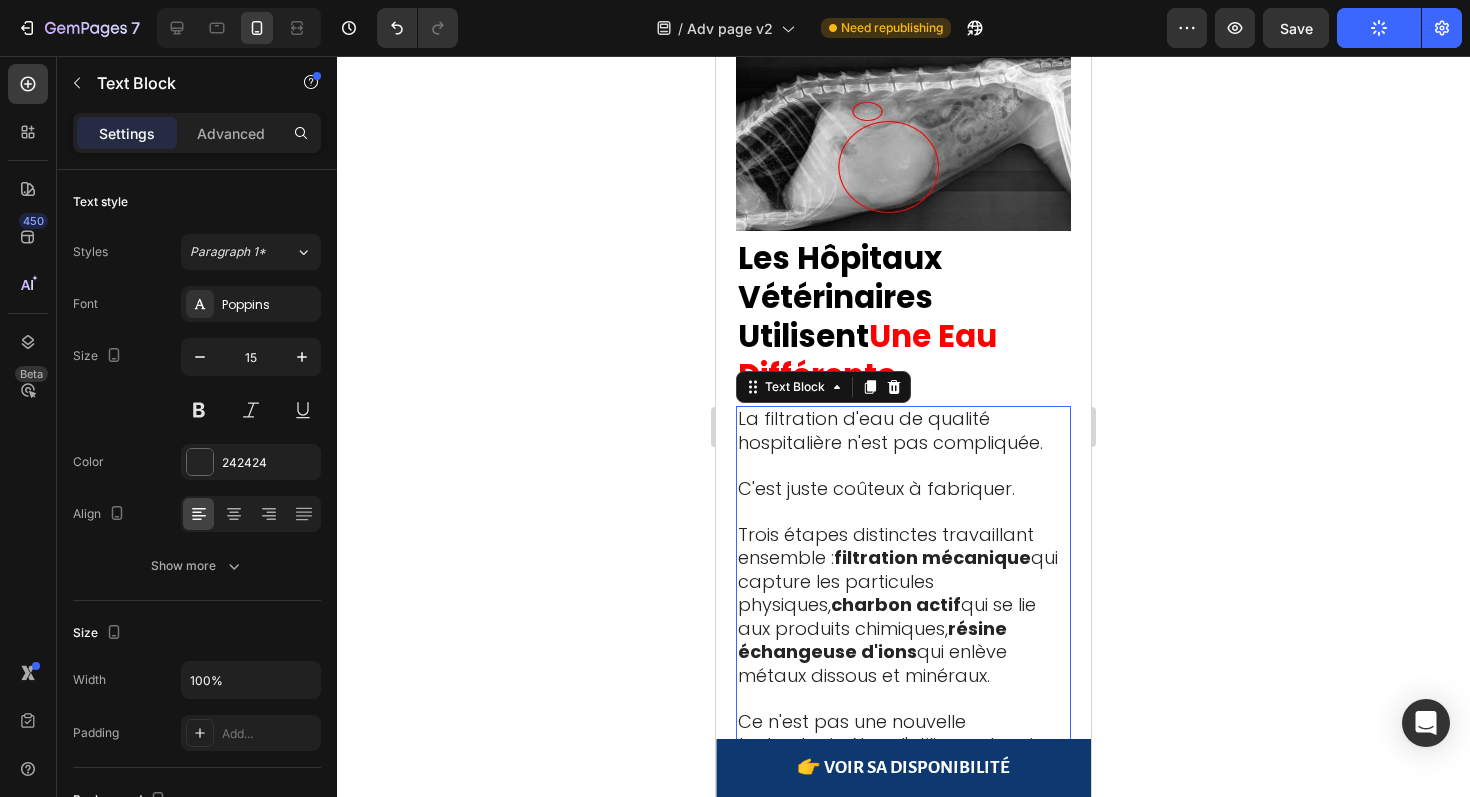 scroll, scrollTop: 7267, scrollLeft: 0, axis: vertical 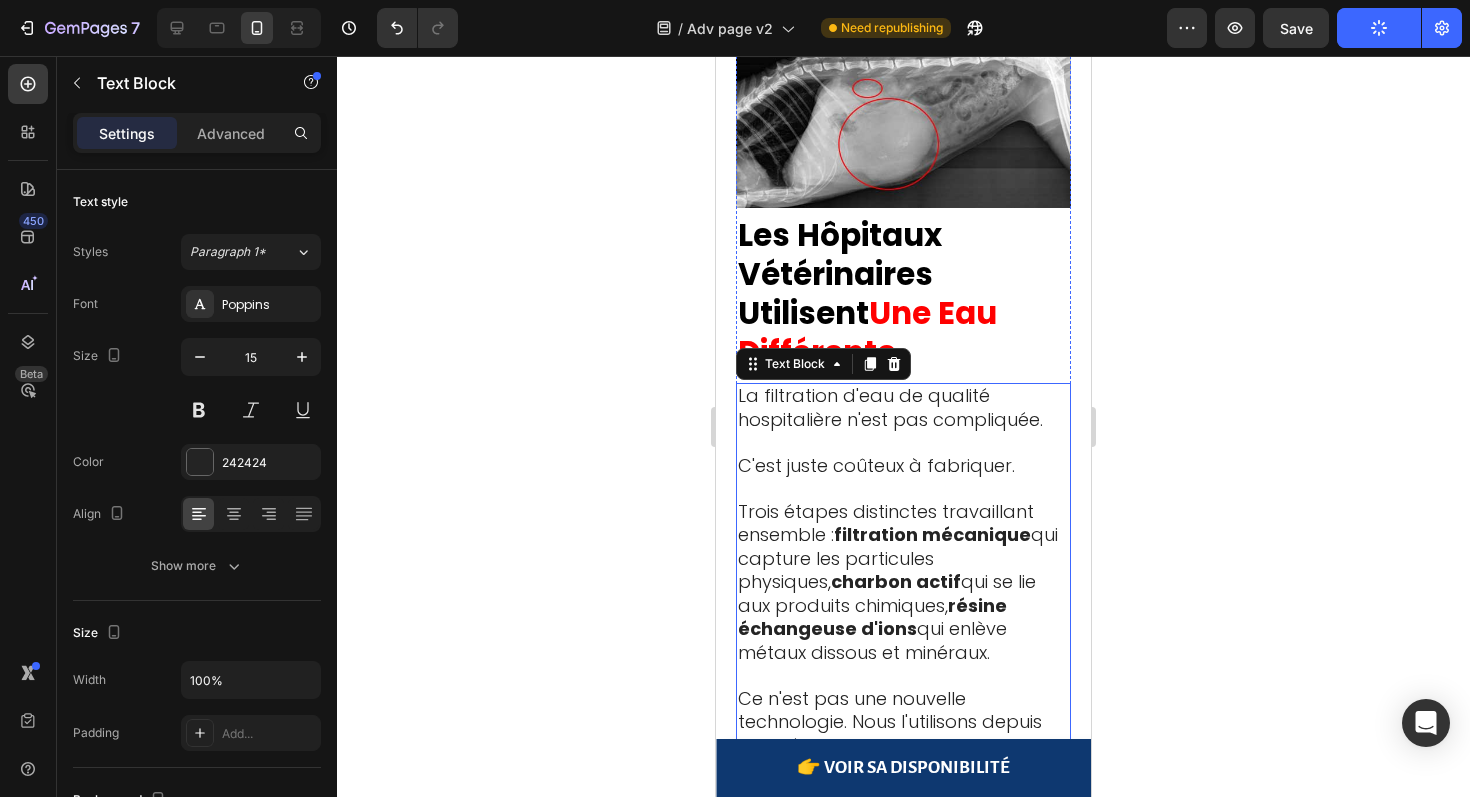 click on "La Seule Fontaine Qui Utilise La Technologie Hospitalière" at bounding box center [903, 1007] 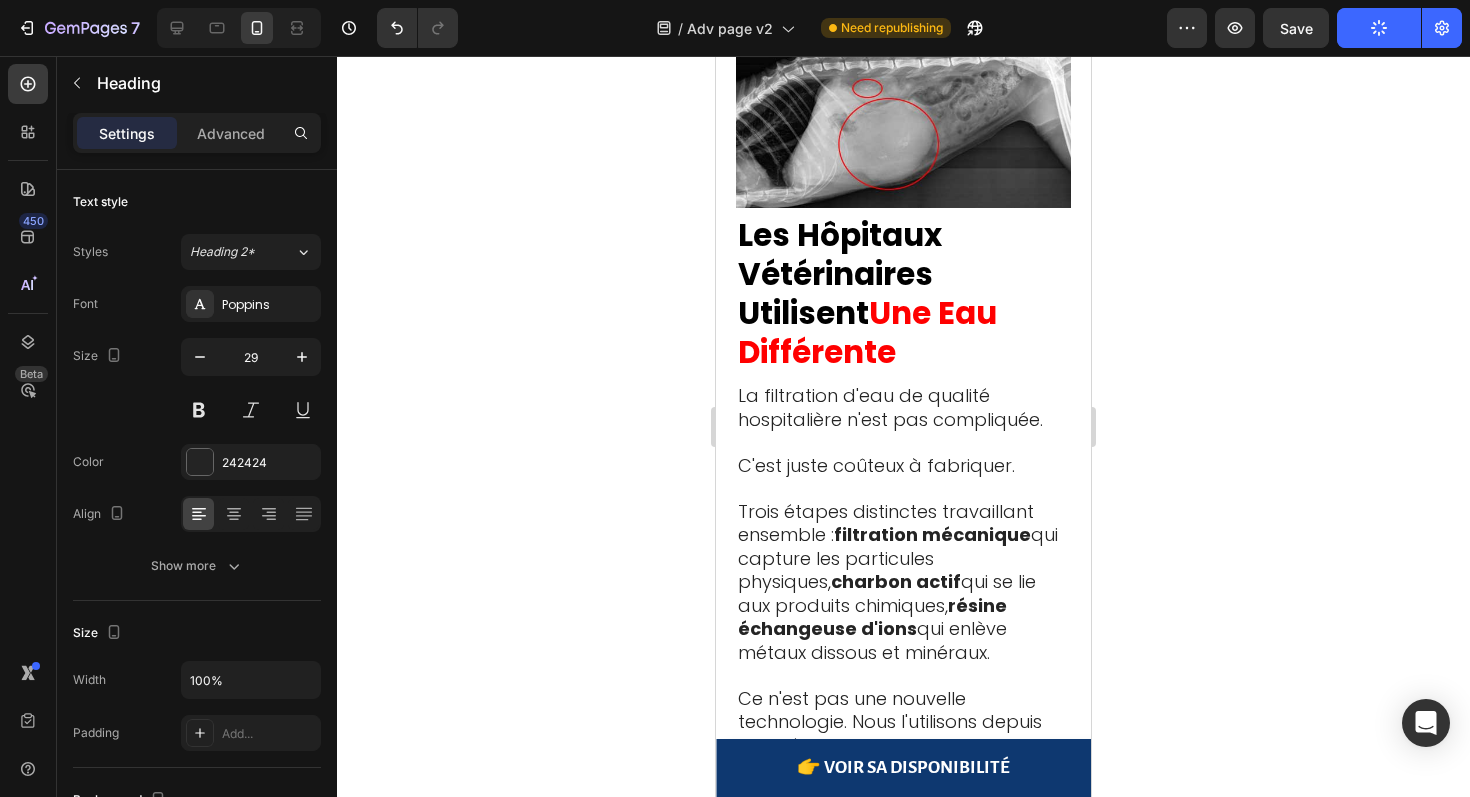 click on "La Seule Fontaine Qui Utilise La Technologie Hospitalière" at bounding box center [903, 1007] 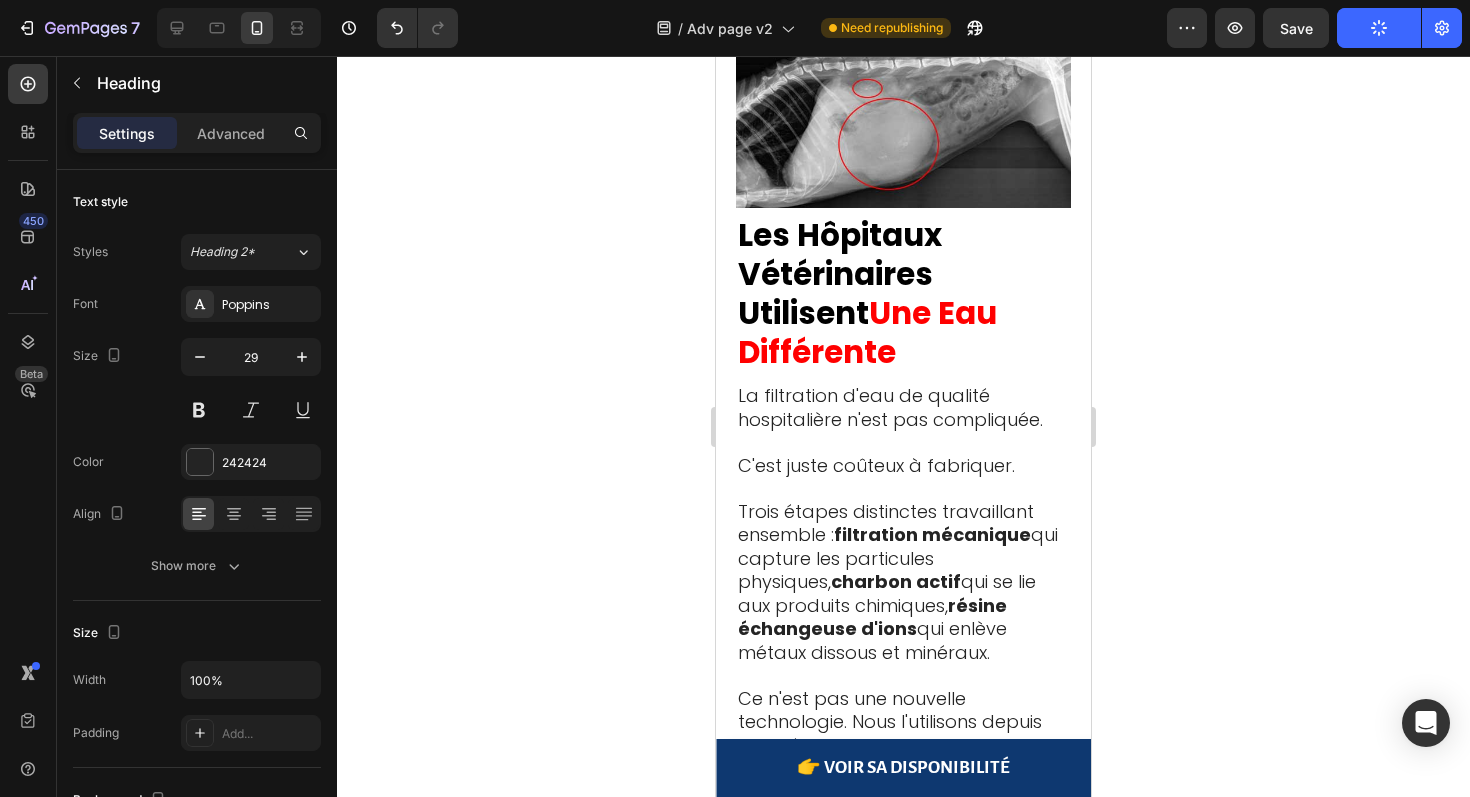 drag, startPoint x: 950, startPoint y: 519, endPoint x: 742, endPoint y: 482, distance: 211.26524 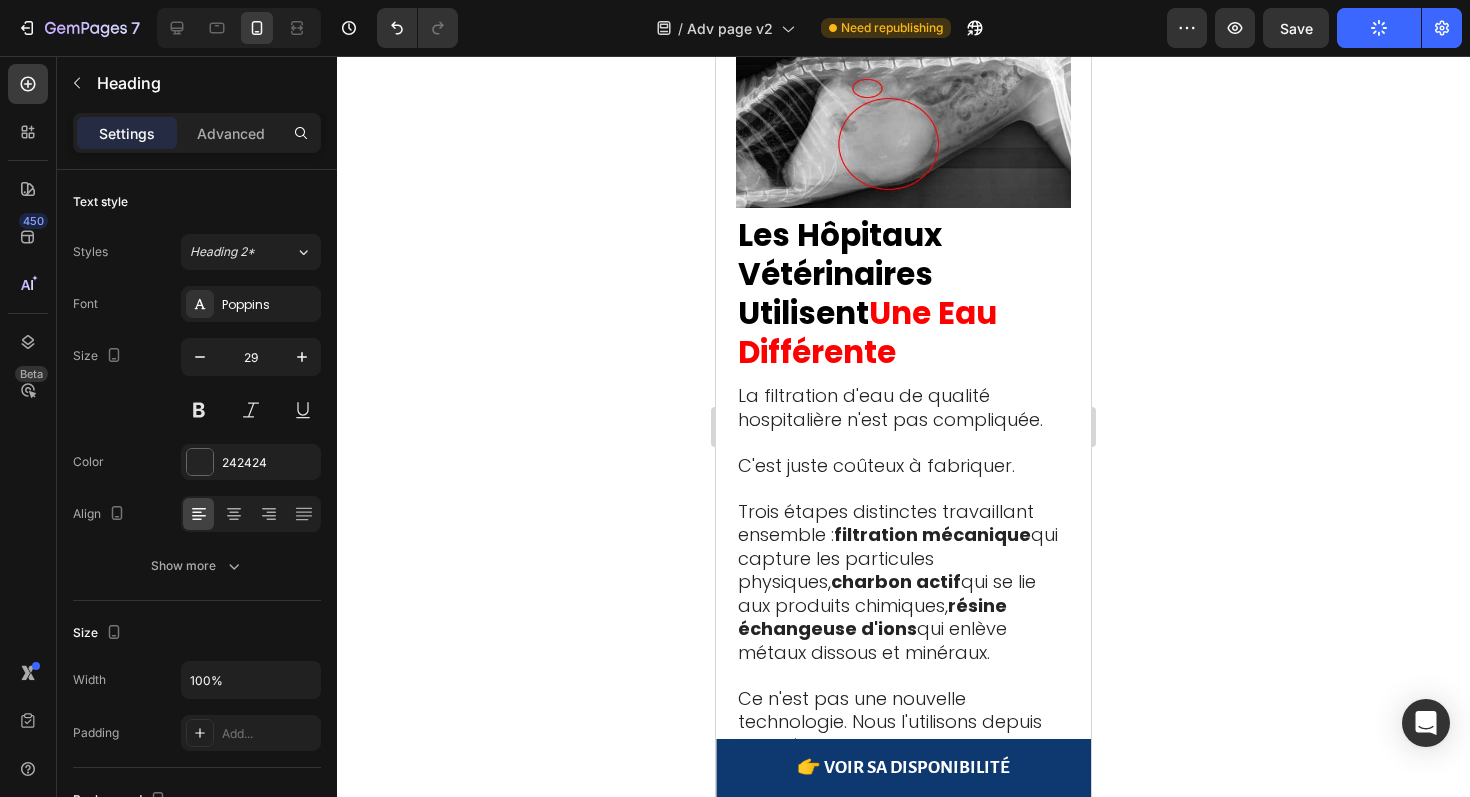 click on "La Seule Fontaine Qui Utilise La Technologie Hospitalière" at bounding box center [903, 1007] 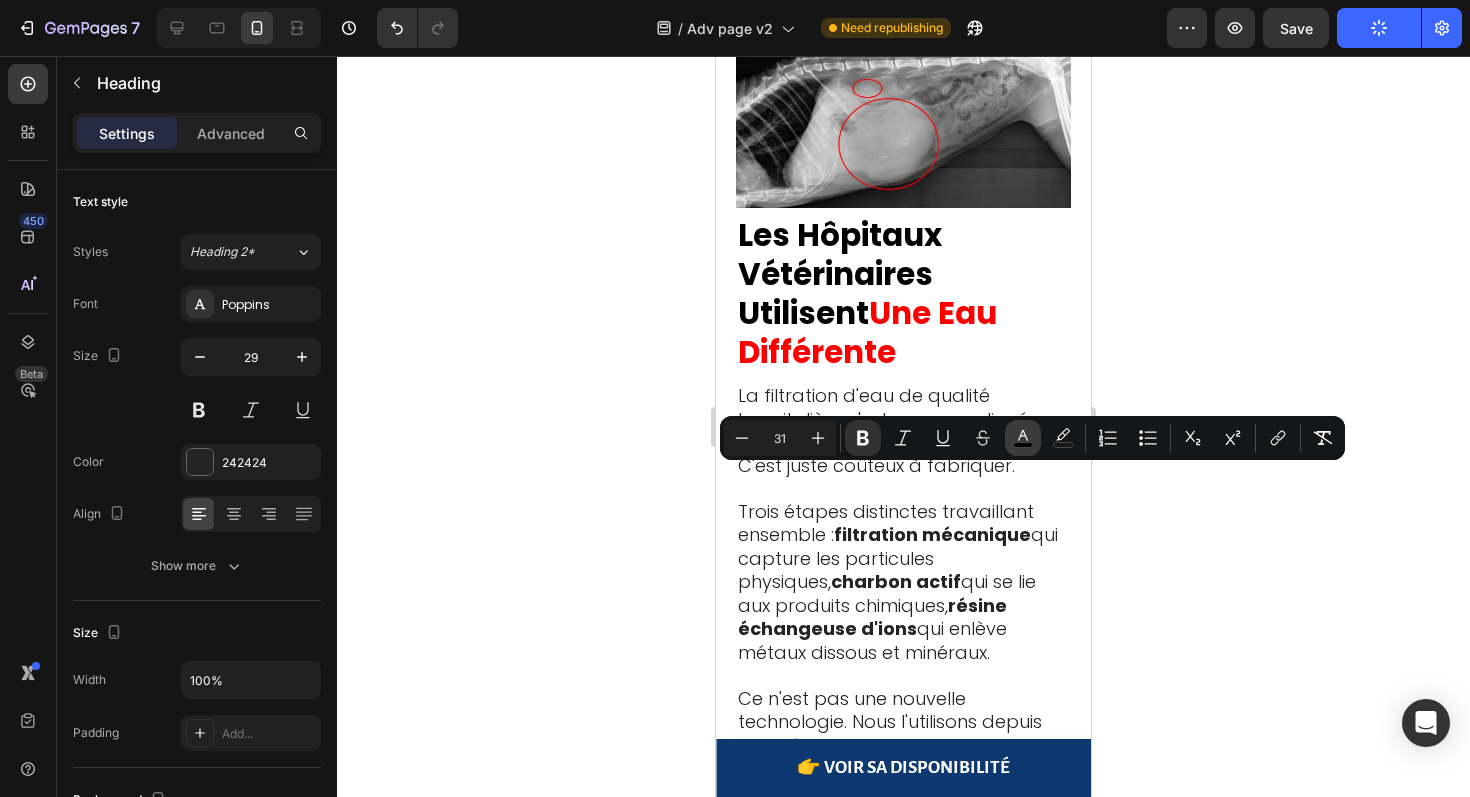 click 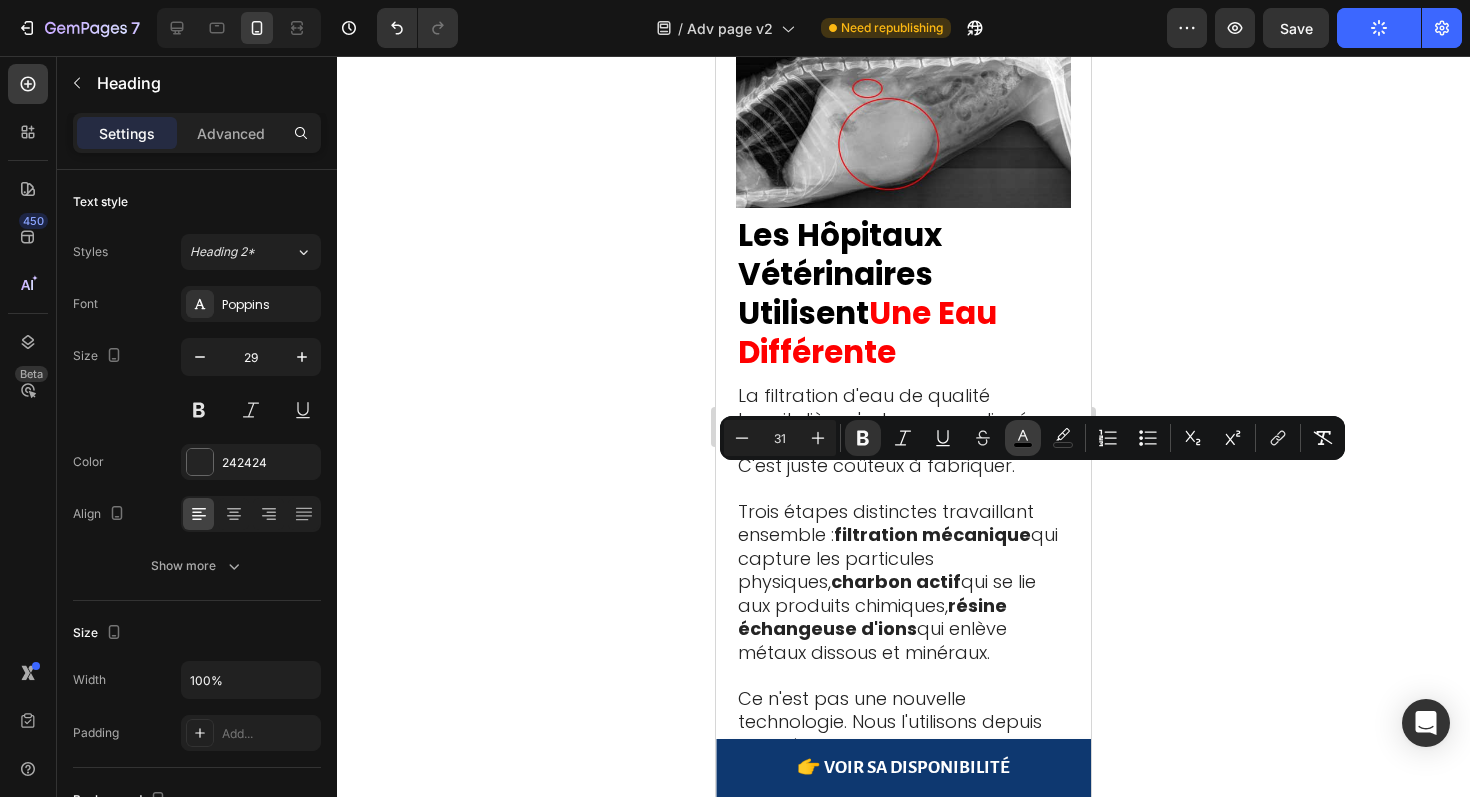 type on "000000" 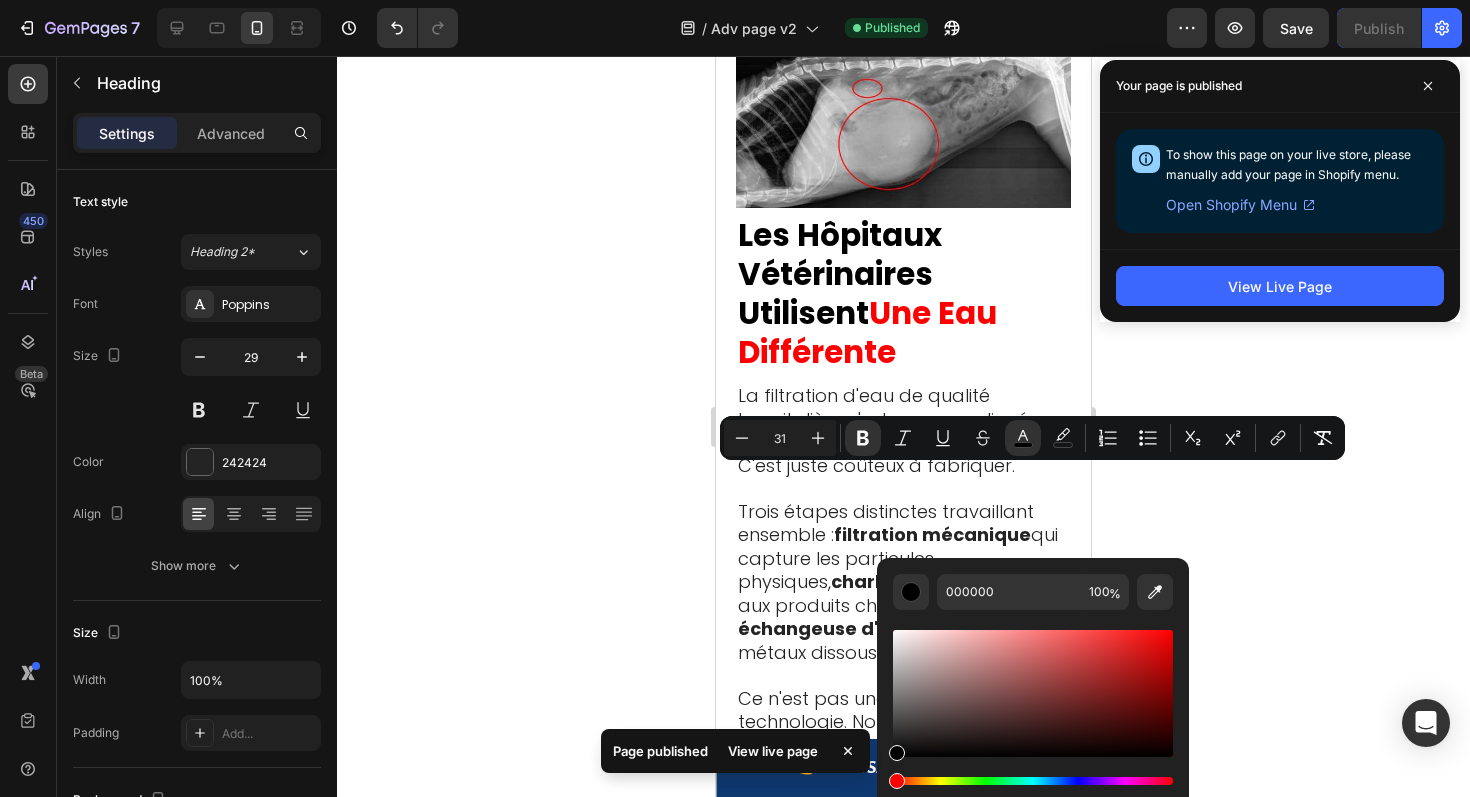click at bounding box center (1033, 781) 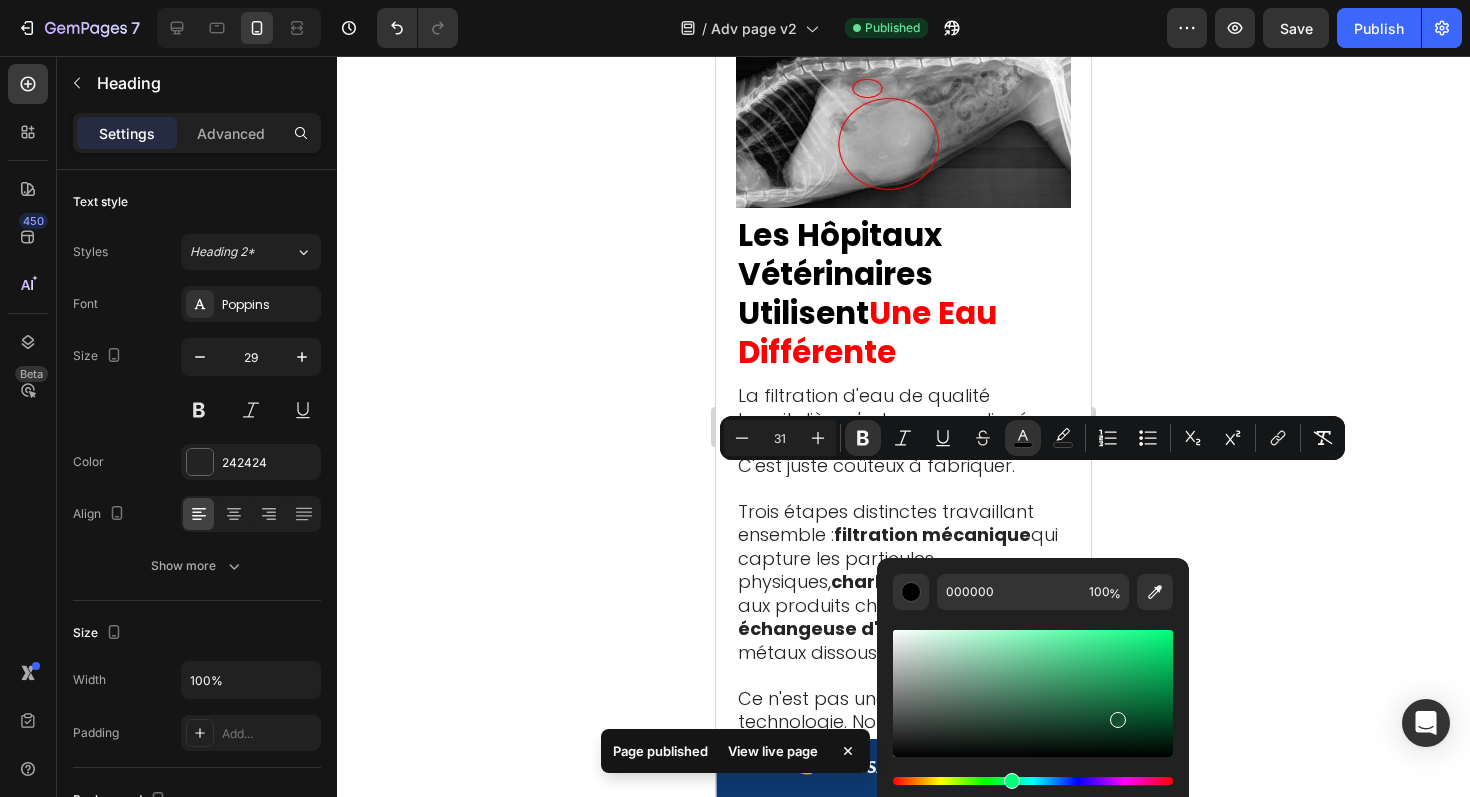 click at bounding box center [1033, 693] 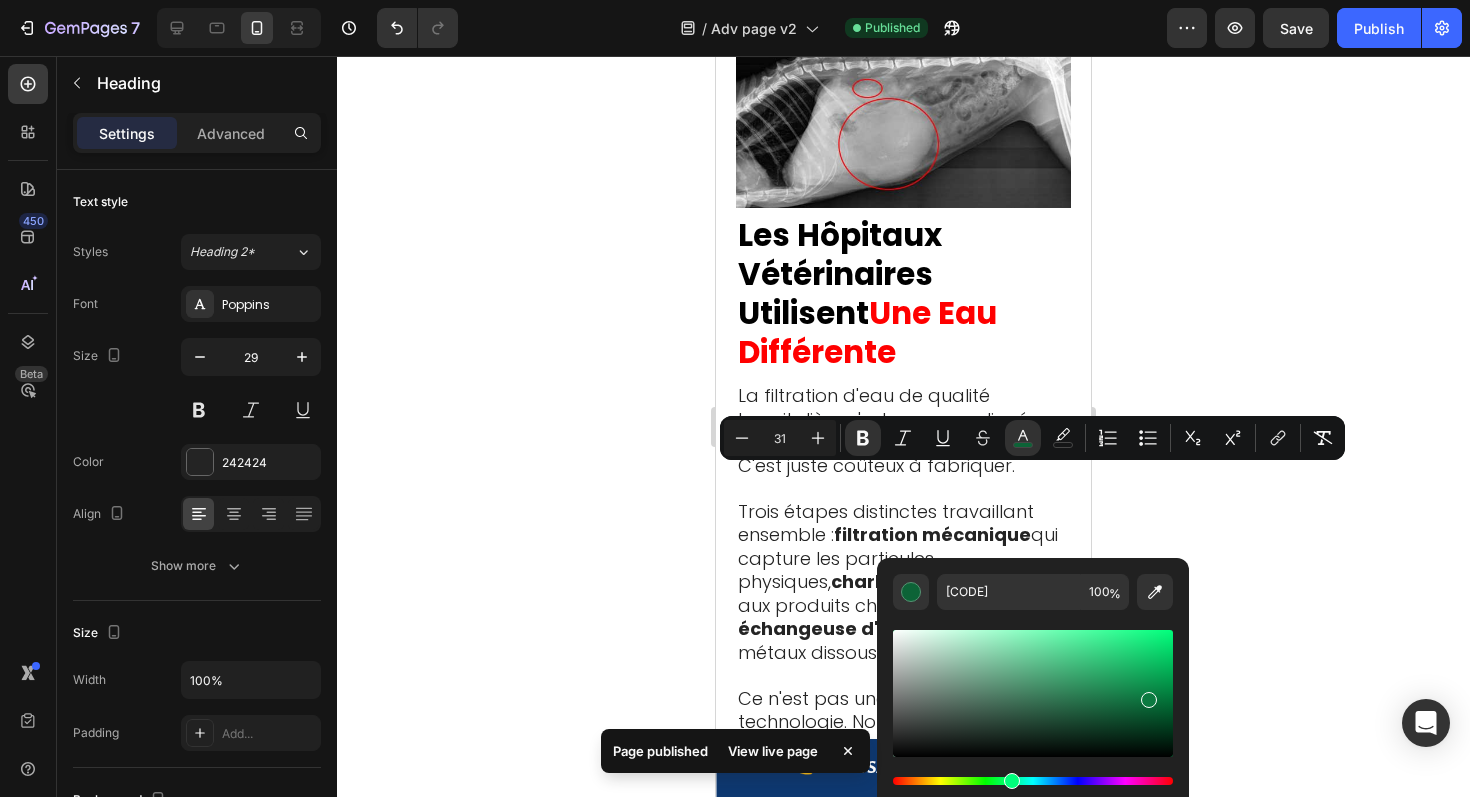 drag, startPoint x: 1135, startPoint y: 707, endPoint x: 1148, endPoint y: 692, distance: 19.849434 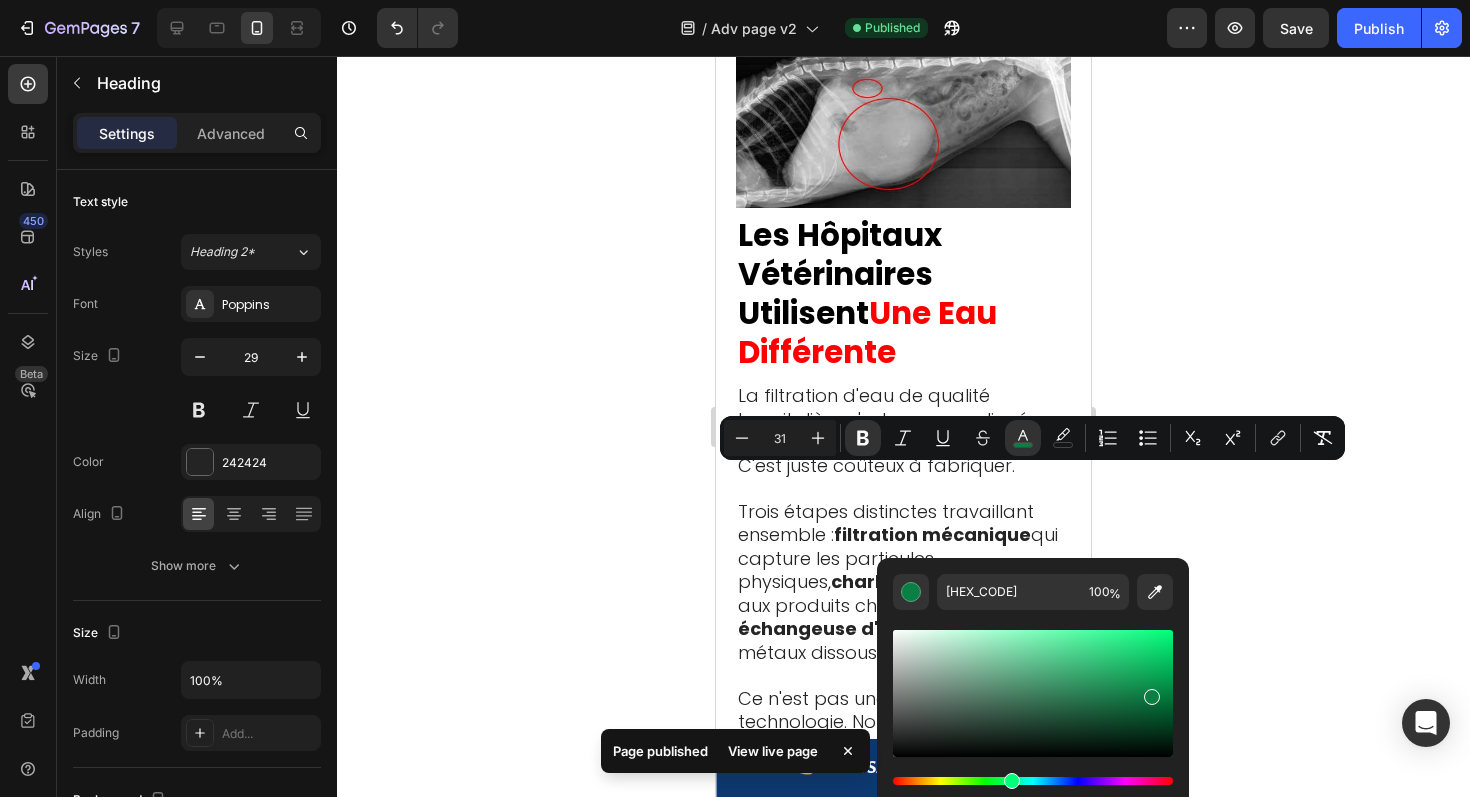 click at bounding box center (1012, 781) 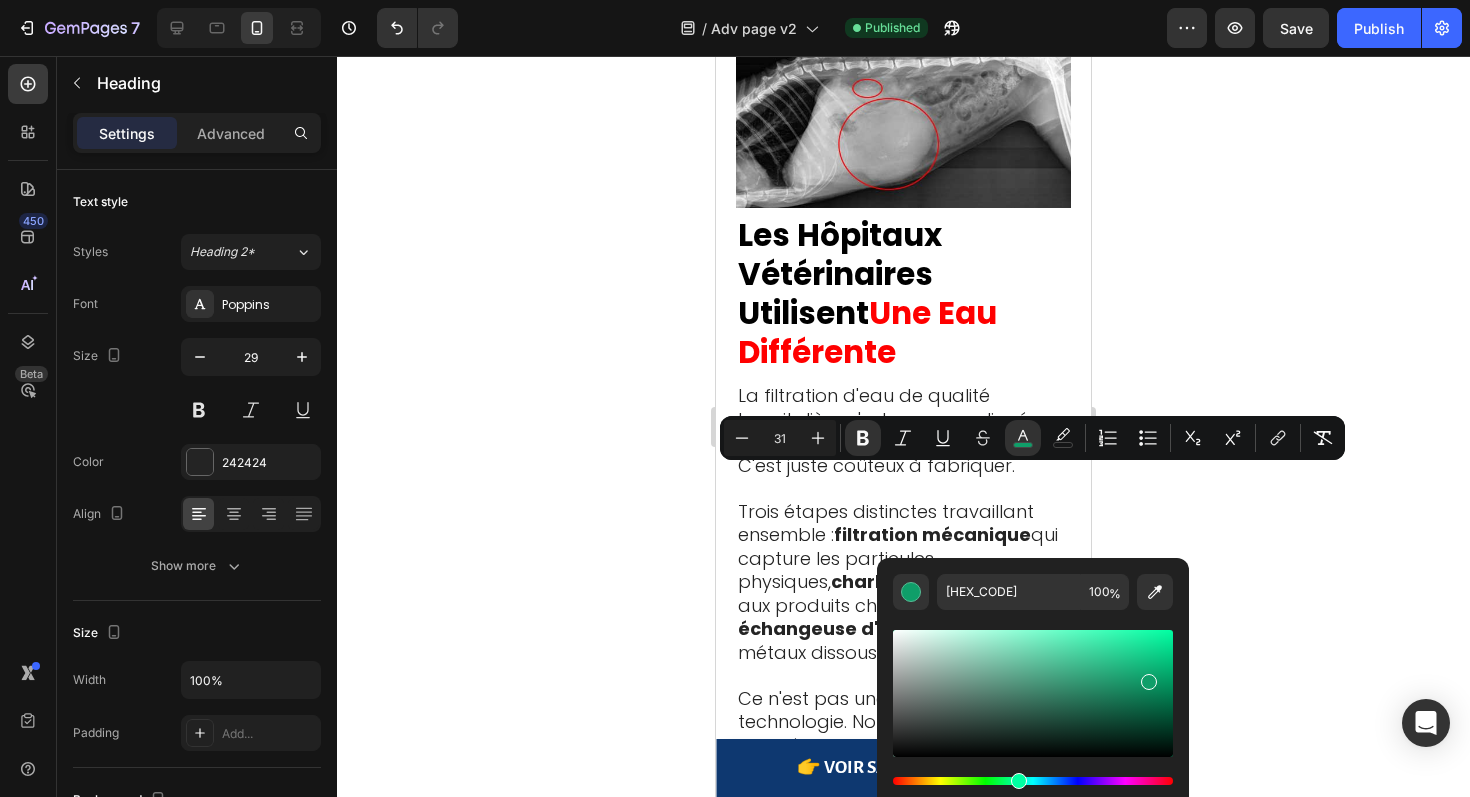 drag, startPoint x: 1145, startPoint y: 695, endPoint x: 1145, endPoint y: 674, distance: 21 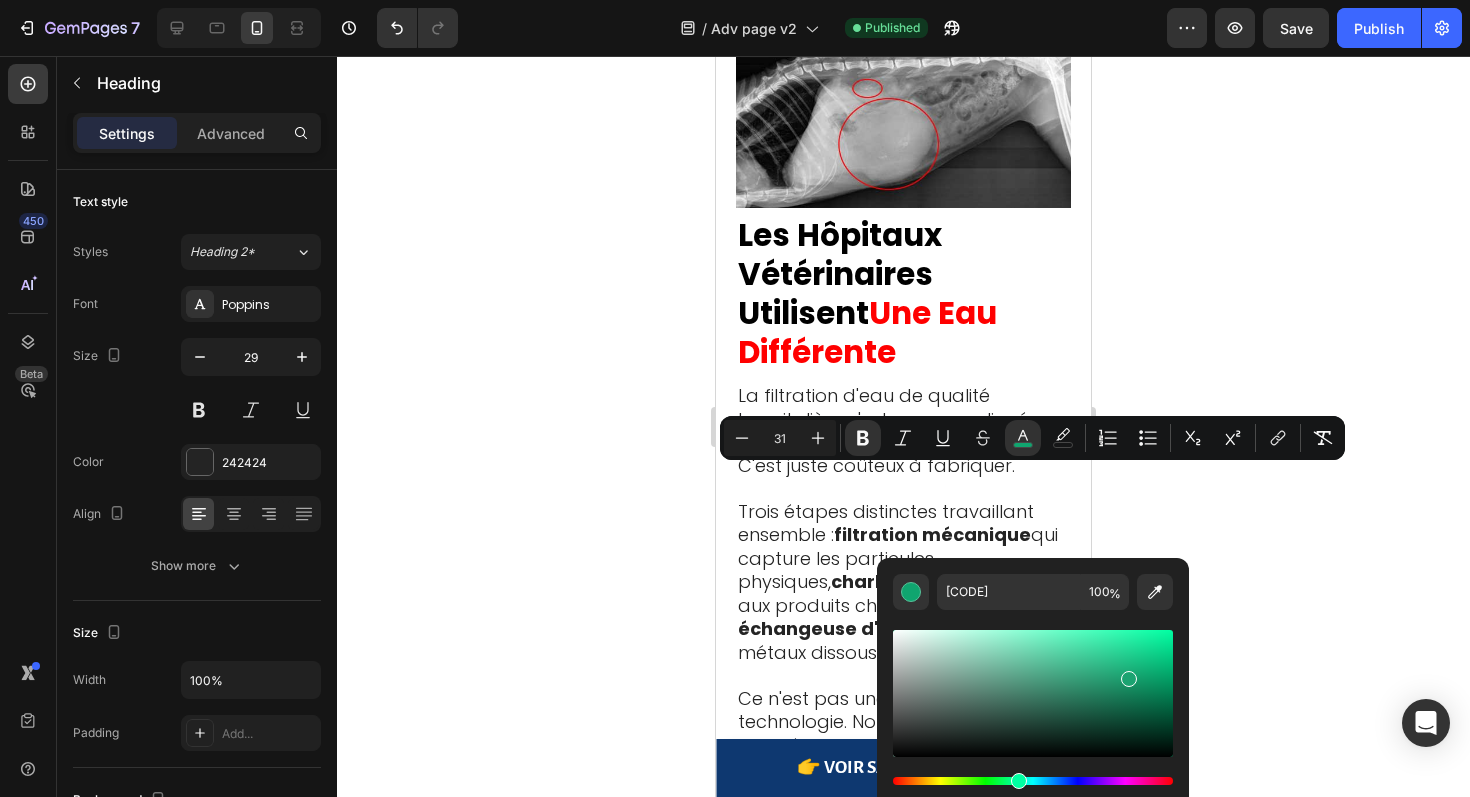 drag, startPoint x: 1146, startPoint y: 675, endPoint x: 1125, endPoint y: 675, distance: 21 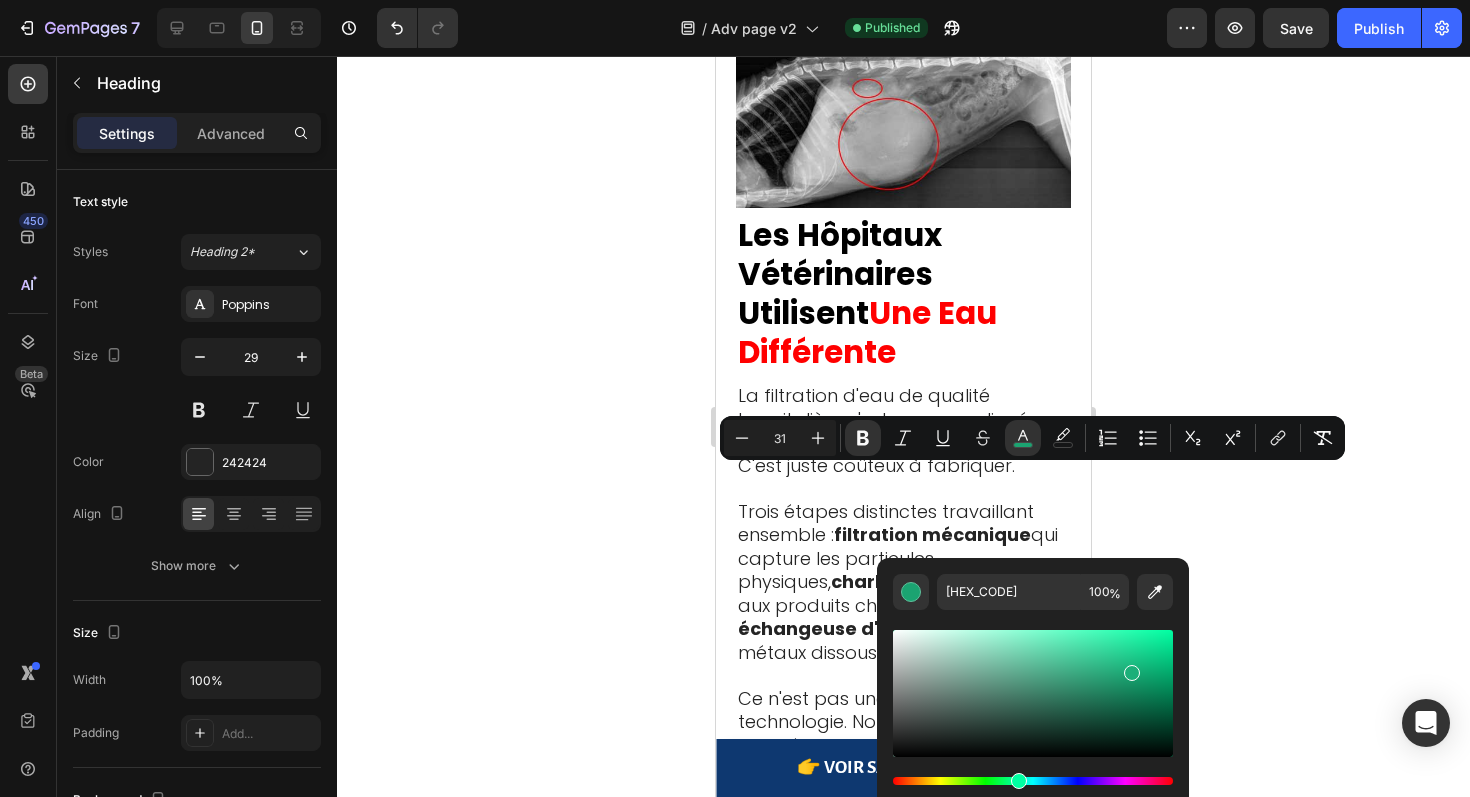 click at bounding box center (1132, 673) 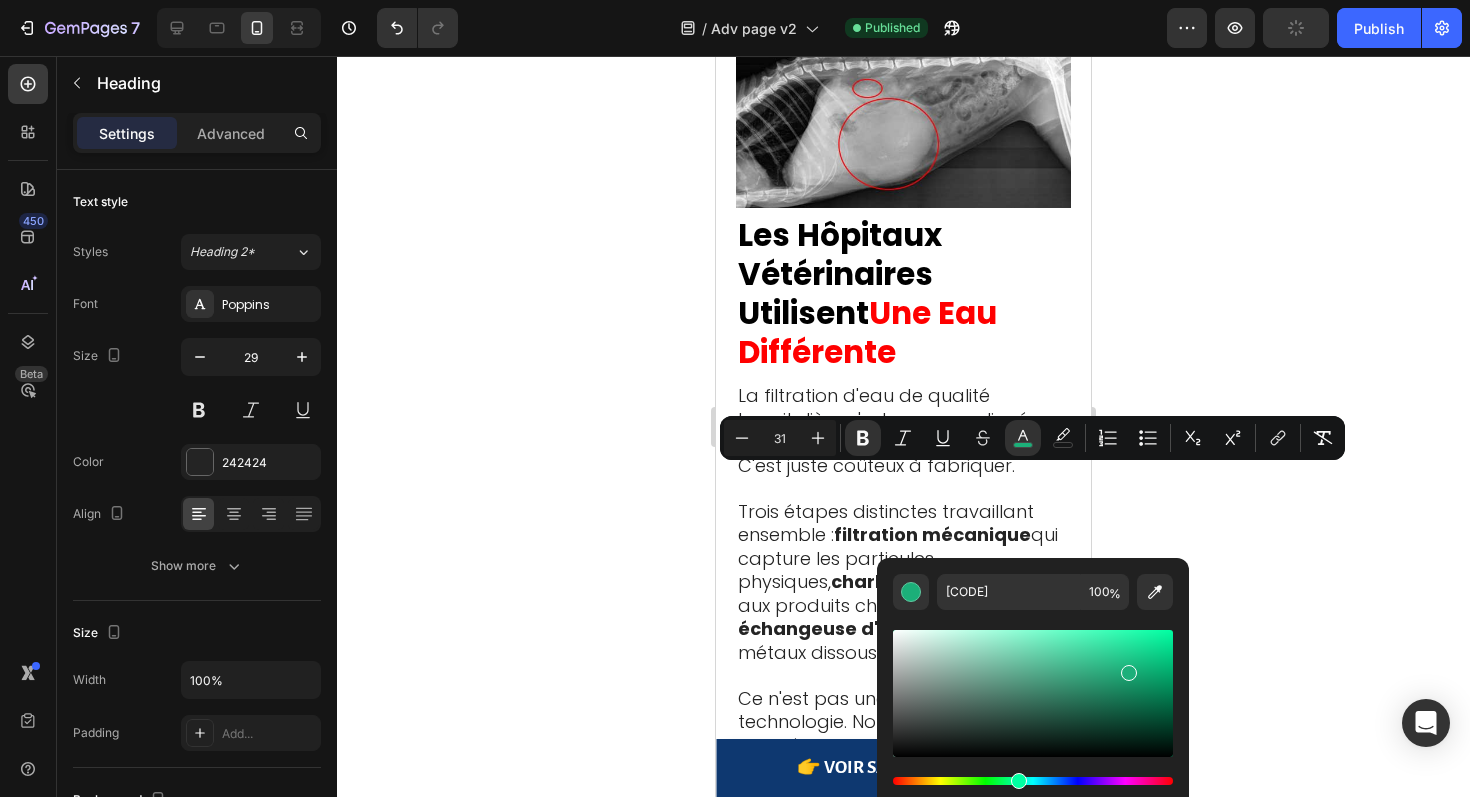 click at bounding box center (1129, 673) 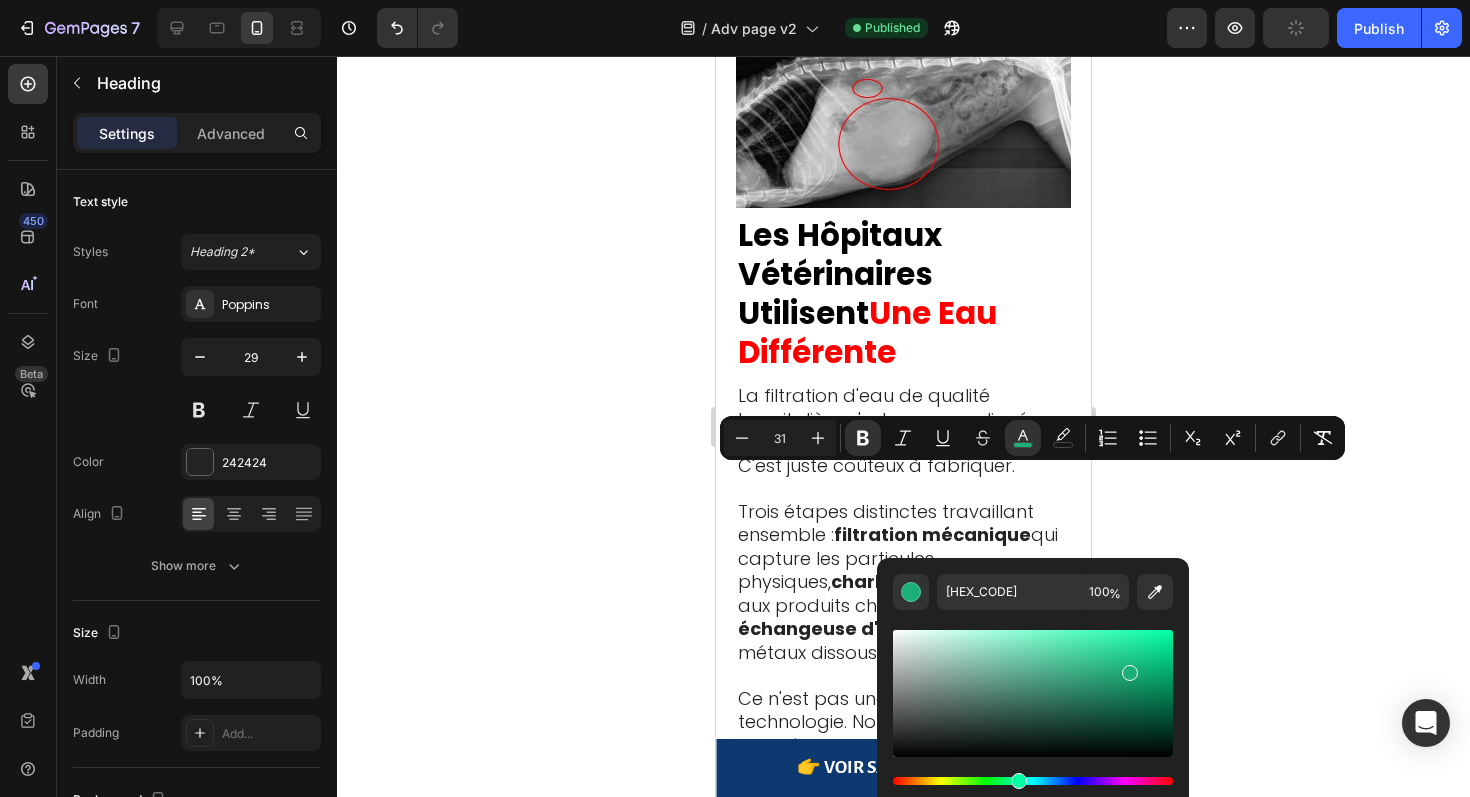 click 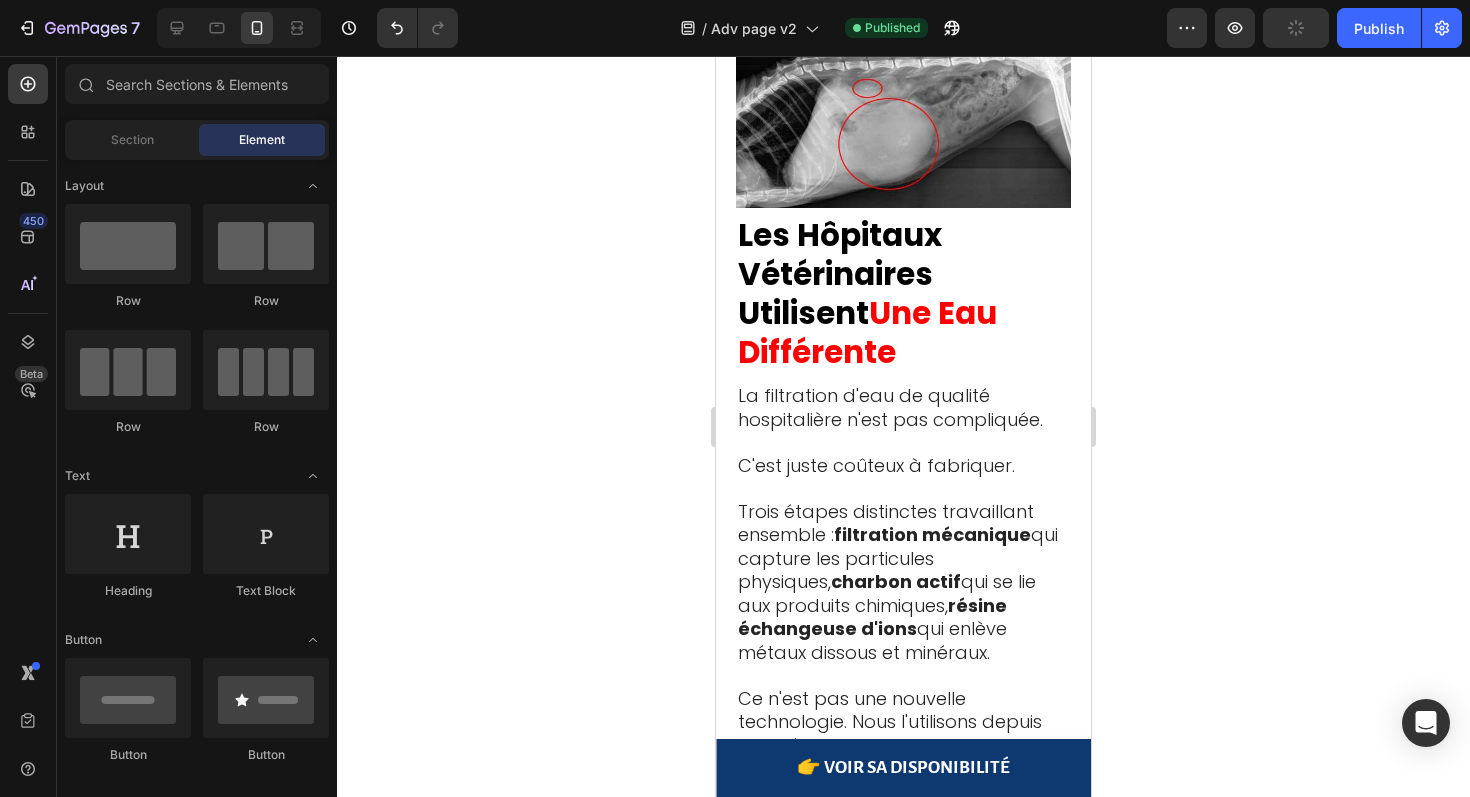 click 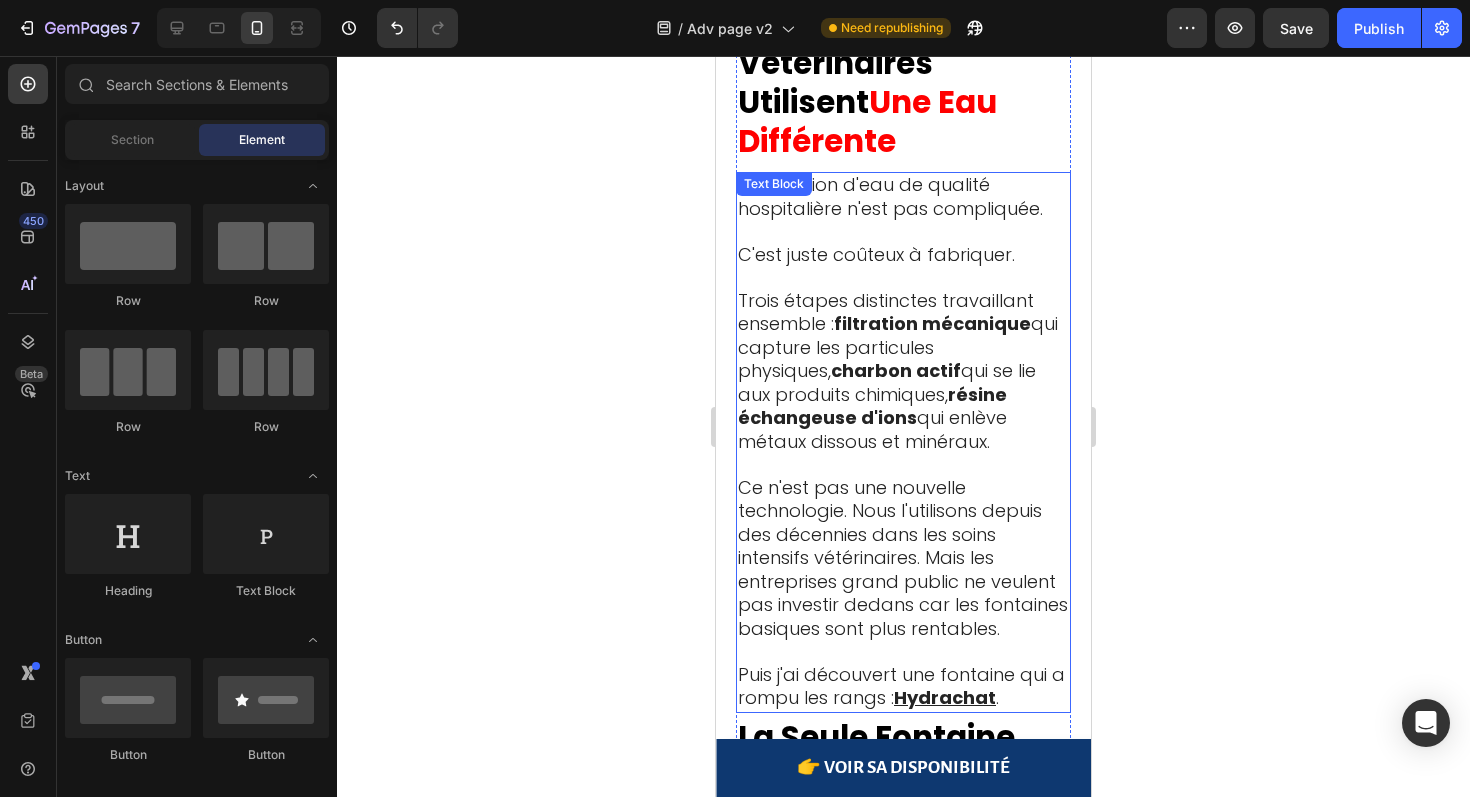 scroll, scrollTop: 7431, scrollLeft: 0, axis: vertical 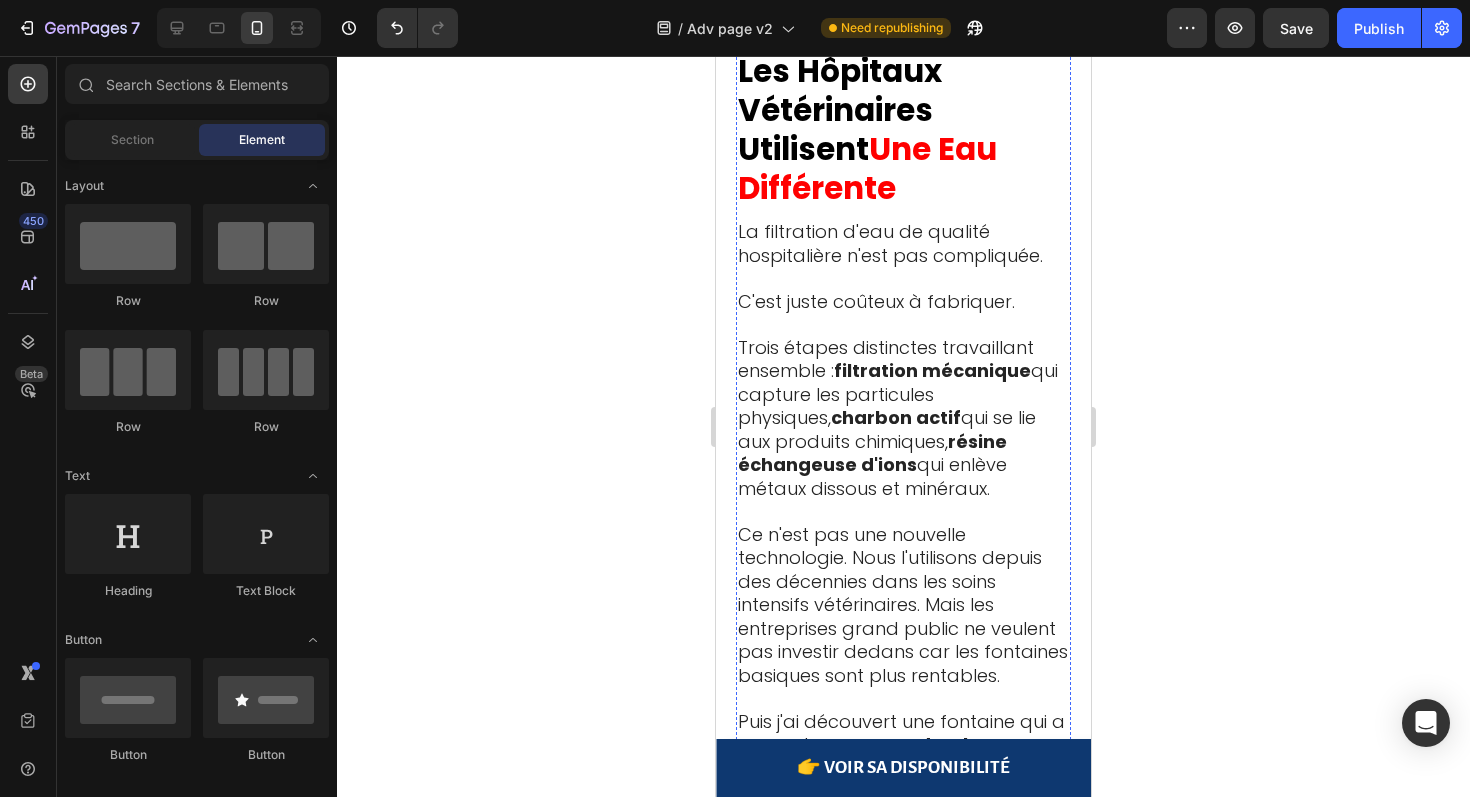 click on "⁠⁠⁠⁠⁠⁠⁠ La Seule Fontaine Qui Utilise La  Technologie Hospitalière" at bounding box center [903, 843] 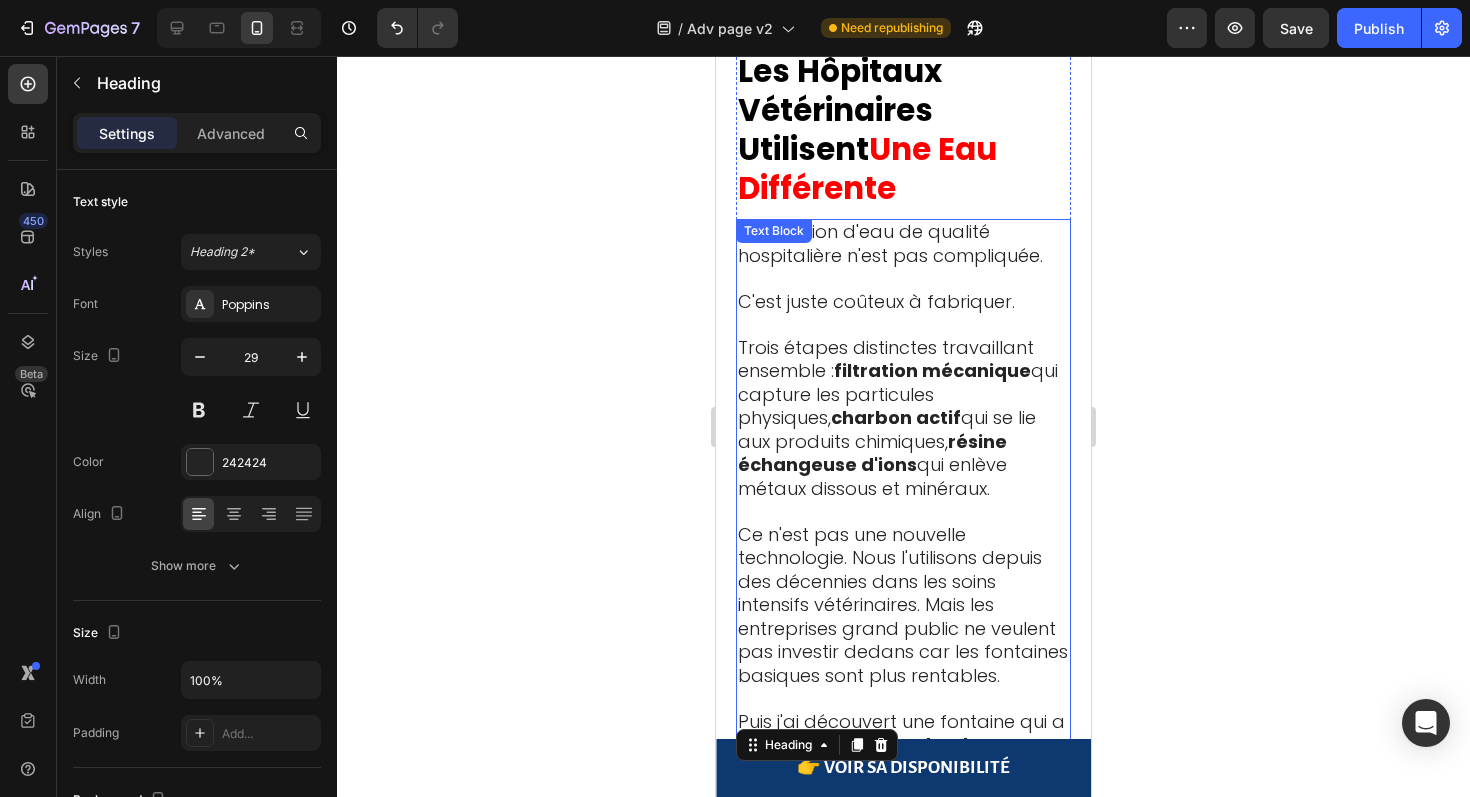 click on "Puis j'ai découvert une fontaine qui a rompu les rangs :" at bounding box center (901, 733) 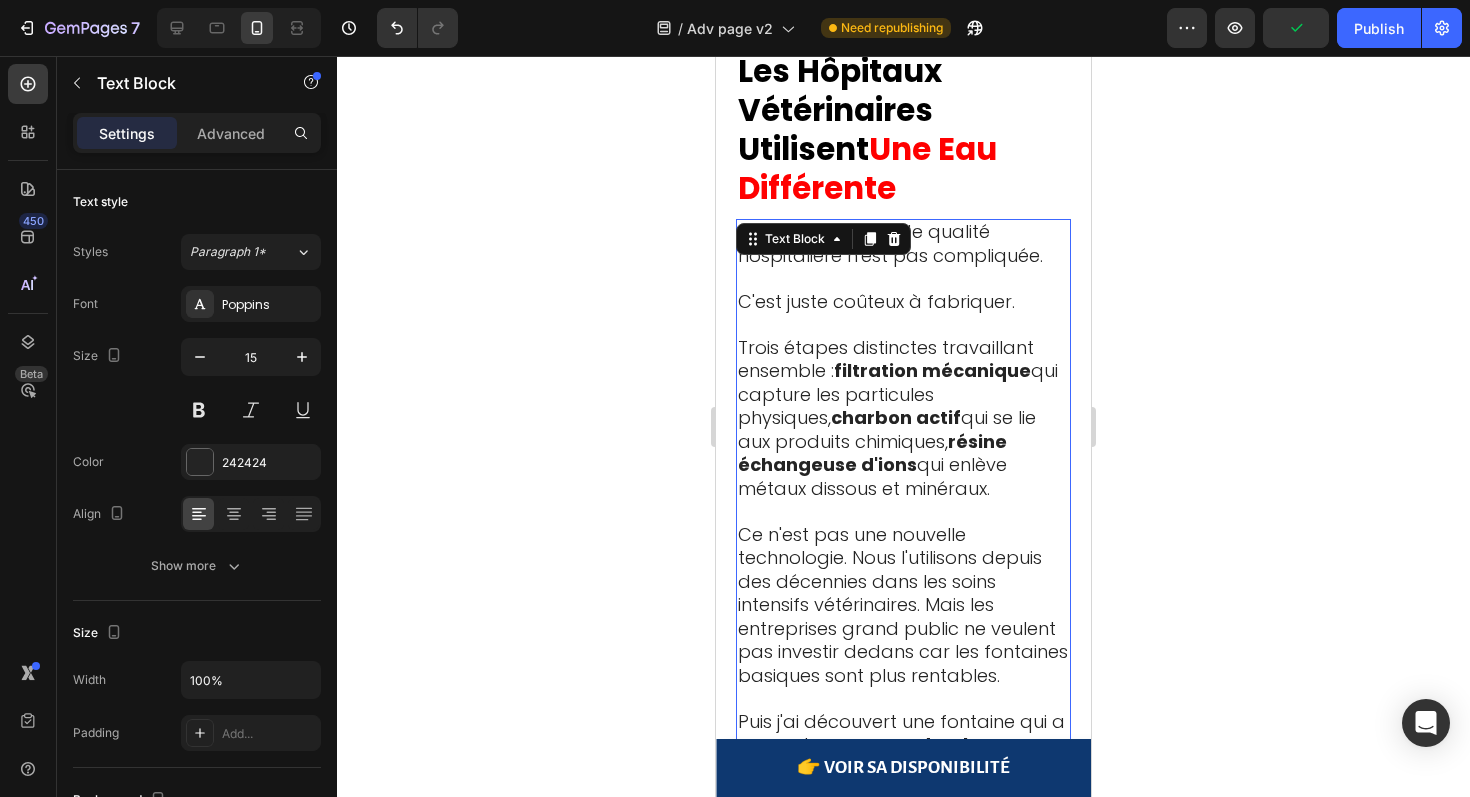 drag, startPoint x: 909, startPoint y: 226, endPoint x: 919, endPoint y: 242, distance: 18.867962 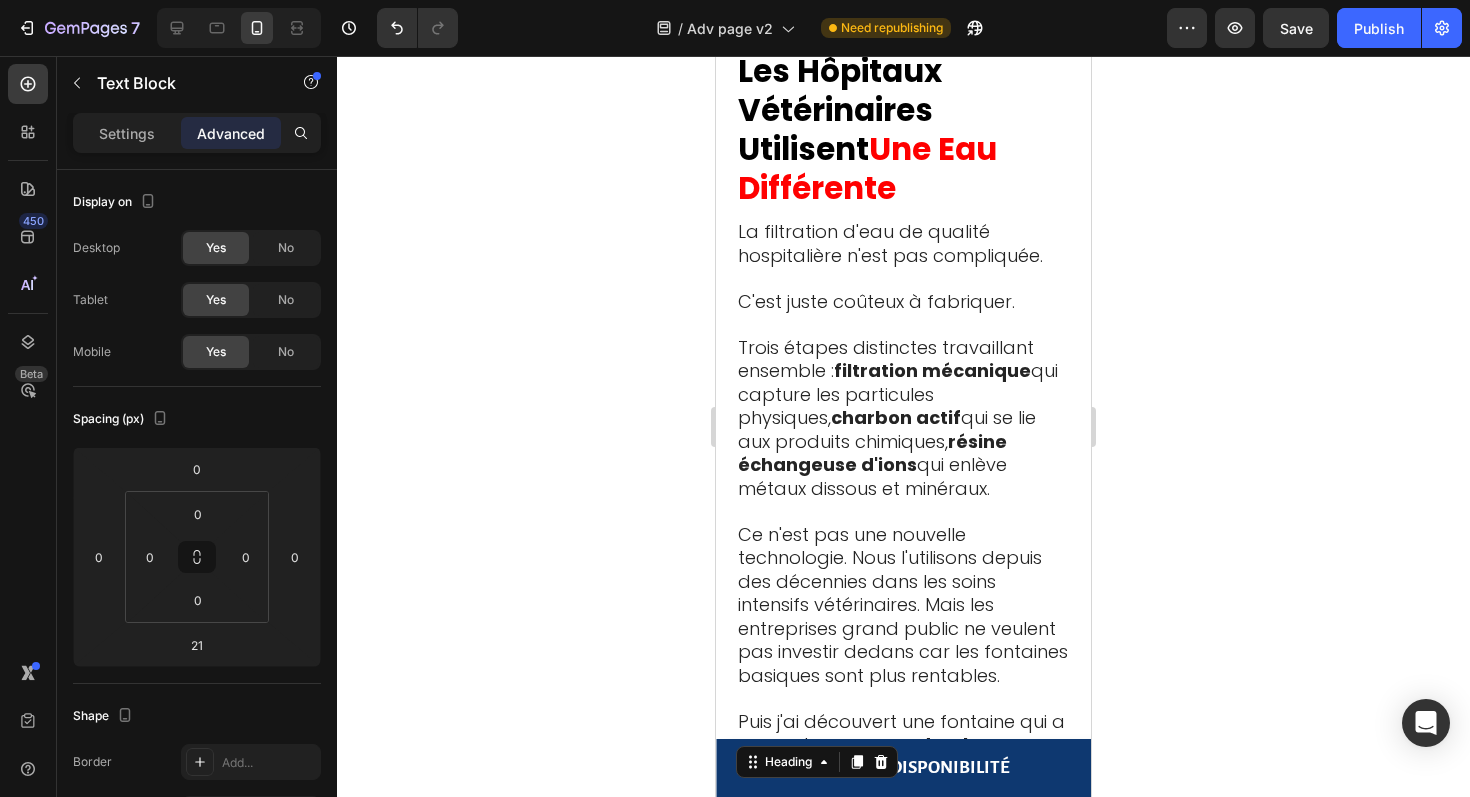 click on "Technologie Hospitalière" at bounding box center [854, 897] 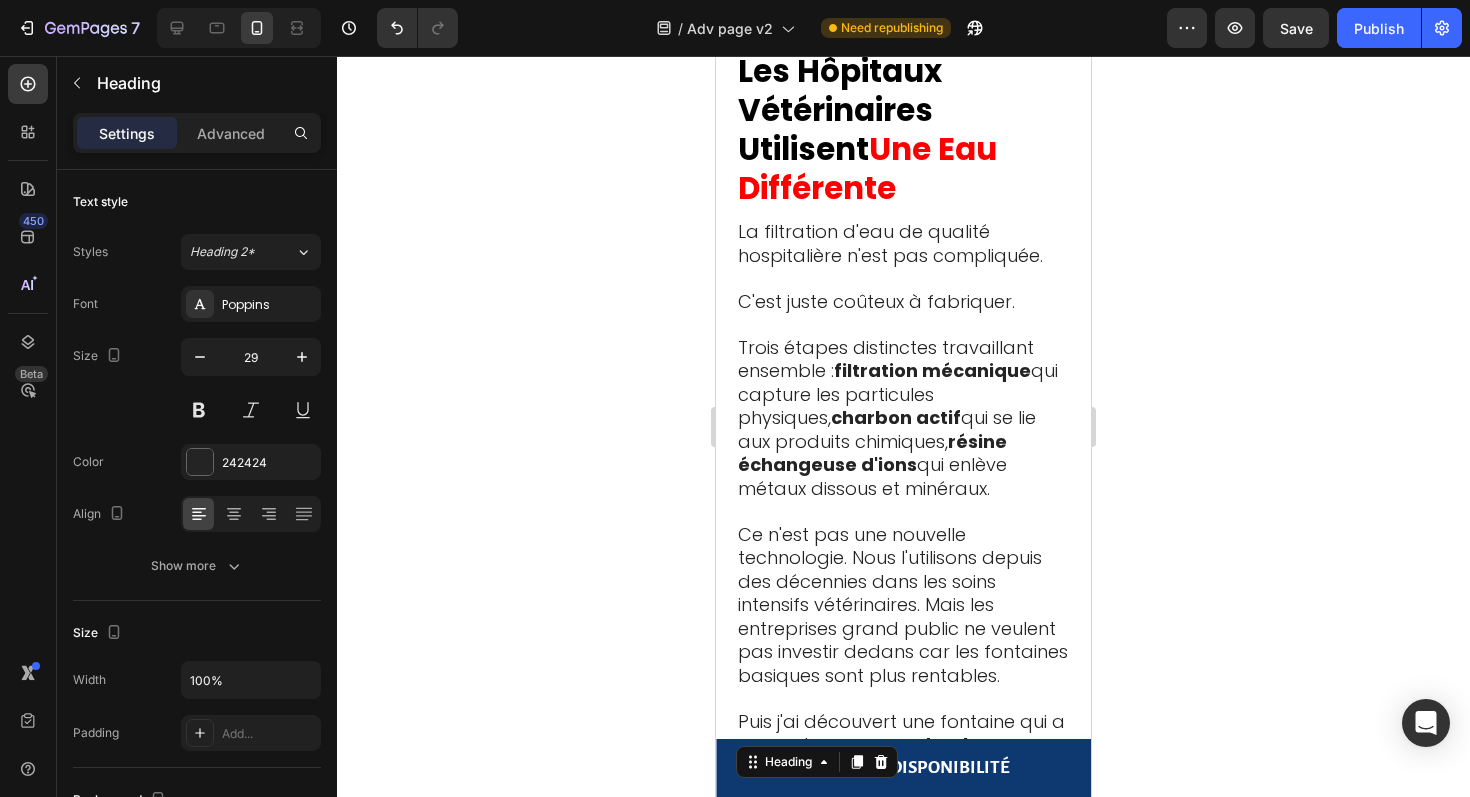 drag, startPoint x: 909, startPoint y: 407, endPoint x: 918, endPoint y: 427, distance: 21.931713 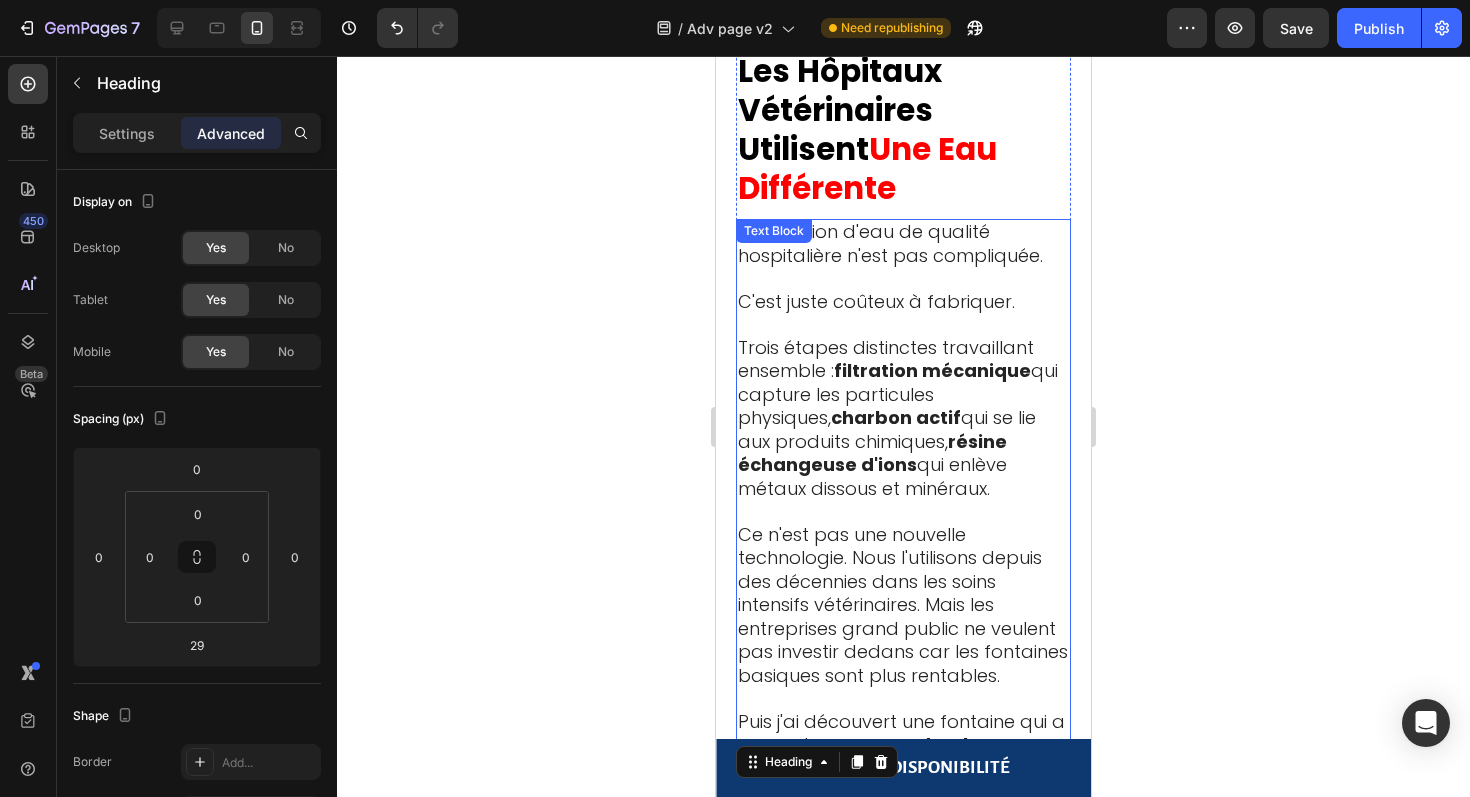 click on "Puis j'ai découvert une fontaine qui a rompu les rangs :" at bounding box center [901, 733] 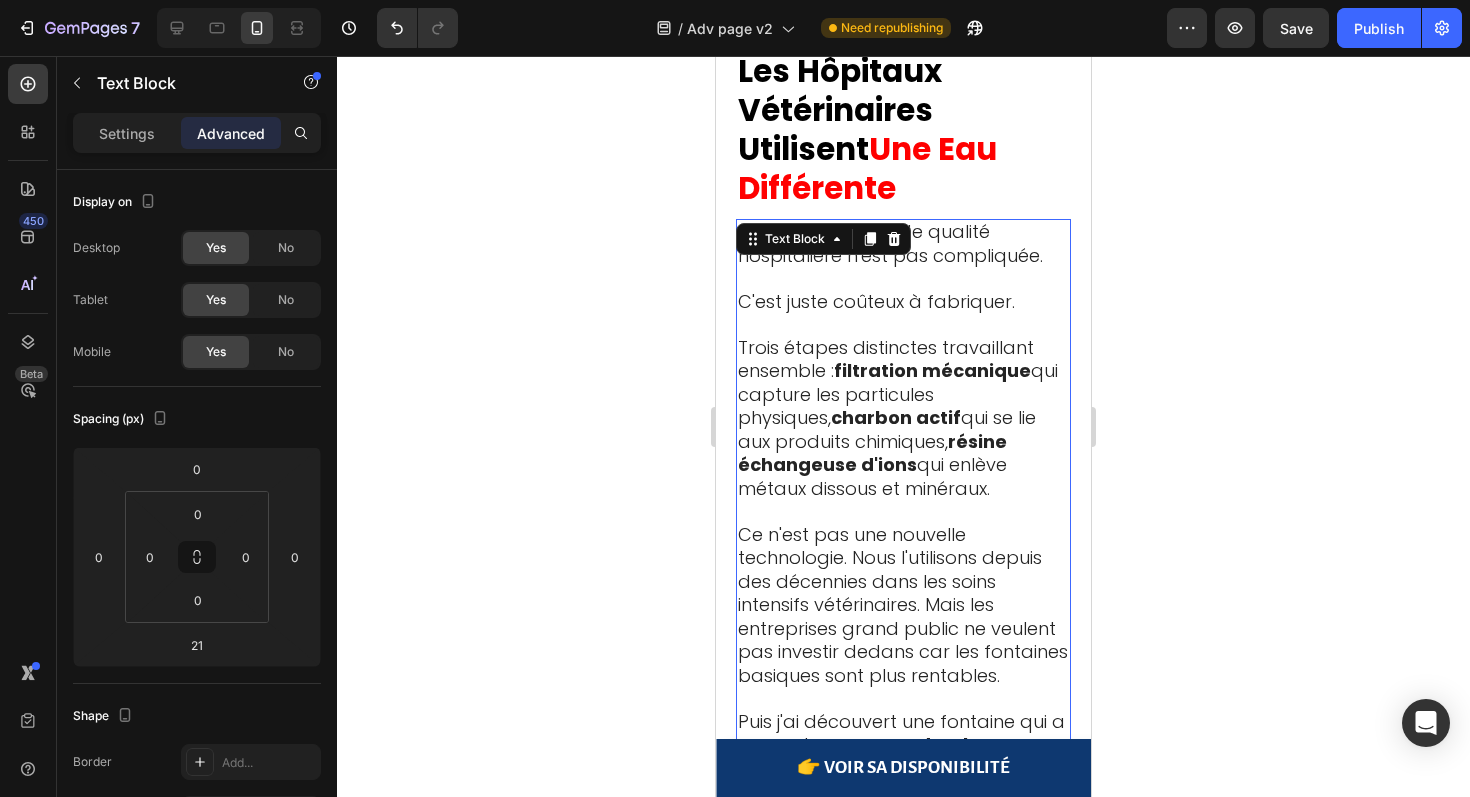 click at bounding box center [904, 782] 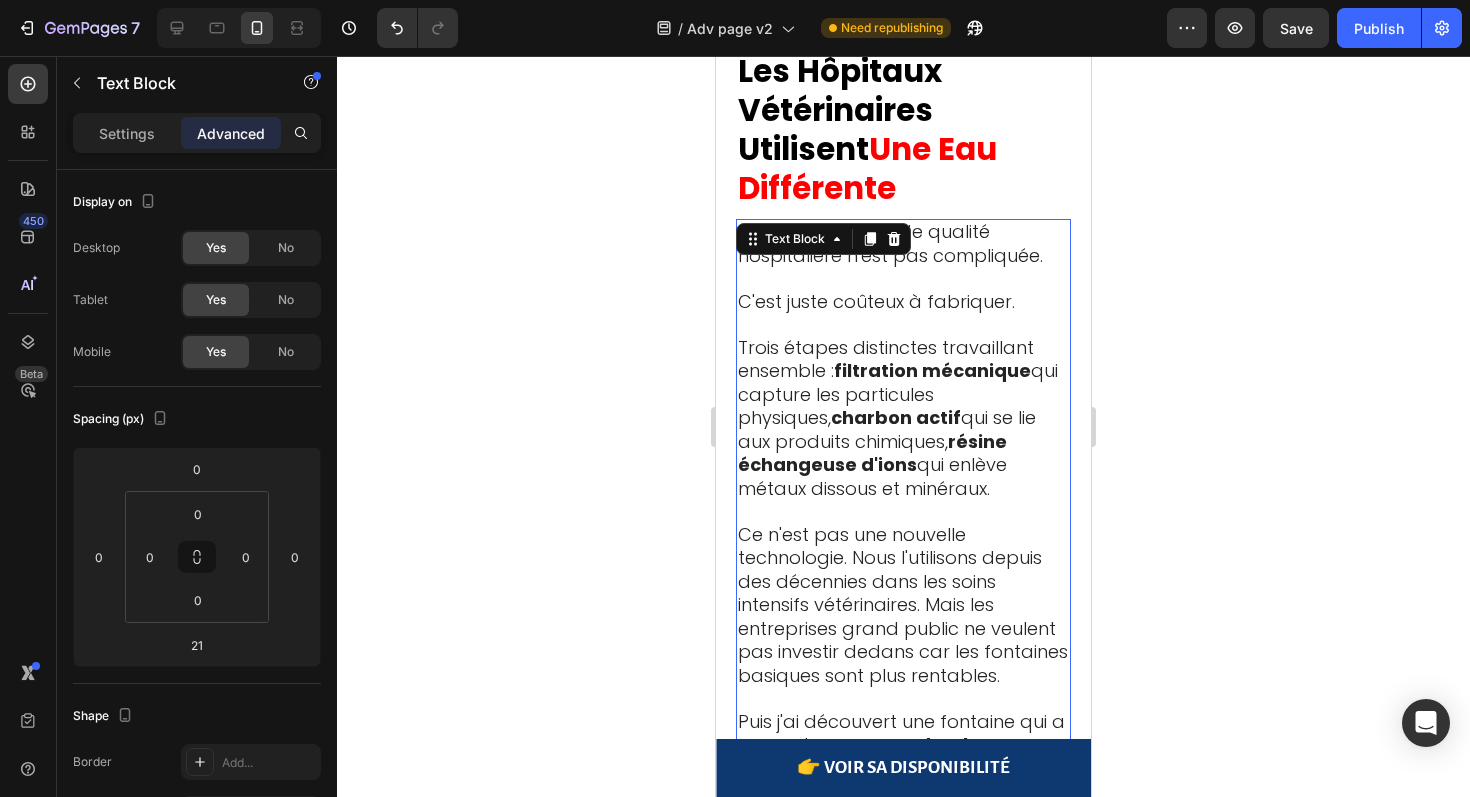 type on "25" 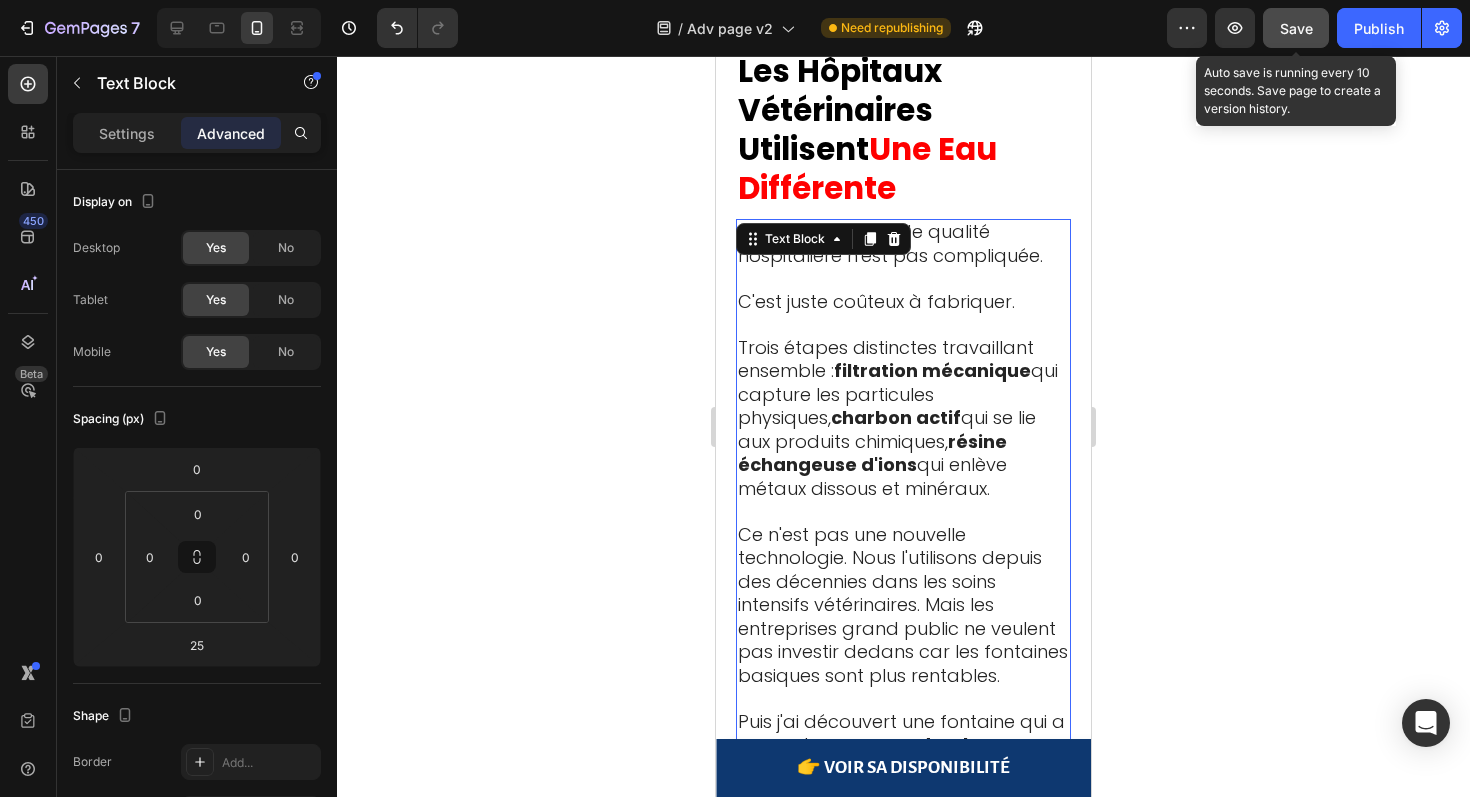 click on "Save" 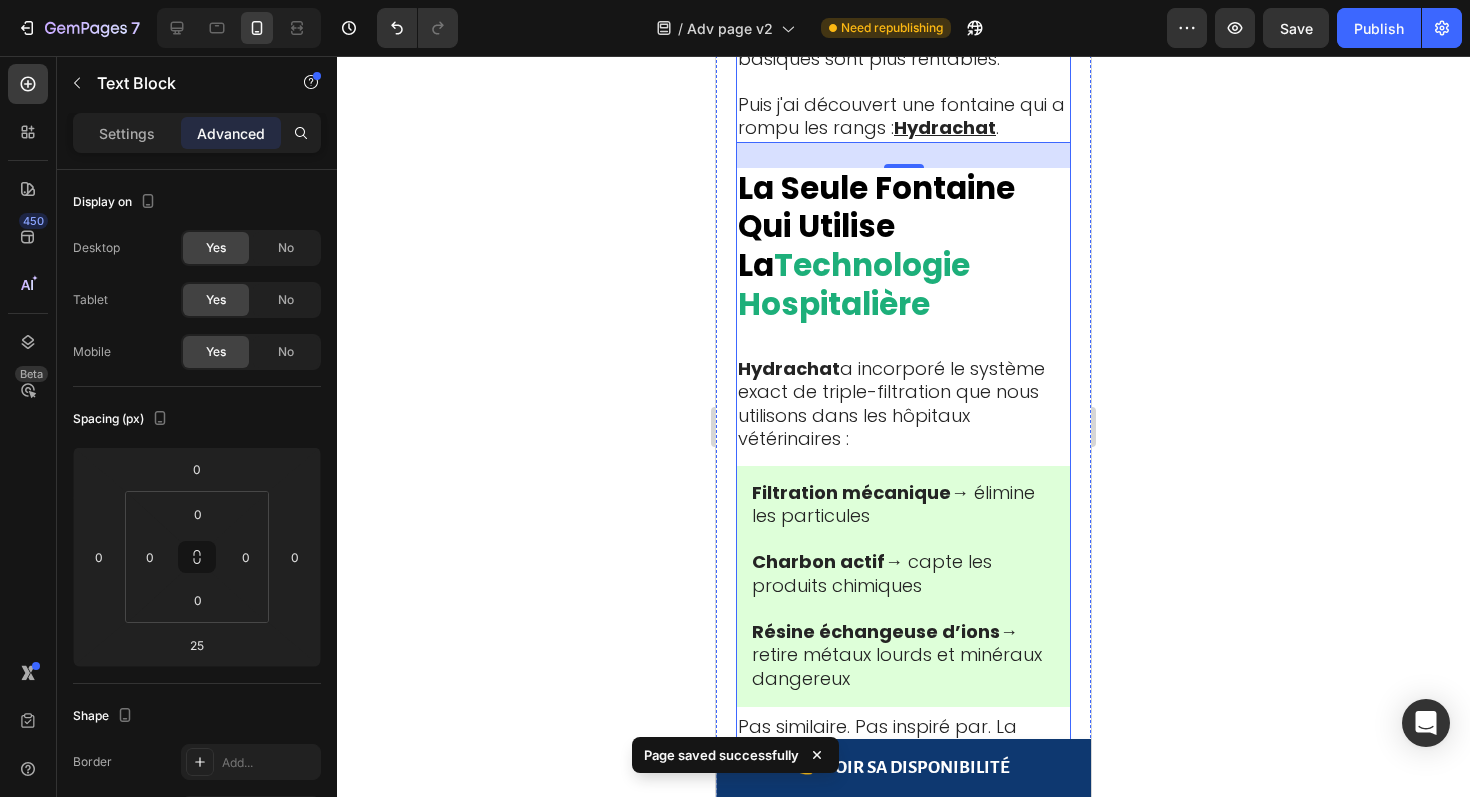 scroll, scrollTop: 8034, scrollLeft: 0, axis: vertical 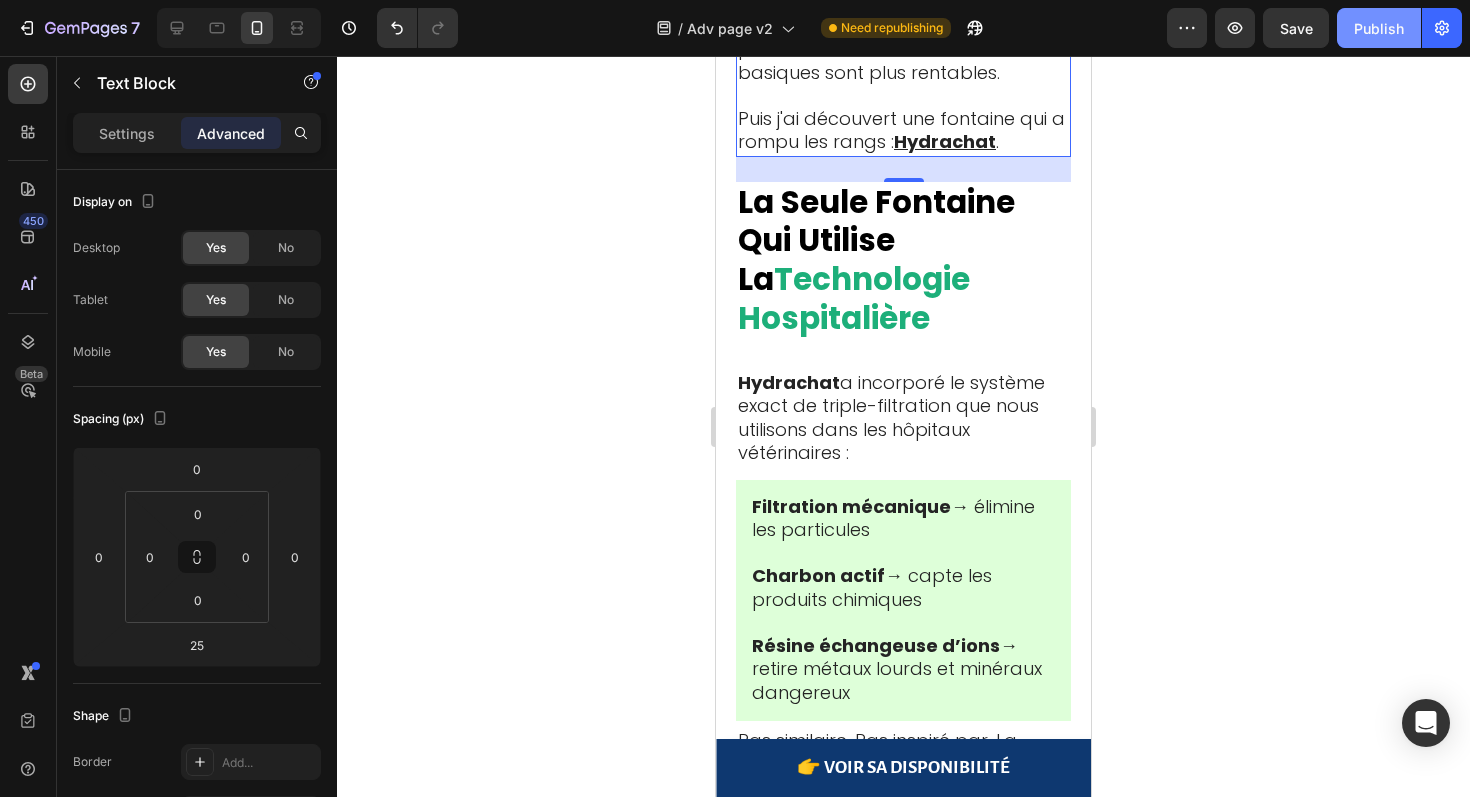 click on "Publish" at bounding box center [1379, 28] 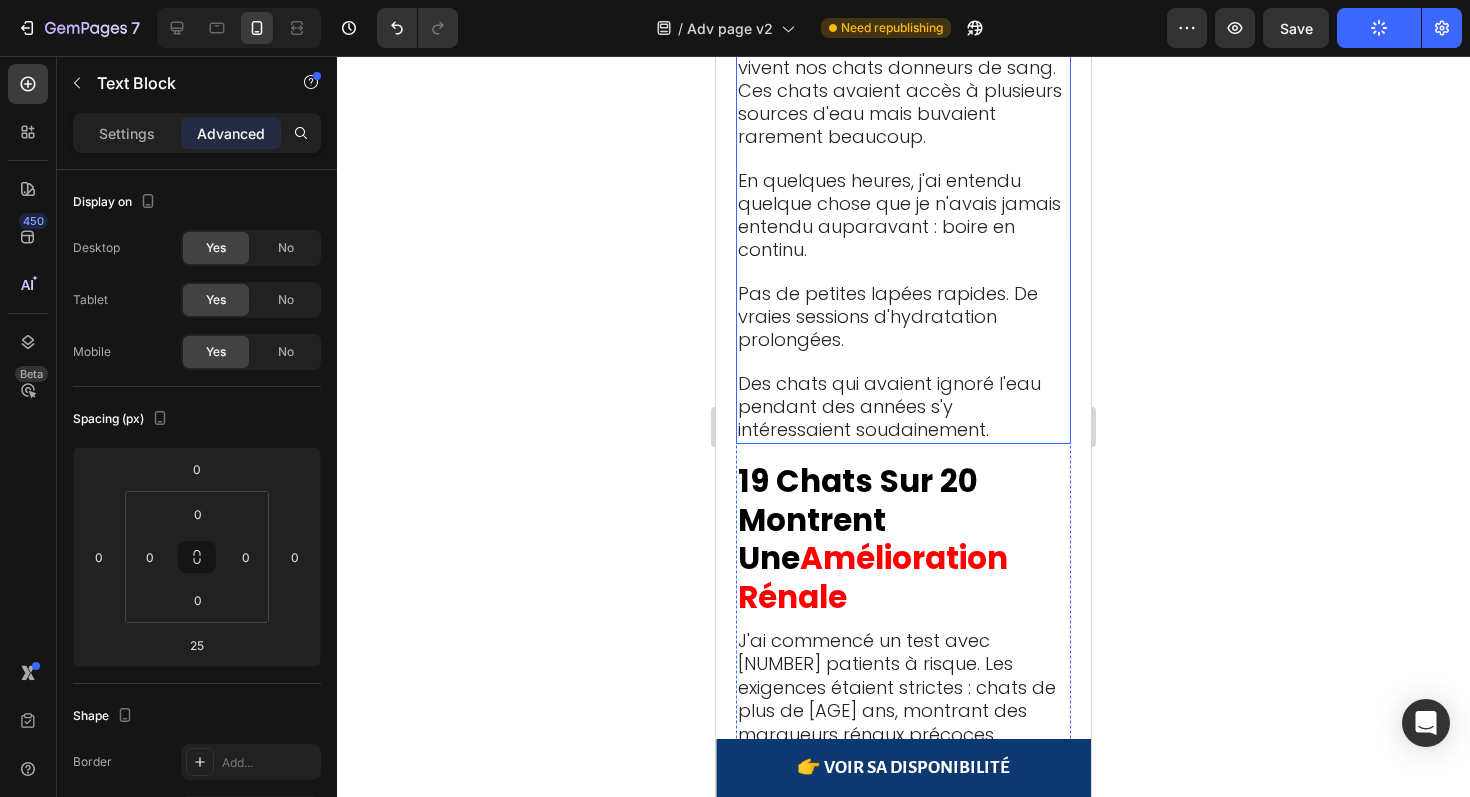 scroll, scrollTop: 8848, scrollLeft: 0, axis: vertical 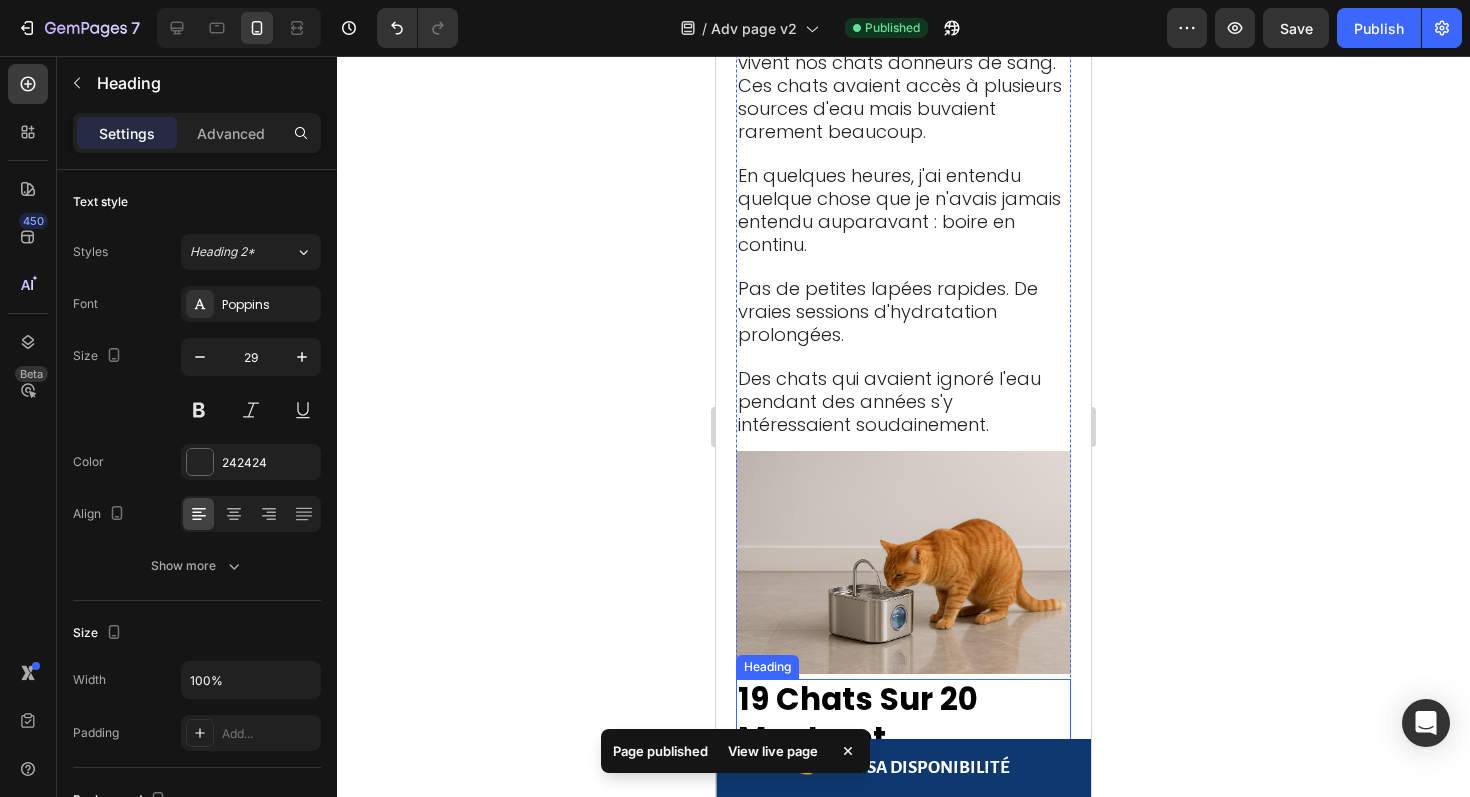 click on "Amélioration Rénale" at bounding box center (873, 796) 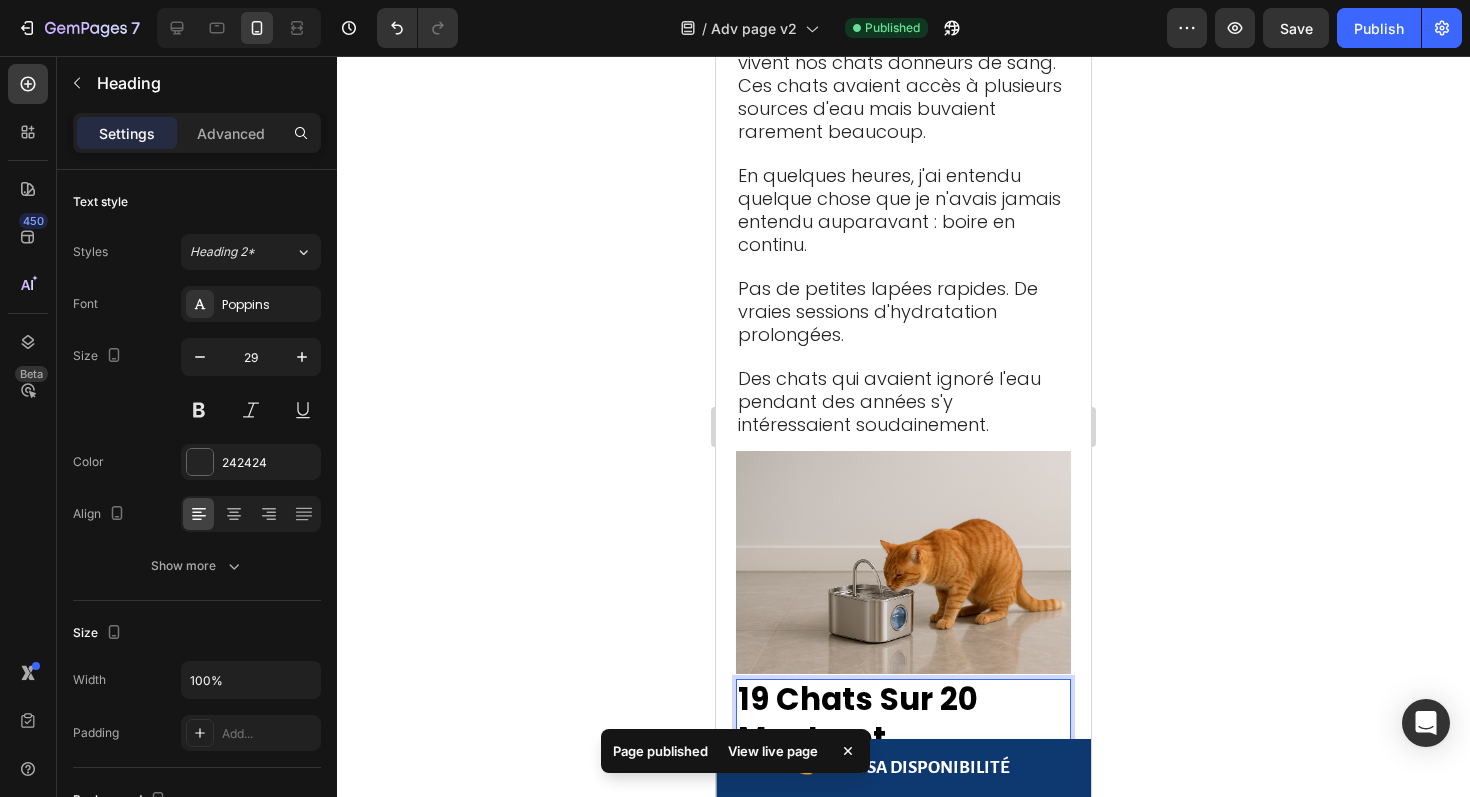 click on "Amélioration Rénale" at bounding box center (873, 796) 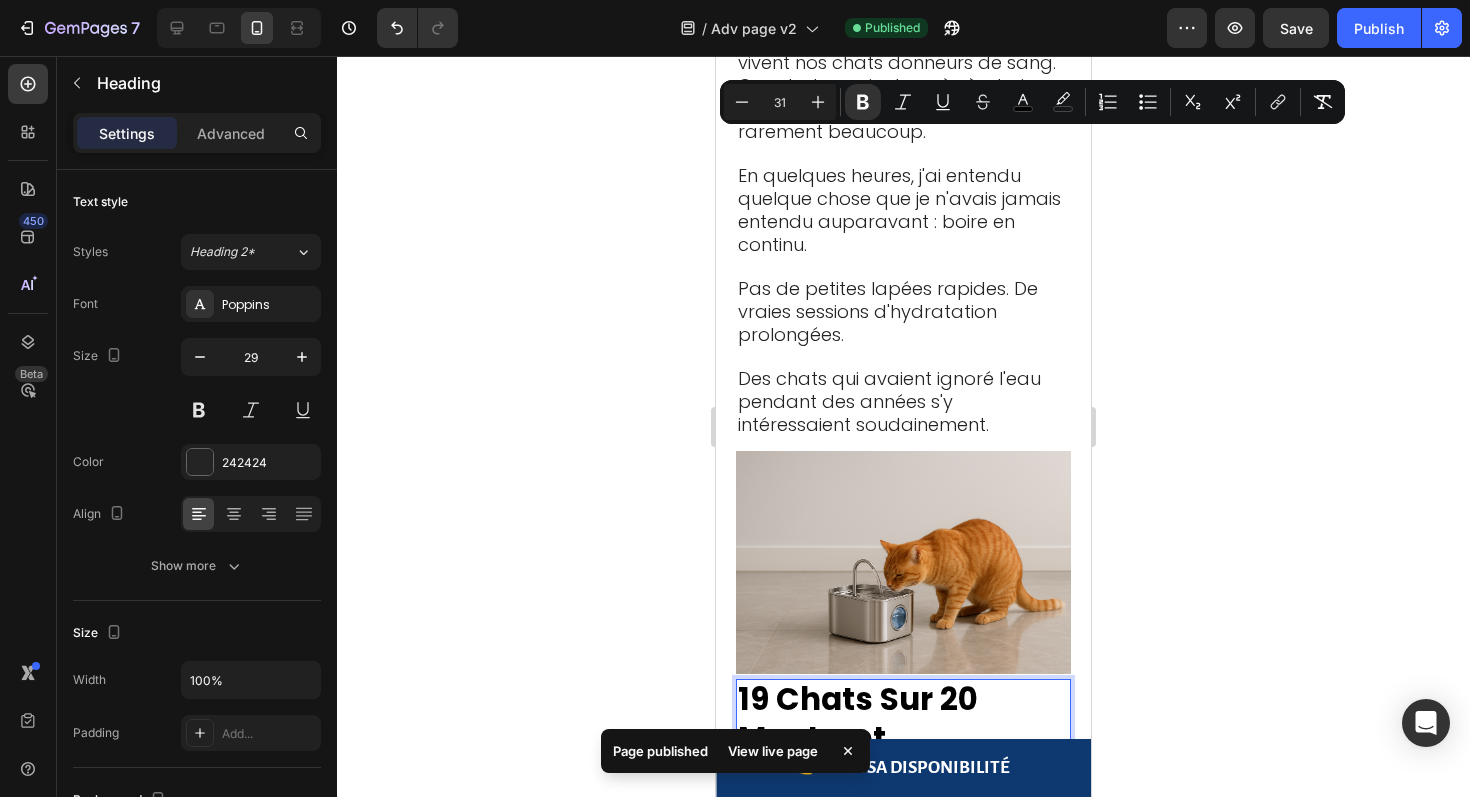 click on "Amélioration Rénale" at bounding box center (873, 796) 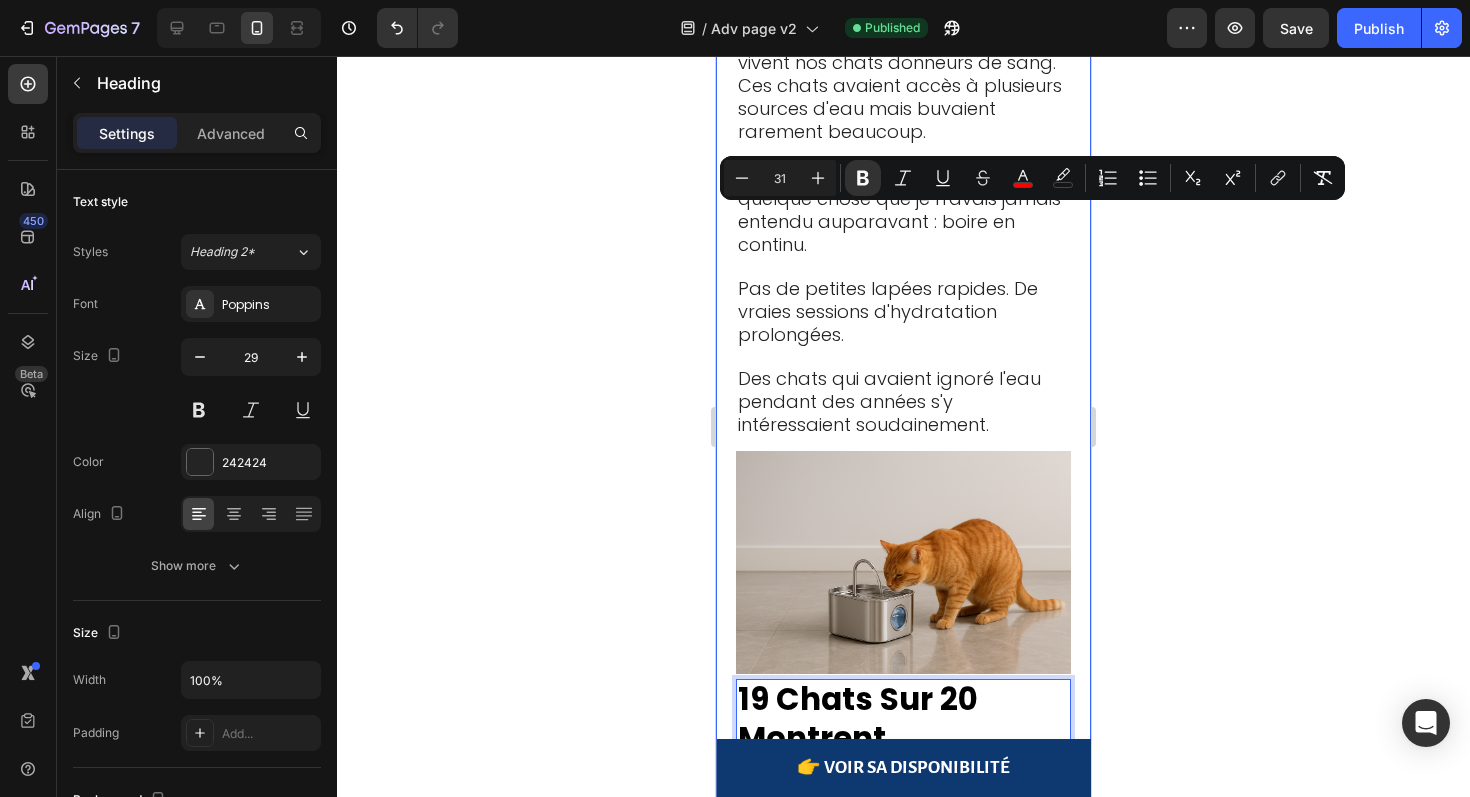 drag, startPoint x: 1060, startPoint y: 240, endPoint x: 734, endPoint y: 227, distance: 326.2591 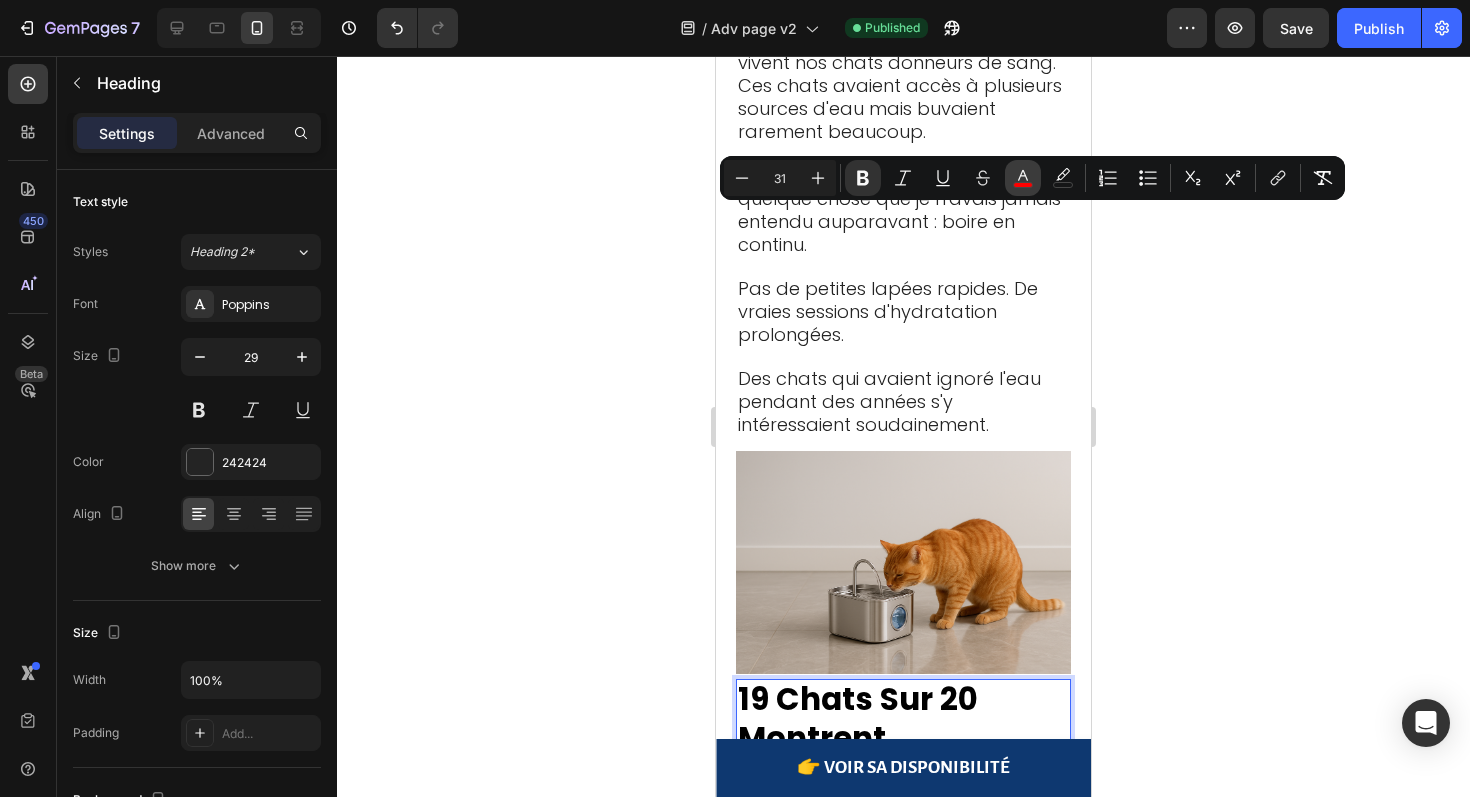 click 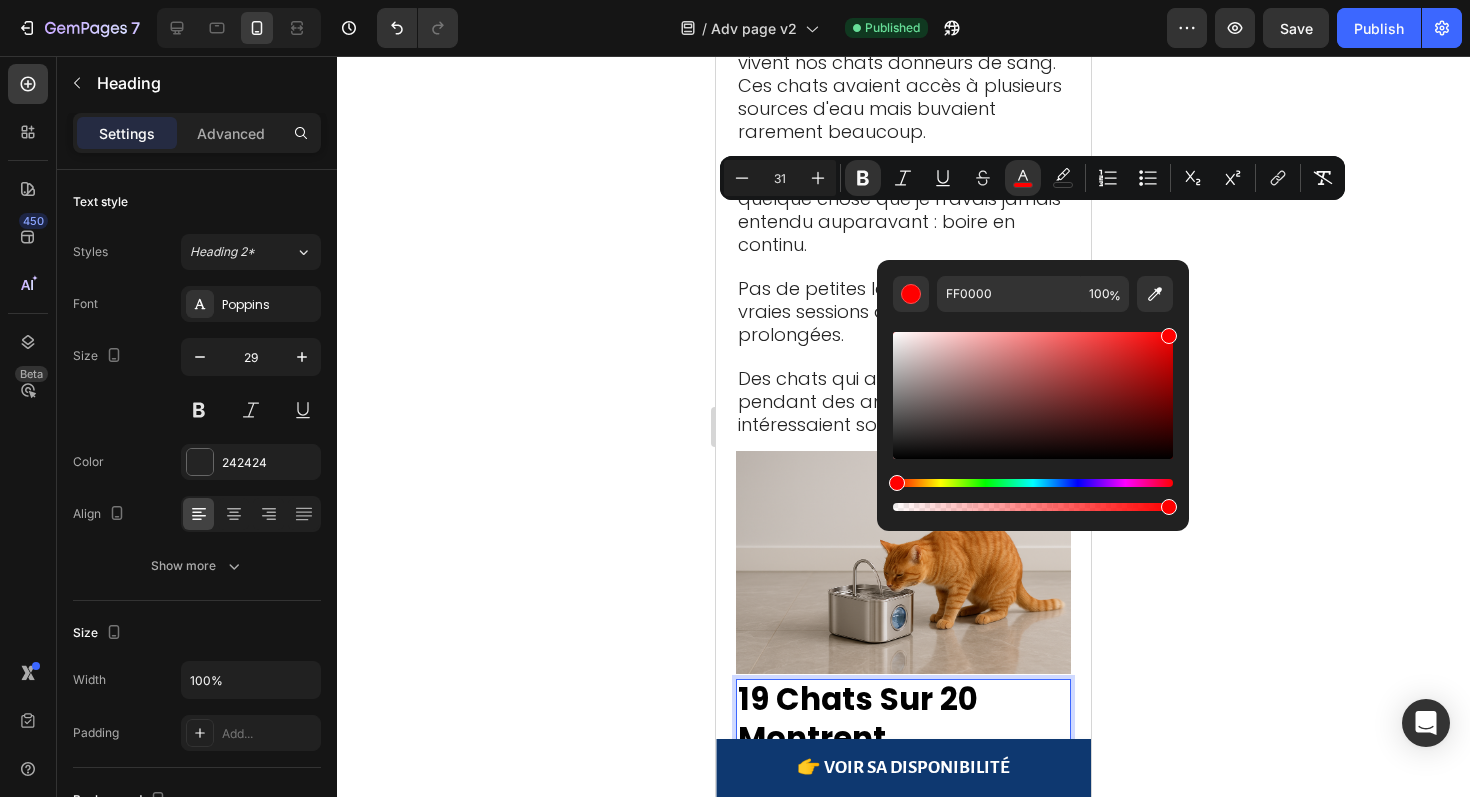 click at bounding box center (1033, 483) 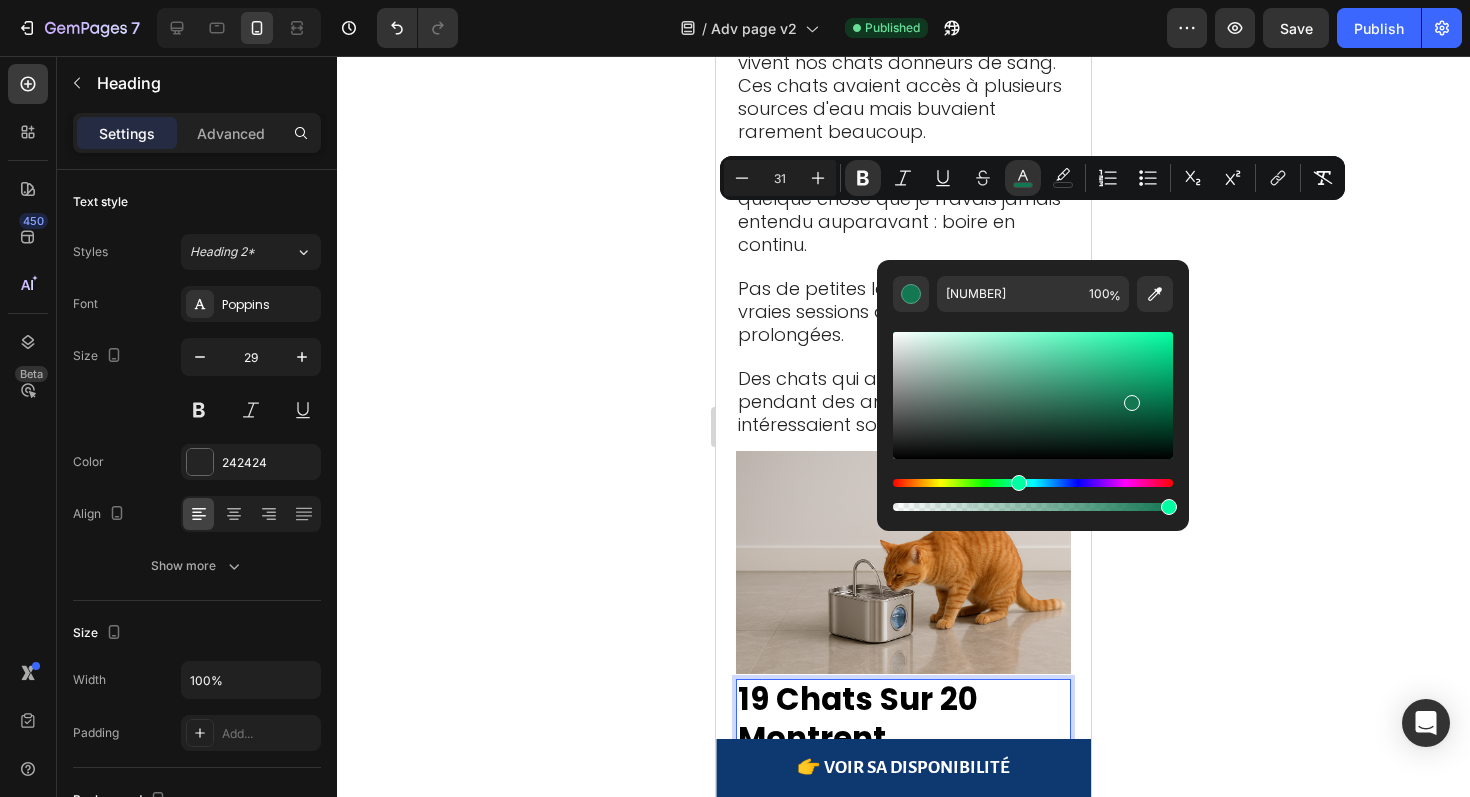 click at bounding box center (1033, 395) 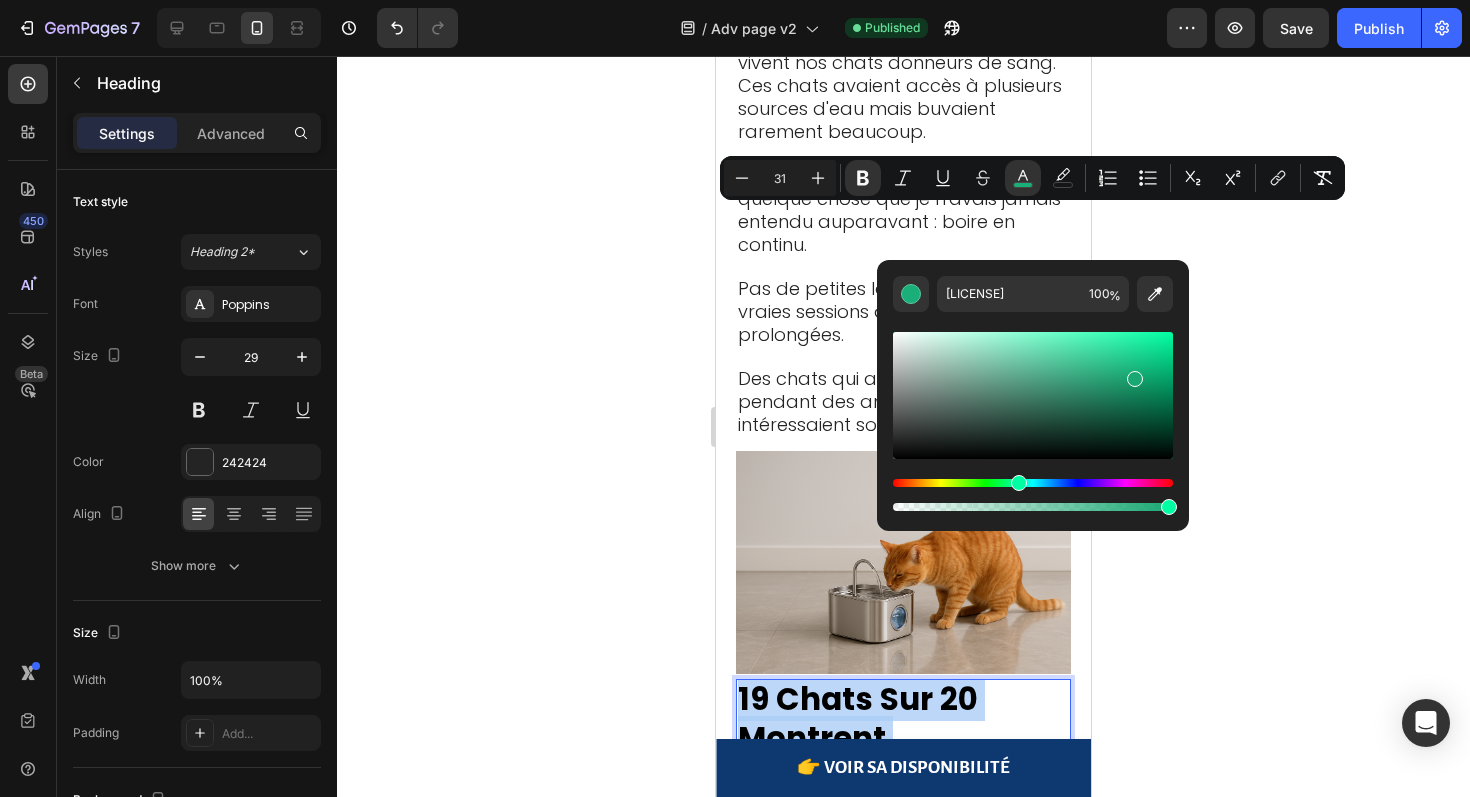 drag, startPoint x: 1123, startPoint y: 398, endPoint x: 1131, endPoint y: 374, distance: 25.298222 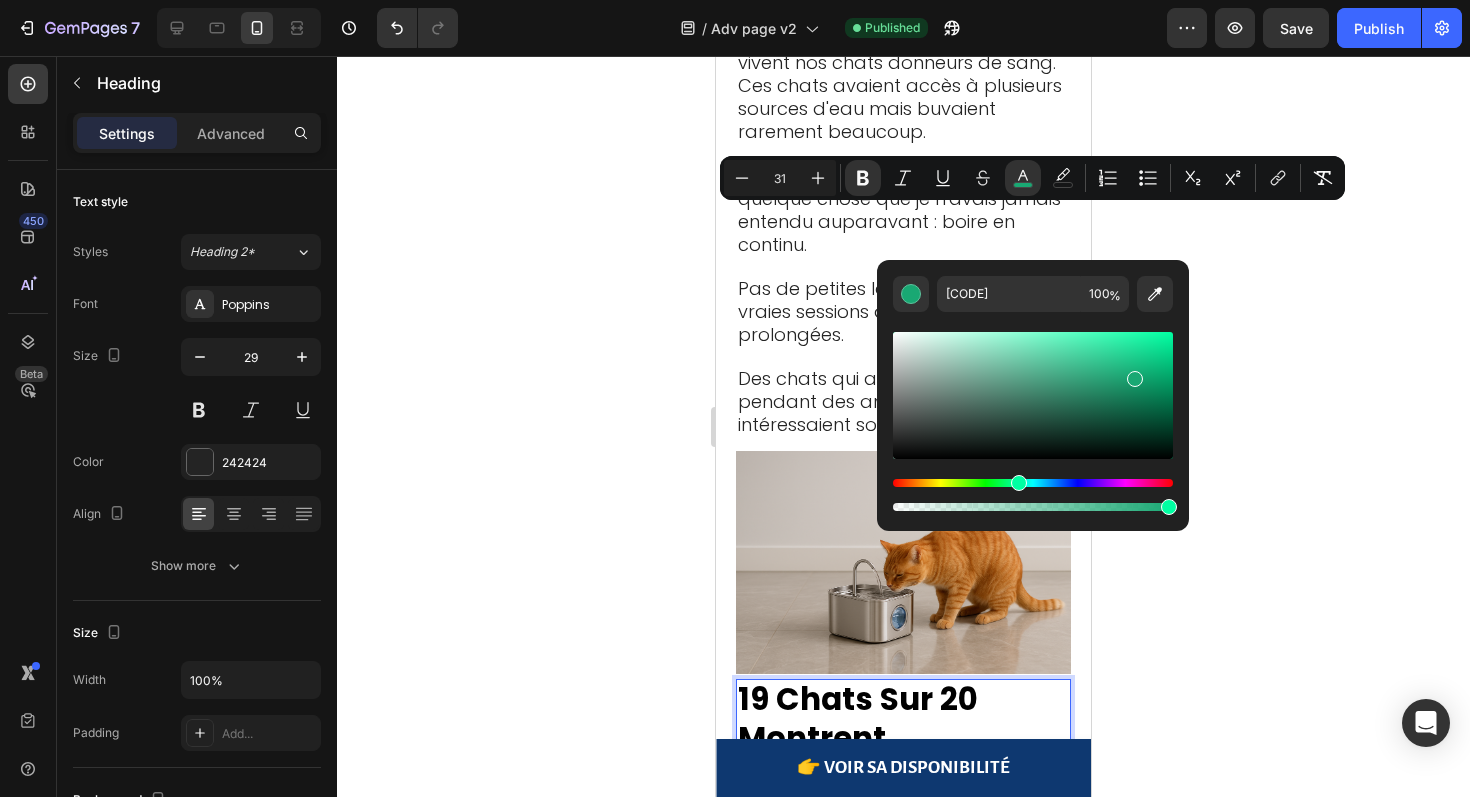 click 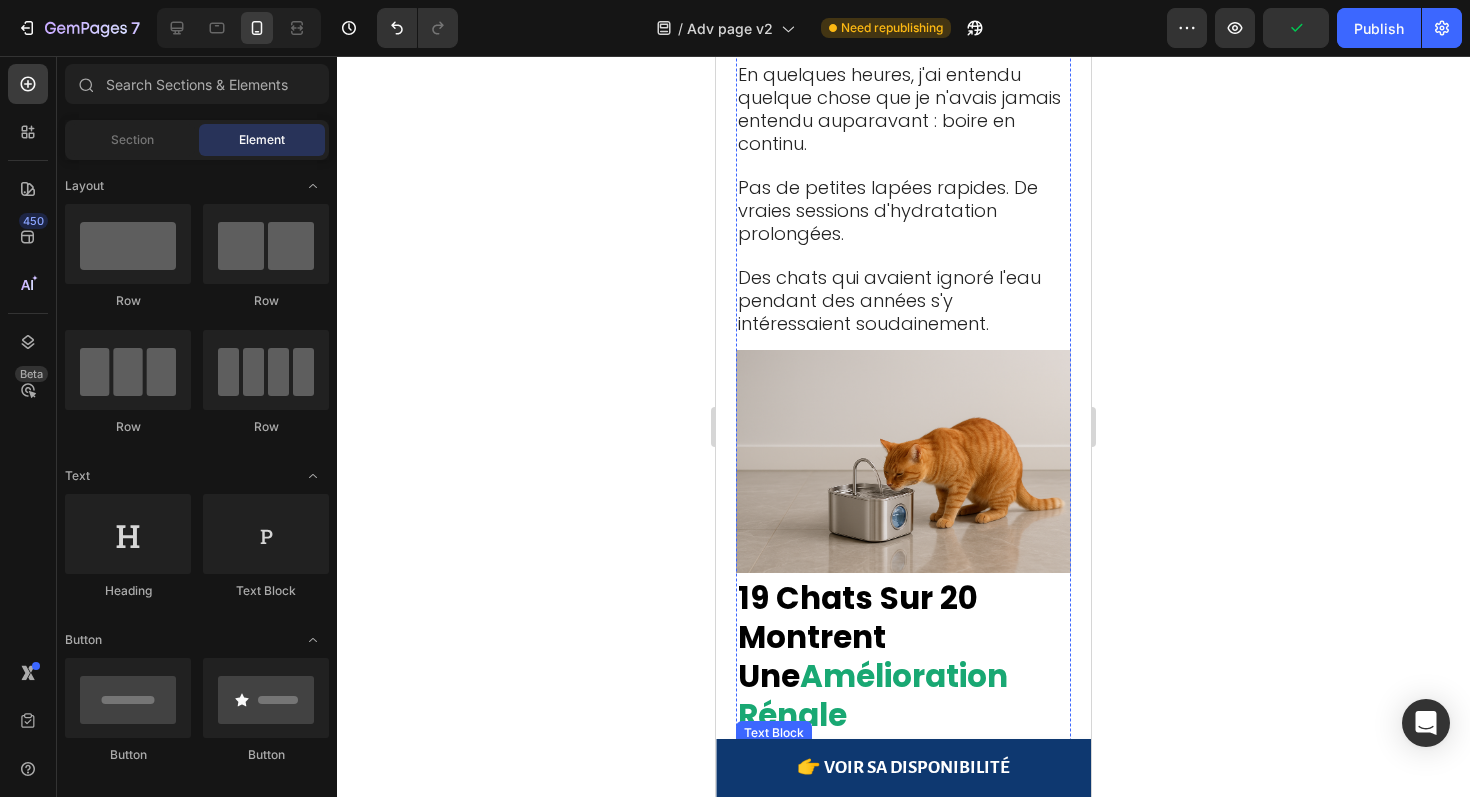 scroll, scrollTop: 8946, scrollLeft: 0, axis: vertical 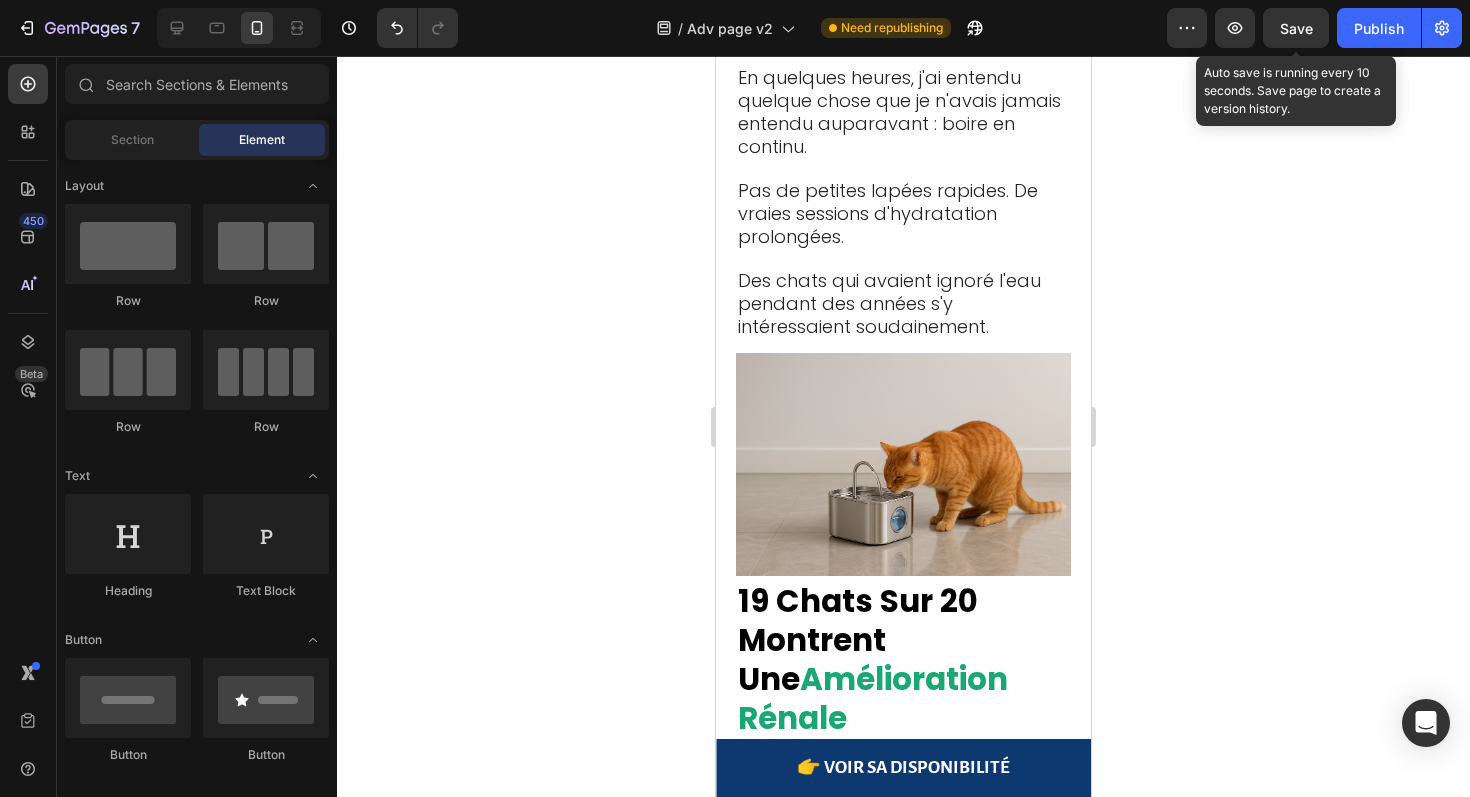 click on "Save" at bounding box center (1296, 28) 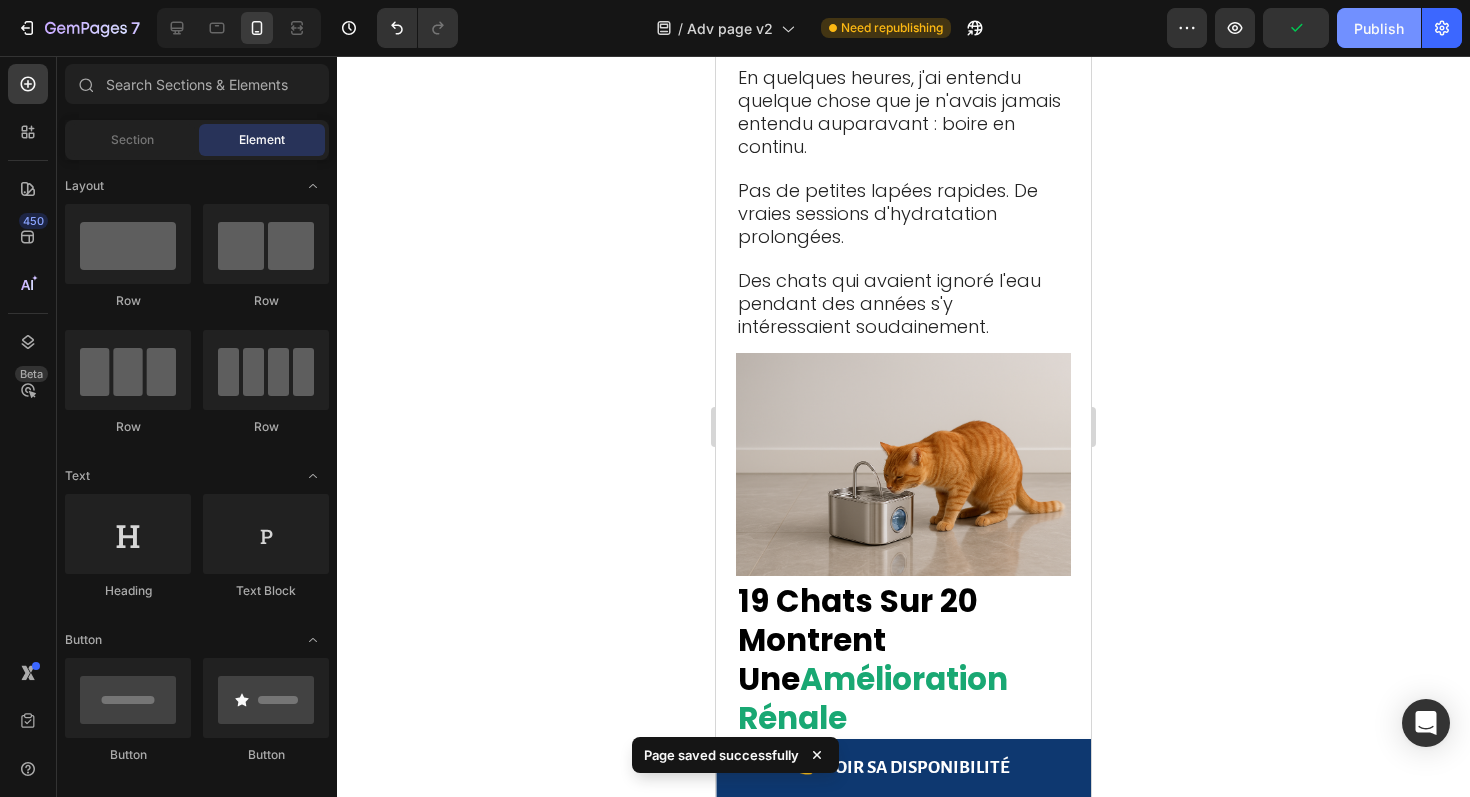 click on "Publish" 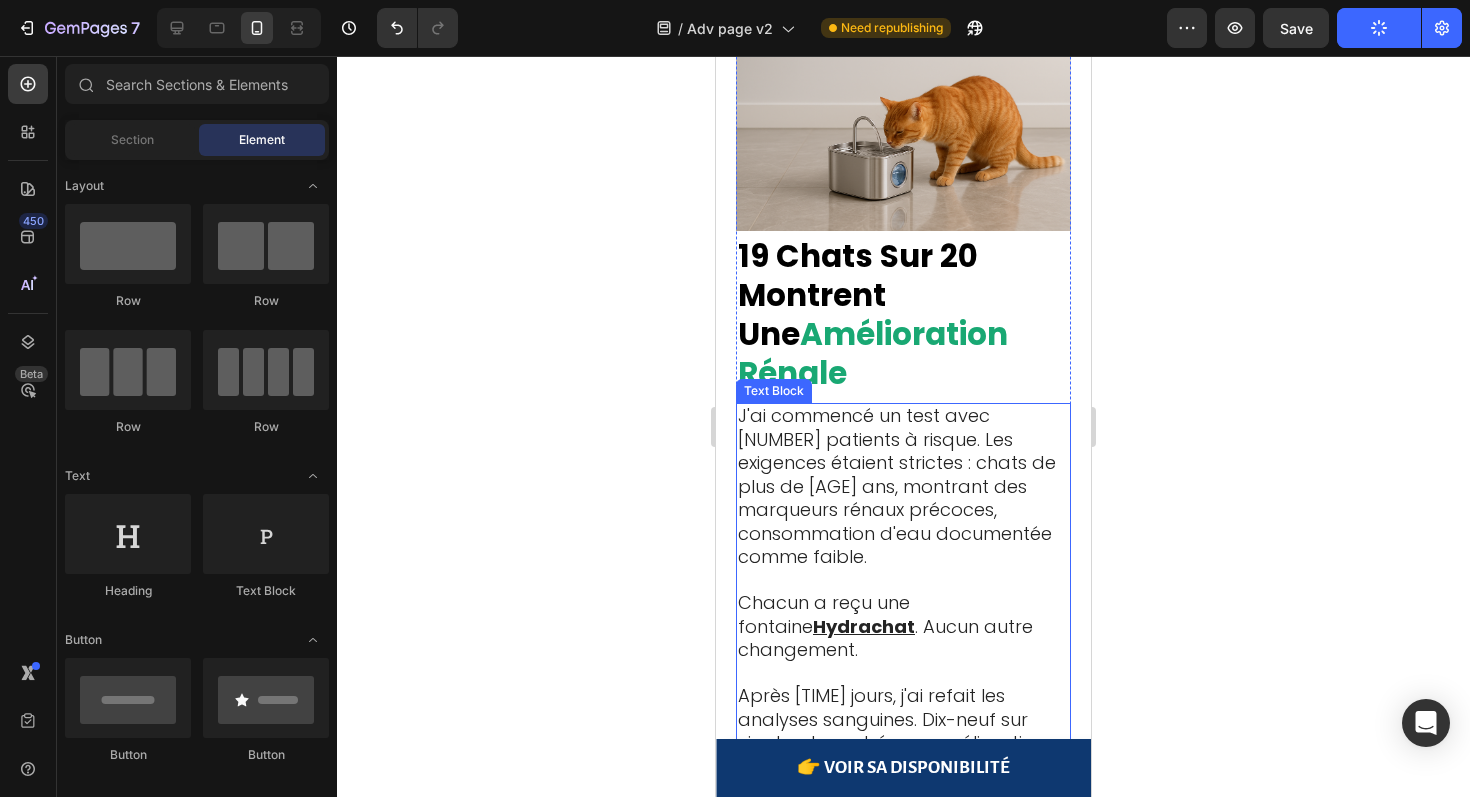 scroll, scrollTop: 9295, scrollLeft: 0, axis: vertical 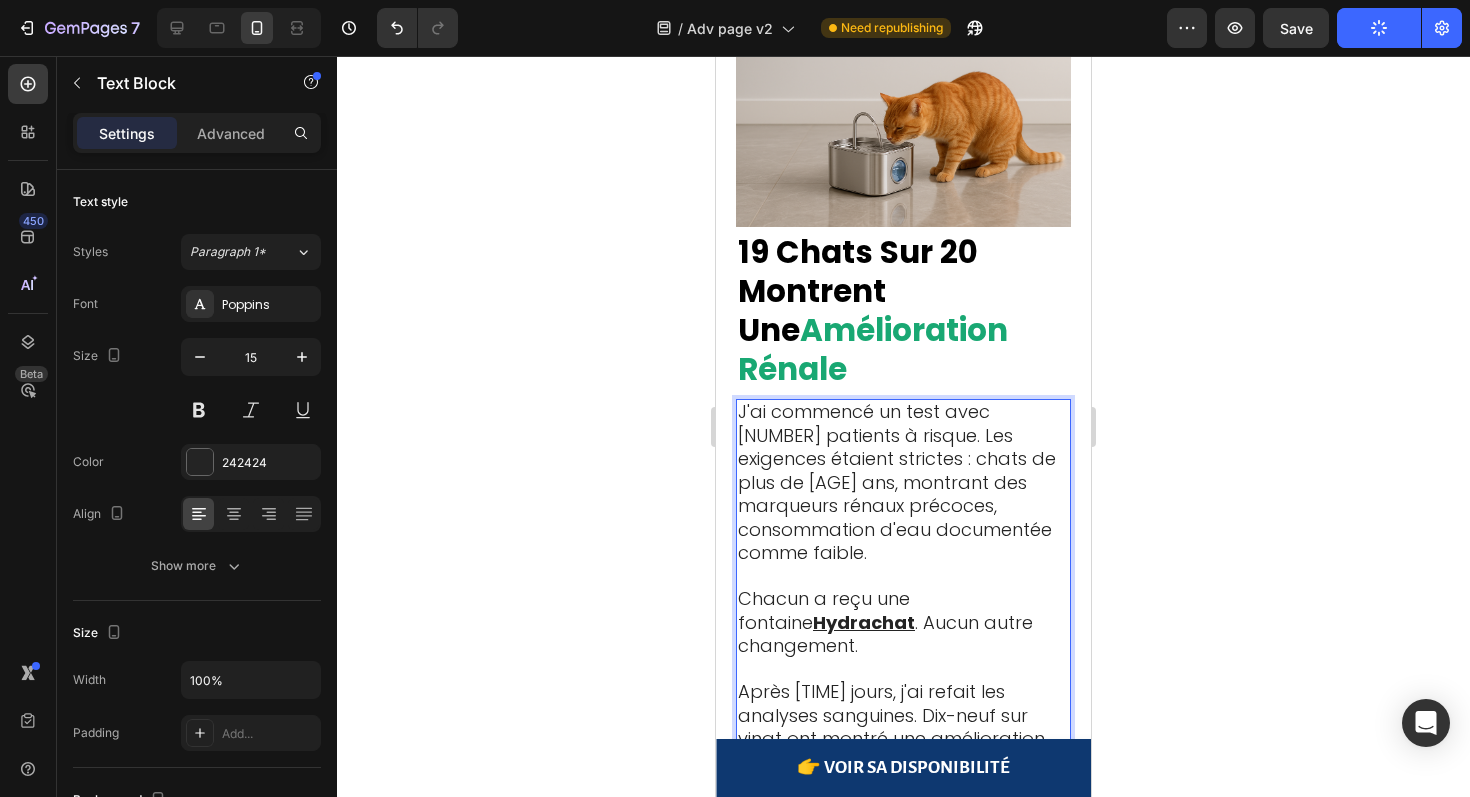 click on "Une propriétaire m'a envoyé une vidéo à minuit : "Écoutez ça ! Elle boit depuis trois minutes d'affilée ! Elle n'avait JAMAIS fait ça avant !"" at bounding box center (900, 914) 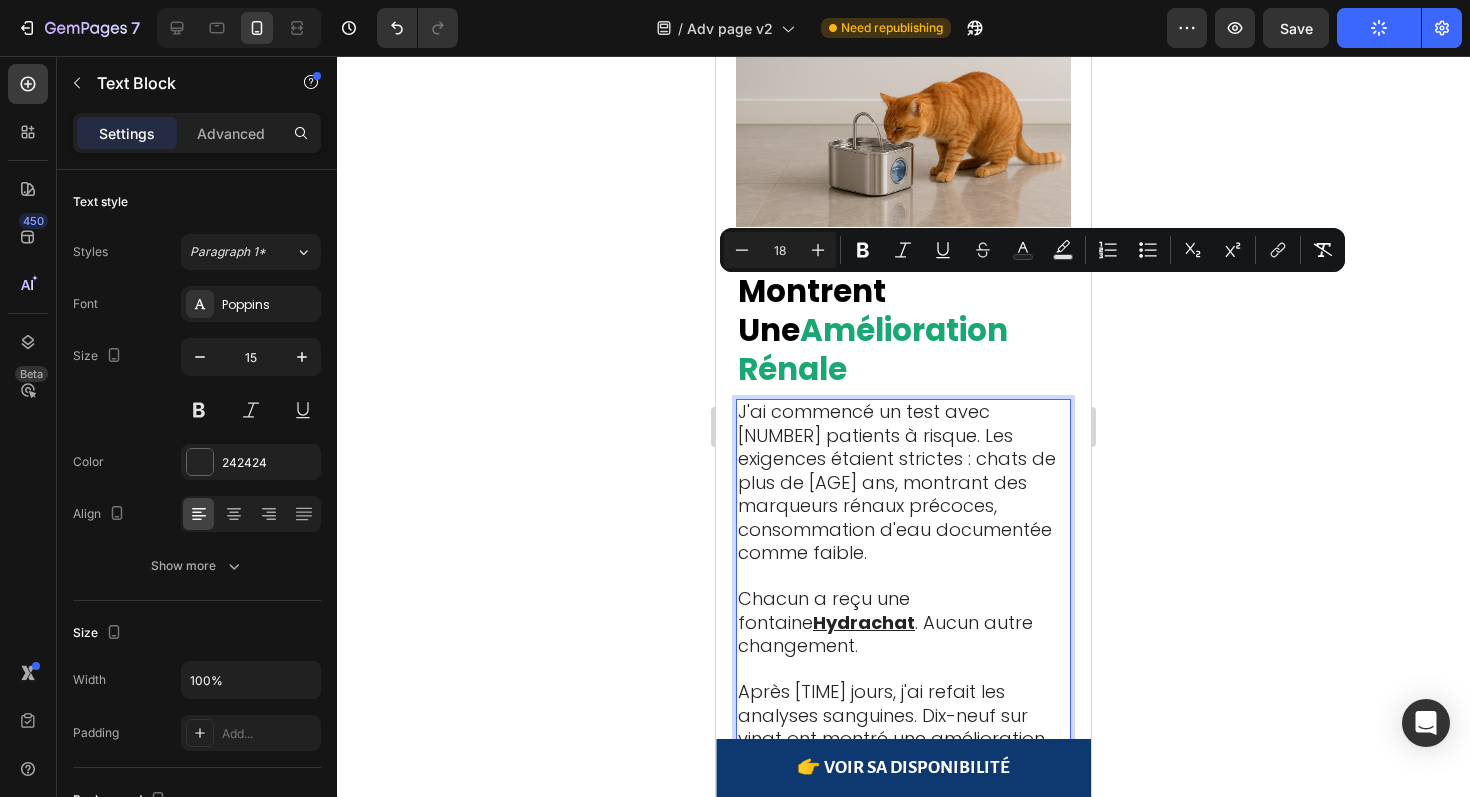 drag, startPoint x: 996, startPoint y: 342, endPoint x: 859, endPoint y: 292, distance: 145.83896 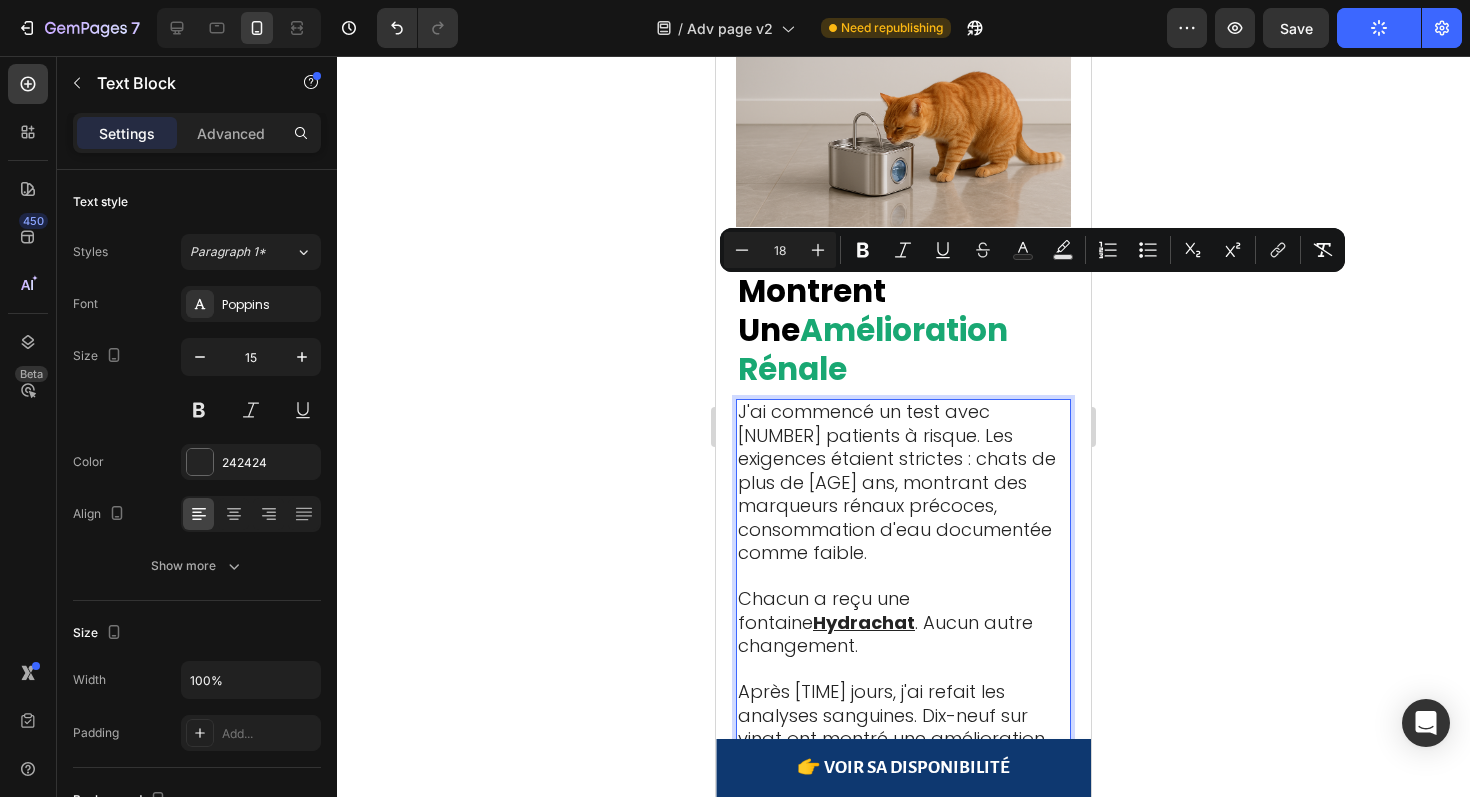 click on "Une propriétaire m'a envoyé une vidéo à minuit : "Écoutez ça ! Elle boit depuis trois minutes d'affilée ! Elle n'avait JAMAIS fait ça avant !"" at bounding box center (900, 914) 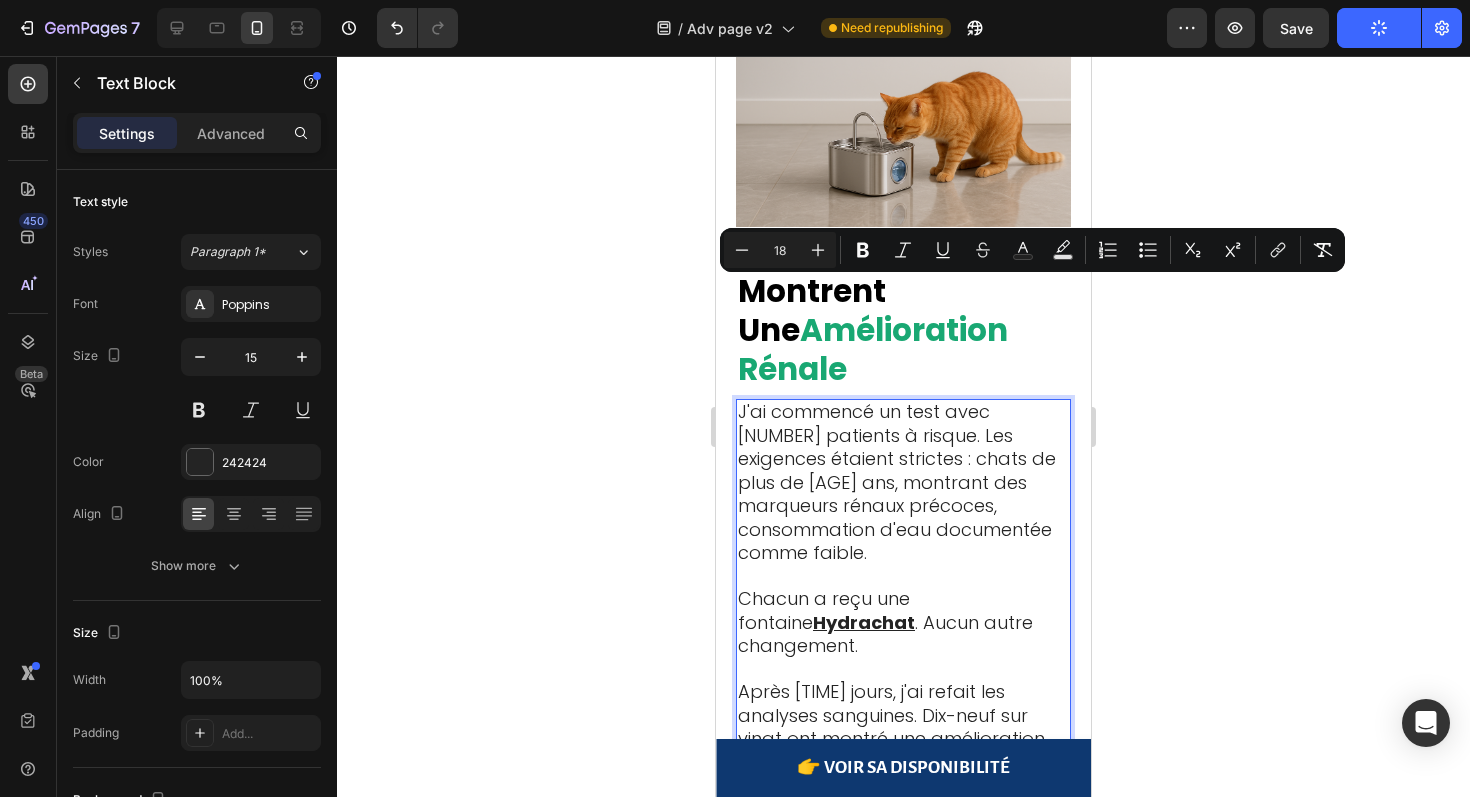 drag, startPoint x: 878, startPoint y: 290, endPoint x: 1011, endPoint y: 338, distance: 141.3966 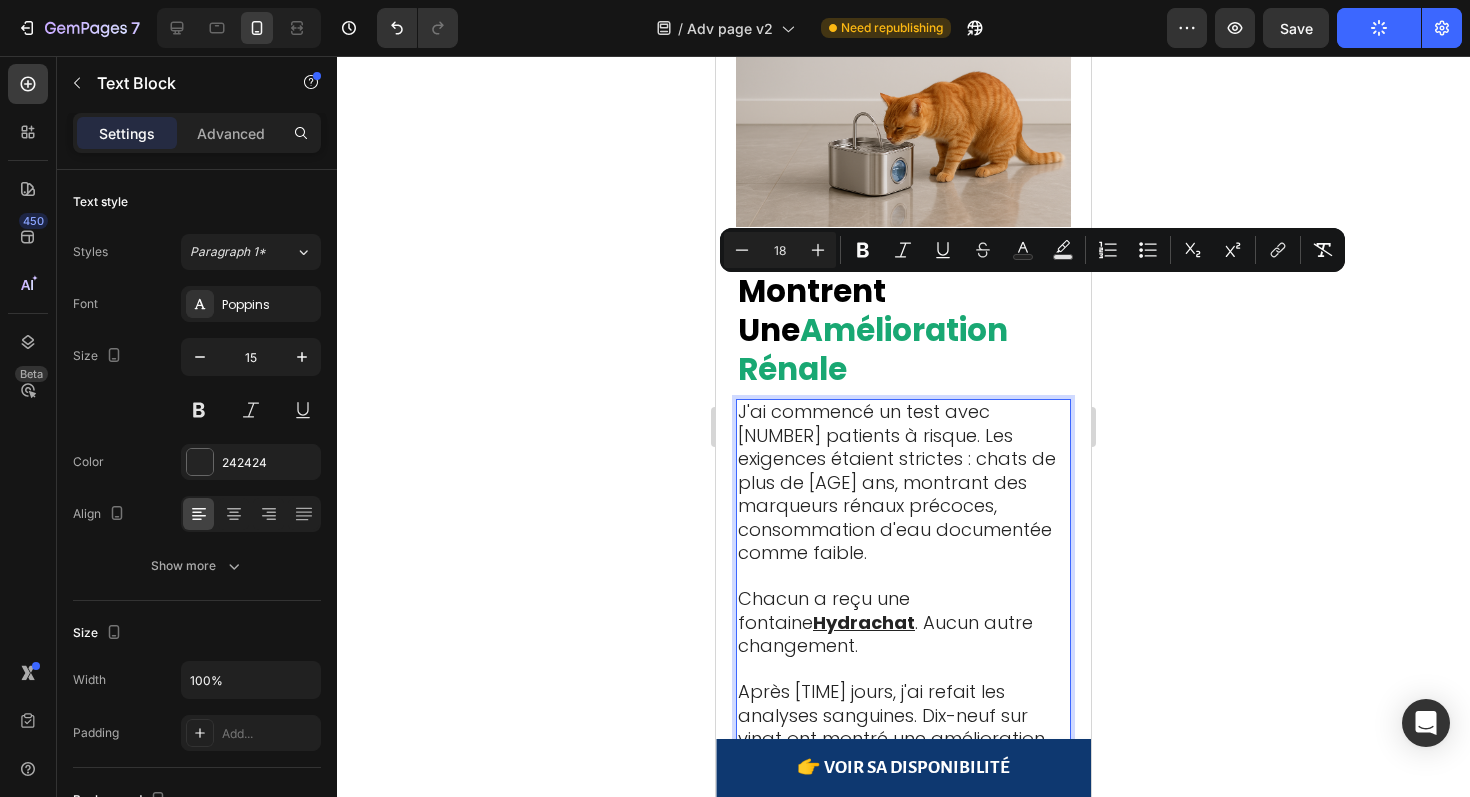 click on "Une propriétaire m'a envoyé une vidéo à minuit : "Écoutez ça ! Elle boit depuis trois minutes d'affilée ! Elle n'avait JAMAIS fait ça avant !"" at bounding box center [903, 915] 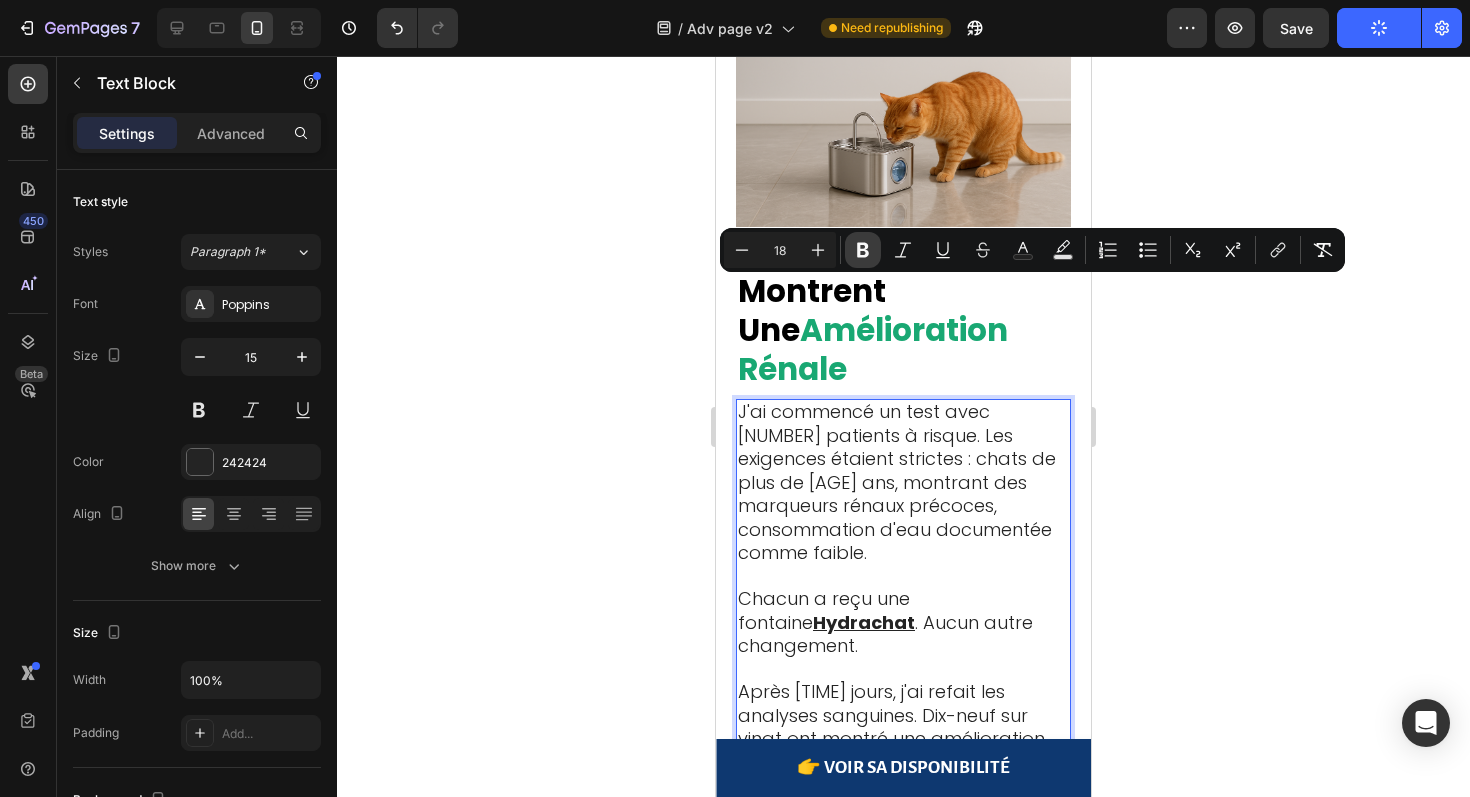 click 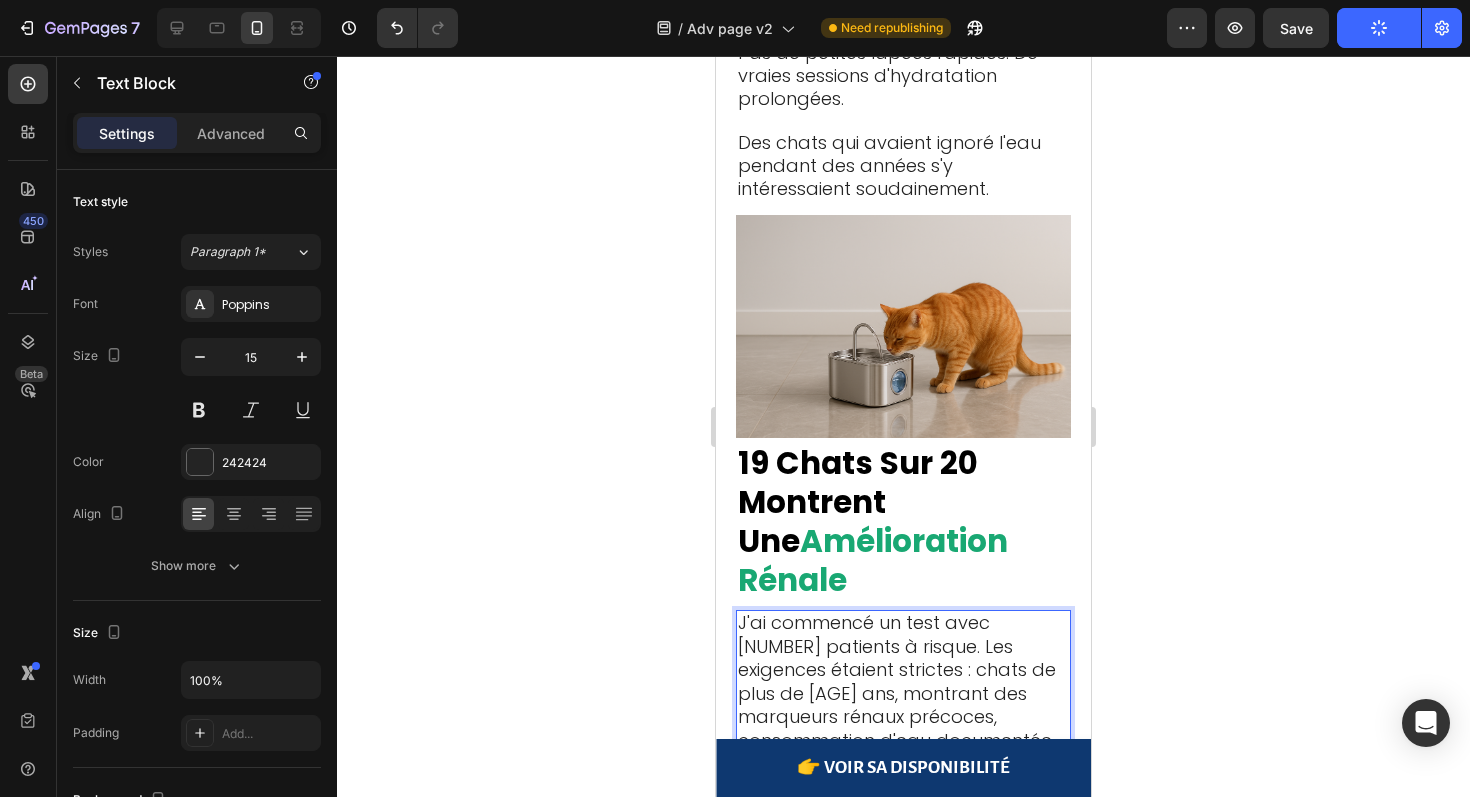 scroll, scrollTop: 9066, scrollLeft: 0, axis: vertical 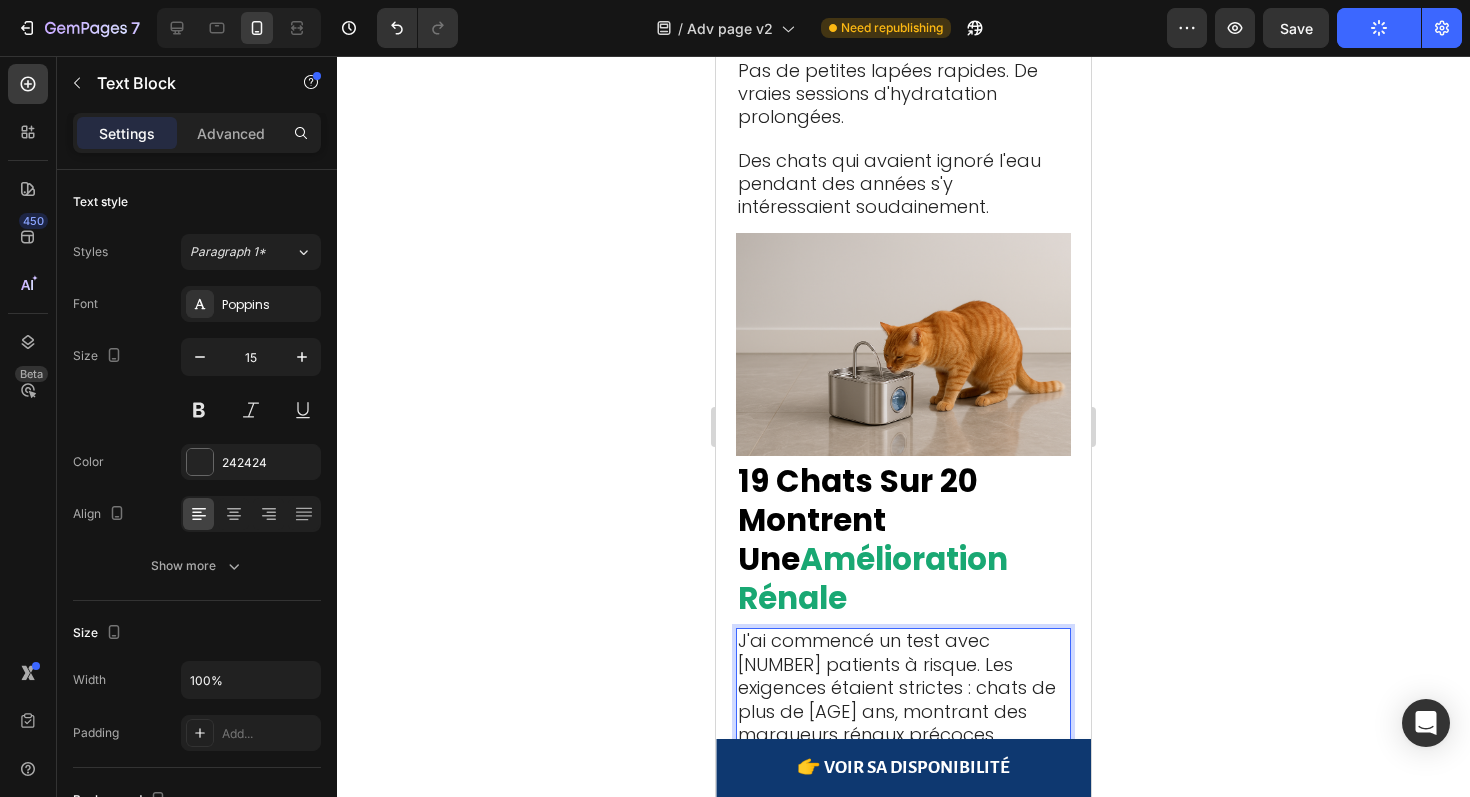 click on "Après [TIME] jours, j'ai refait les analyses sanguines. Dix-neuf sur vingt ont montré une amélioration. Pas juste stable—AMÉLIORÉ. Valeurs rénales en baisse. Concentration urinaire se normalisant. Formation de cristaux s'inversant." at bounding box center (894, 991) 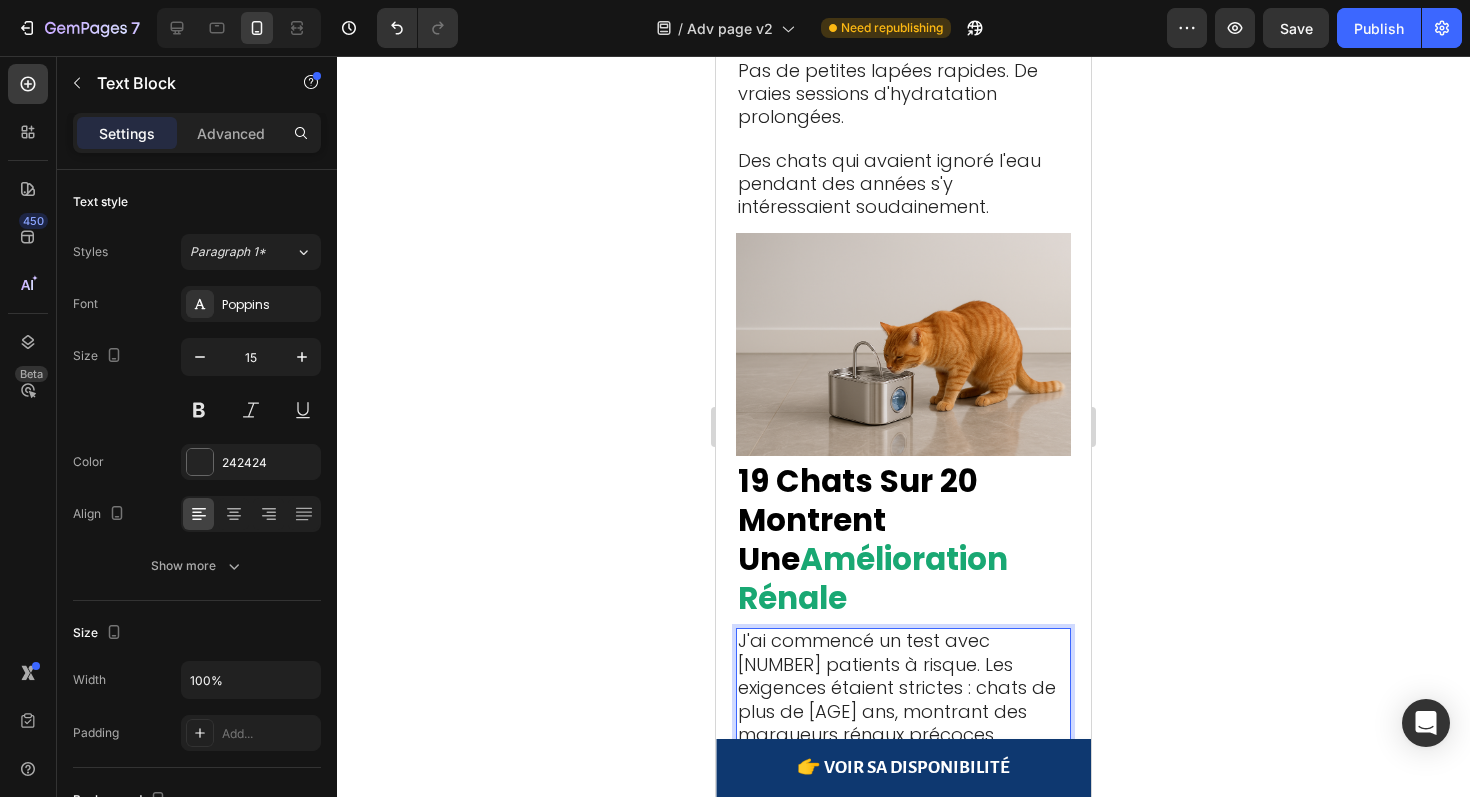 drag, startPoint x: 842, startPoint y: 441, endPoint x: 815, endPoint y: 378, distance: 68.54196 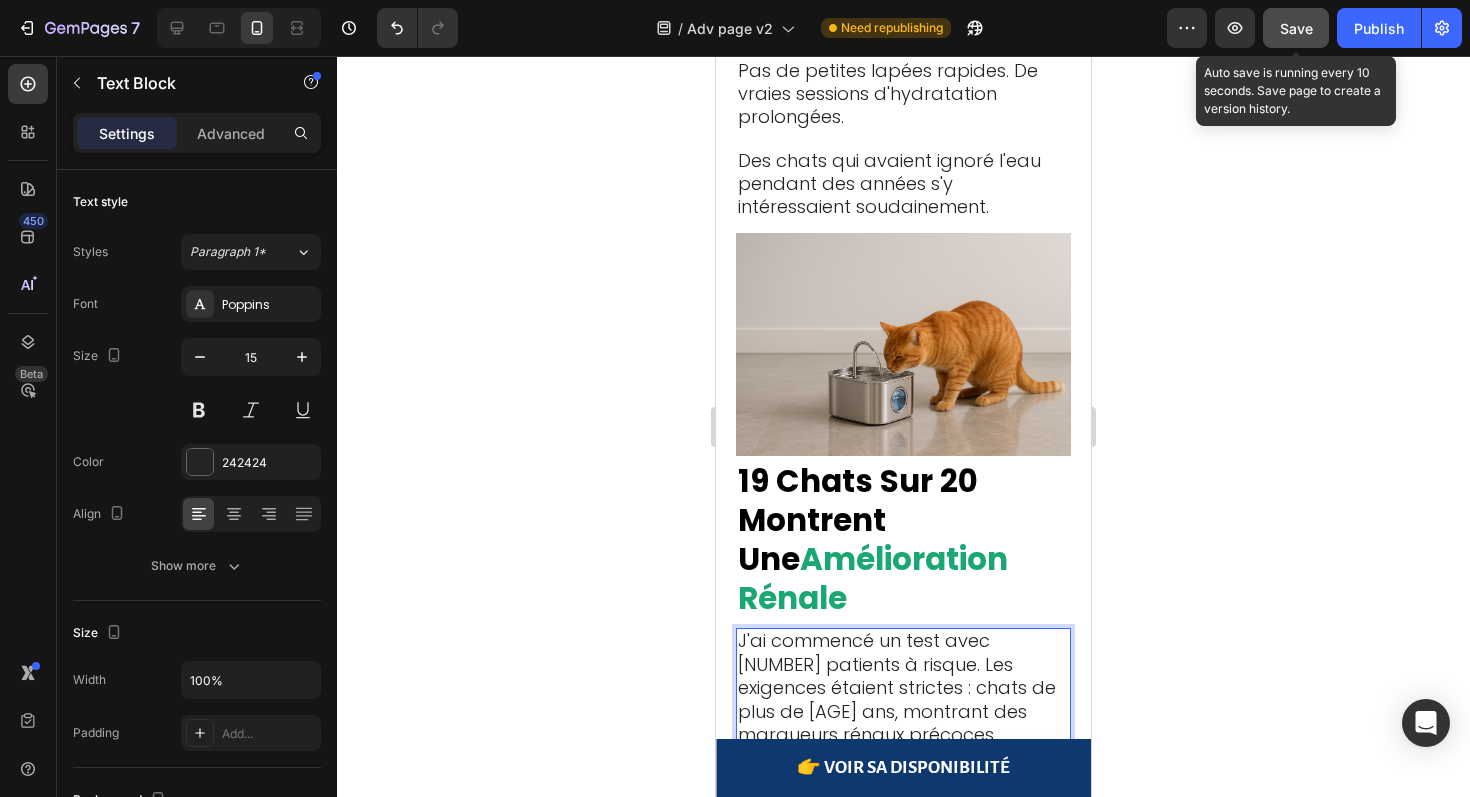 click on "Save" 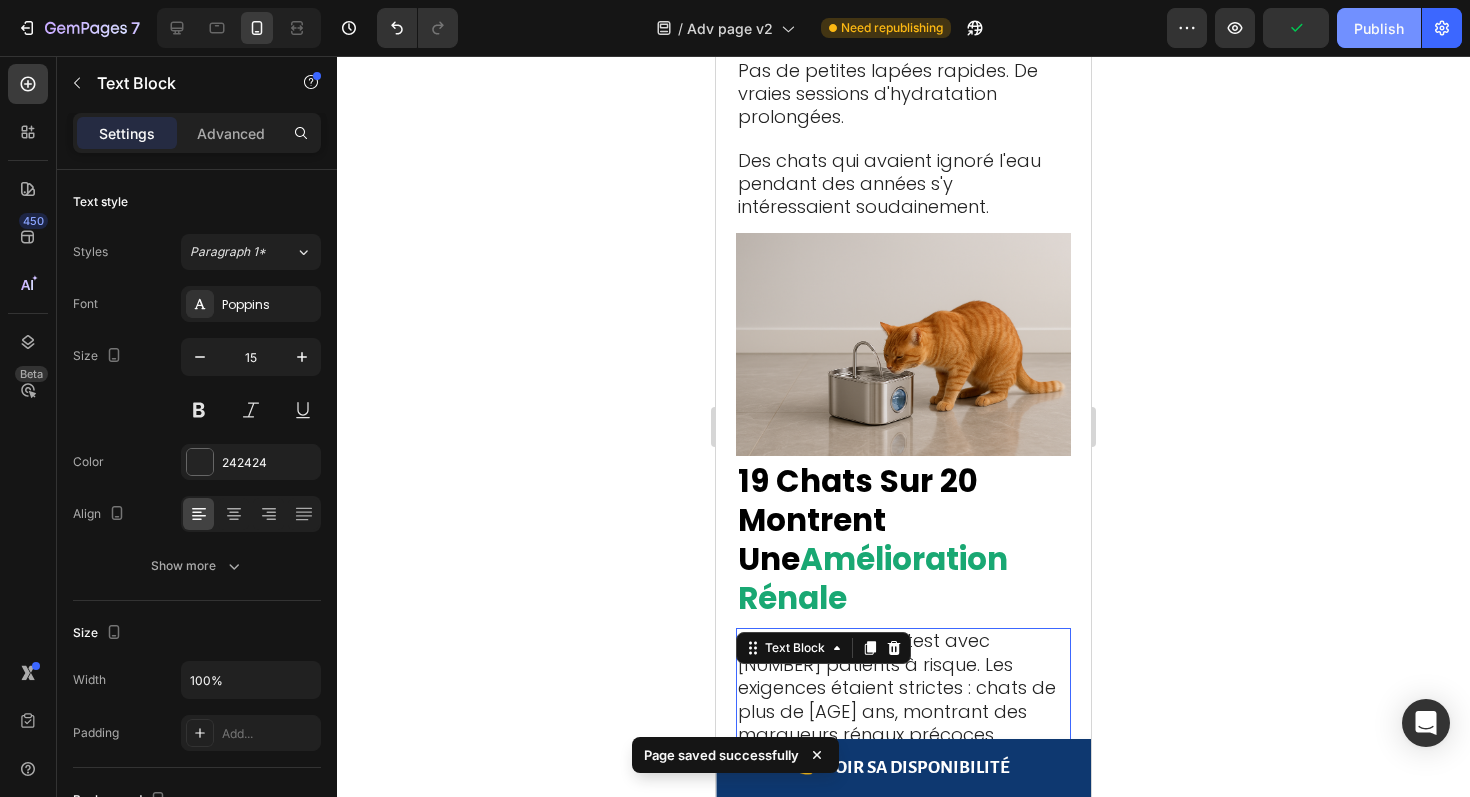 click on "Publish" 